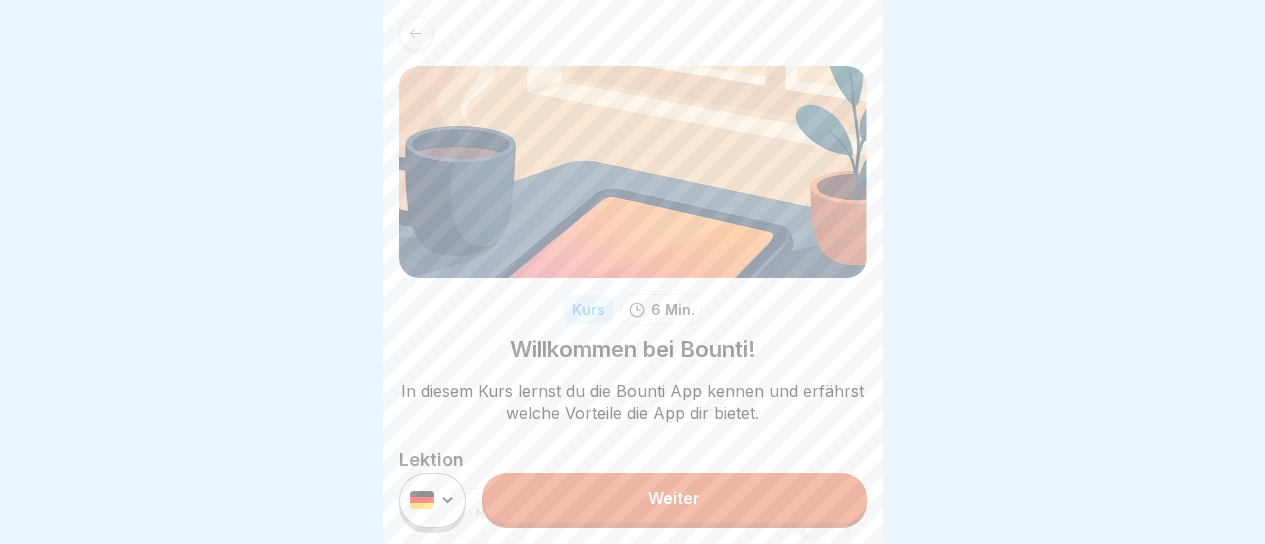 scroll, scrollTop: 0, scrollLeft: 0, axis: both 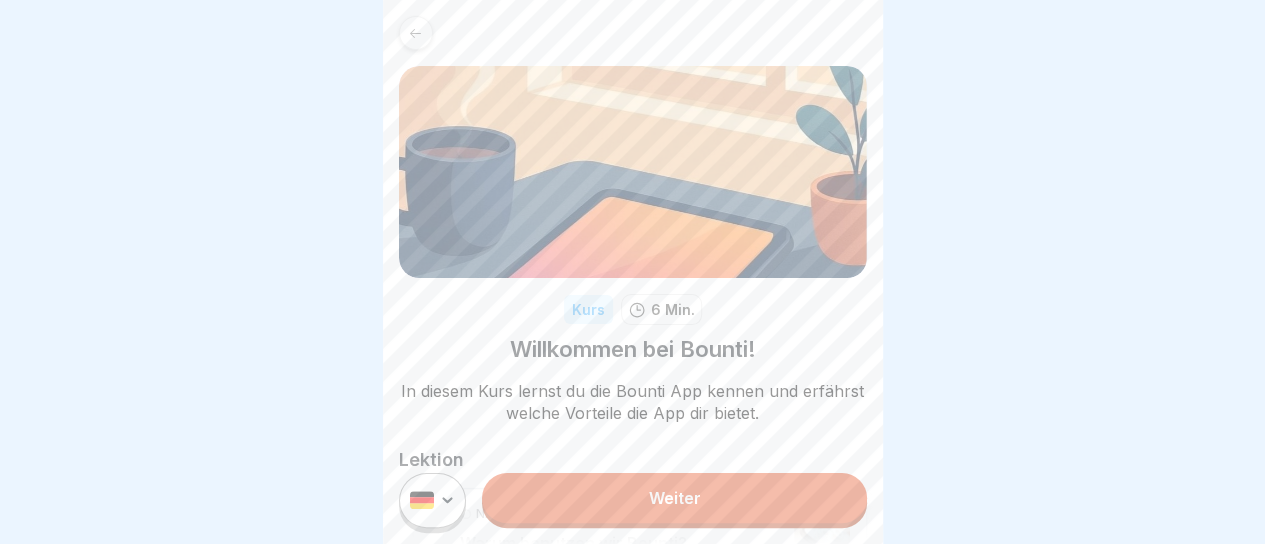 click on "Weiter" at bounding box center (674, 498) 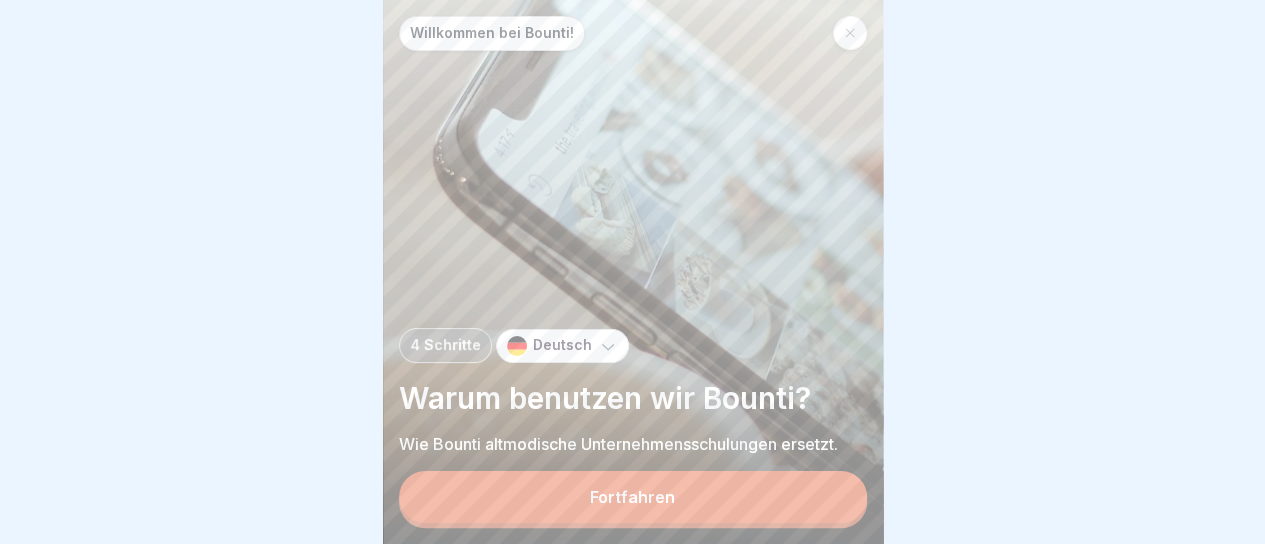 scroll, scrollTop: 15, scrollLeft: 0, axis: vertical 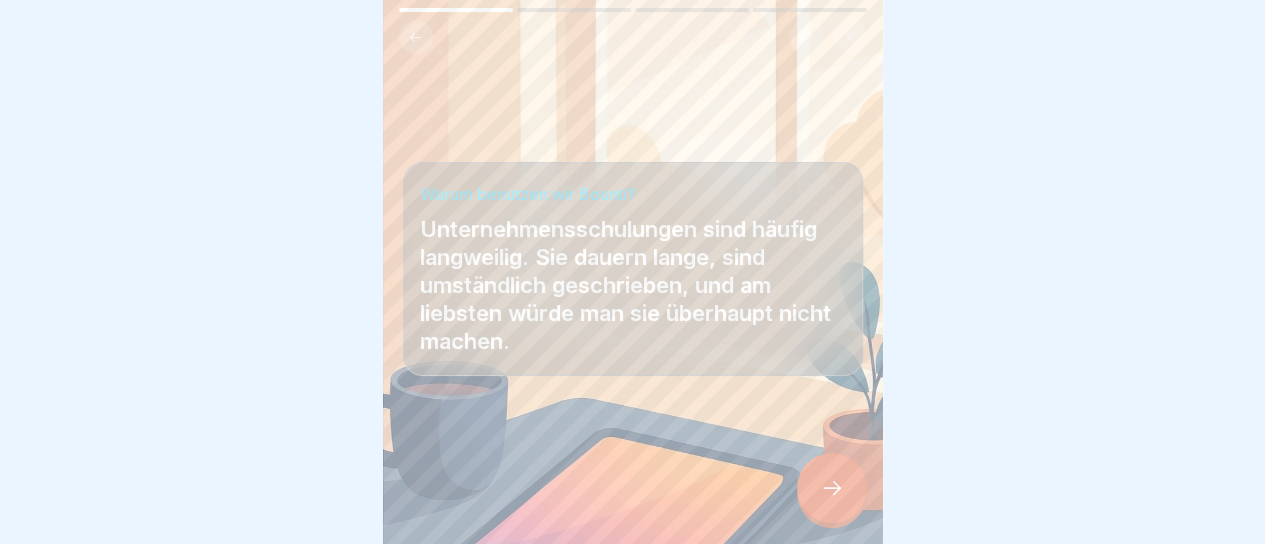 click 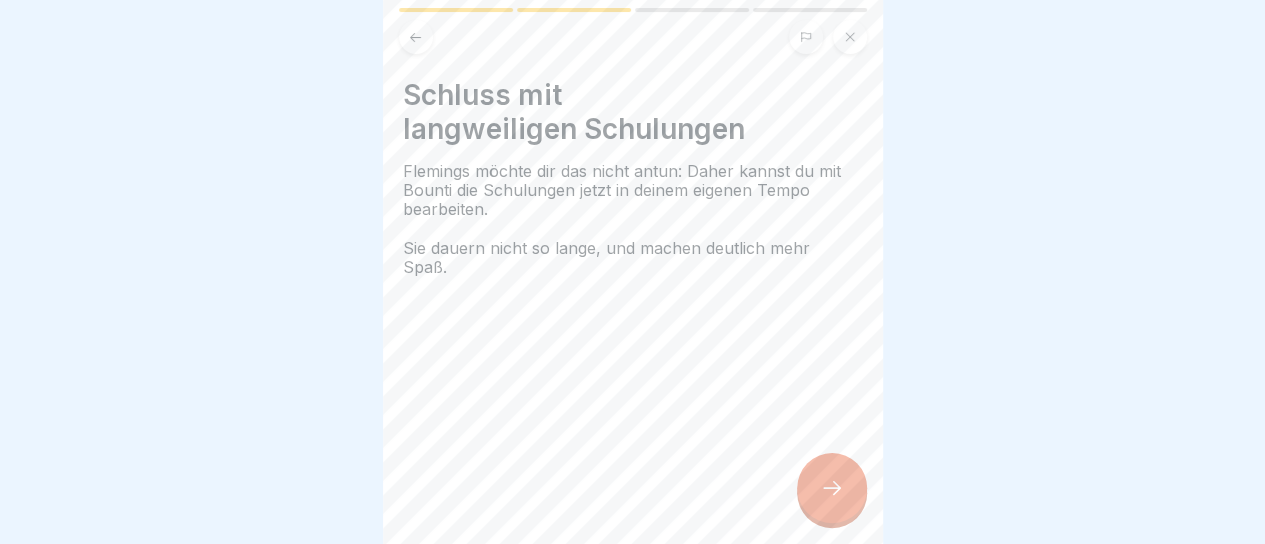 click 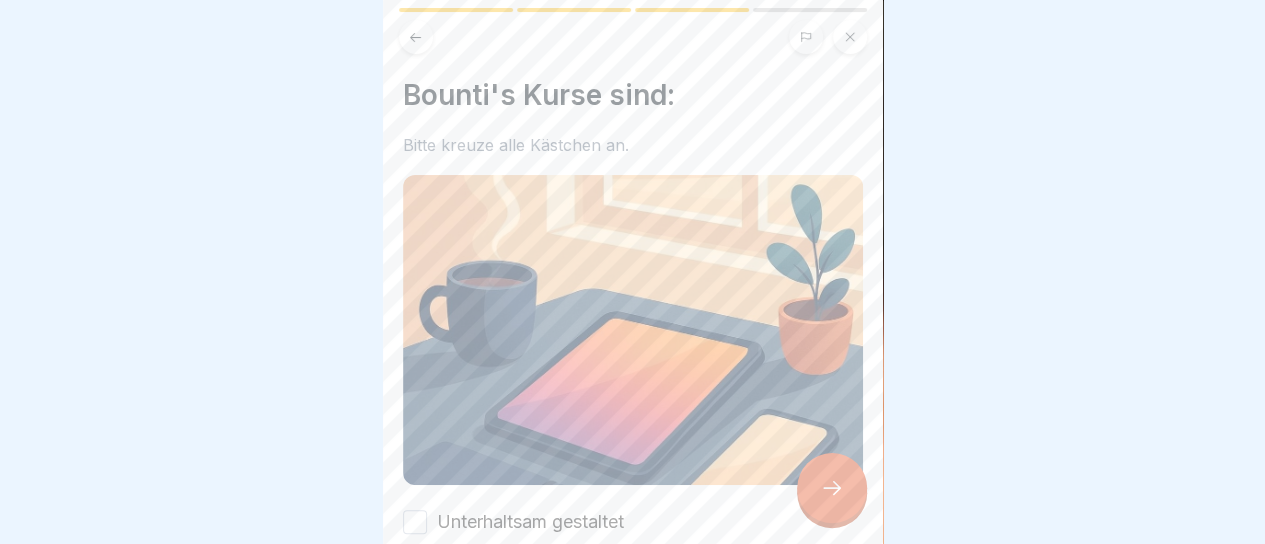scroll, scrollTop: 14, scrollLeft: 0, axis: vertical 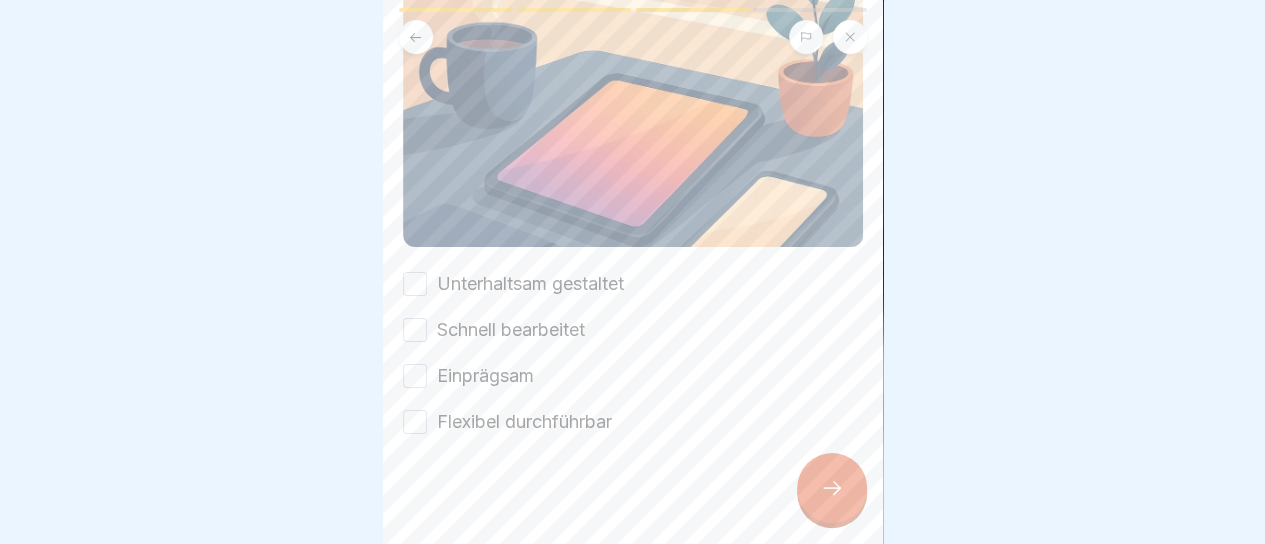 click on "Unterhaltsam gestaltet" at bounding box center [530, 284] 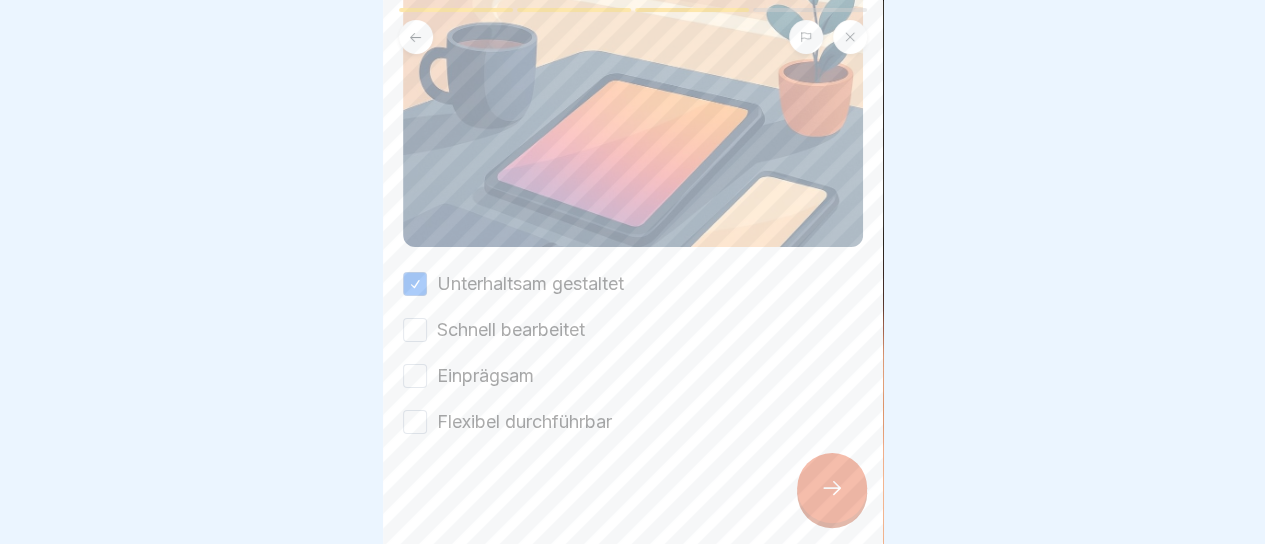 click on "Schnell bearbeitet" at bounding box center [415, 330] 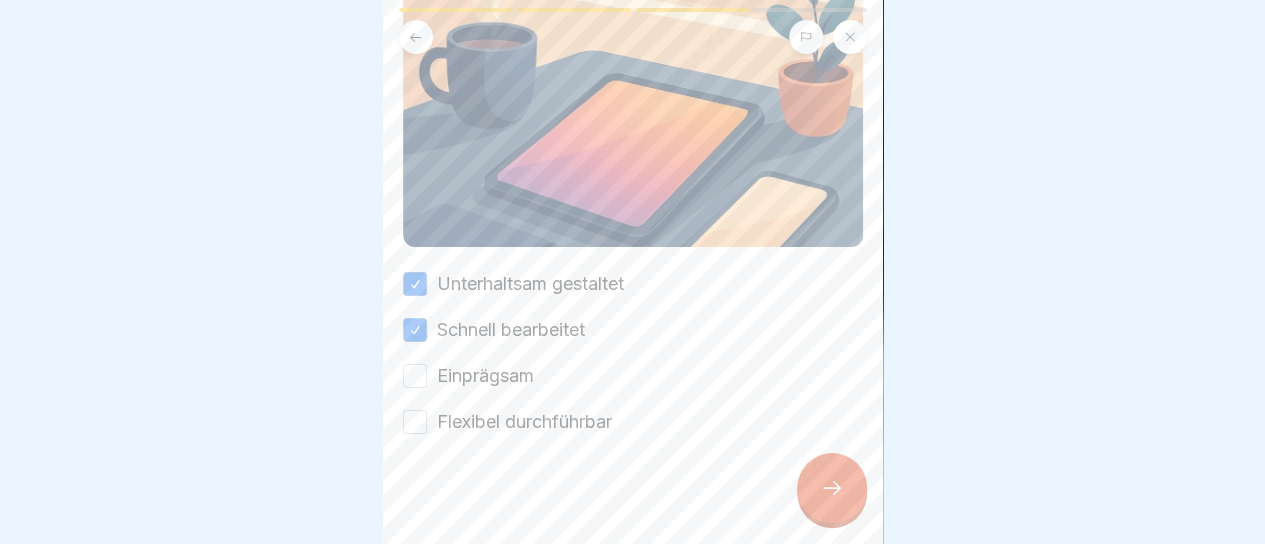 click on "Einprägsam" at bounding box center [415, 376] 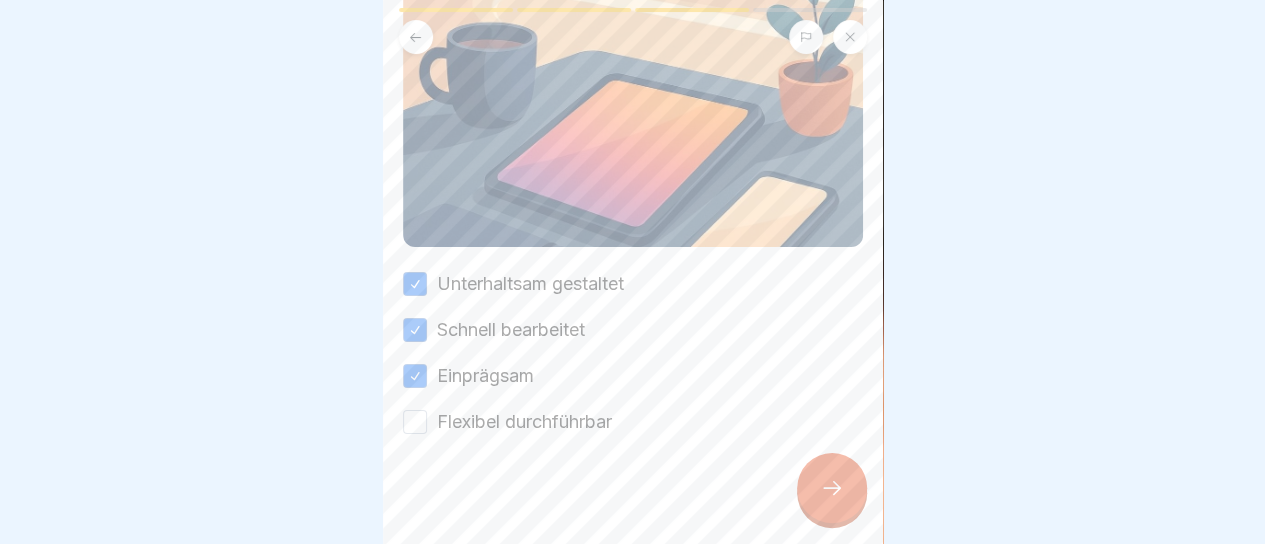 click on "Flexibel durchführbar" at bounding box center (415, 422) 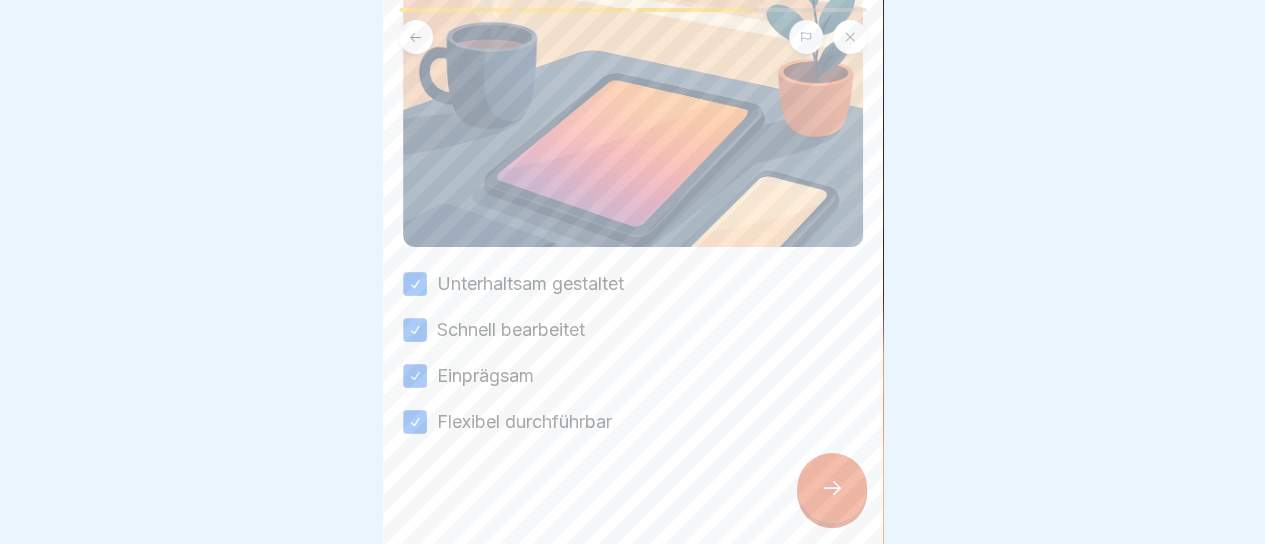click 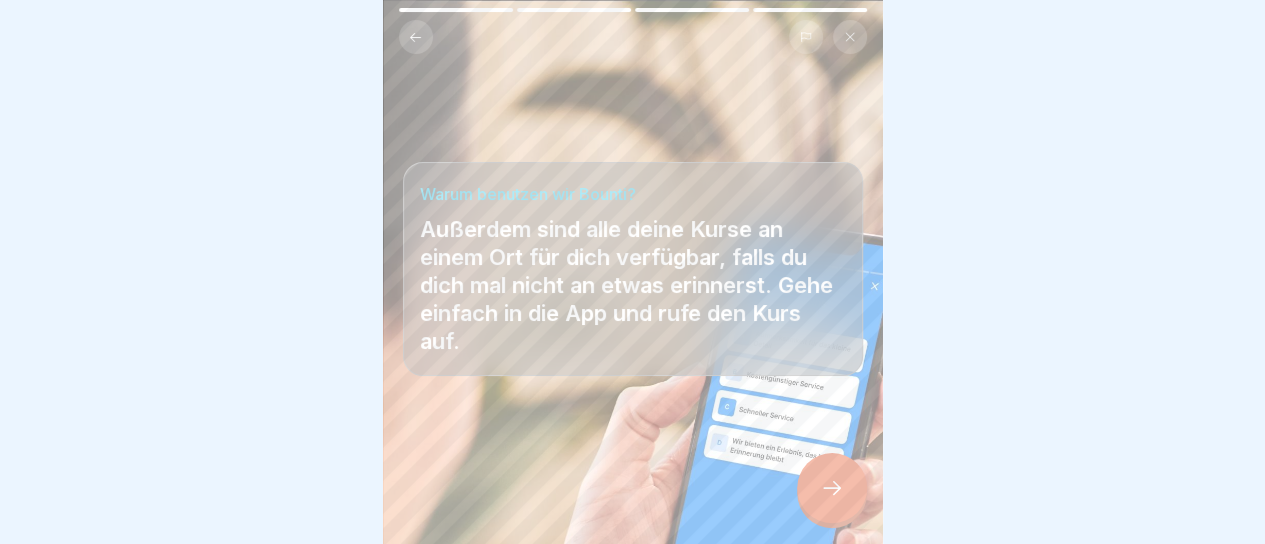 scroll, scrollTop: 15, scrollLeft: 0, axis: vertical 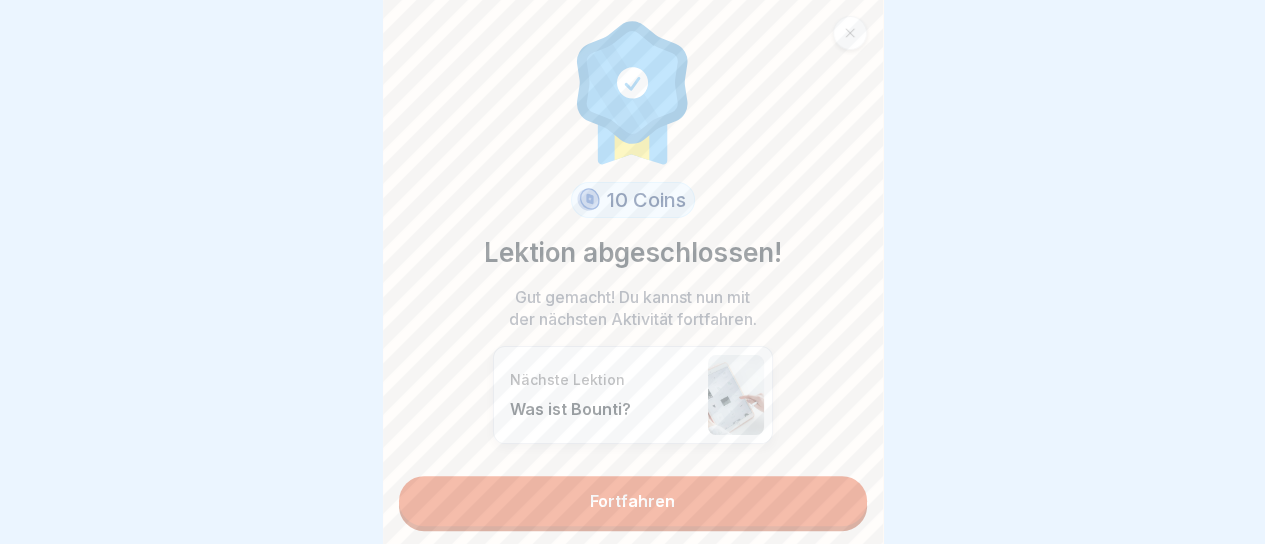 click on "Fortfahren" at bounding box center [633, 501] 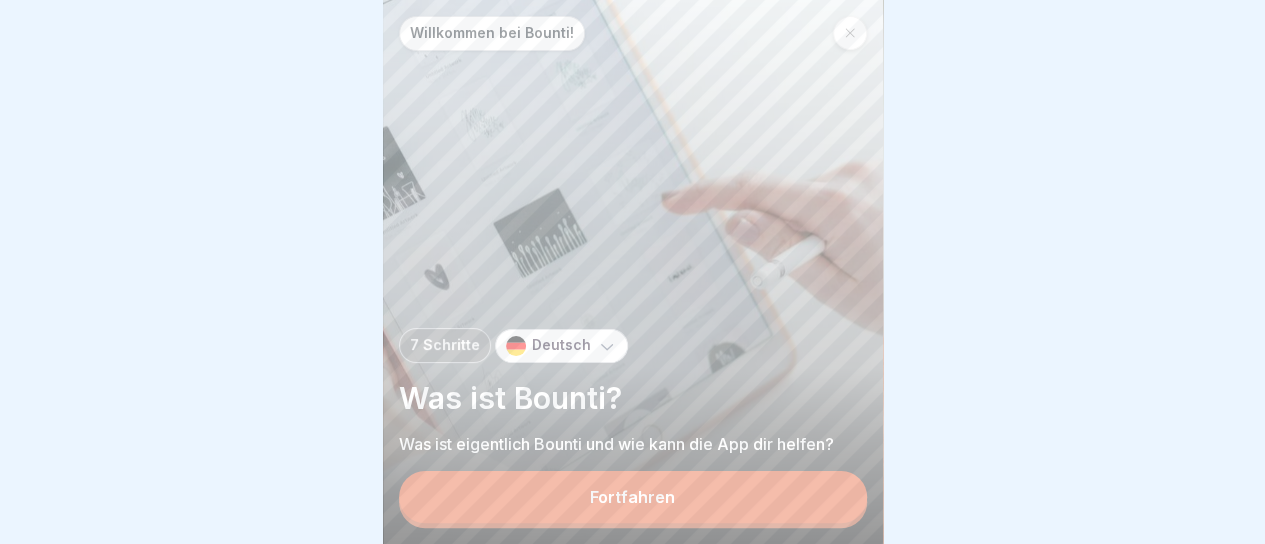click on "Fortfahren" at bounding box center (633, 497) 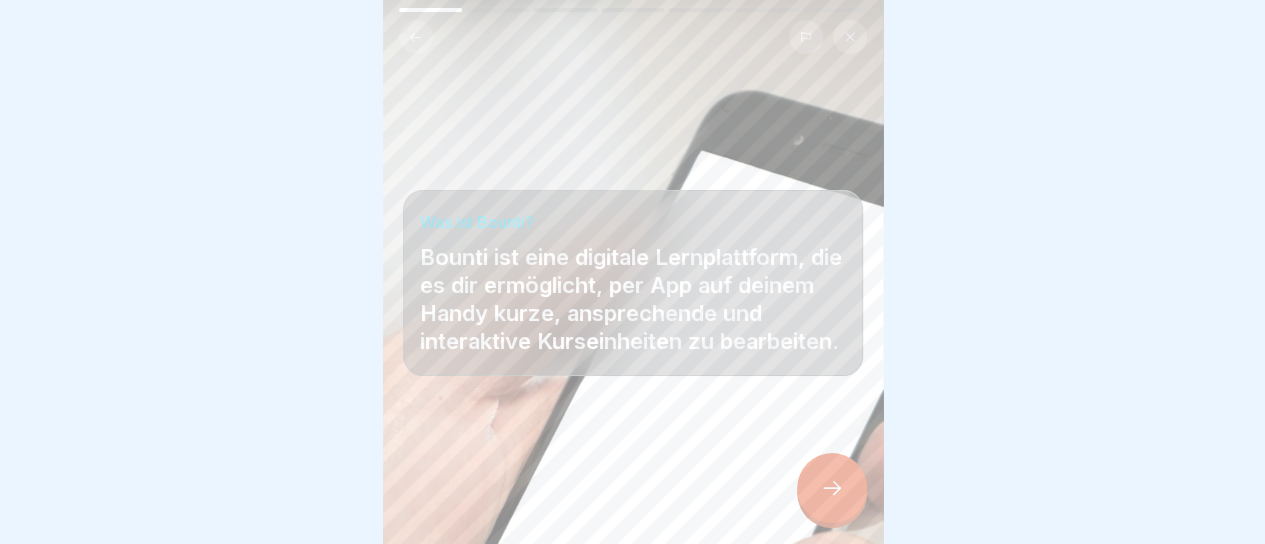 click at bounding box center [832, 488] 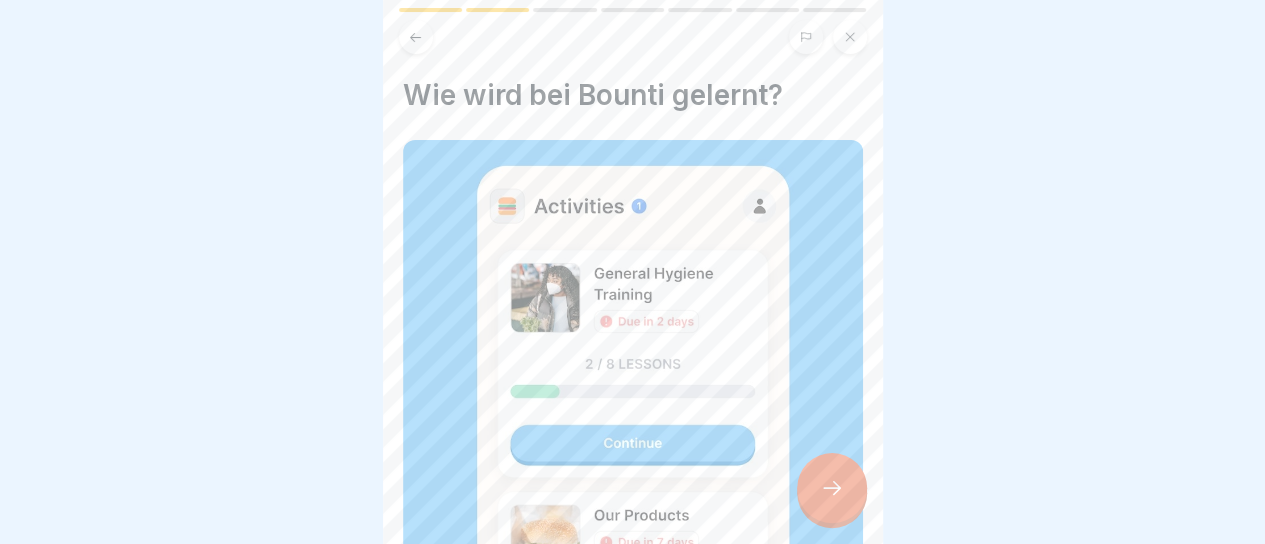 click at bounding box center [832, 488] 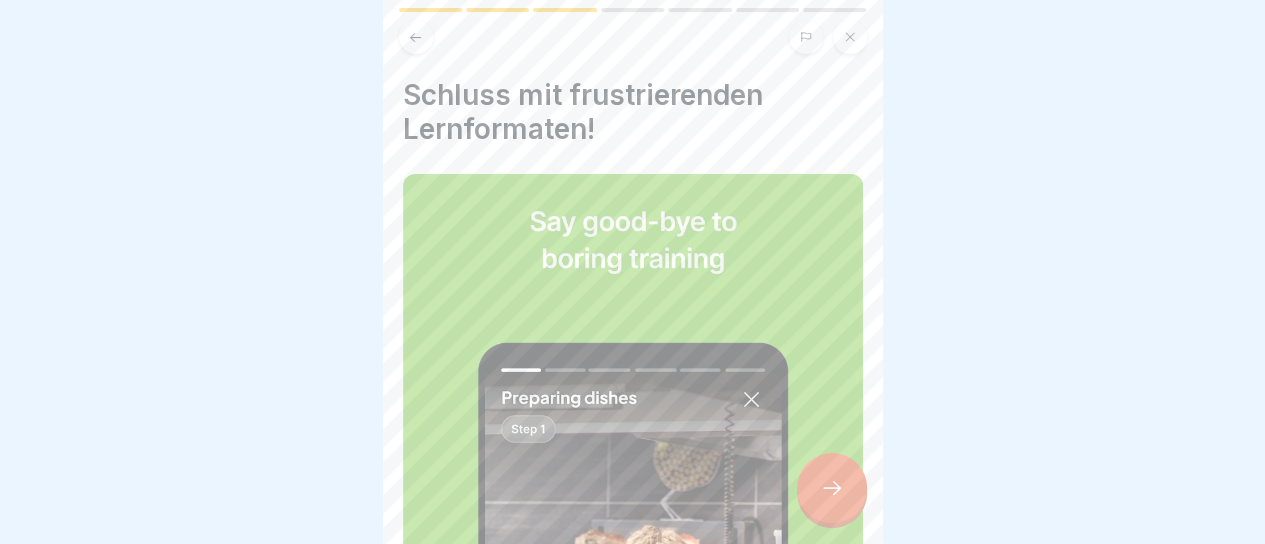 click at bounding box center [832, 488] 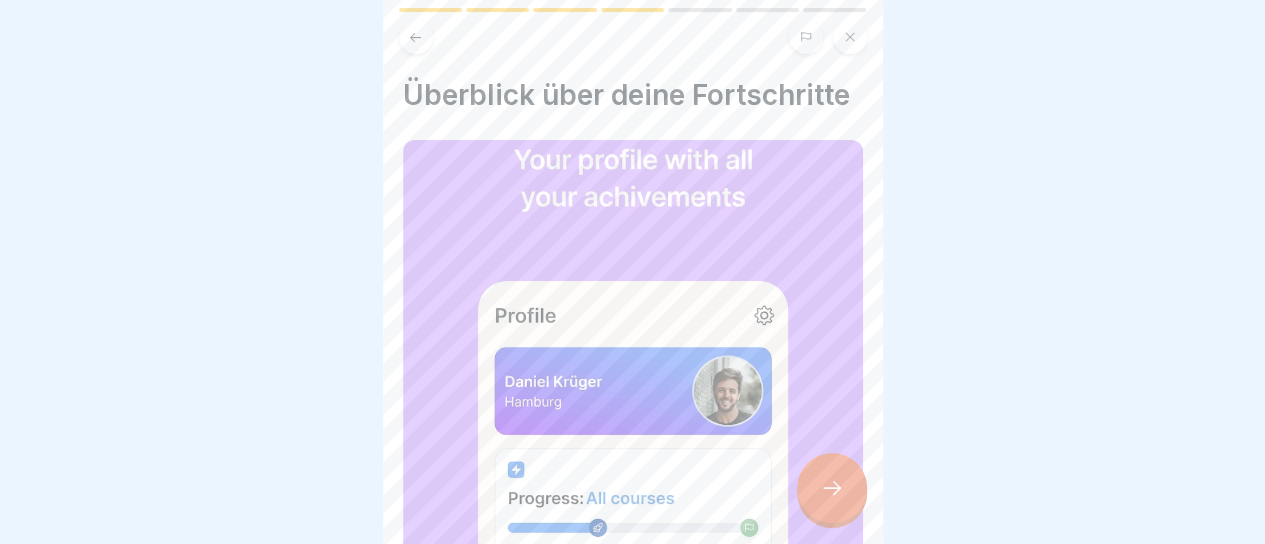click at bounding box center [832, 488] 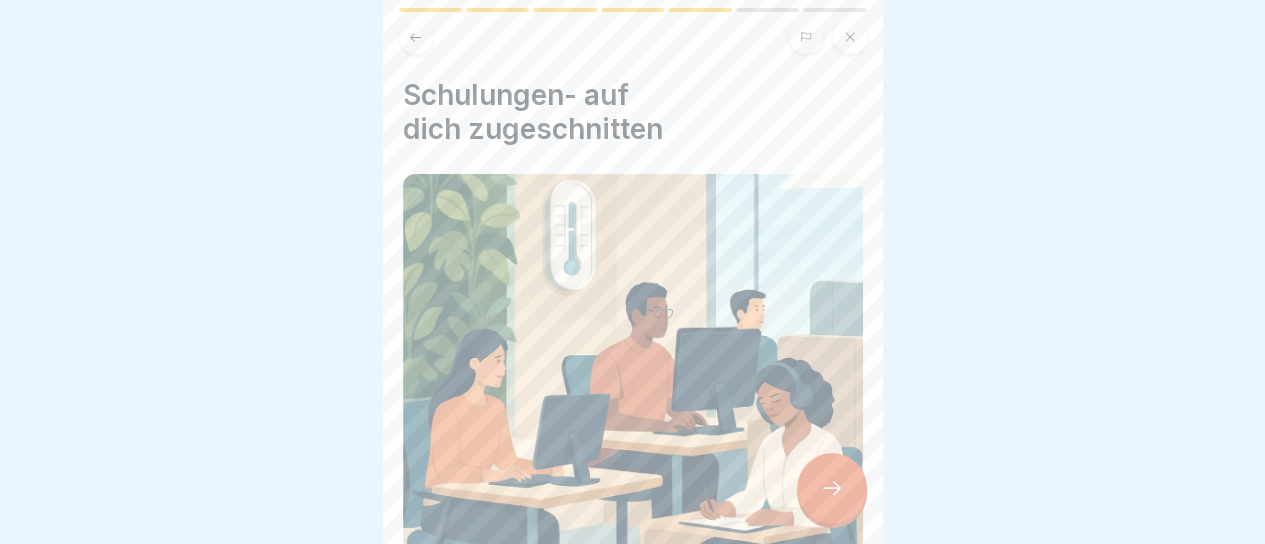 click at bounding box center [832, 488] 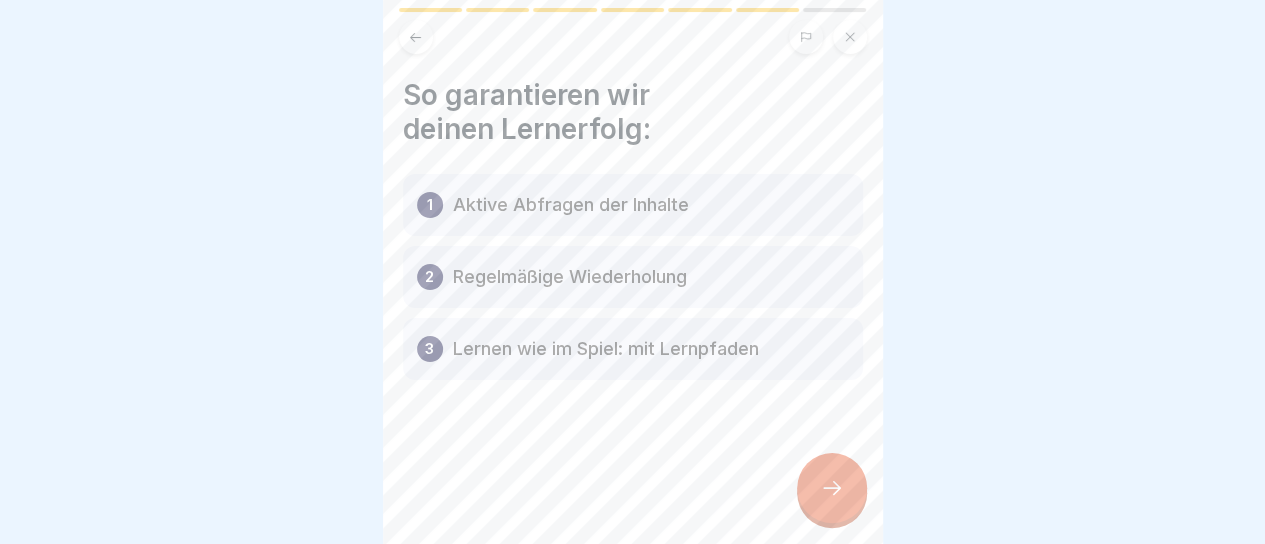 click at bounding box center (832, 488) 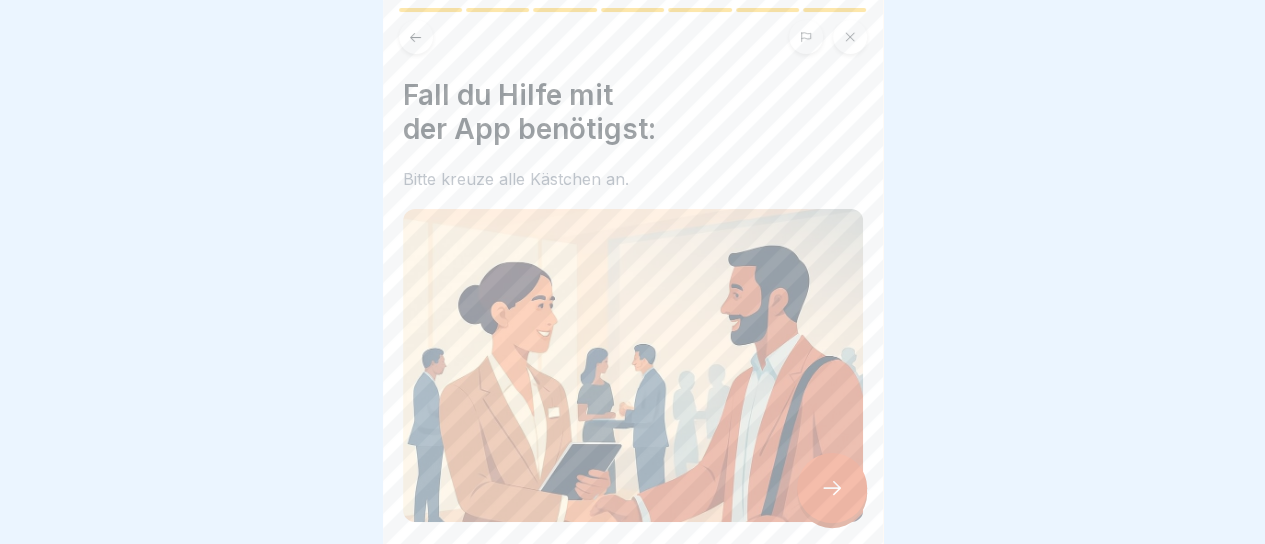 click at bounding box center (832, 488) 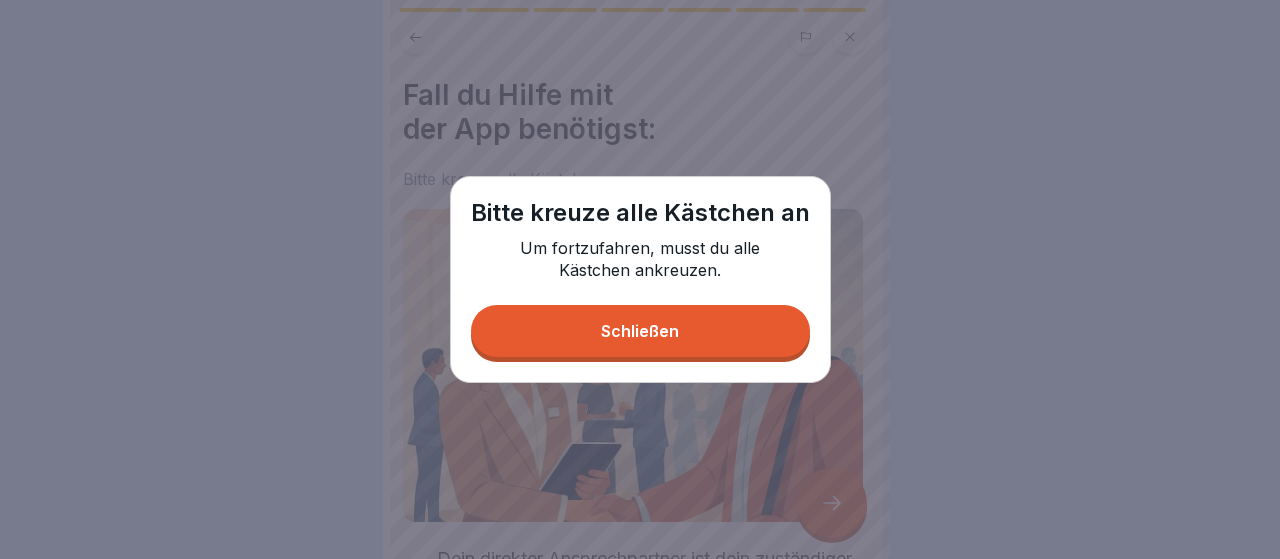 click on "Schließen" at bounding box center [640, 331] 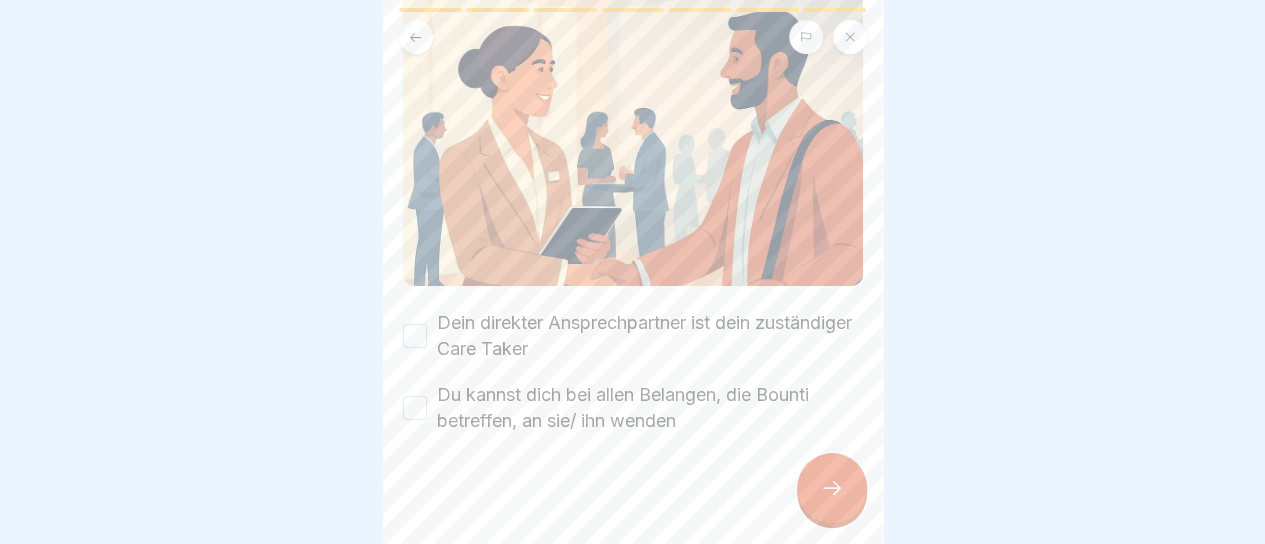 scroll, scrollTop: 235, scrollLeft: 0, axis: vertical 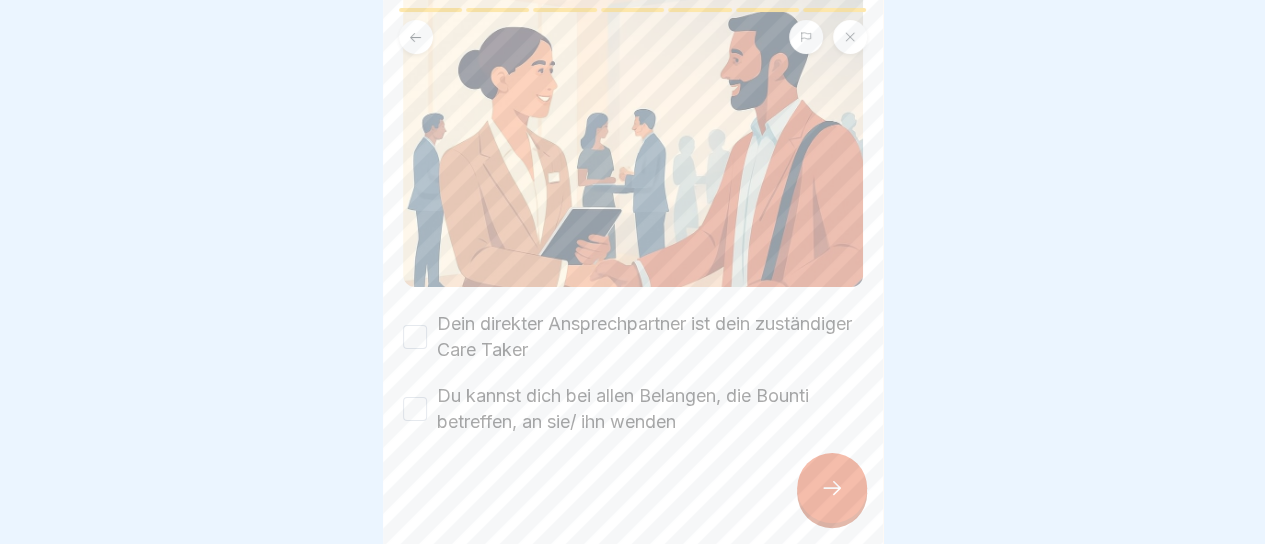 click on "Dein direkter Ansprechpartner ist dein zuständiger Care Taker" at bounding box center (650, 337) 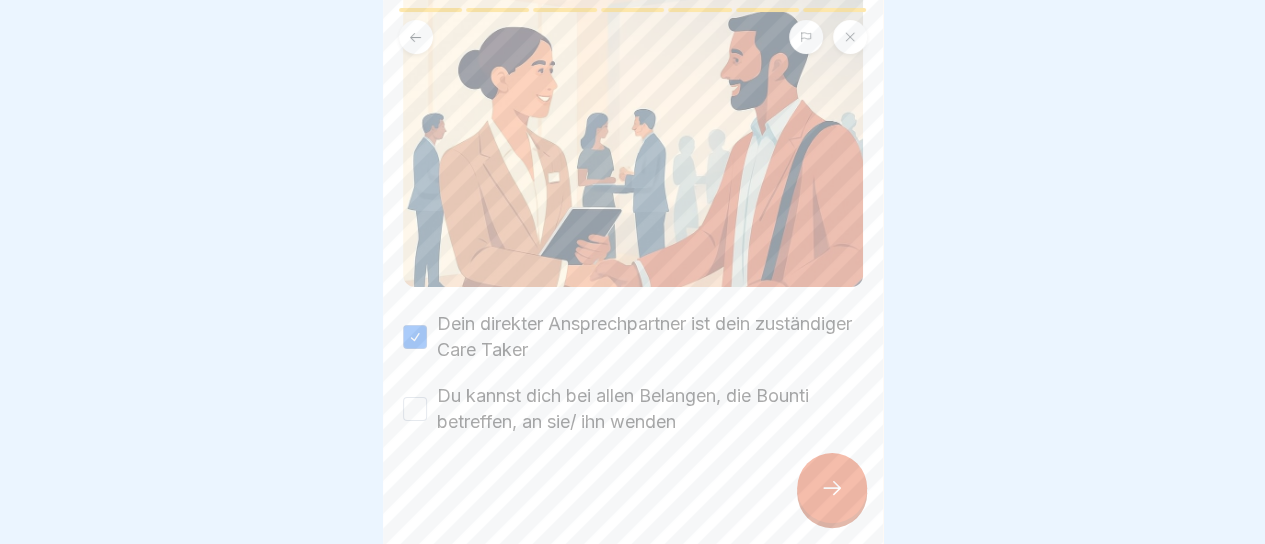 click on "Du kannst  dich bei allen Belangen, die Bounti betreffen, an sie/ ihn wenden" at bounding box center (650, 409) 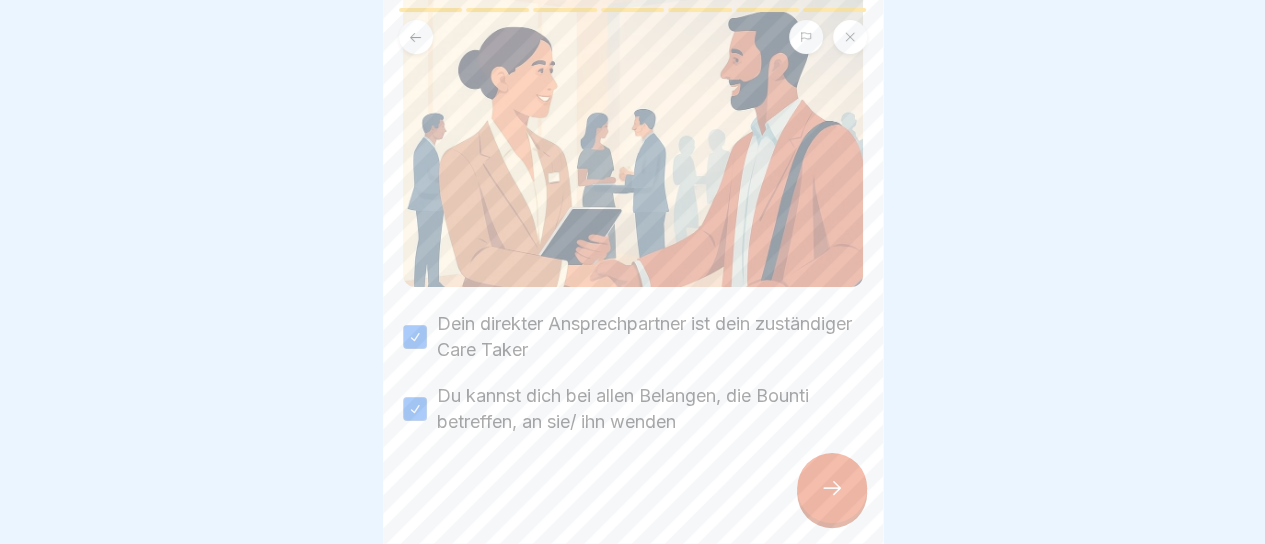 click at bounding box center (832, 488) 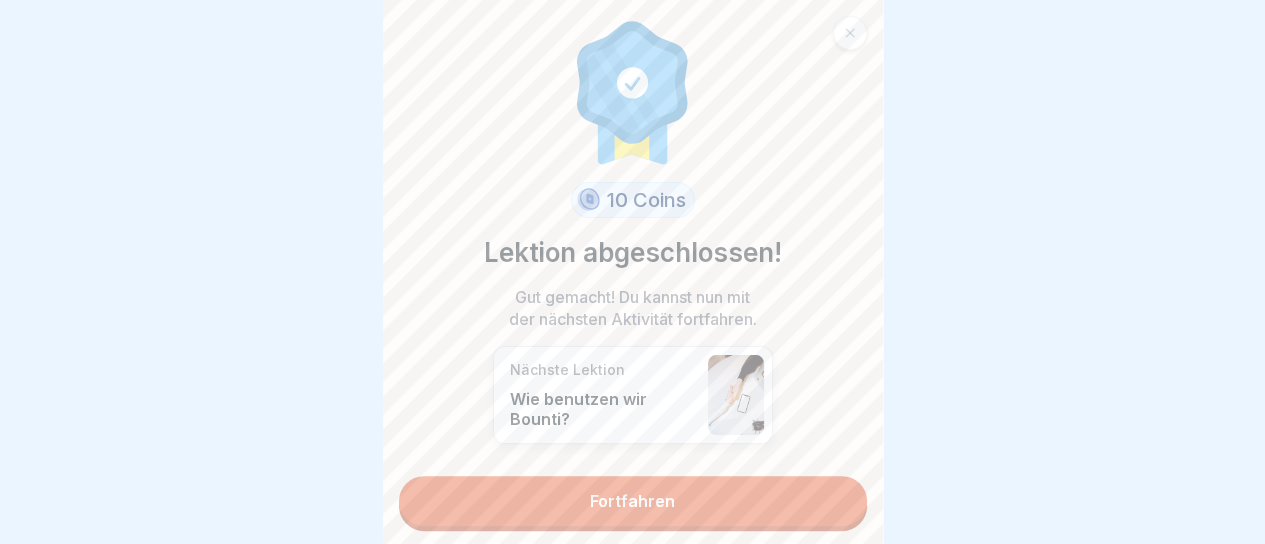 click on "Fortfahren" at bounding box center (633, 501) 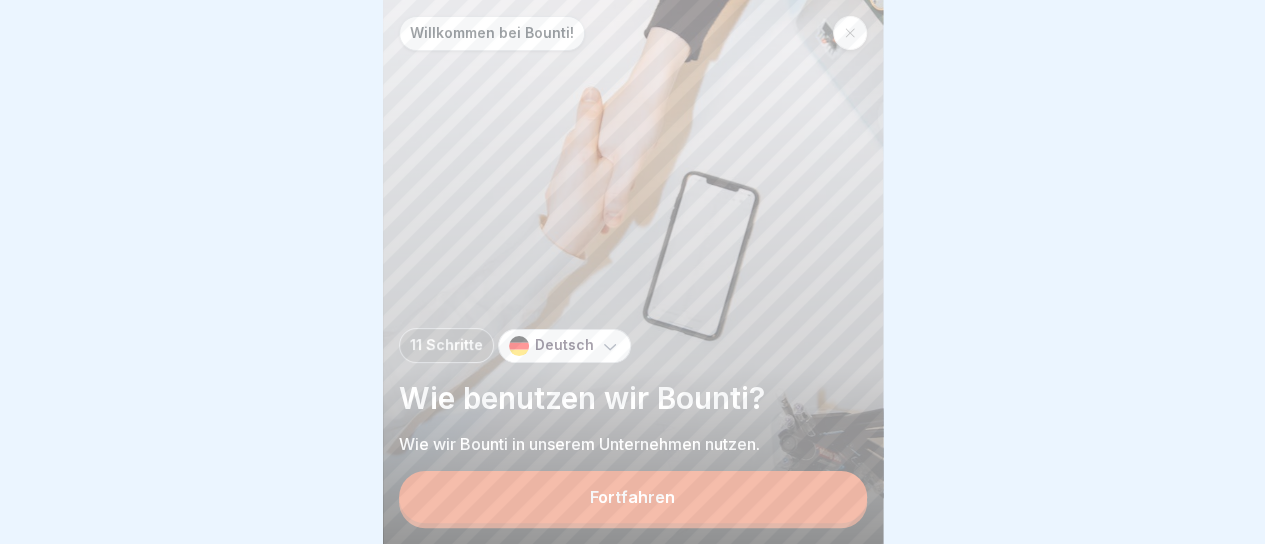 scroll, scrollTop: 15, scrollLeft: 0, axis: vertical 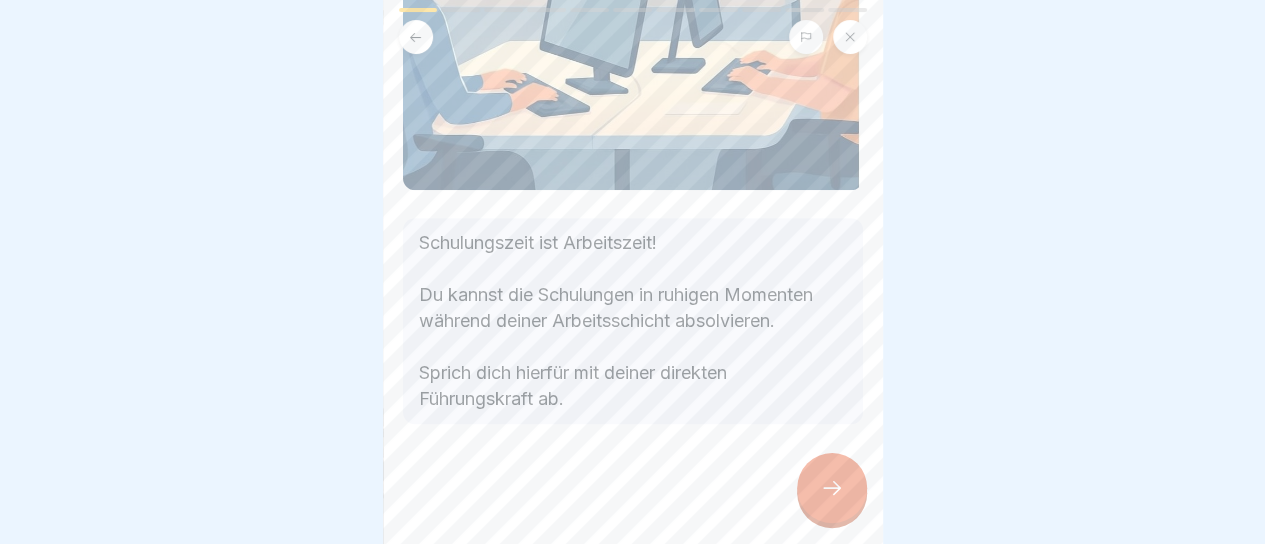 click at bounding box center (832, 488) 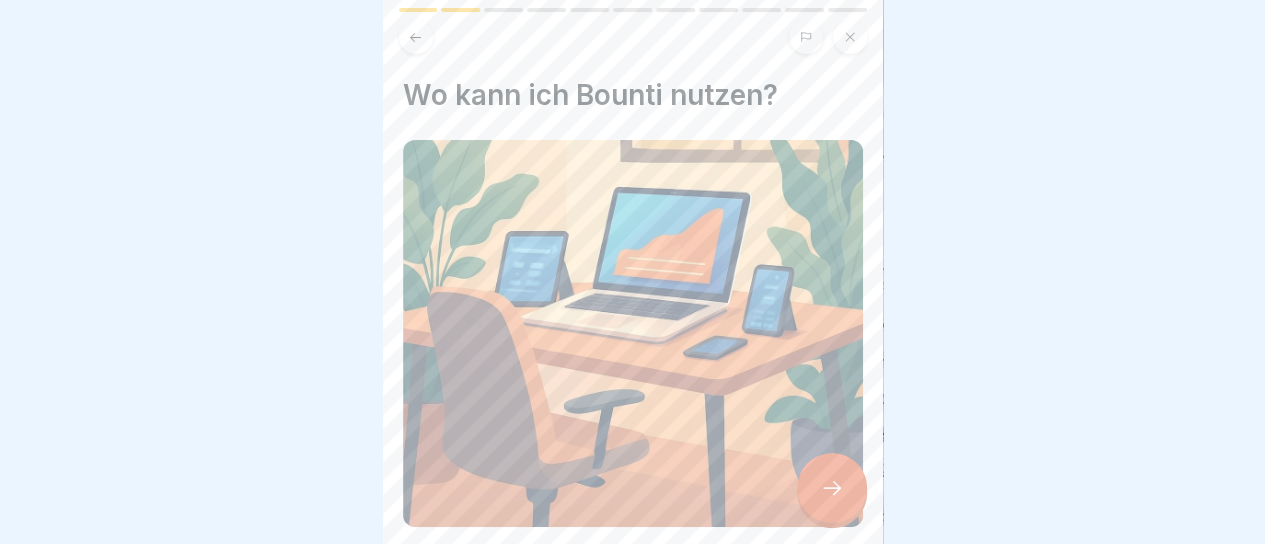 click at bounding box center (832, 488) 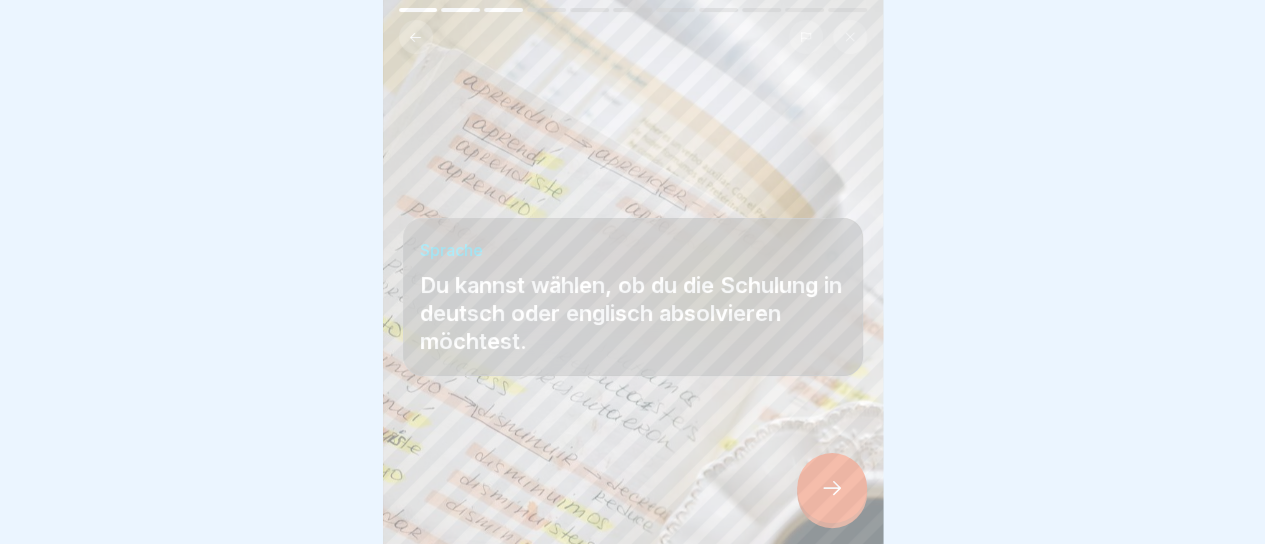 click at bounding box center [832, 488] 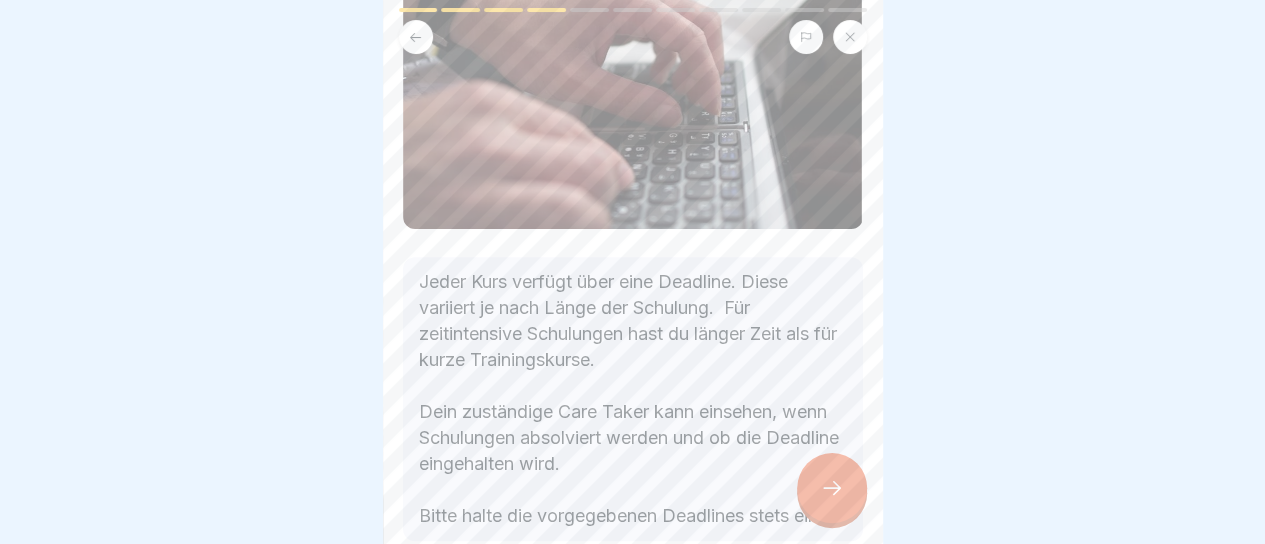 scroll, scrollTop: 184, scrollLeft: 0, axis: vertical 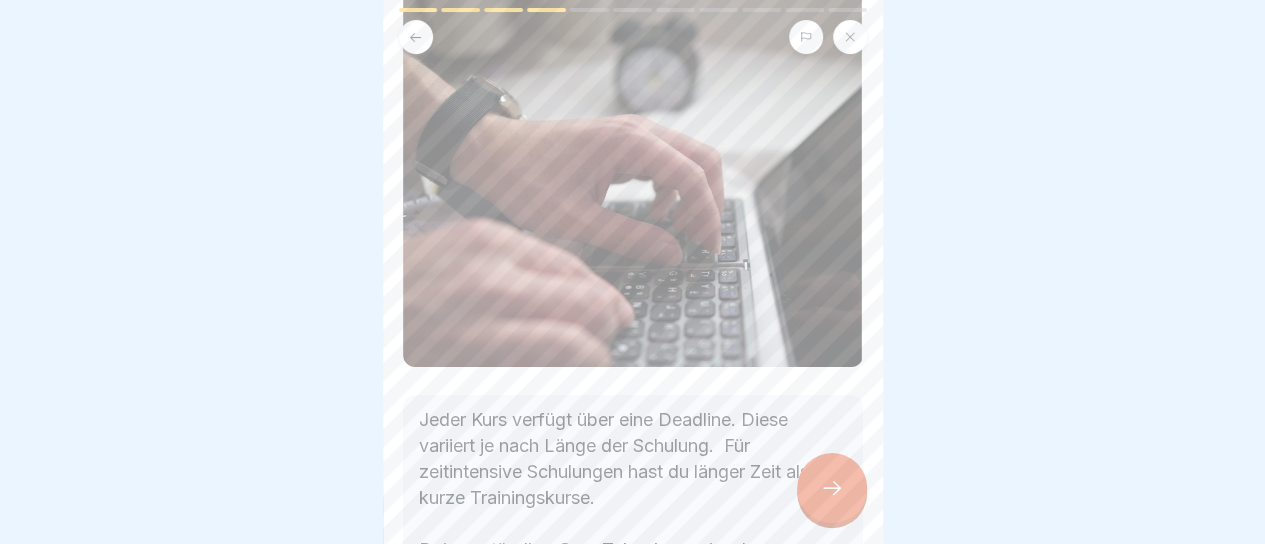 click 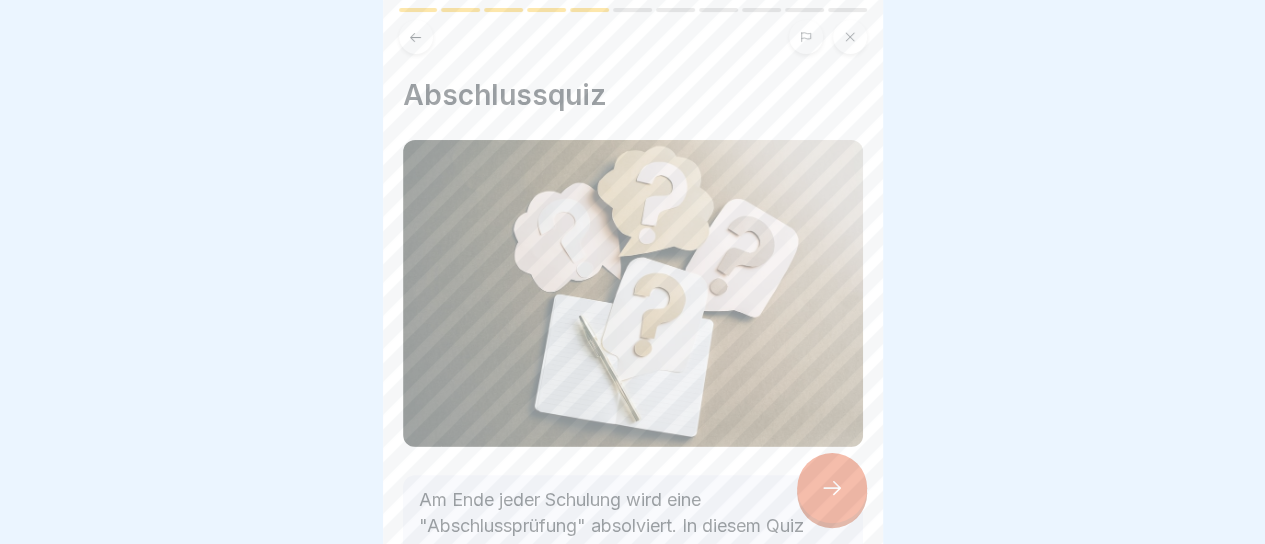 click 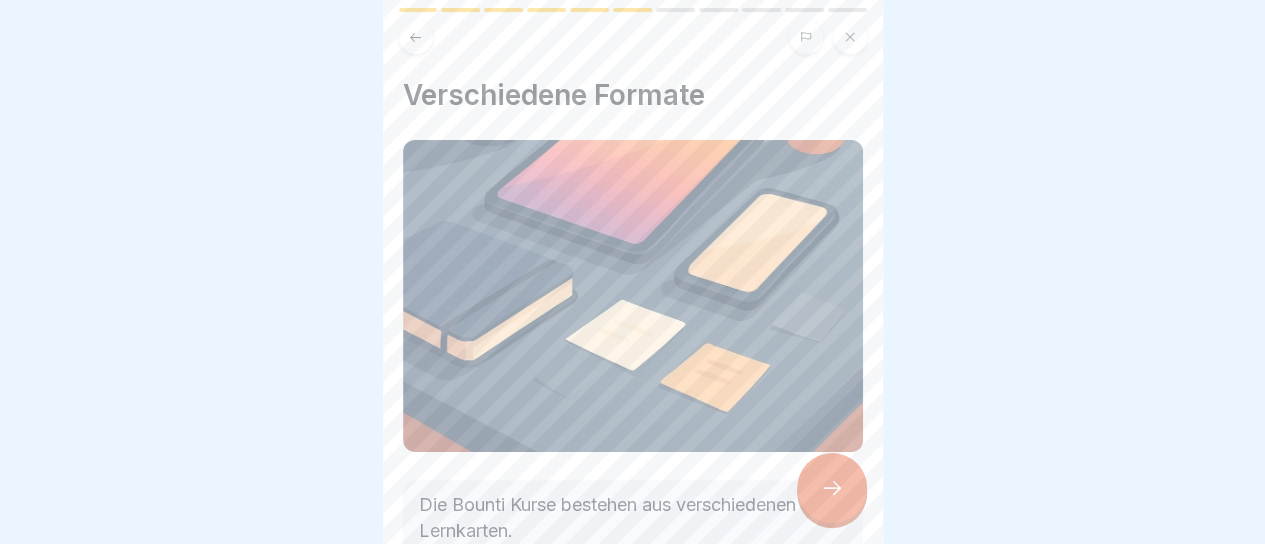 click 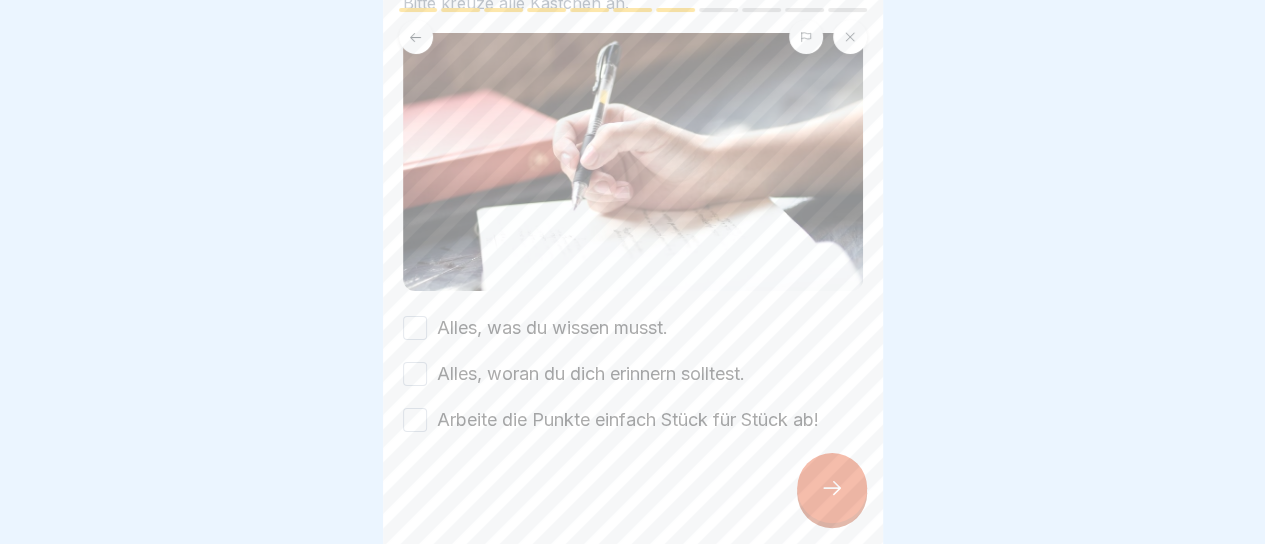 scroll, scrollTop: 176, scrollLeft: 0, axis: vertical 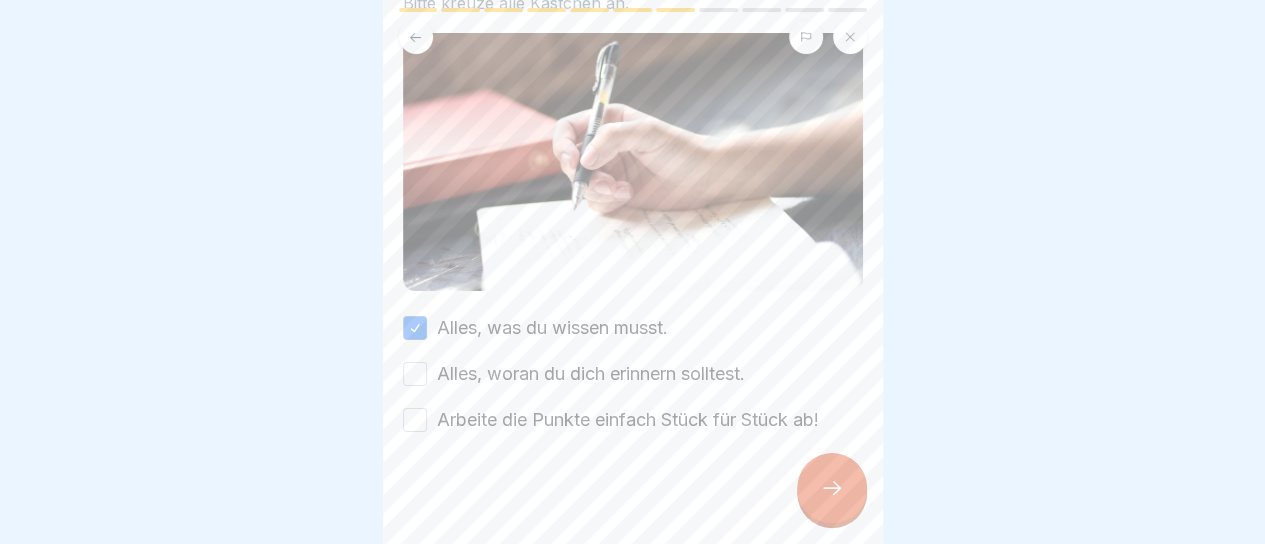 click on "Alles, woran du dich erinnern solltest." at bounding box center [415, 374] 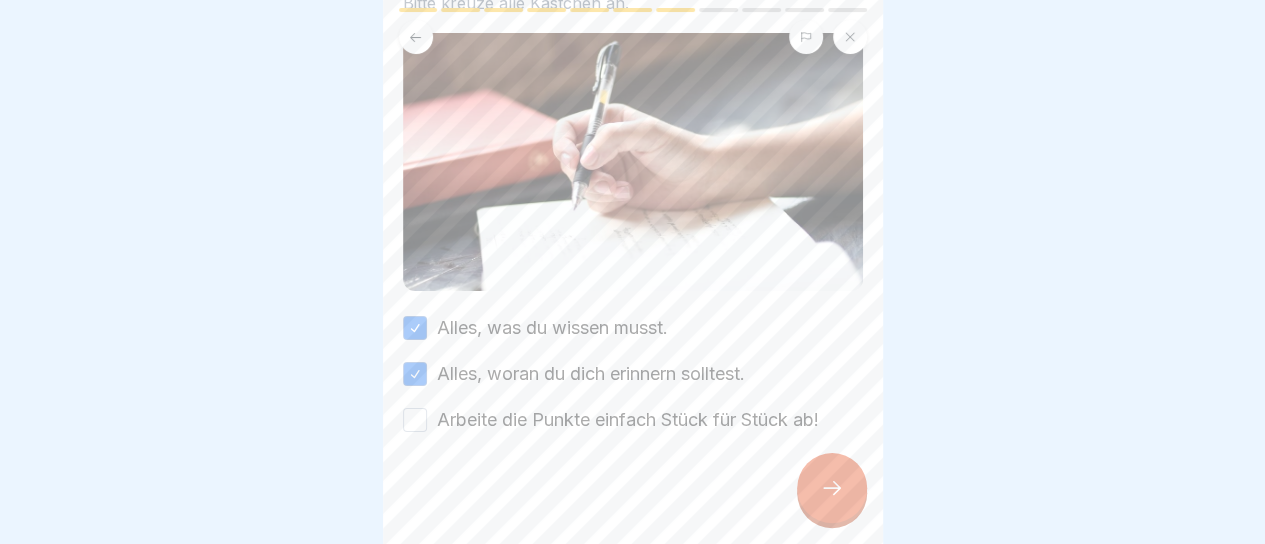 click on "Arbeite die Punkte einfach Stück für Stück ab!" at bounding box center [415, 420] 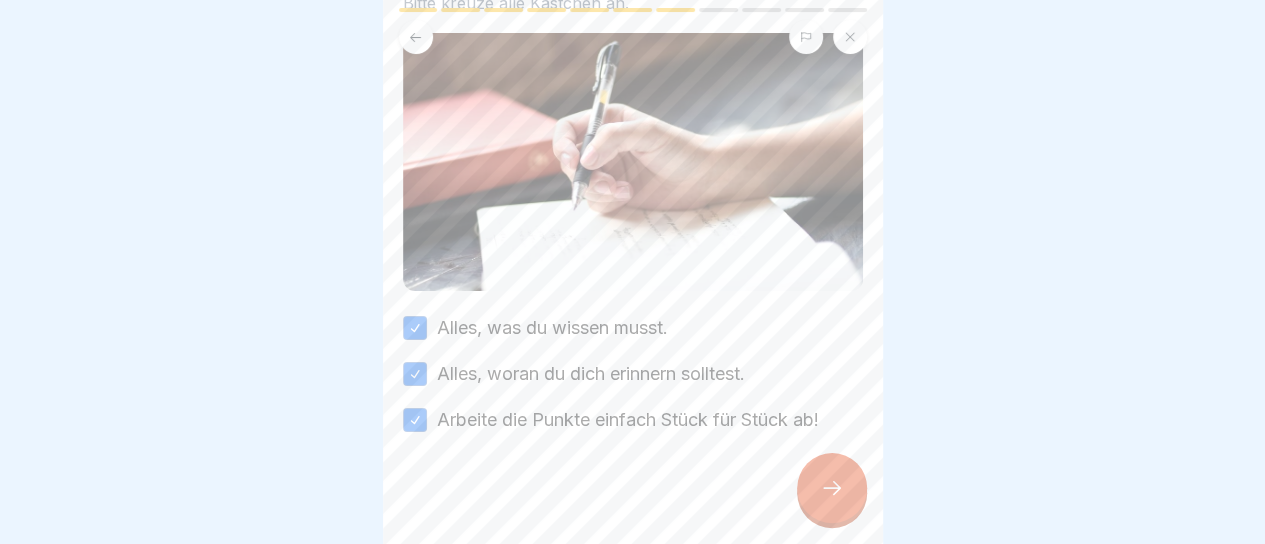 click at bounding box center (832, 488) 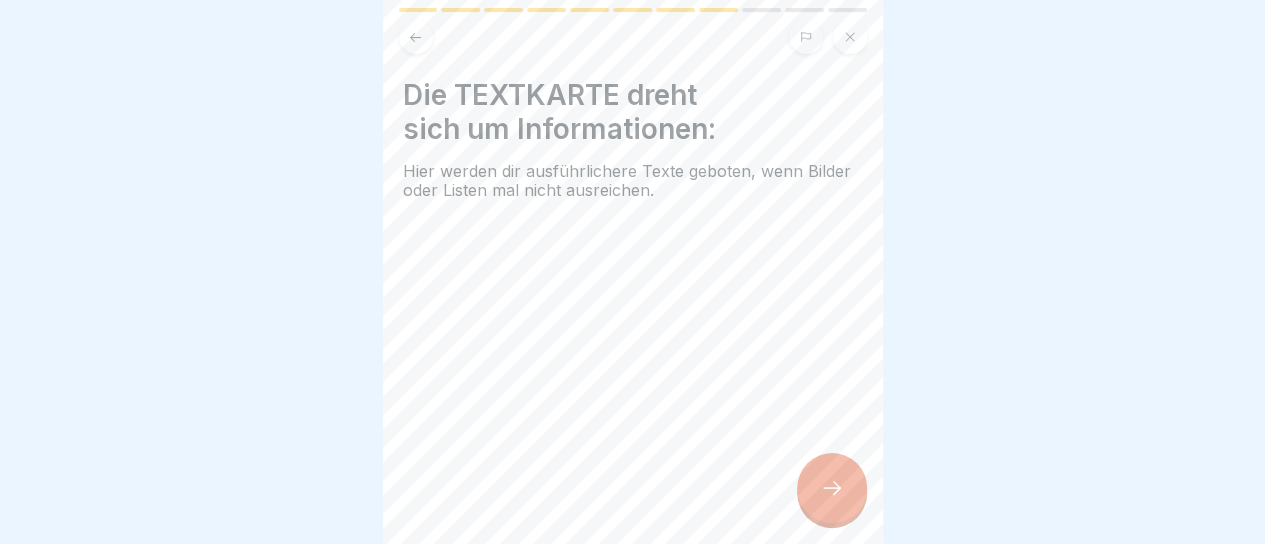 click 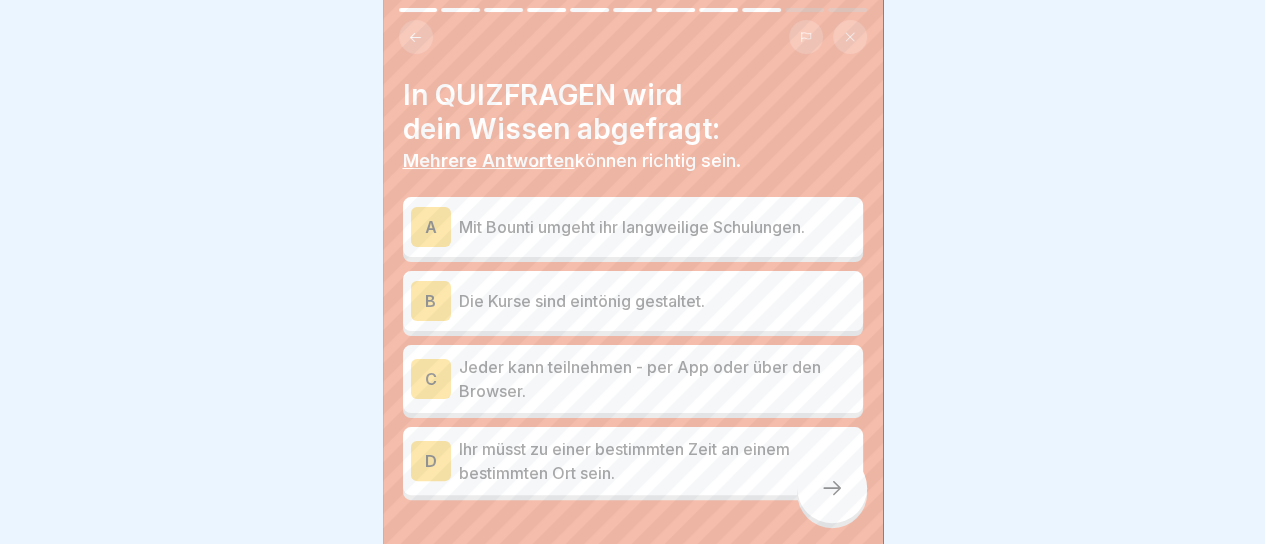 click 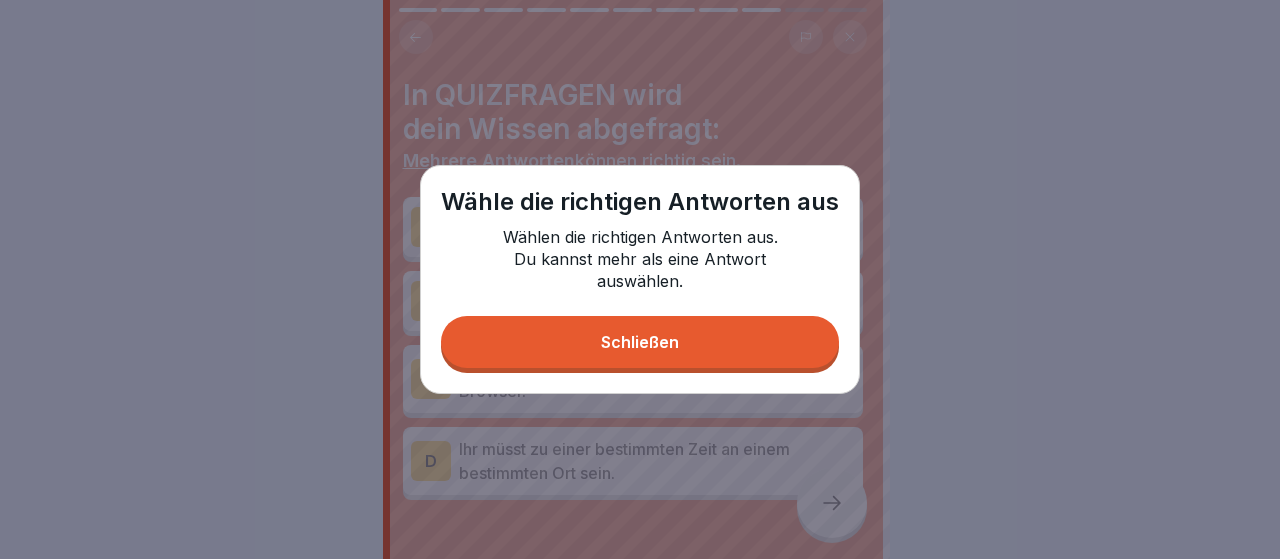 click on "Schließen" at bounding box center (640, 342) 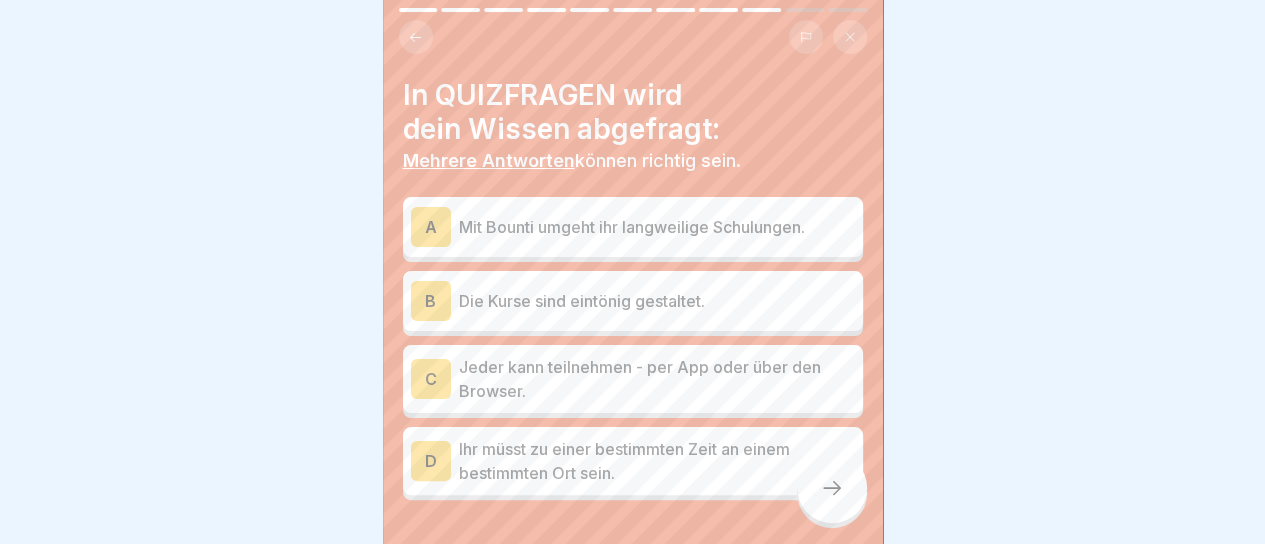 click on "Jeder kann teilnehmen - per App oder über den Browser." at bounding box center (657, 379) 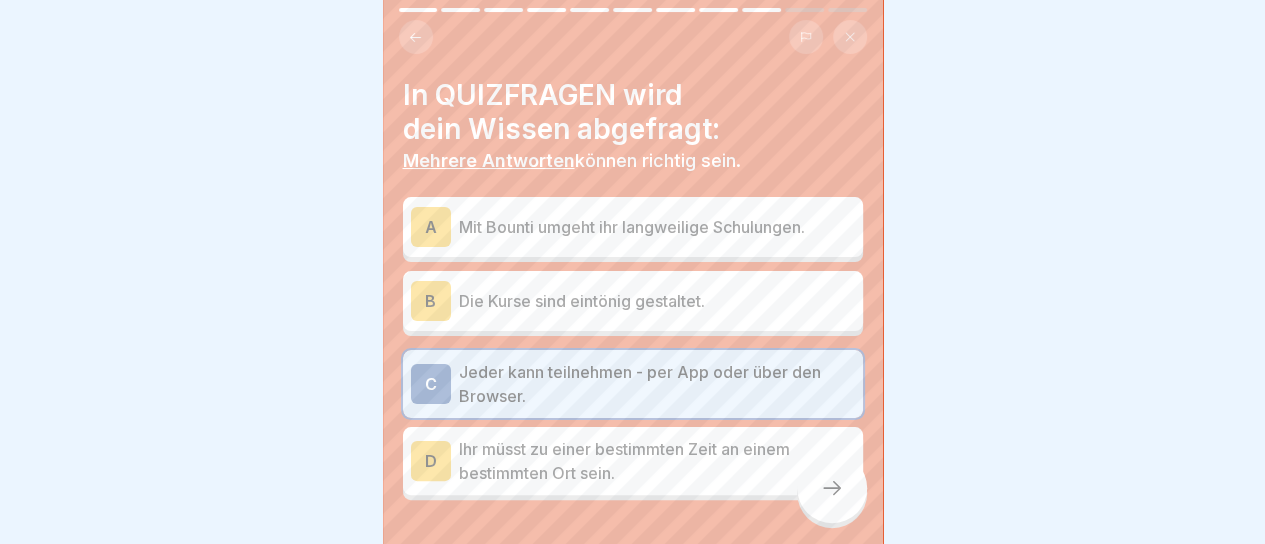 click 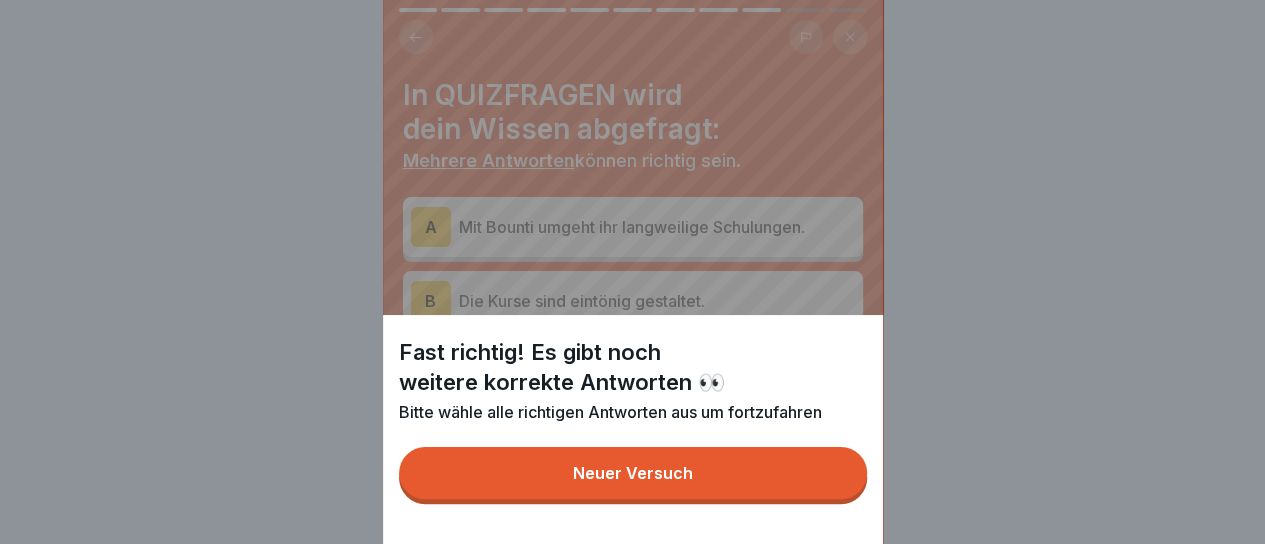 click on "Neuer Versuch" at bounding box center [633, 473] 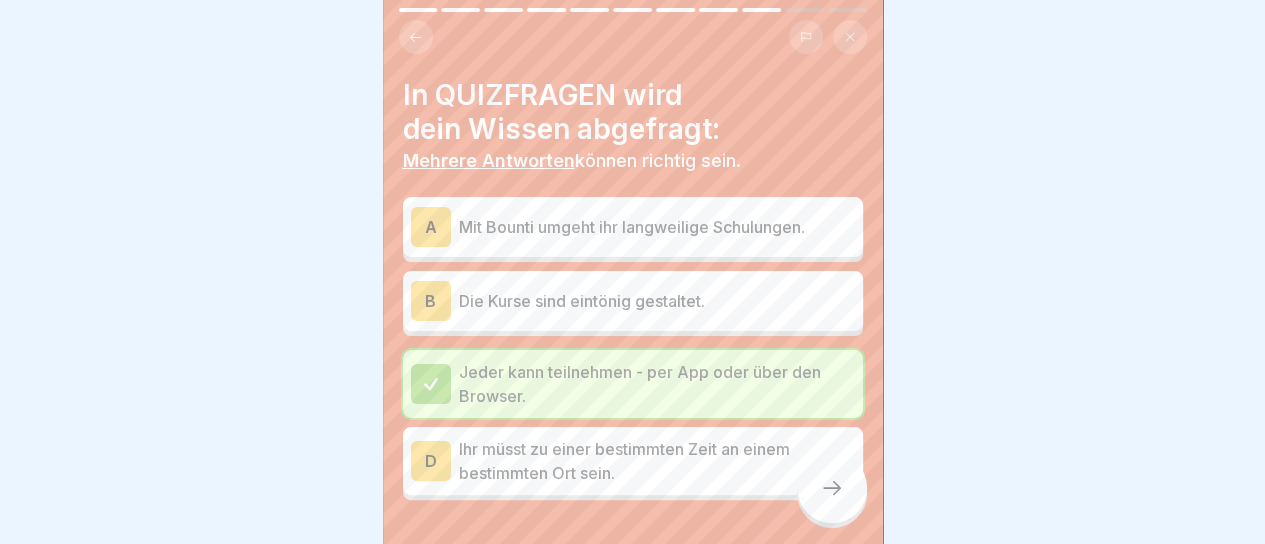 click on "Die Kurse sind eintönig gestaltet." at bounding box center [657, 301] 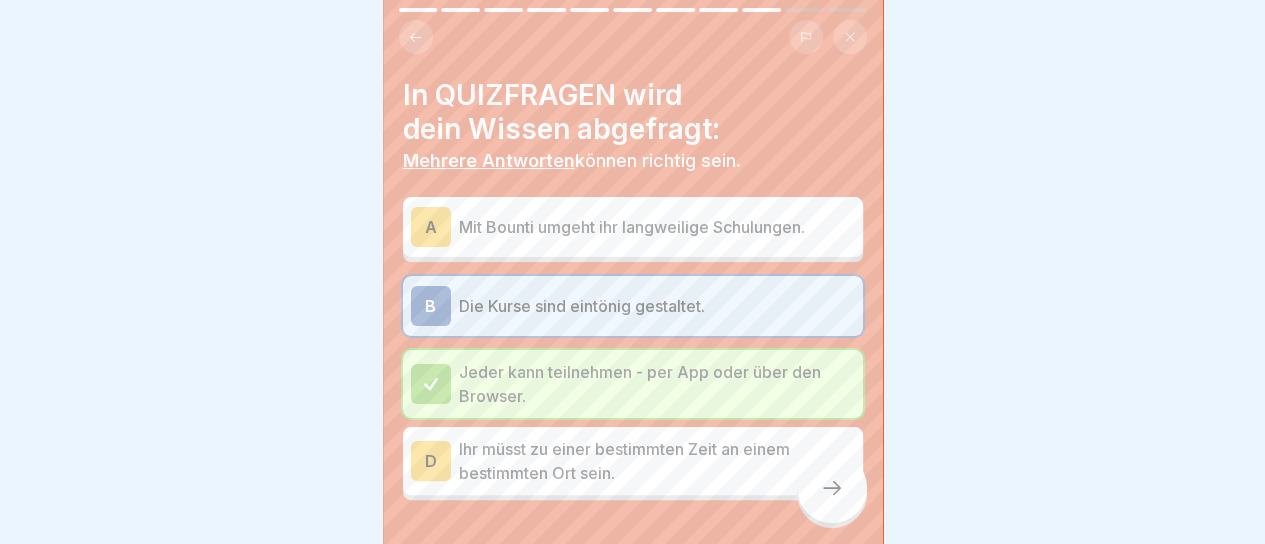 click 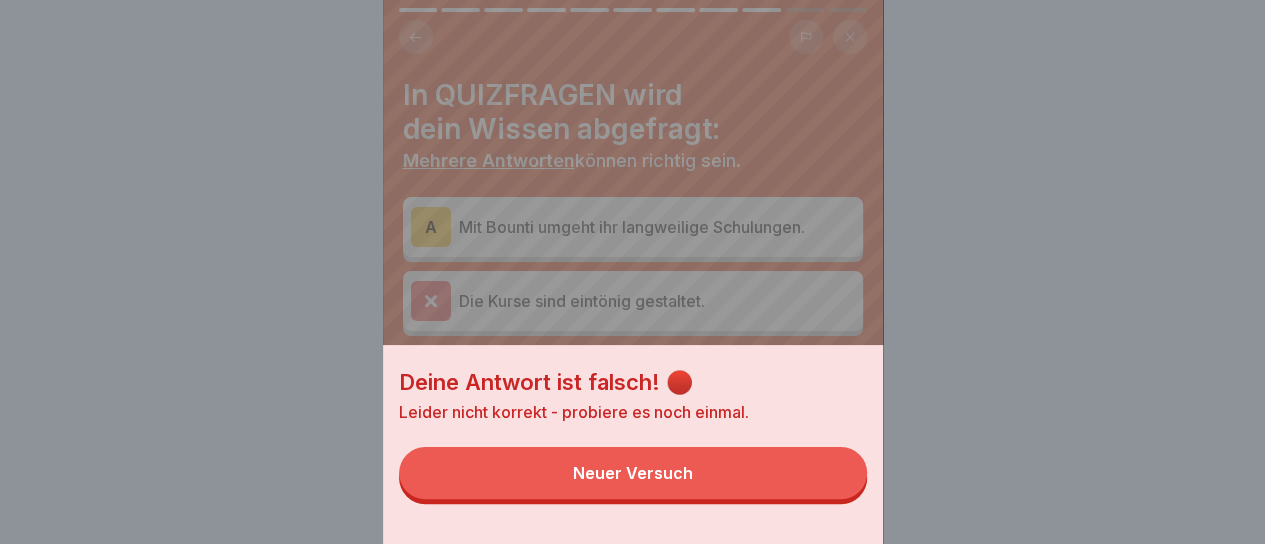click on "Neuer Versuch" at bounding box center [633, 473] 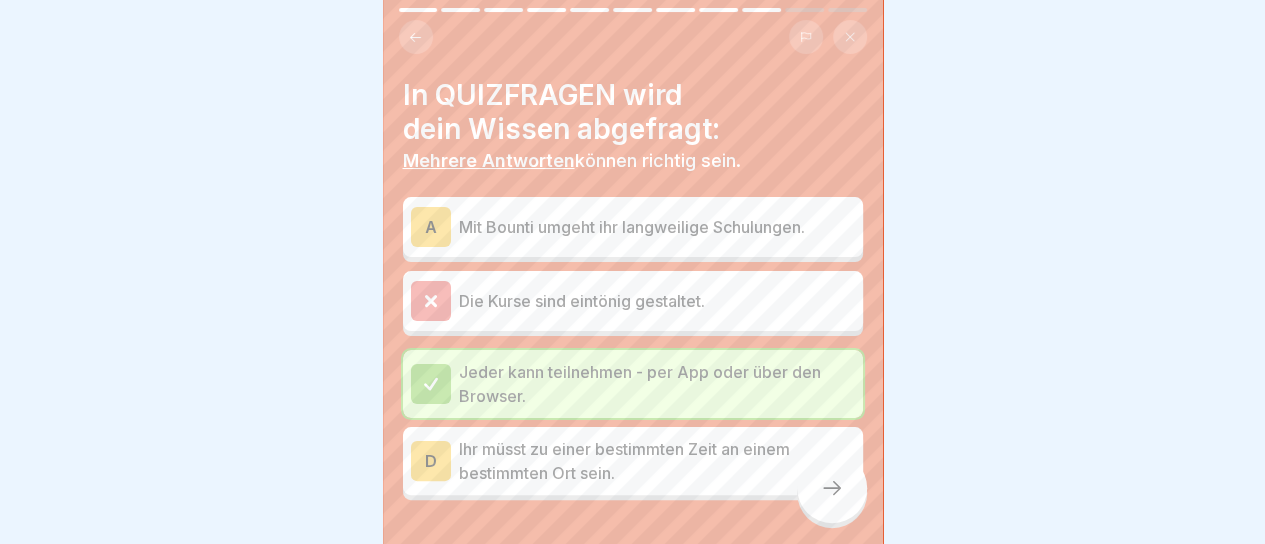 click on "Mit Bounti umgeht ihr langweilige Schulungen." at bounding box center [657, 227] 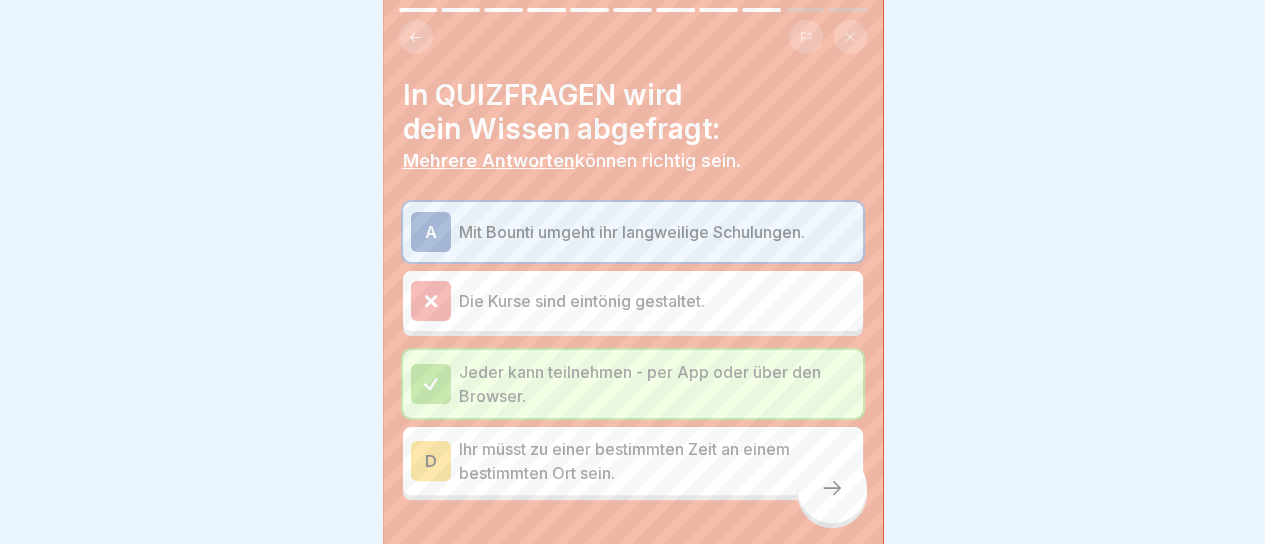 click 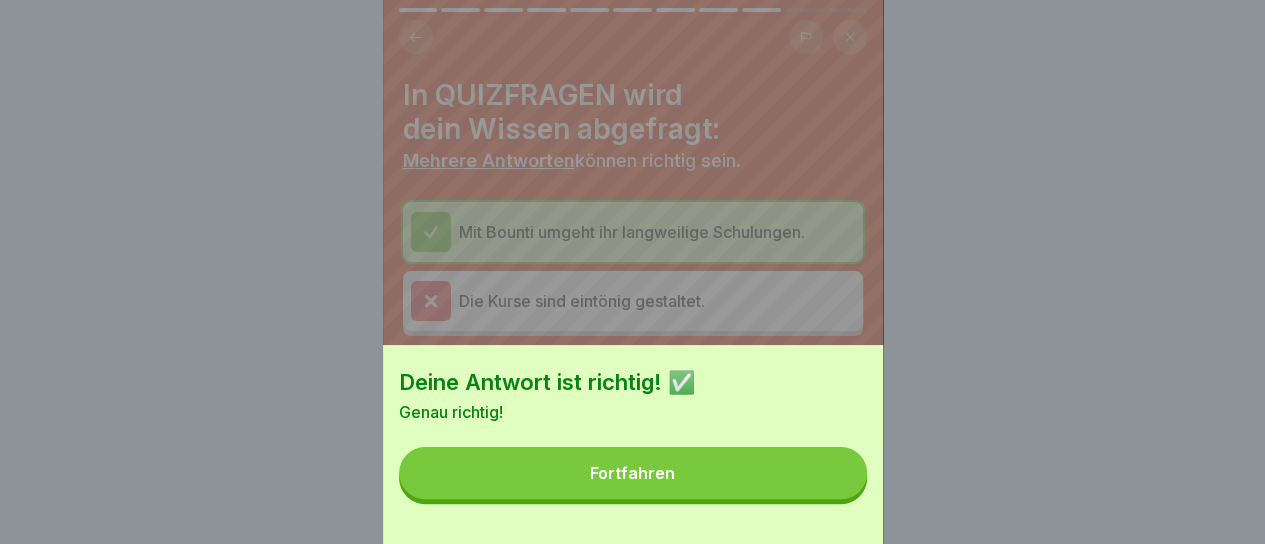 click on "Fortfahren" at bounding box center [633, 473] 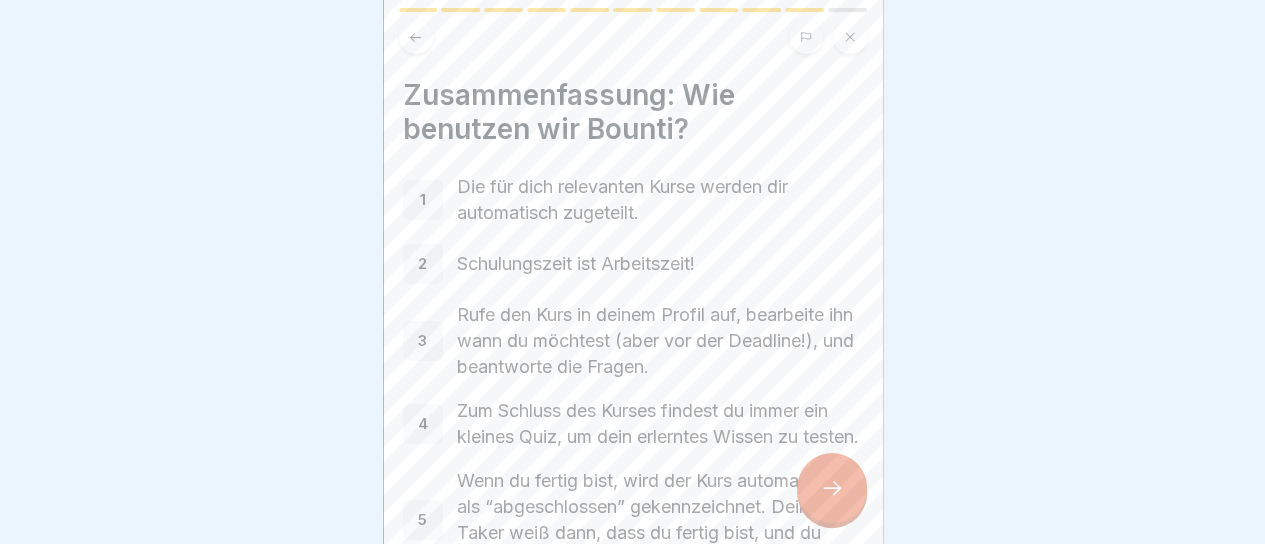 scroll, scrollTop: 200, scrollLeft: 0, axis: vertical 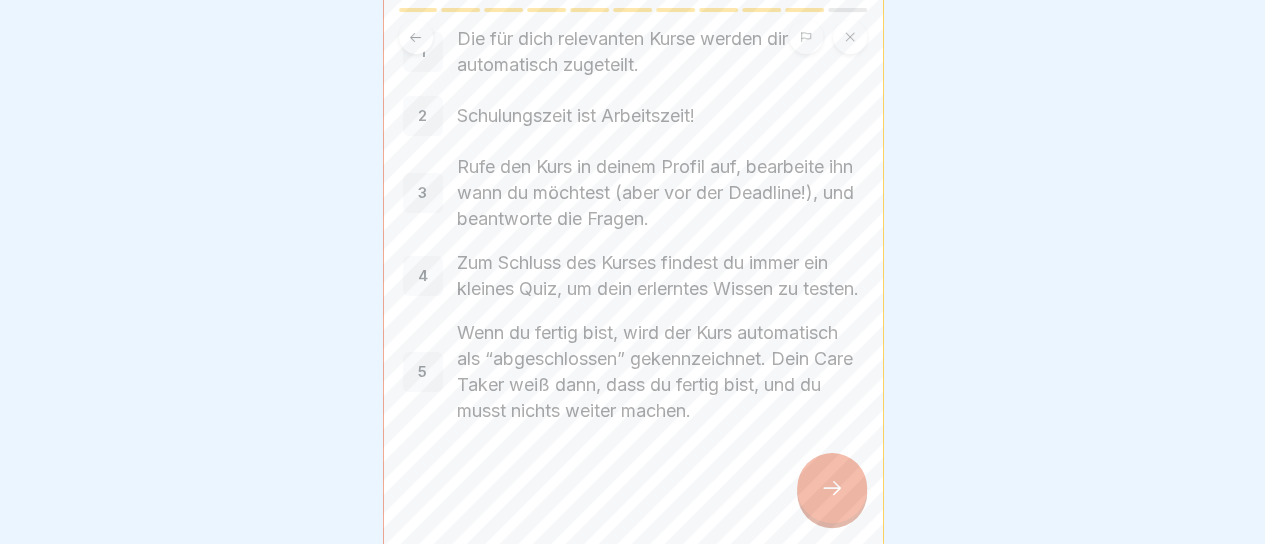 click at bounding box center (832, 488) 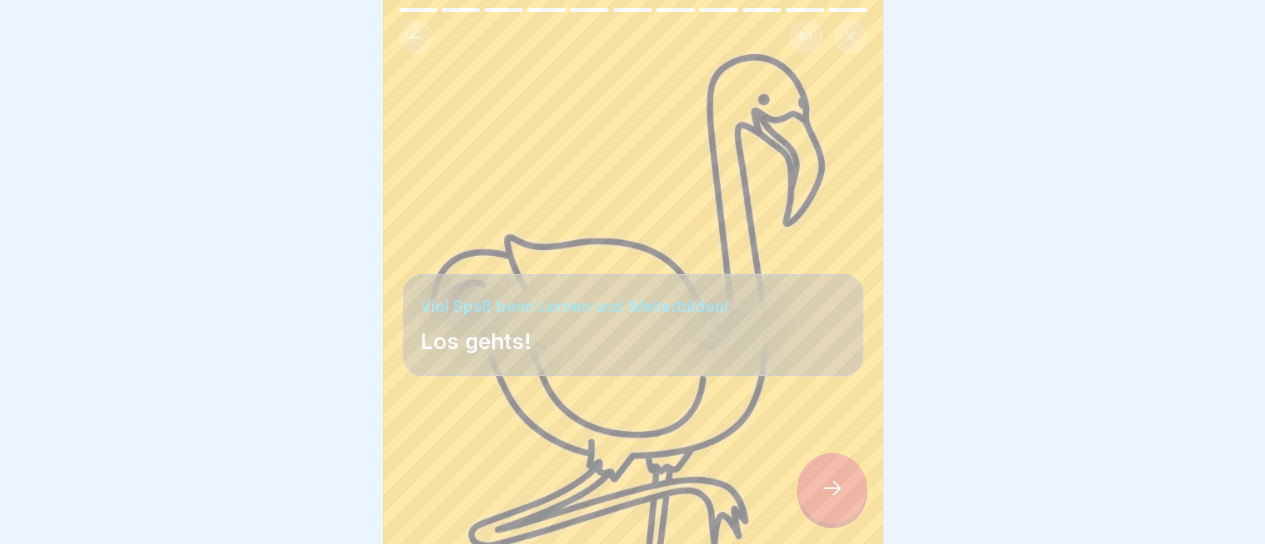 click at bounding box center [832, 488] 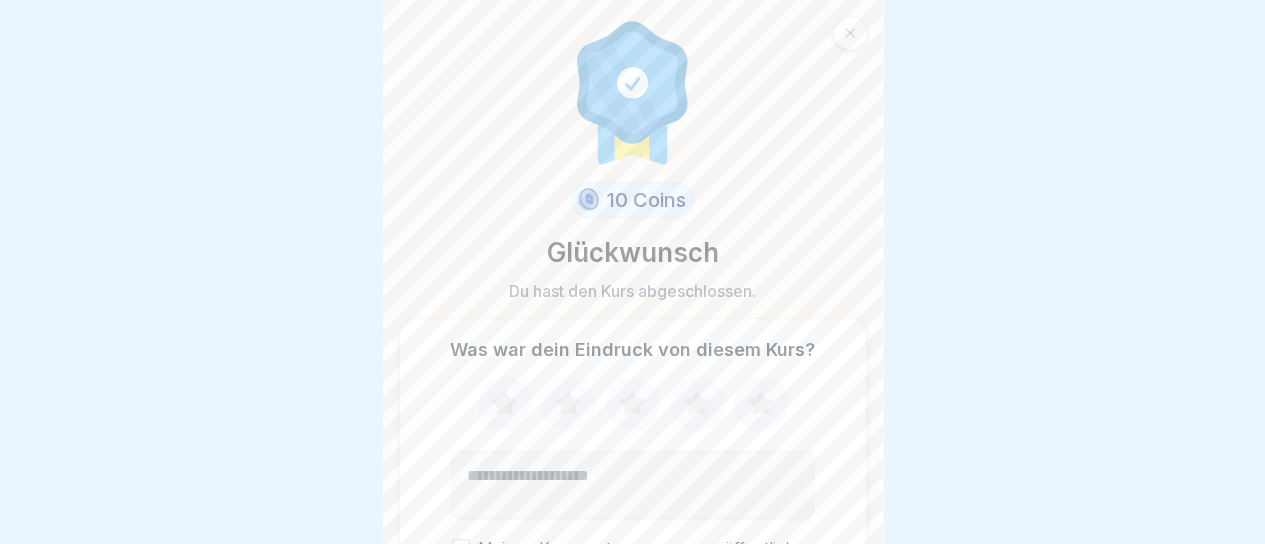 scroll, scrollTop: 106, scrollLeft: 0, axis: vertical 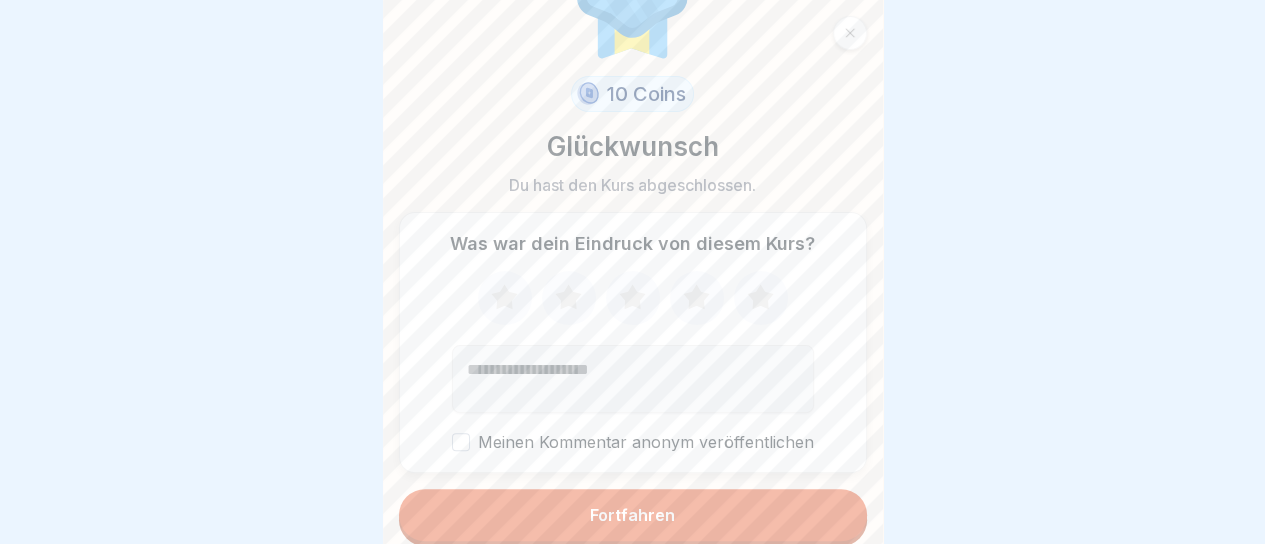 click on "Fortfahren" at bounding box center [632, 515] 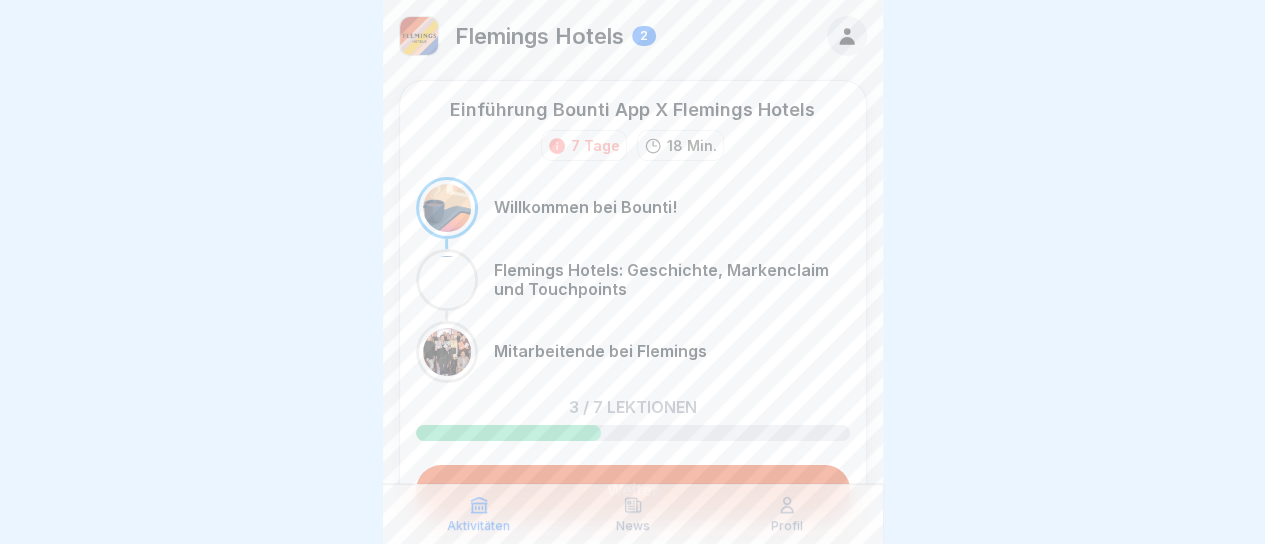 click on "Flemings Hotels: Geschichte, Markenclaim und Touchpoints" at bounding box center [672, 280] 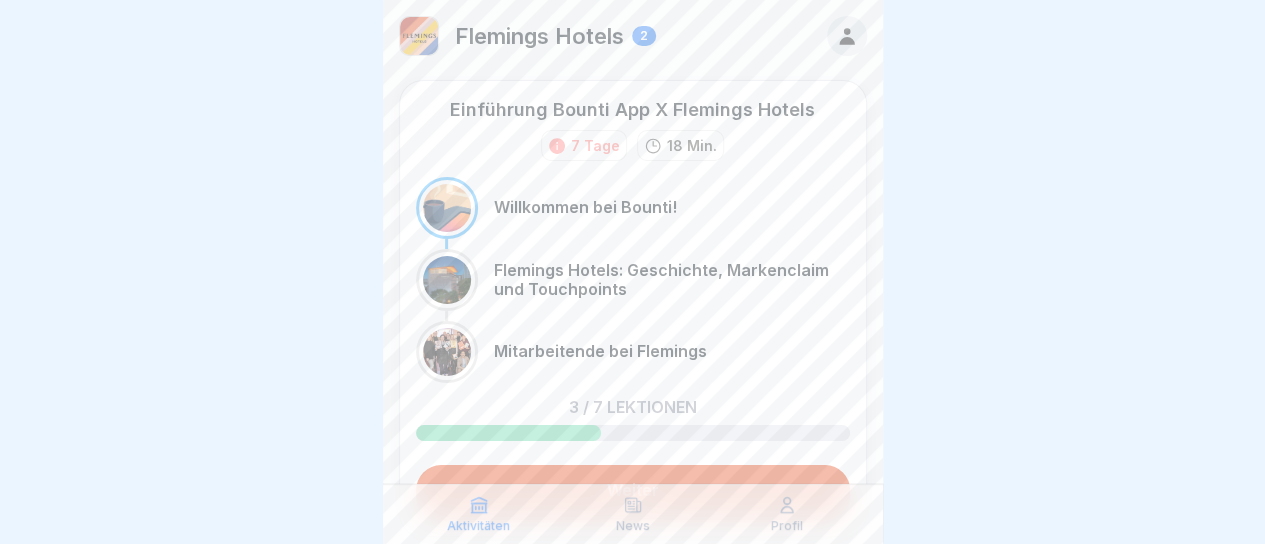 scroll, scrollTop: 119, scrollLeft: 0, axis: vertical 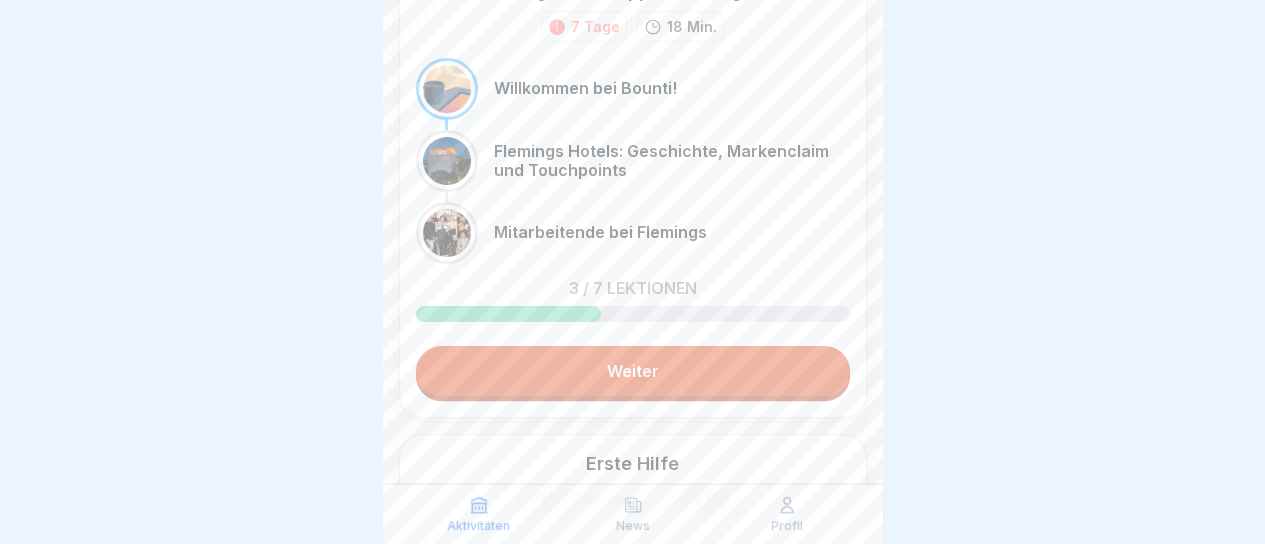 click on "Weiter" at bounding box center (633, 371) 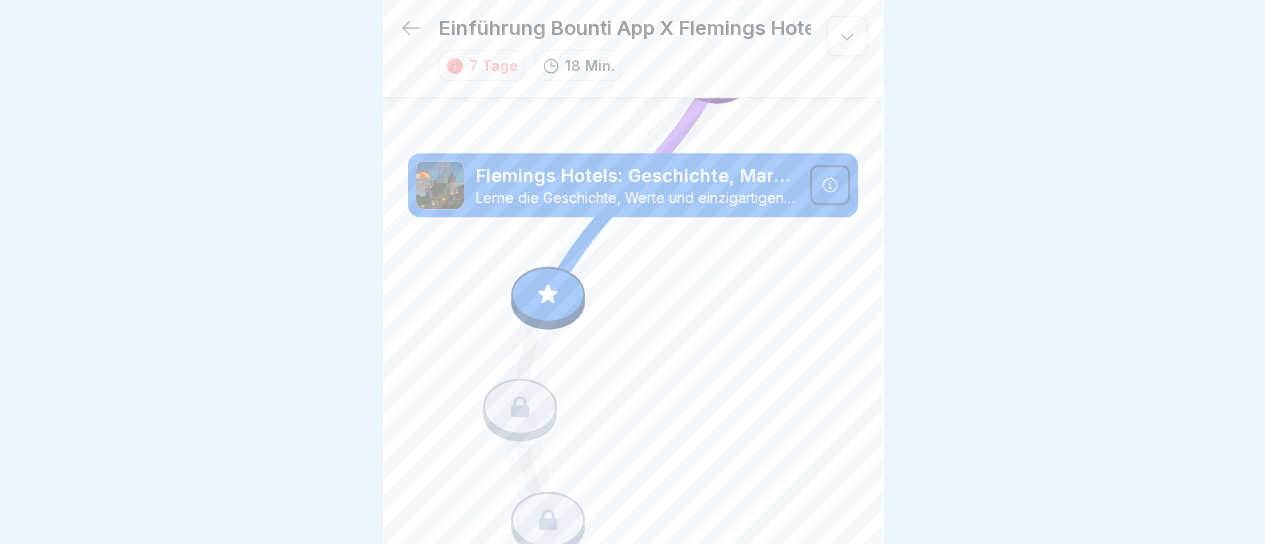 scroll, scrollTop: 614, scrollLeft: 0, axis: vertical 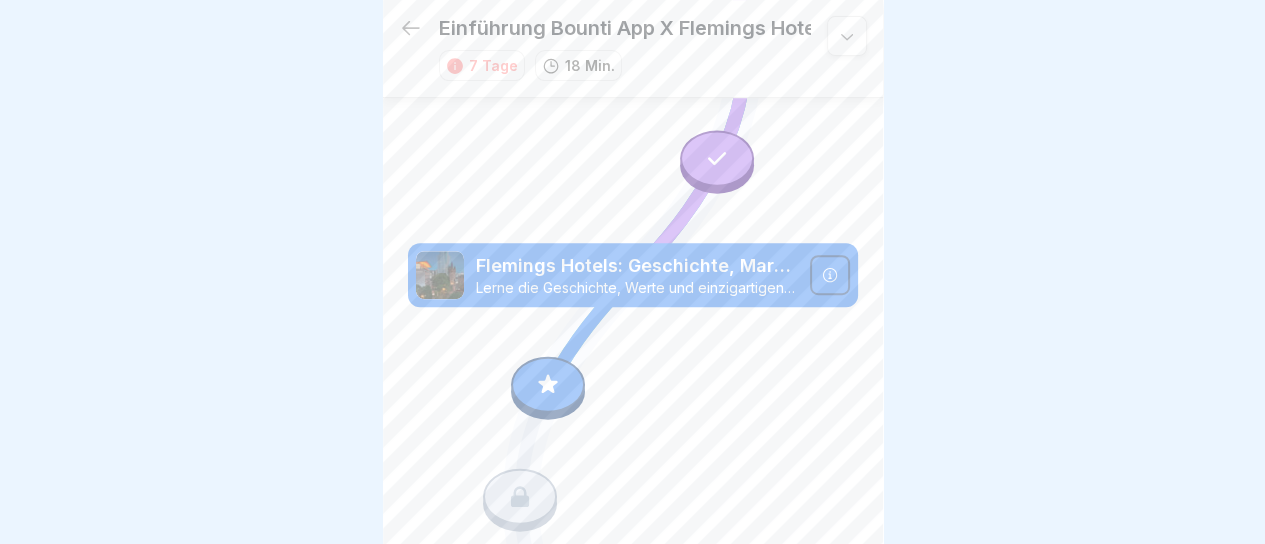 click on "Lerne die Geschichte, Werte und einzigartigen Merkmale der Flemings Hotels kennen. Lerne, wie diese familiengeführte Marke die perfekte Kombination aus Design, Nachhaltigkeit und persönlichem Service bietet." at bounding box center [637, 288] 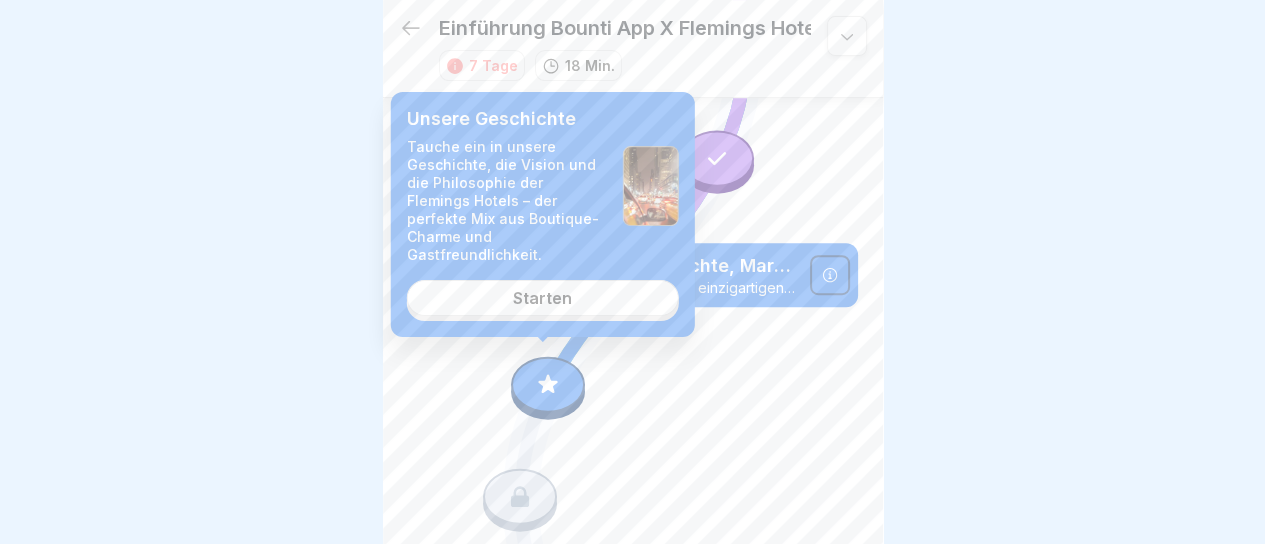 click on "Starten" at bounding box center (542, 298) 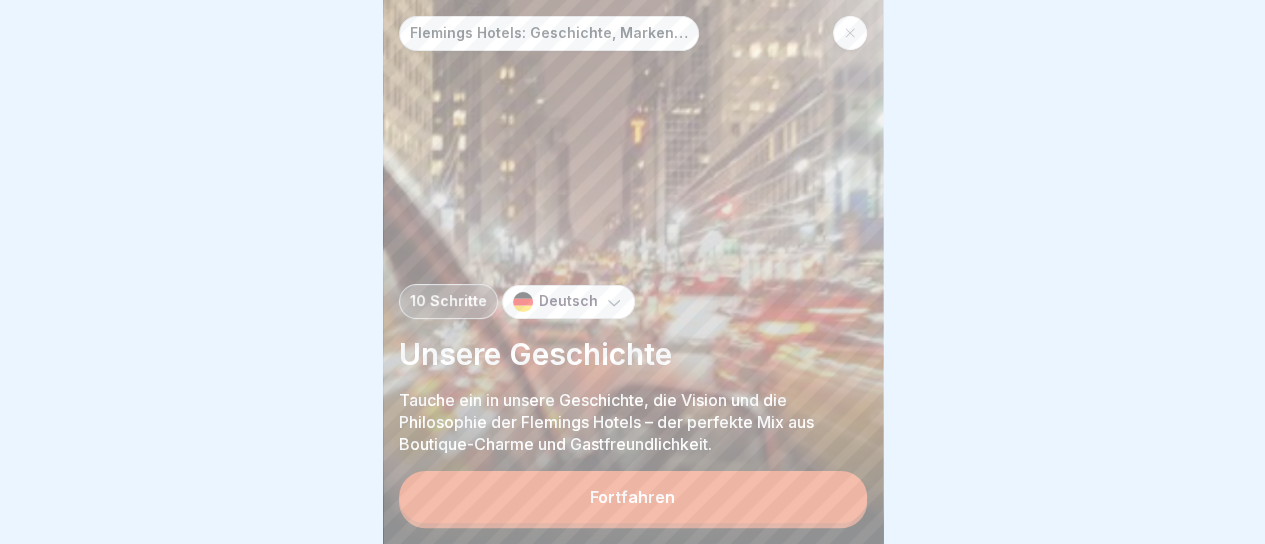 scroll, scrollTop: 0, scrollLeft: 0, axis: both 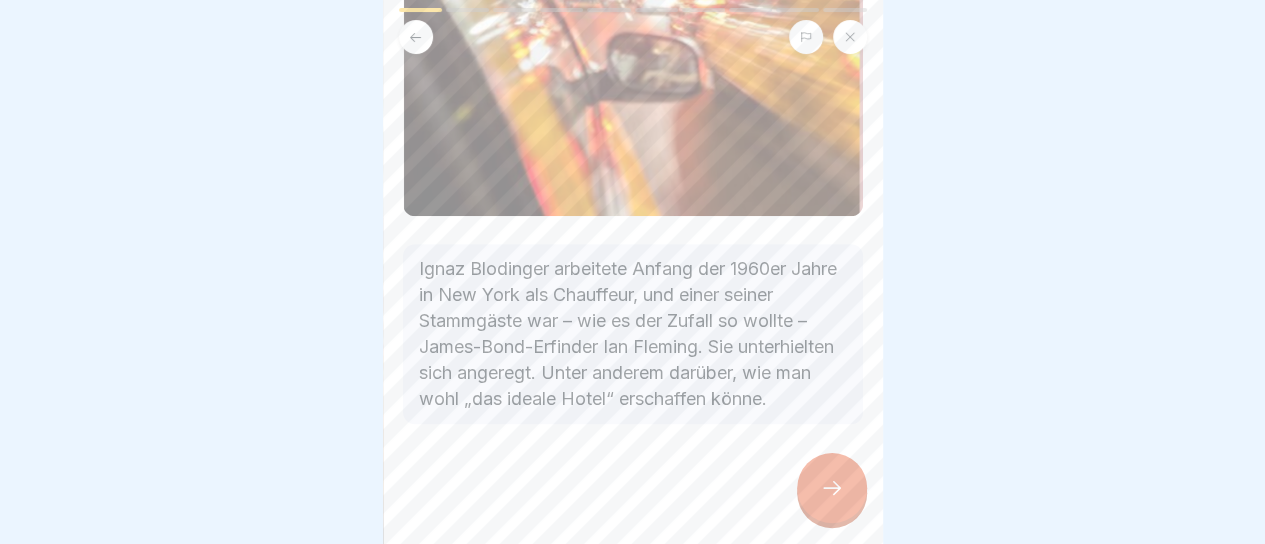 click 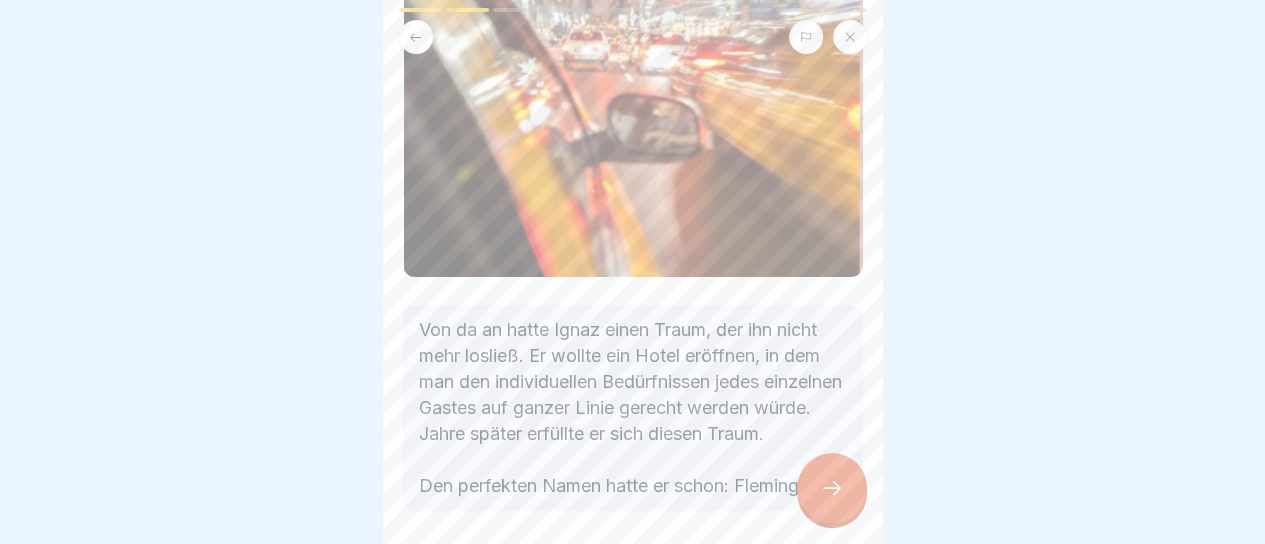 scroll, scrollTop: 449, scrollLeft: 0, axis: vertical 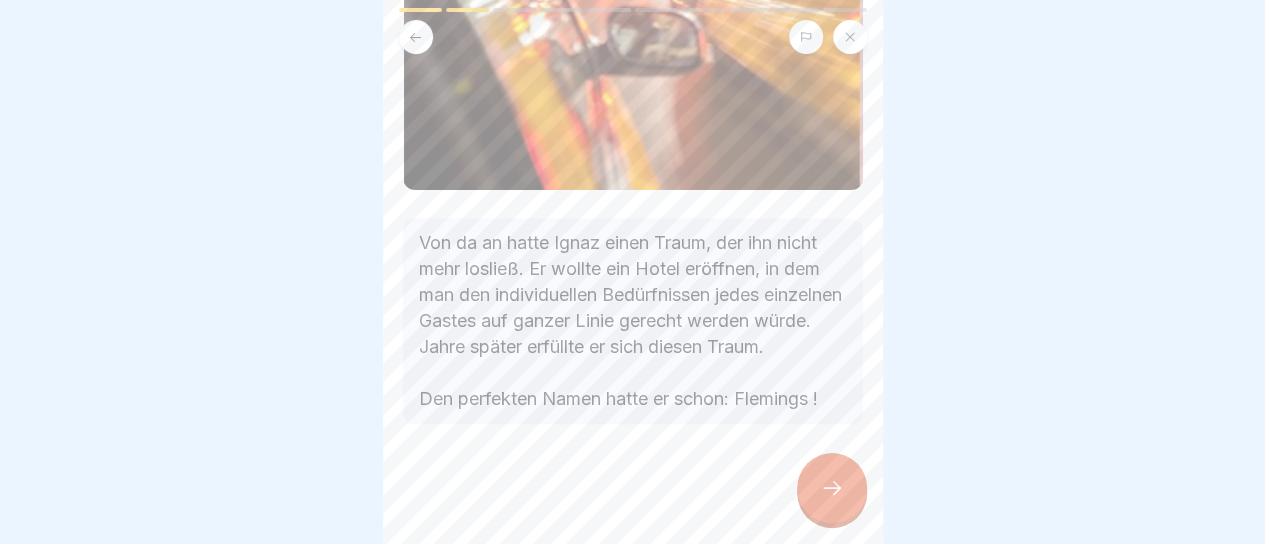 click 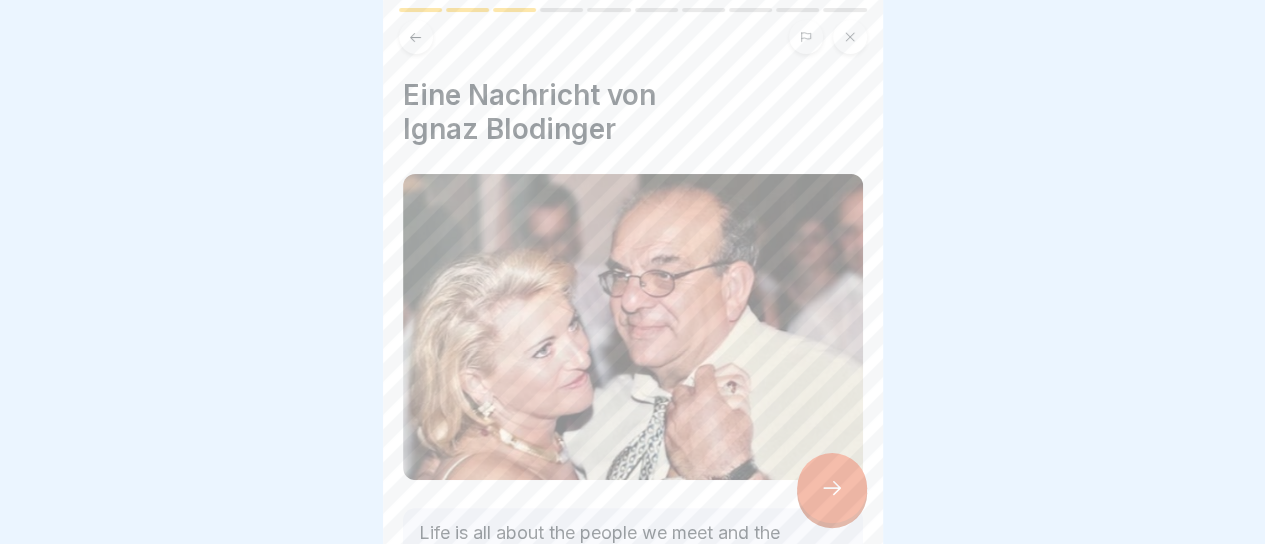 scroll, scrollTop: 176, scrollLeft: 0, axis: vertical 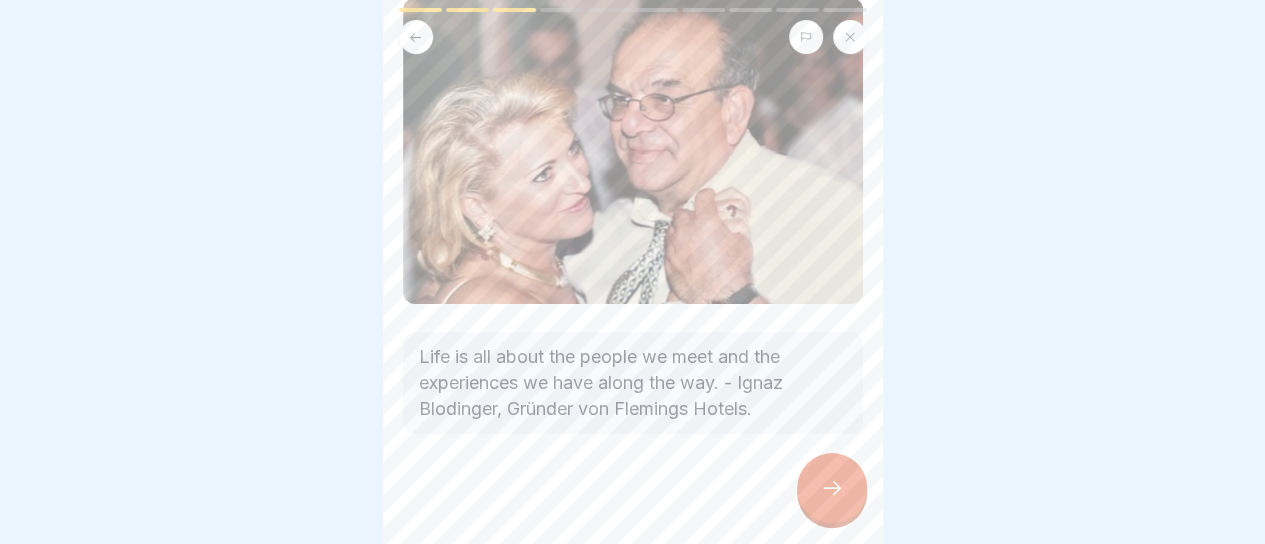 click at bounding box center [832, 488] 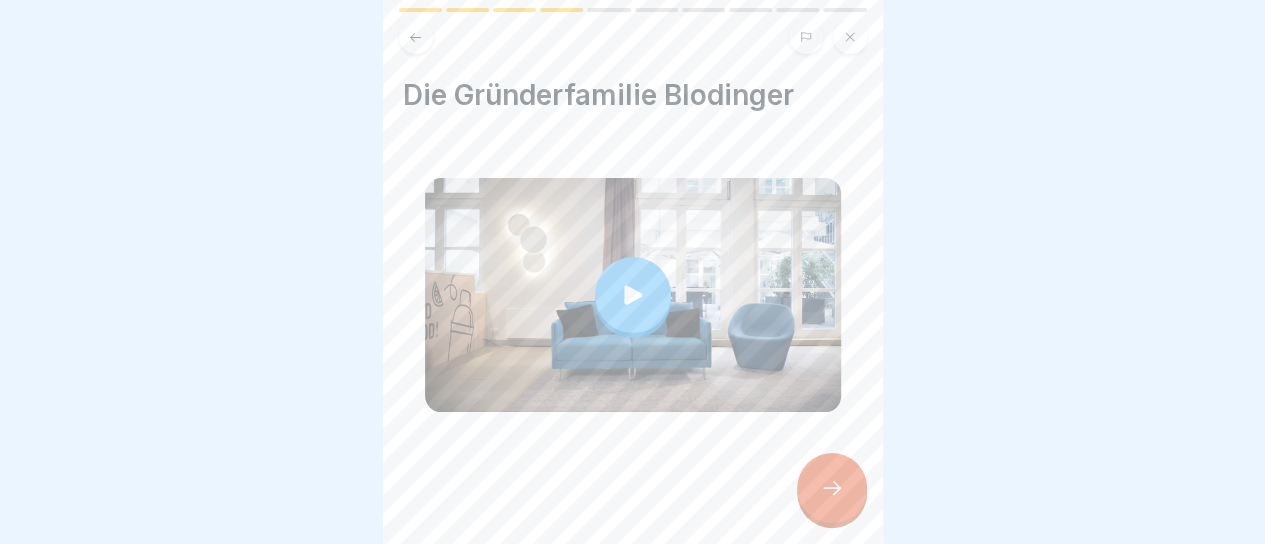 click at bounding box center [633, 295] 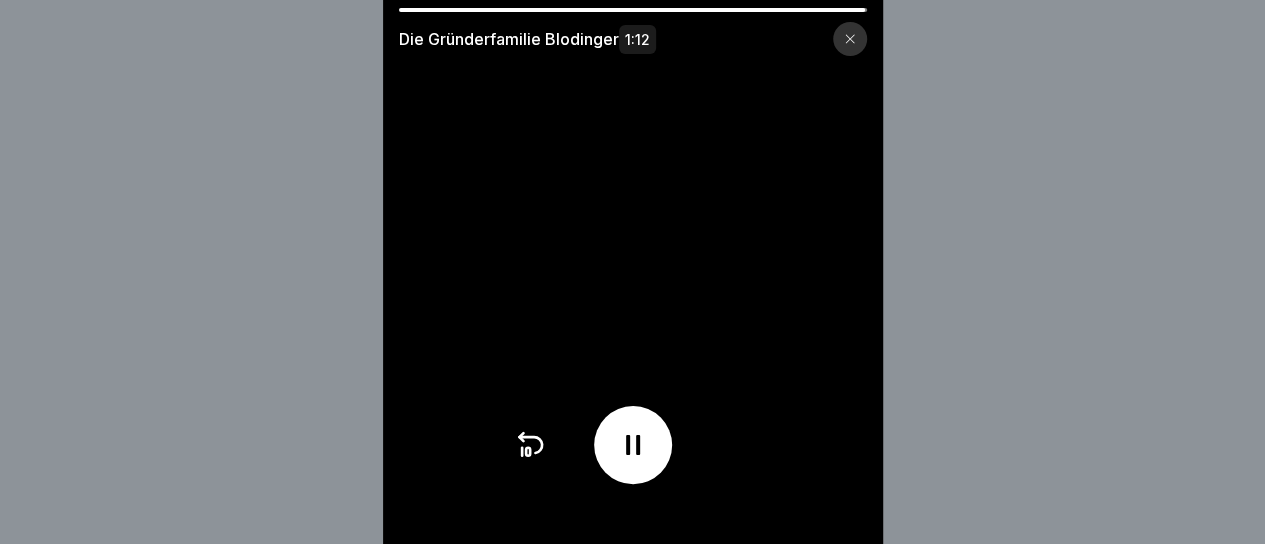 scroll, scrollTop: 14, scrollLeft: 0, axis: vertical 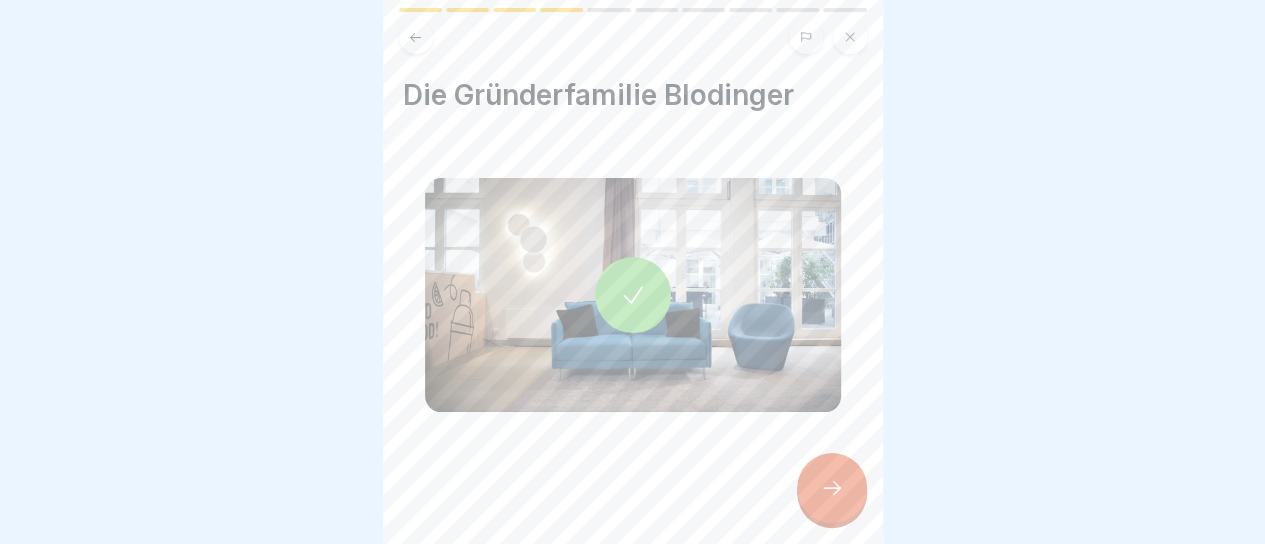 click at bounding box center (832, 488) 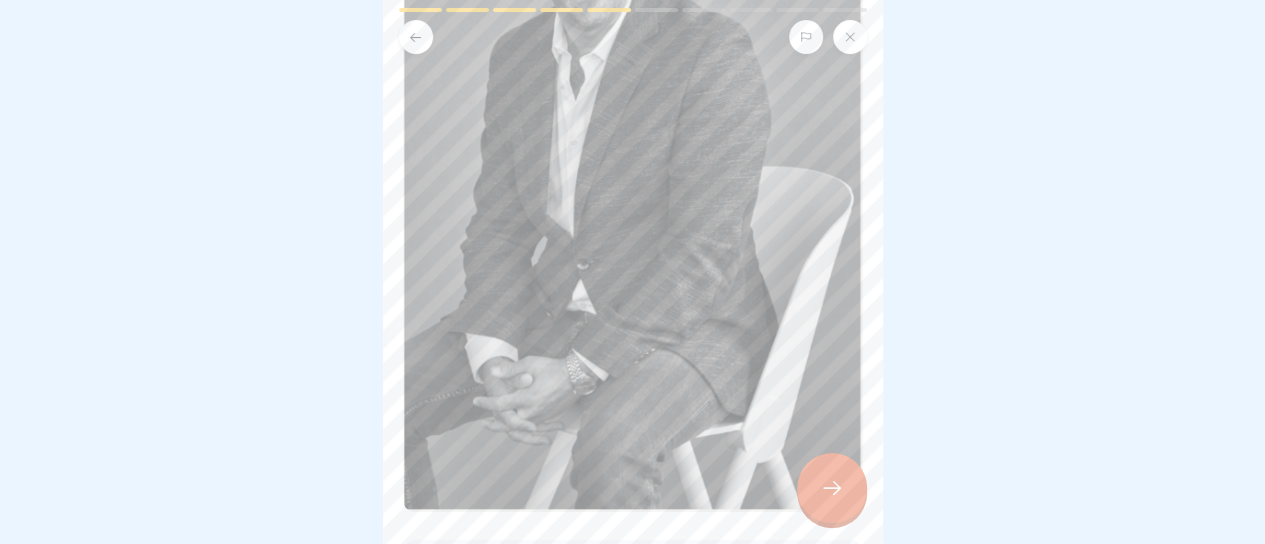 scroll, scrollTop: 591, scrollLeft: 0, axis: vertical 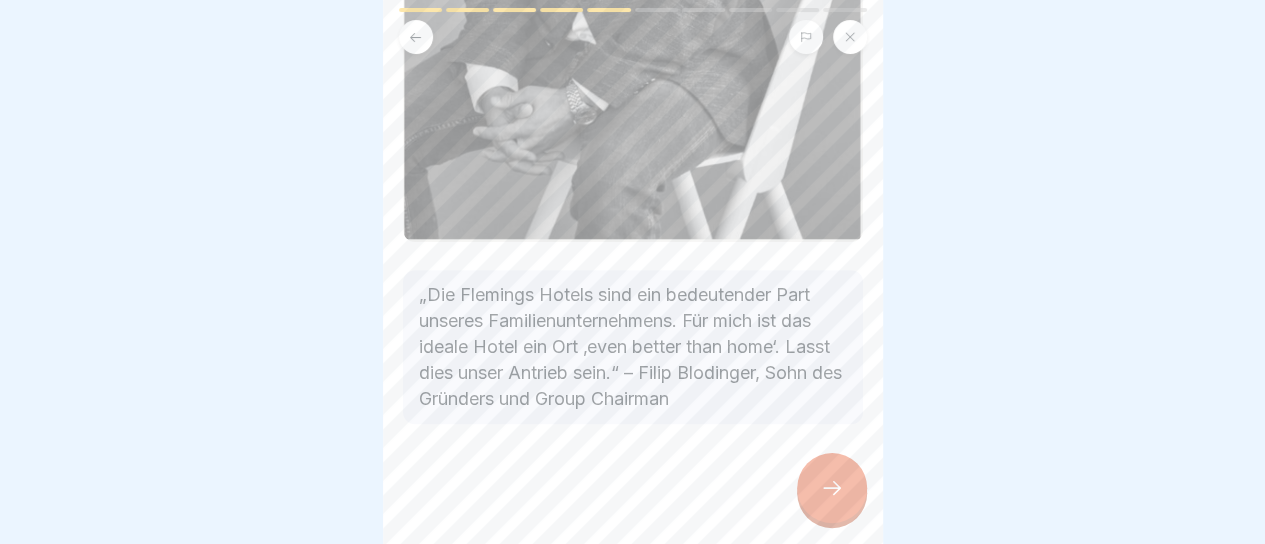 click at bounding box center (832, 488) 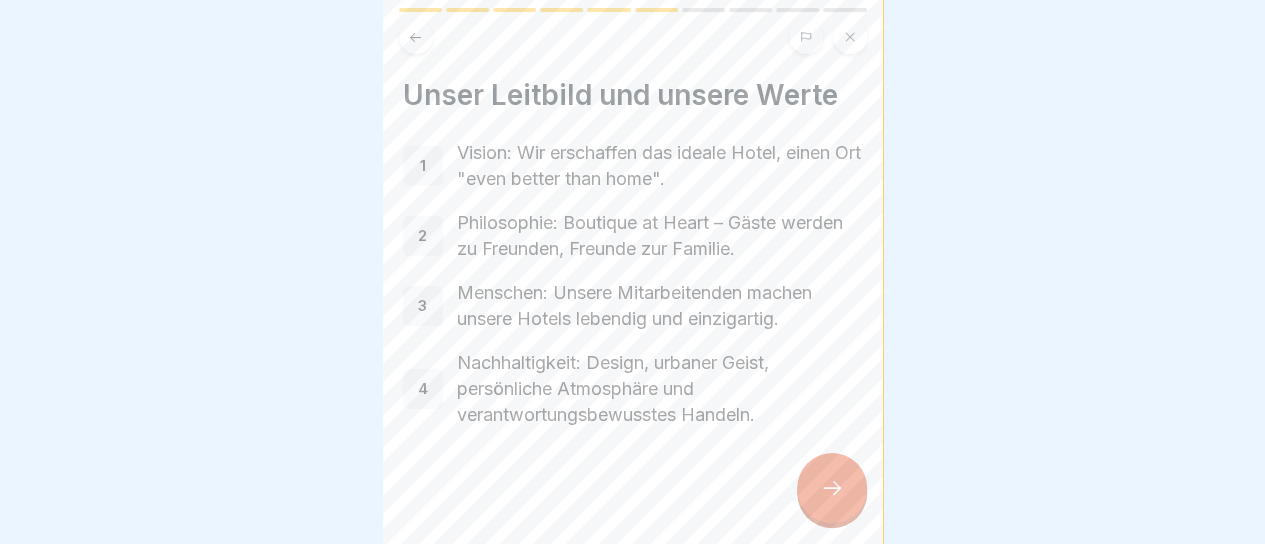 click 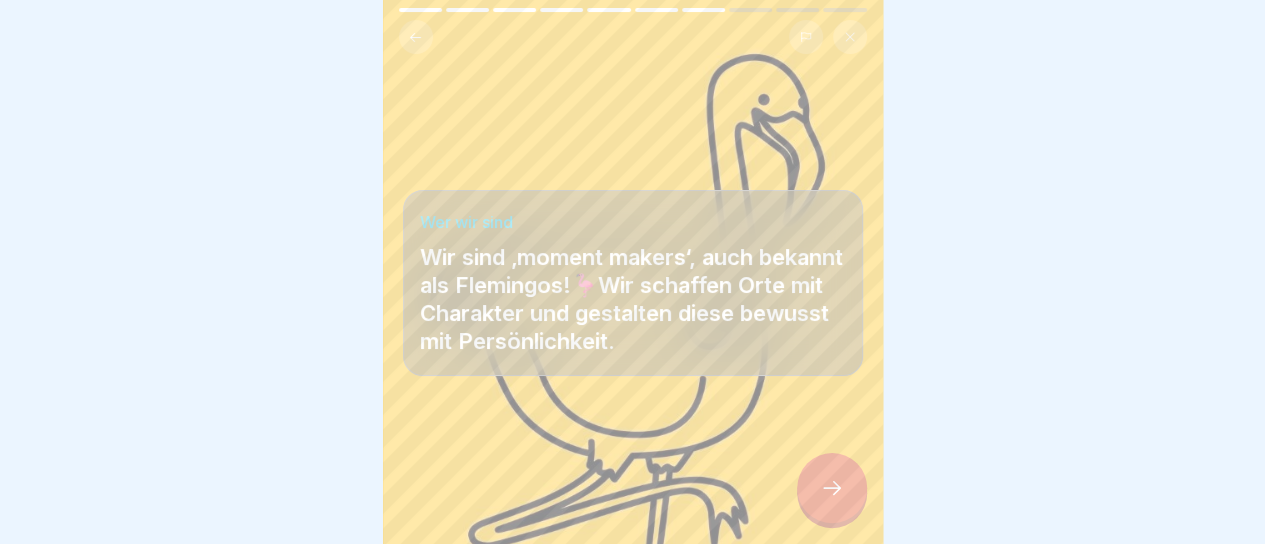 click 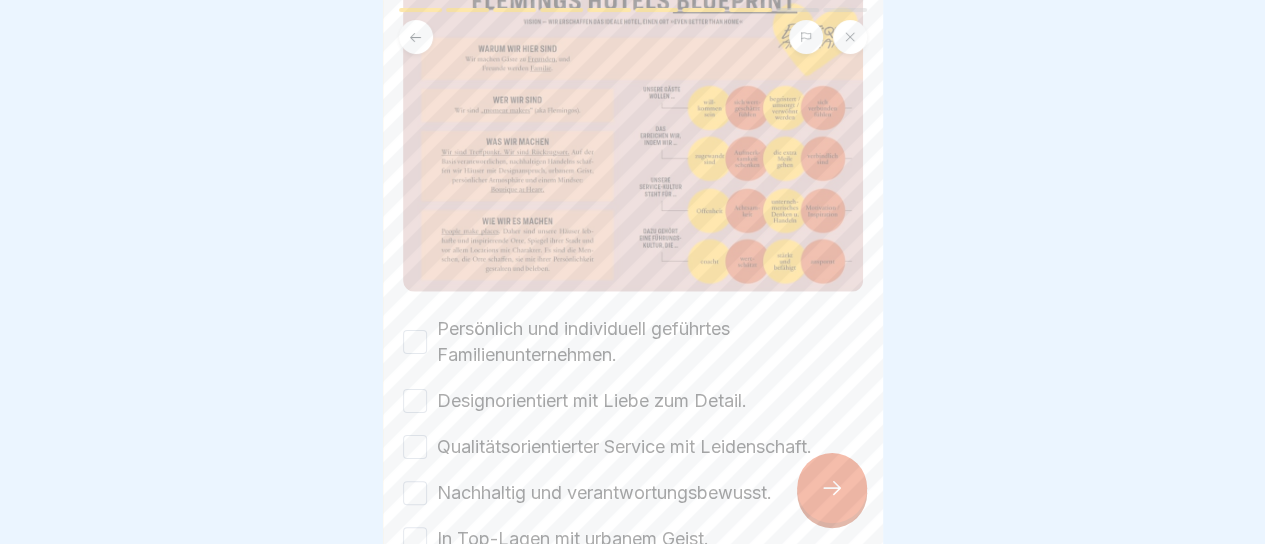 scroll, scrollTop: 209, scrollLeft: 0, axis: vertical 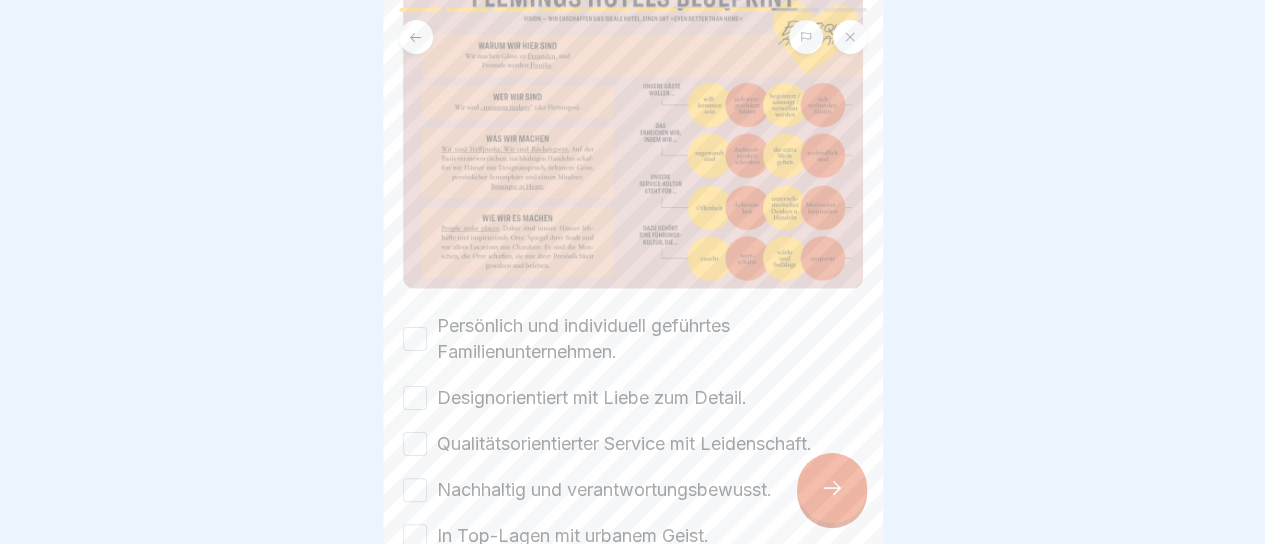 click on "Persönlich und individuell geführtes Familienunternehmen." at bounding box center [650, 339] 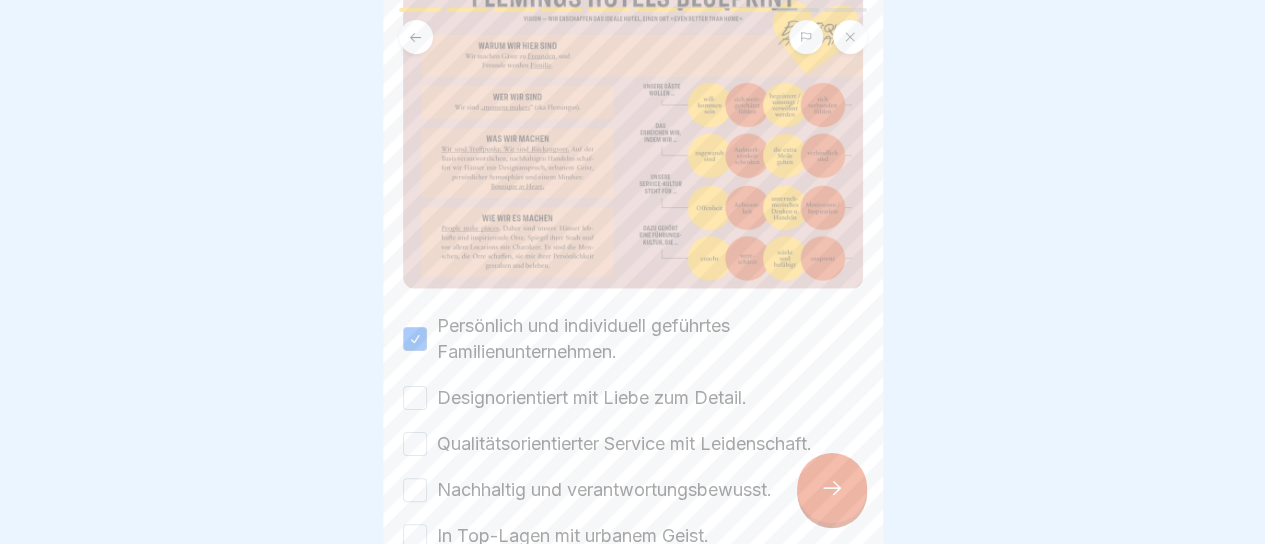 click on "Designorientiert mit Liebe zum Detail." at bounding box center [592, 398] 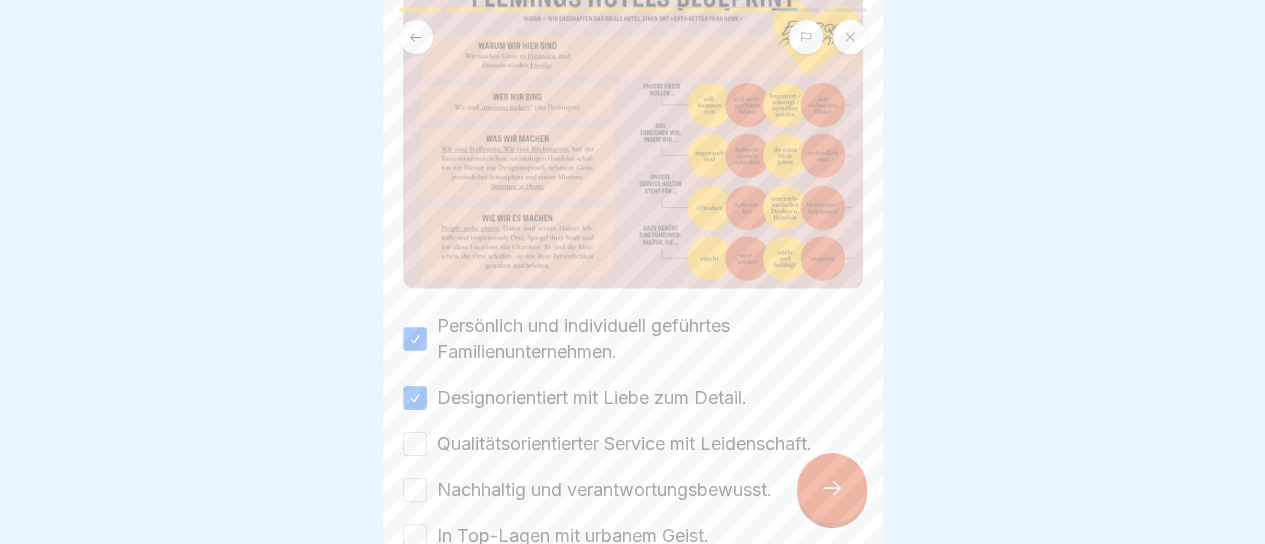 click on "Qualitätsorientierter Service mit Leidenschaft." at bounding box center [624, 444] 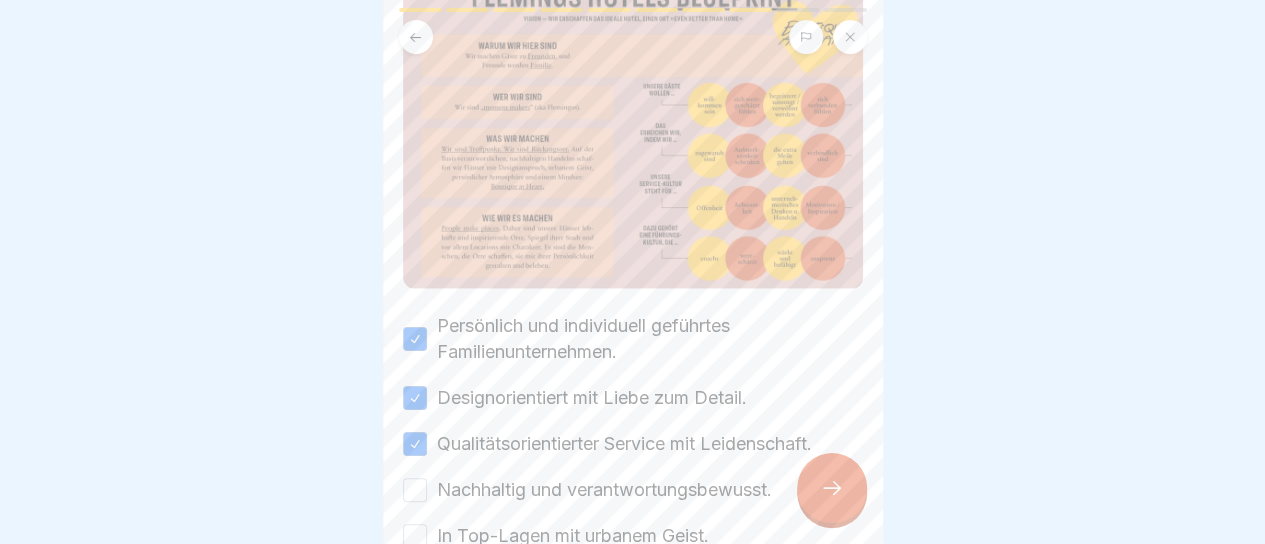 click on "Nachhaltig und verantwortungsbewusst." at bounding box center (604, 490) 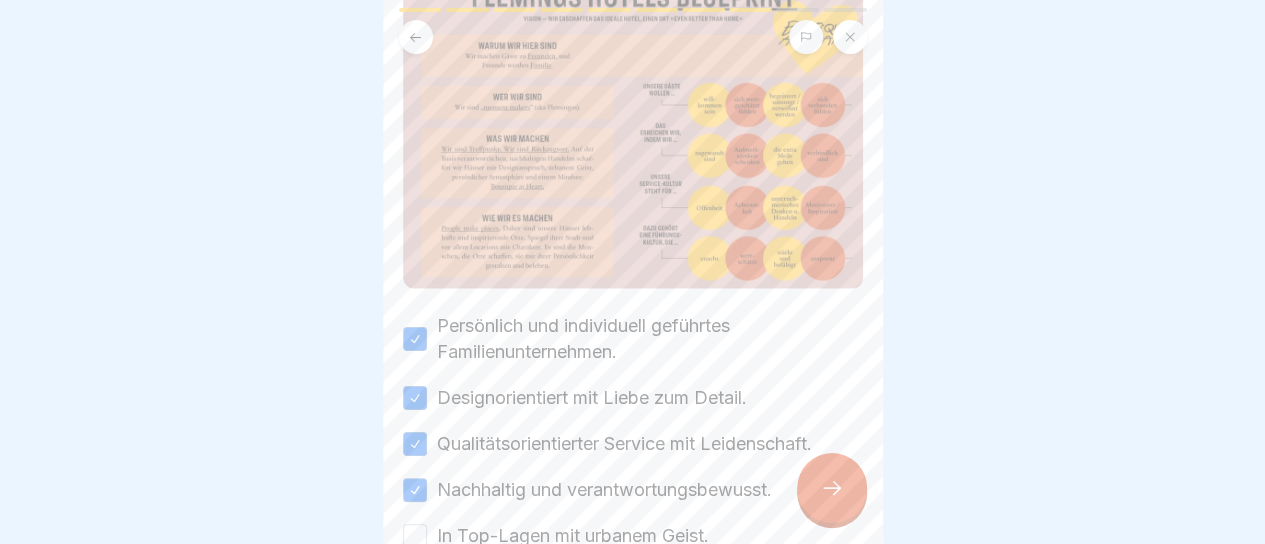 click on "In Top-Lagen mit urbanem Geist." at bounding box center [573, 536] 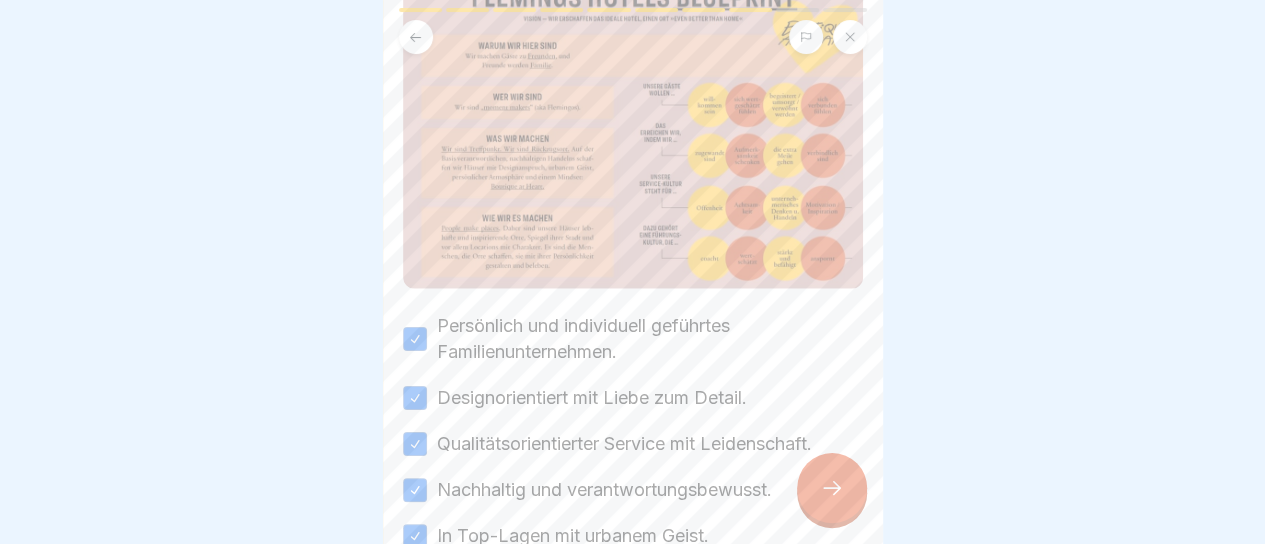 scroll, scrollTop: 323, scrollLeft: 0, axis: vertical 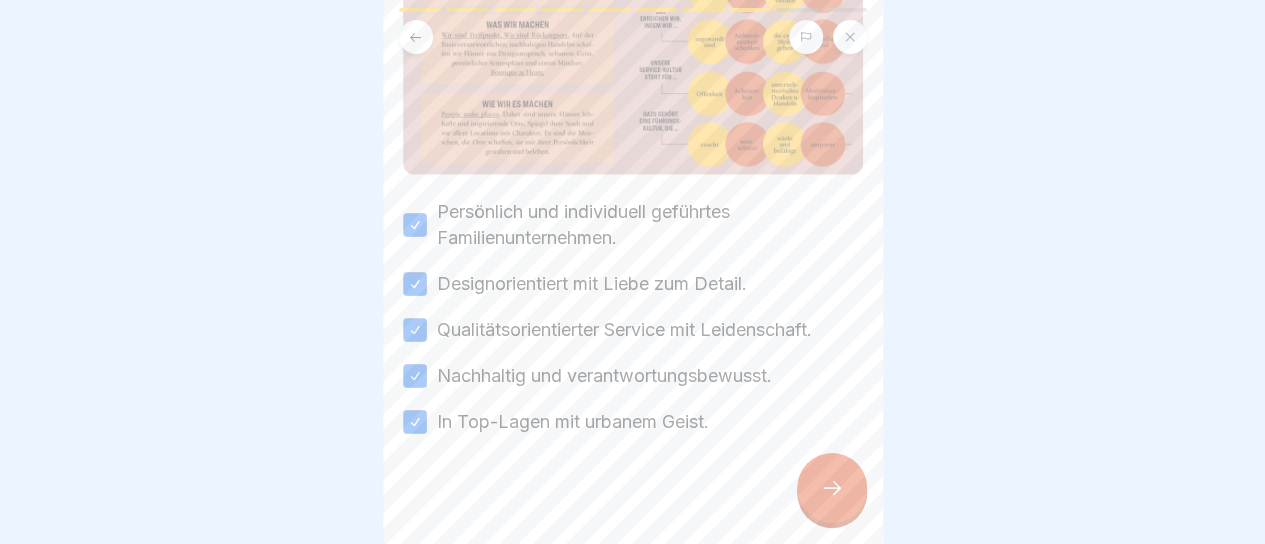 click at bounding box center [832, 488] 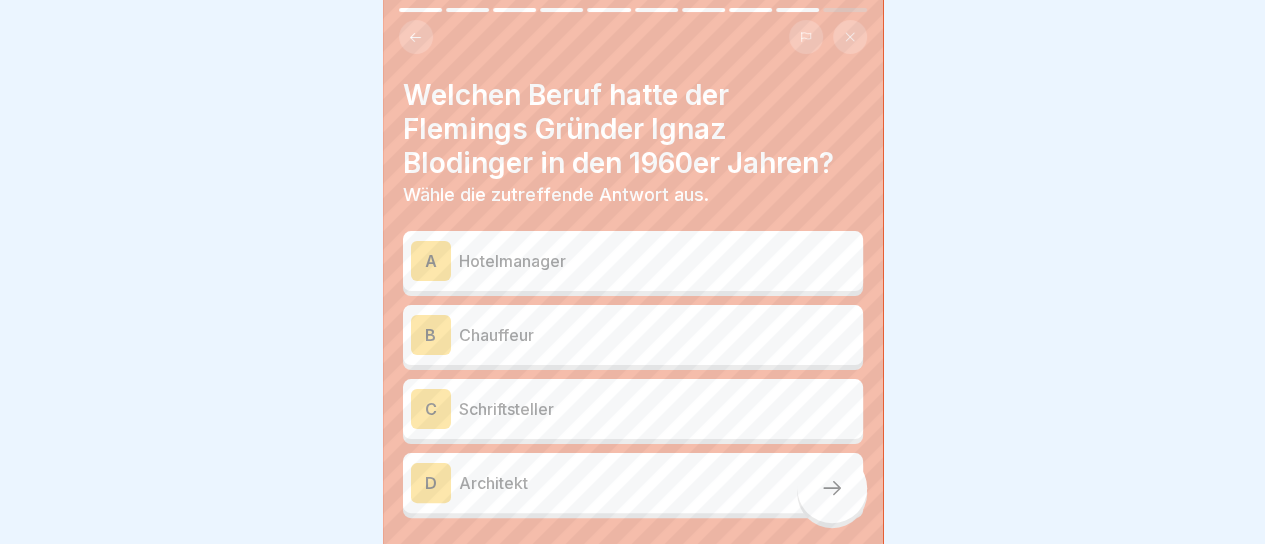 click on "Chauffeur" at bounding box center (657, 335) 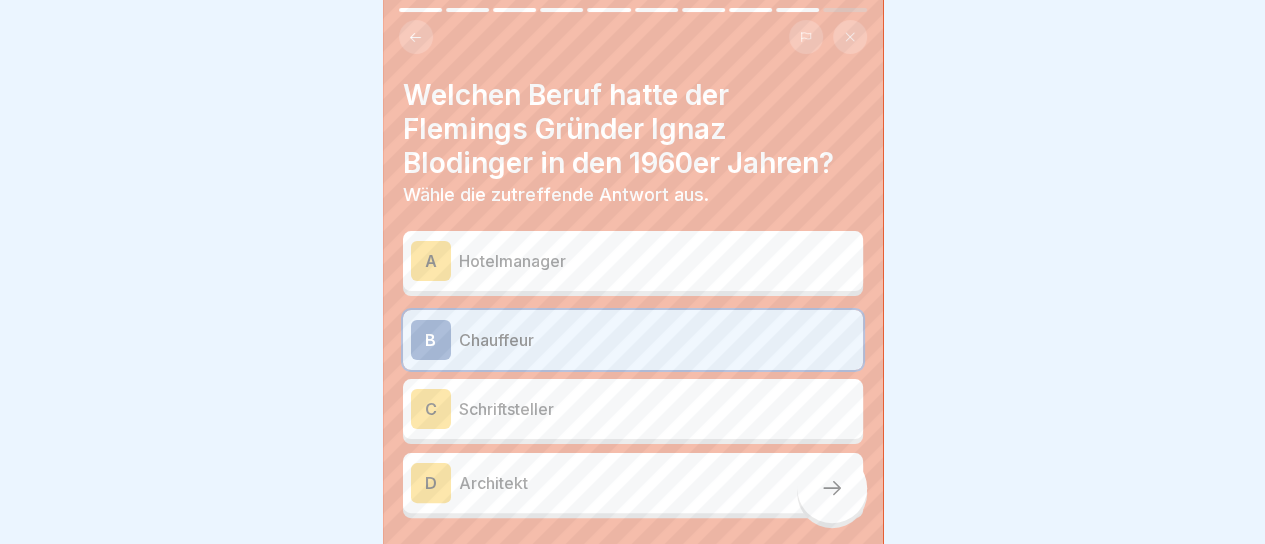 click 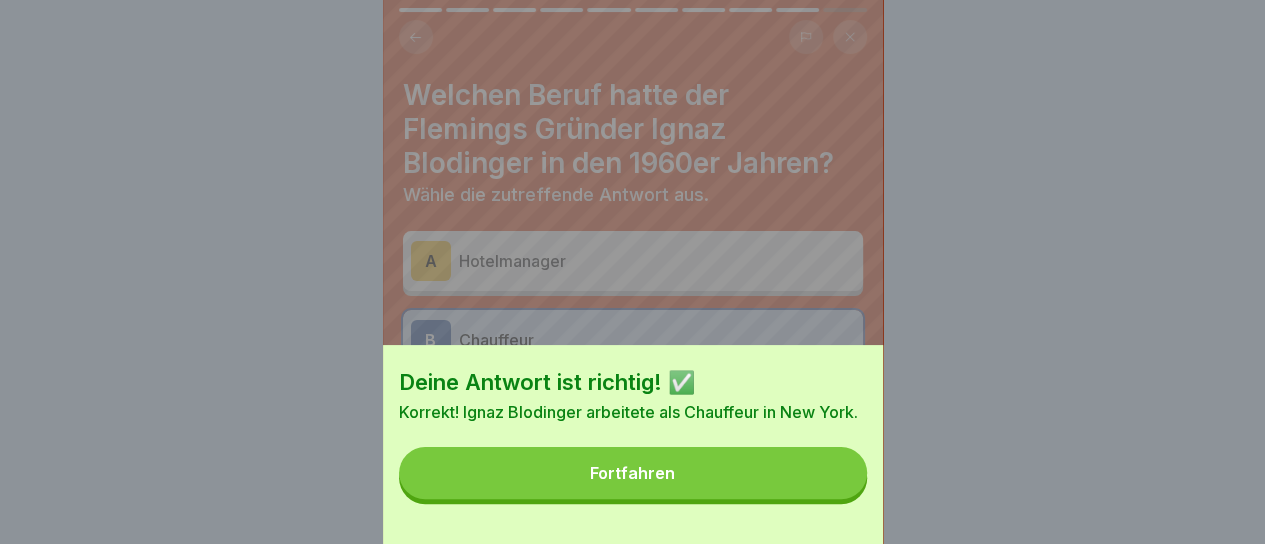 click on "Fortfahren" at bounding box center (633, 473) 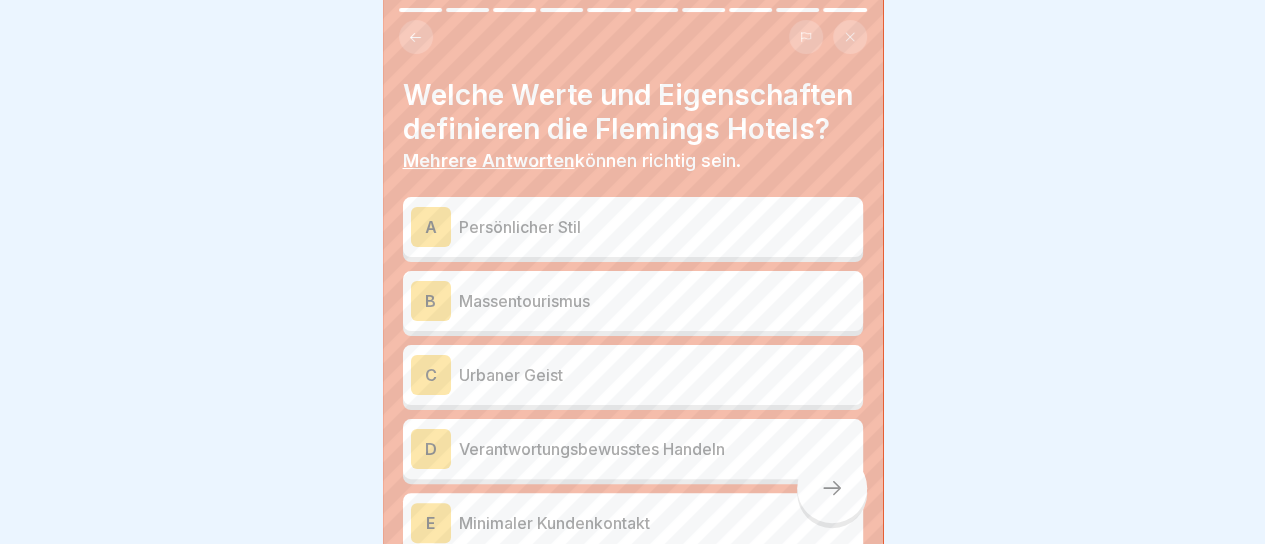 click on "A" at bounding box center [431, 227] 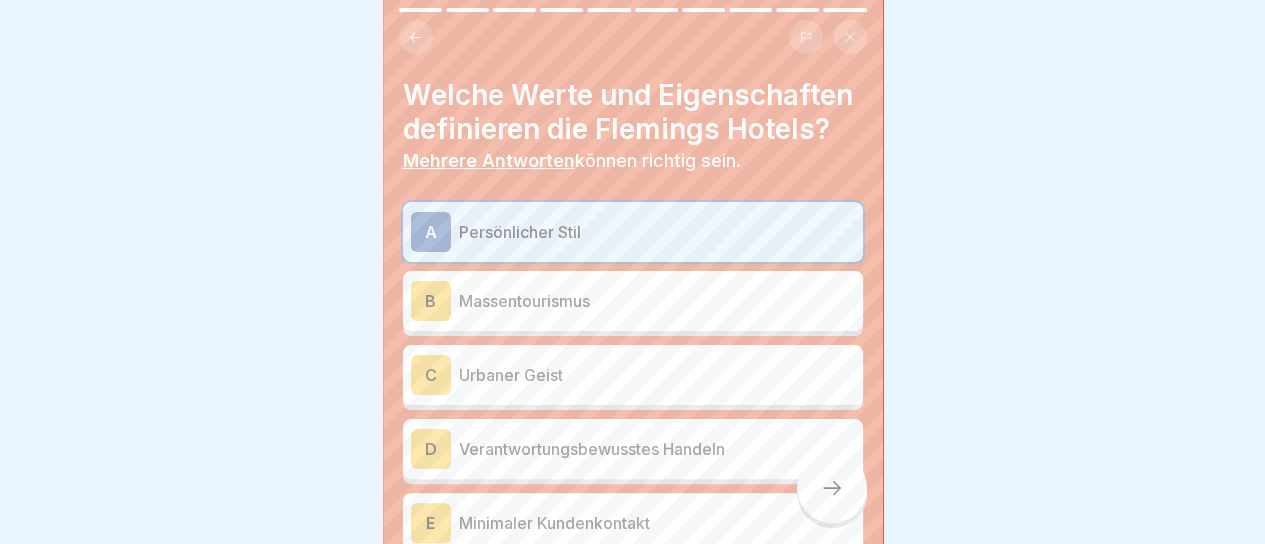 click on "C" at bounding box center [431, 375] 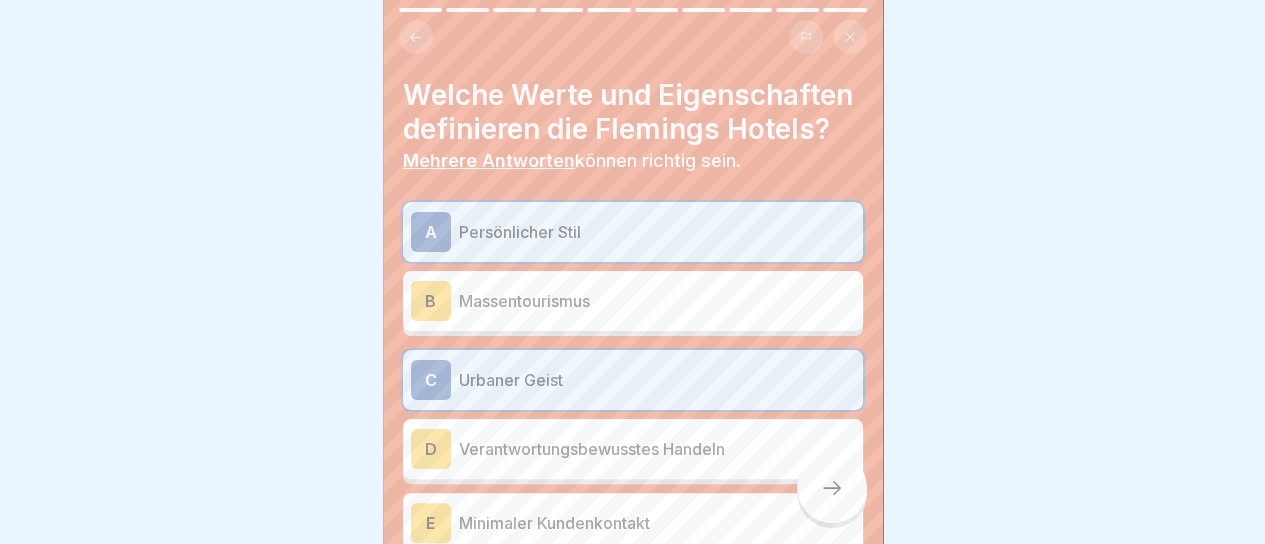 scroll, scrollTop: 109, scrollLeft: 0, axis: vertical 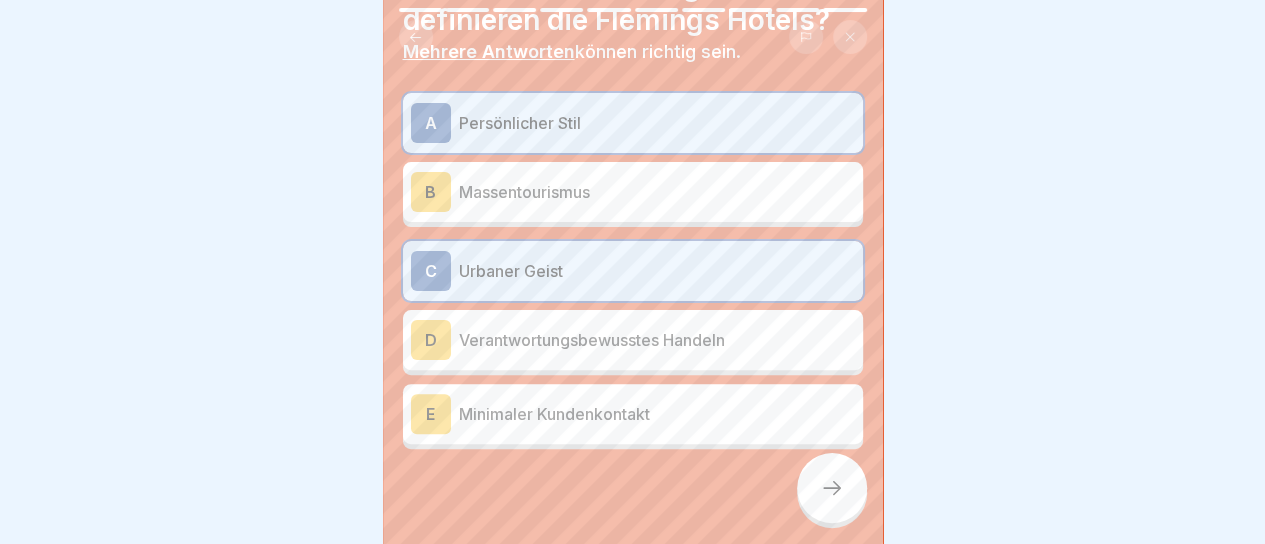 click on "Verantwortungsbewusstes Handeln" at bounding box center [657, 340] 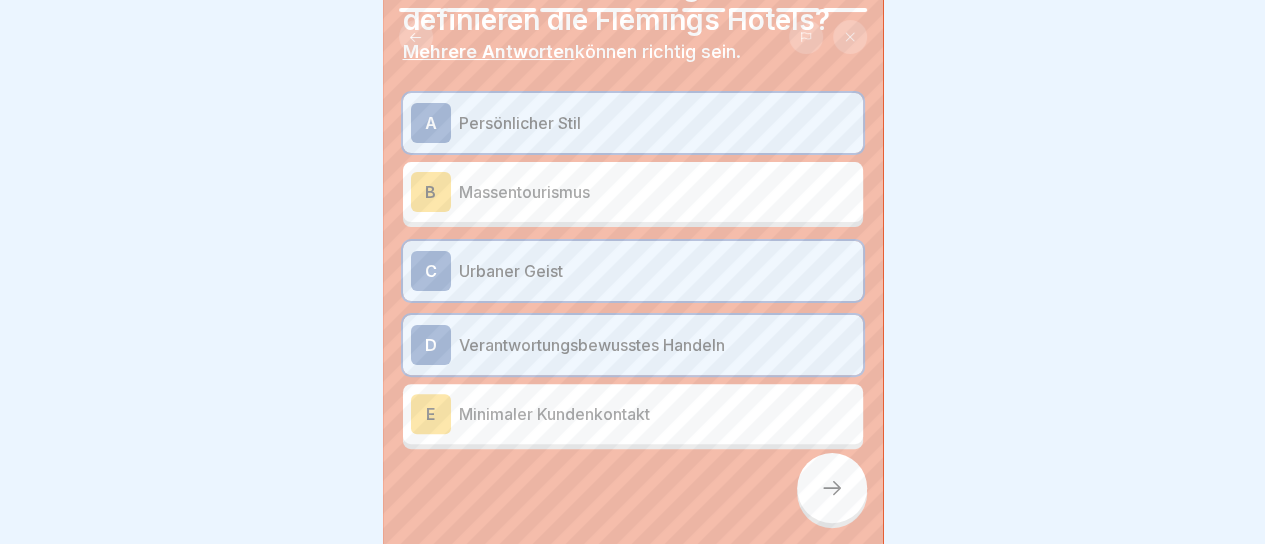 click 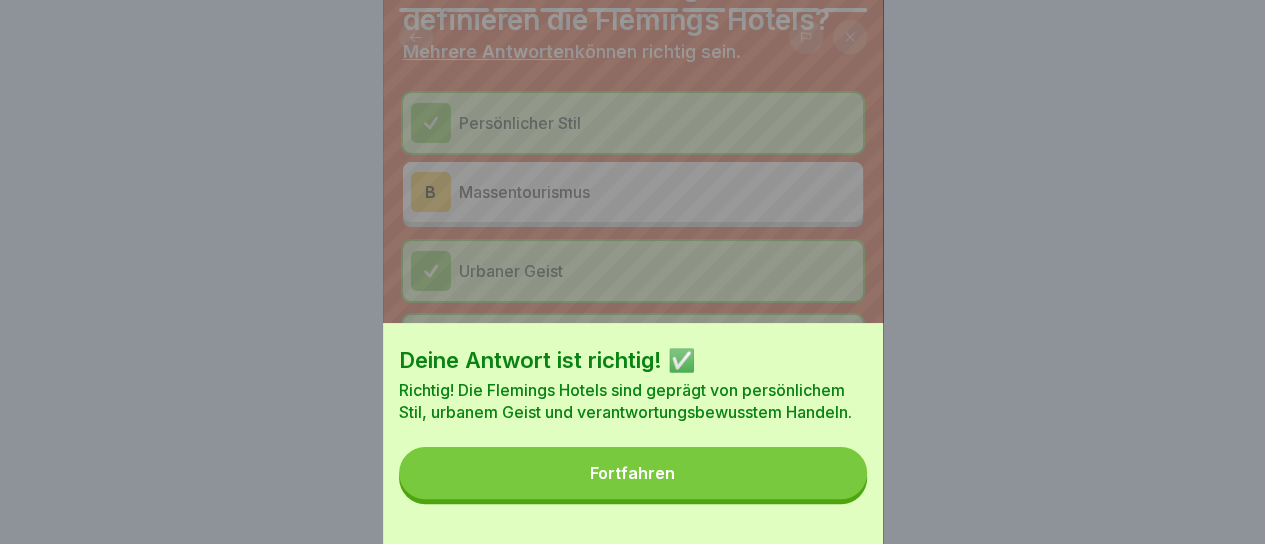 click on "Fortfahren" at bounding box center (633, 473) 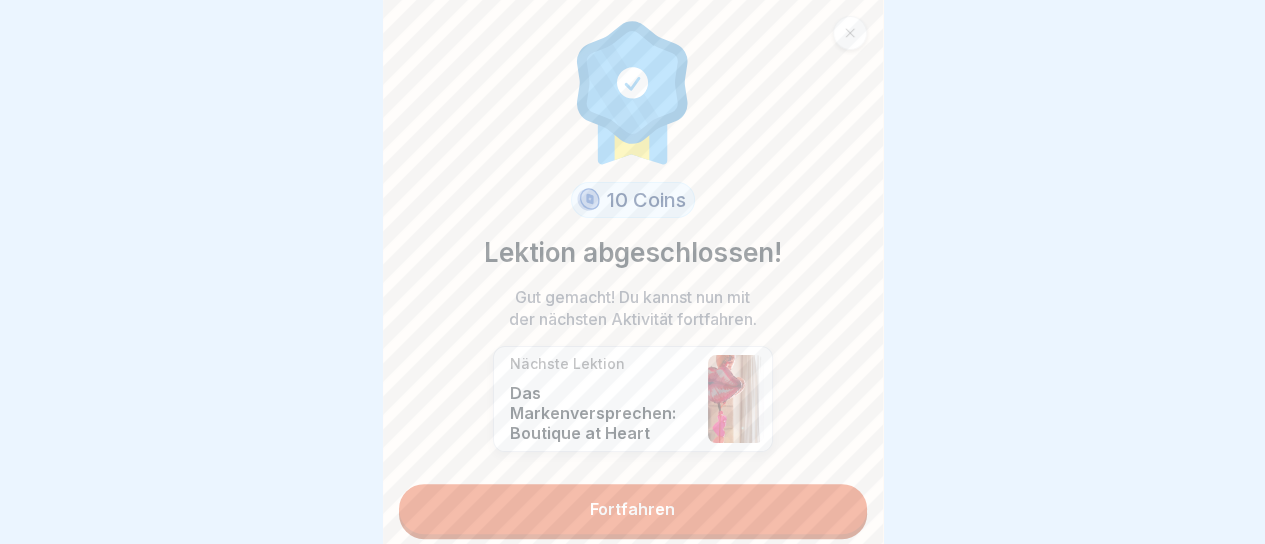 scroll, scrollTop: 10, scrollLeft: 0, axis: vertical 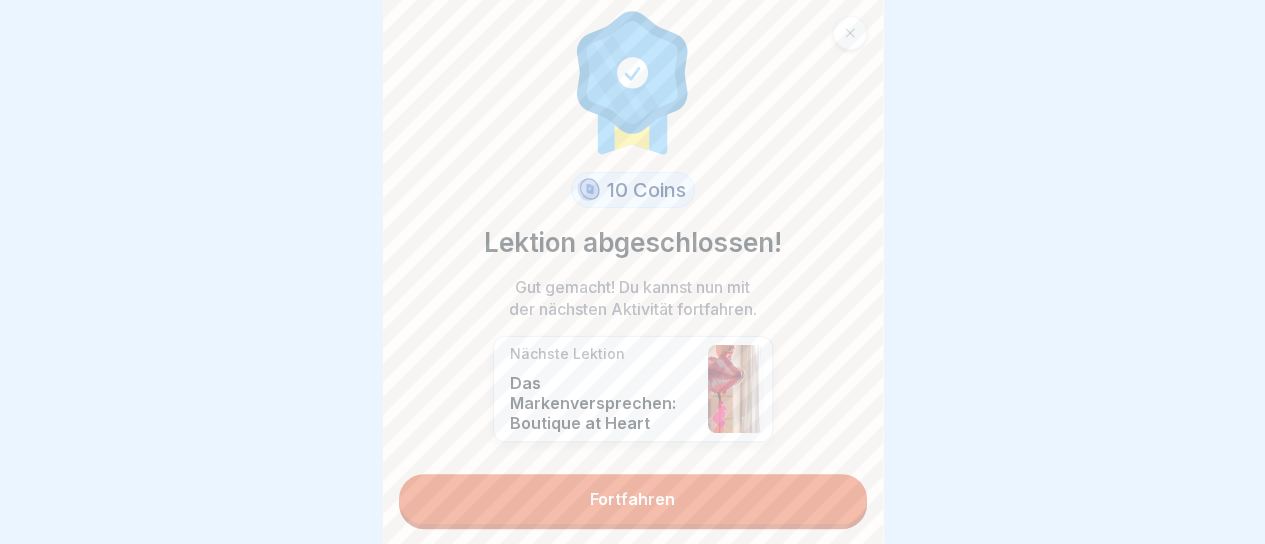 click on "Fortfahren" at bounding box center [633, 499] 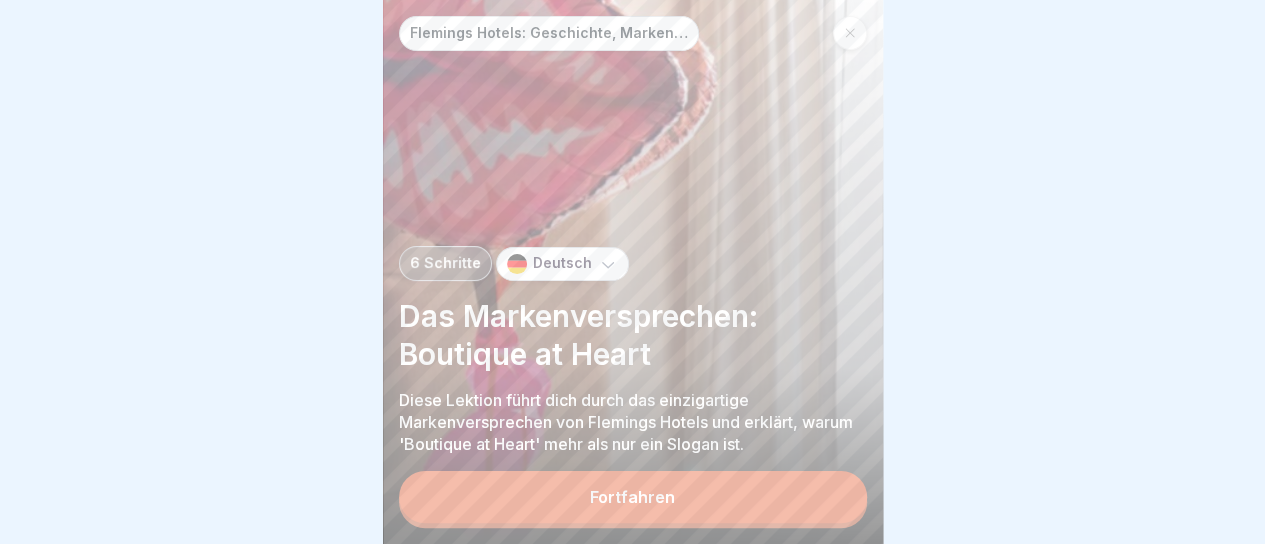 scroll, scrollTop: 15, scrollLeft: 0, axis: vertical 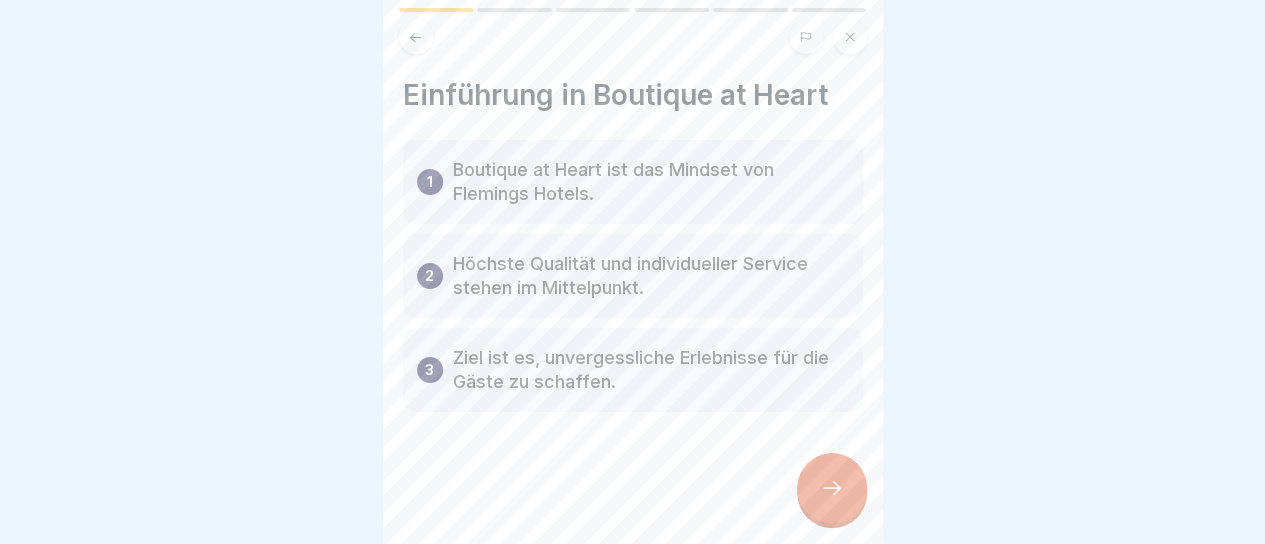 click 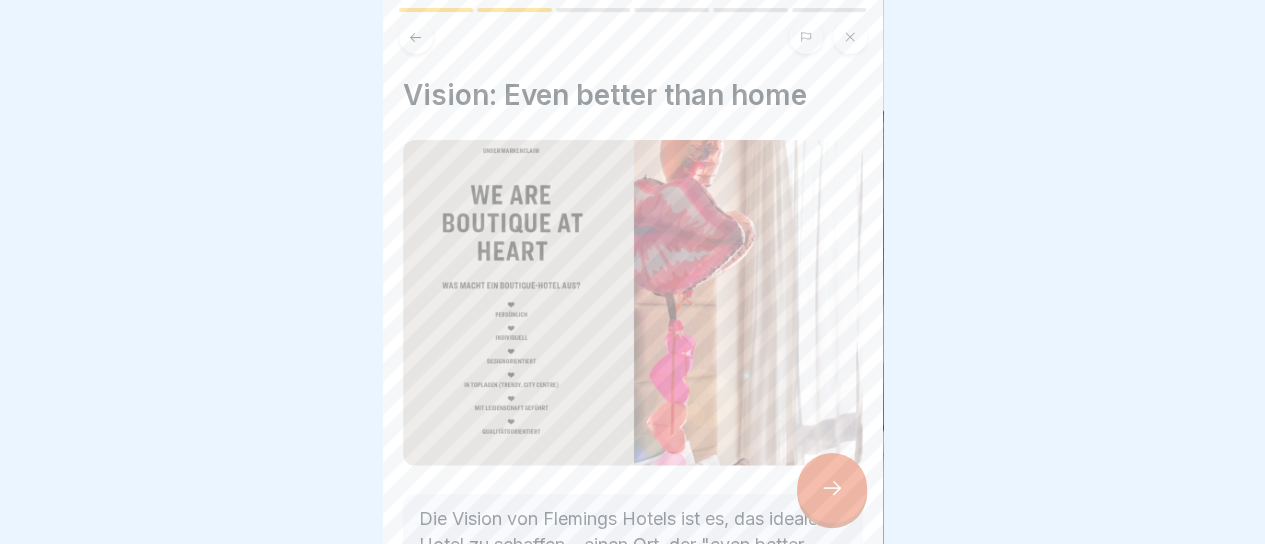 click 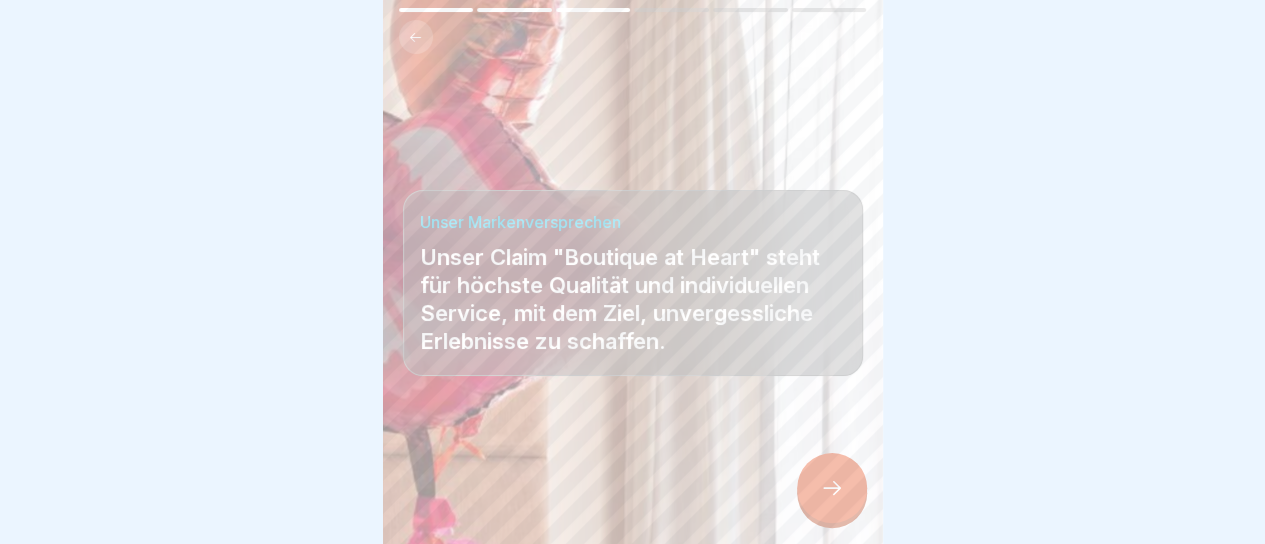 click 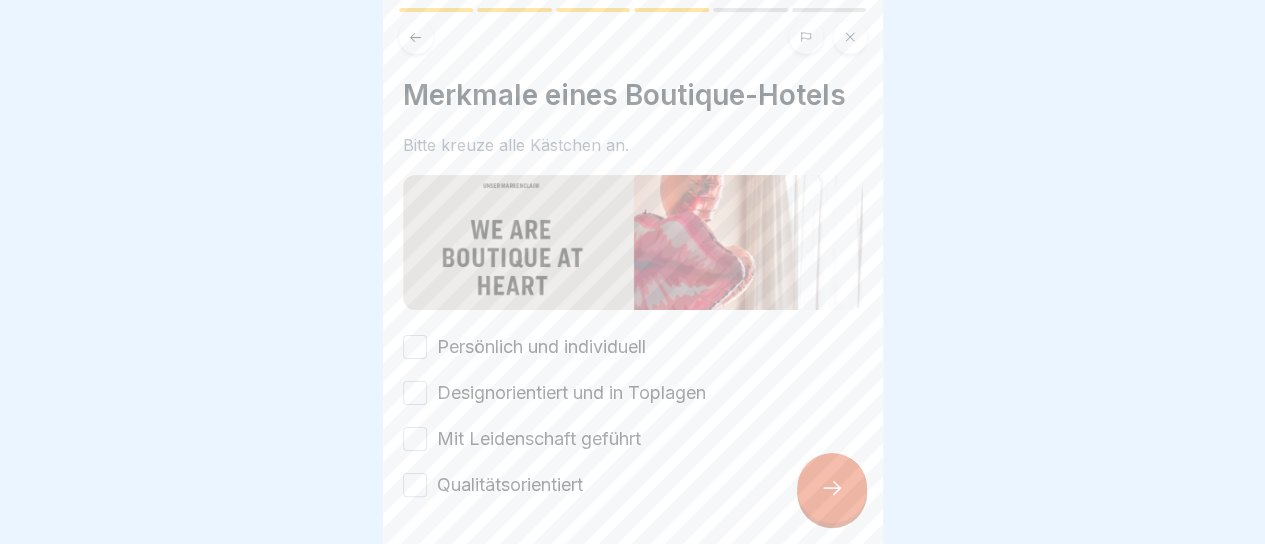 click on "Persönlich und individuell" at bounding box center [541, 347] 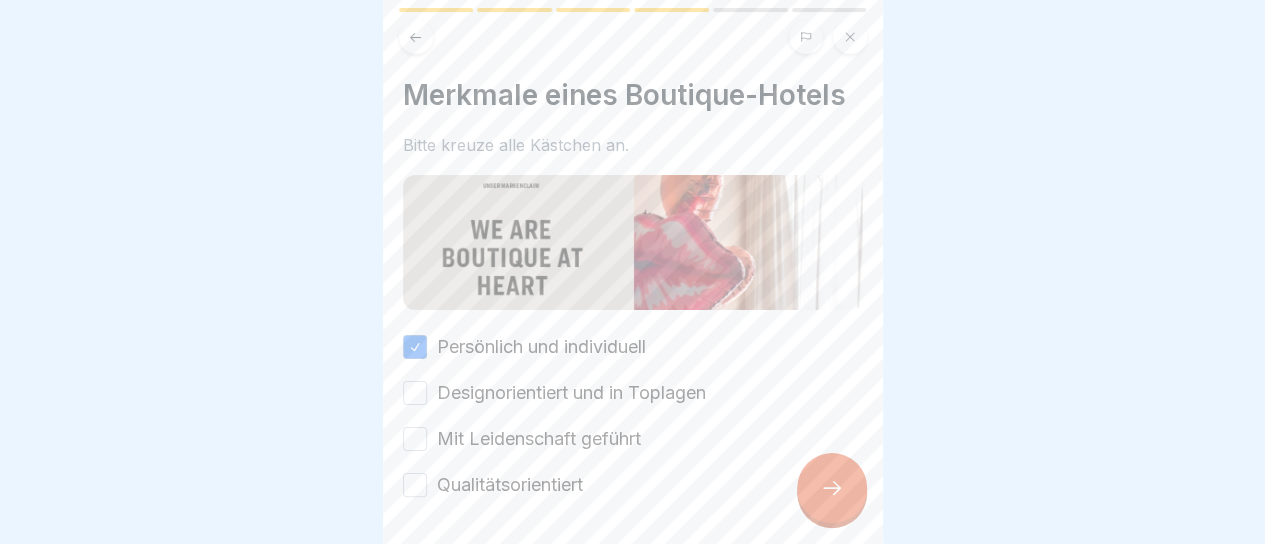 click on "Designorientiert und in Toplagen" at bounding box center (571, 393) 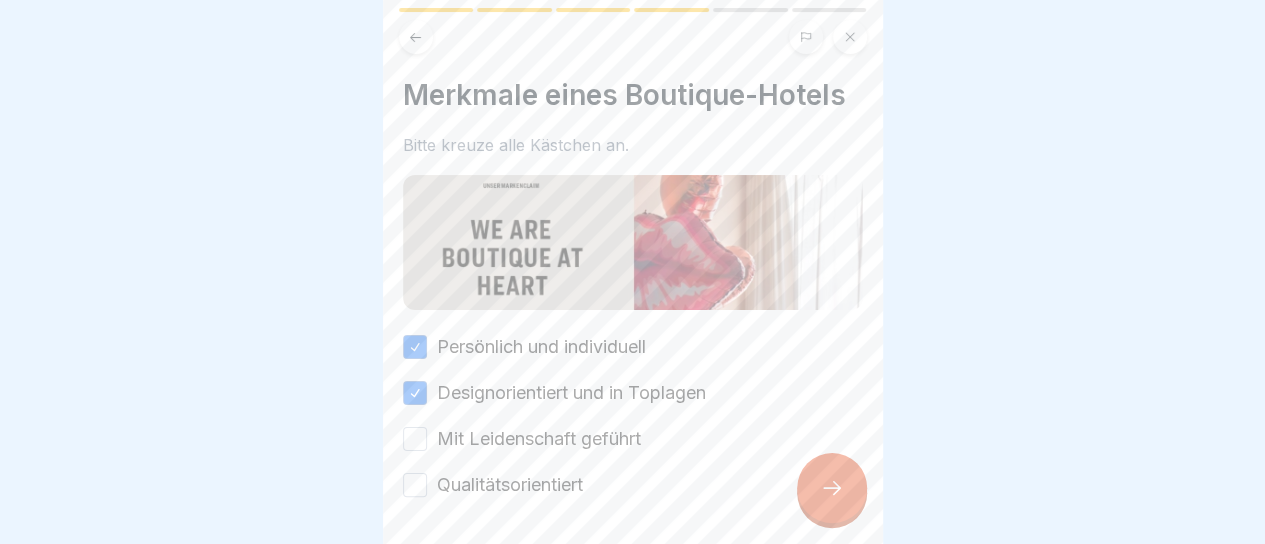 click on "Mit Leidenschaft geführt" at bounding box center [539, 439] 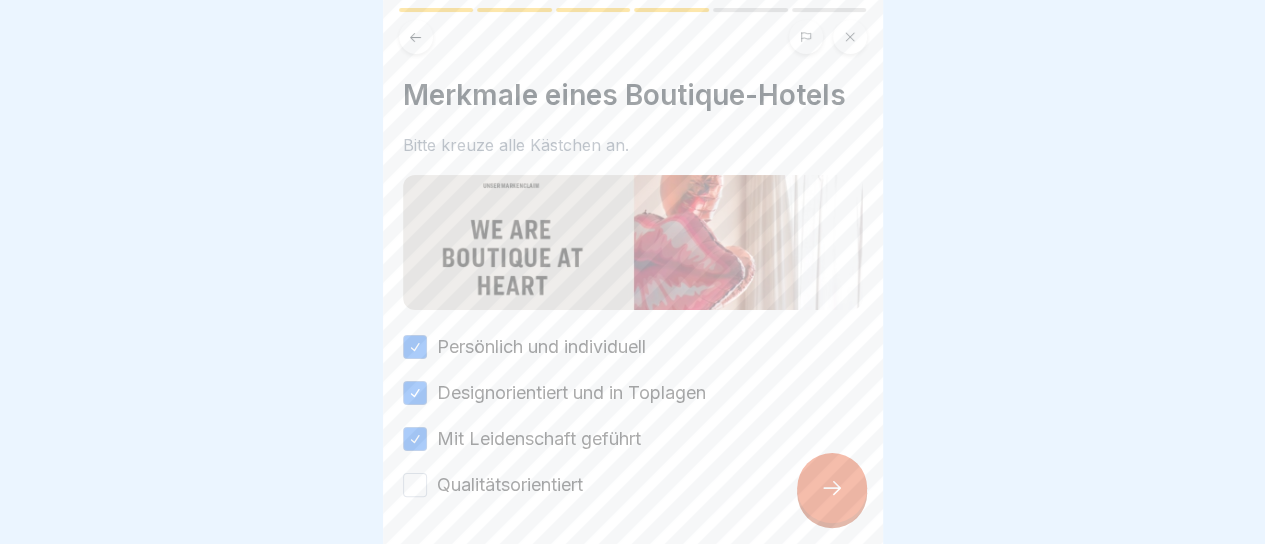 click on "Qualitätsorientiert" at bounding box center (510, 485) 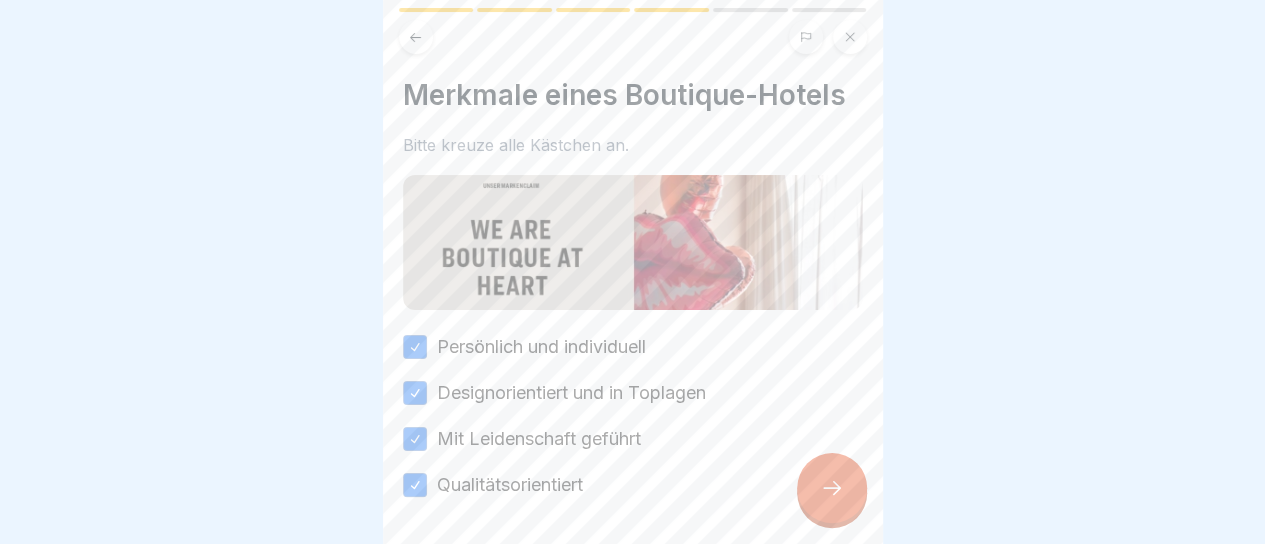 click at bounding box center [832, 488] 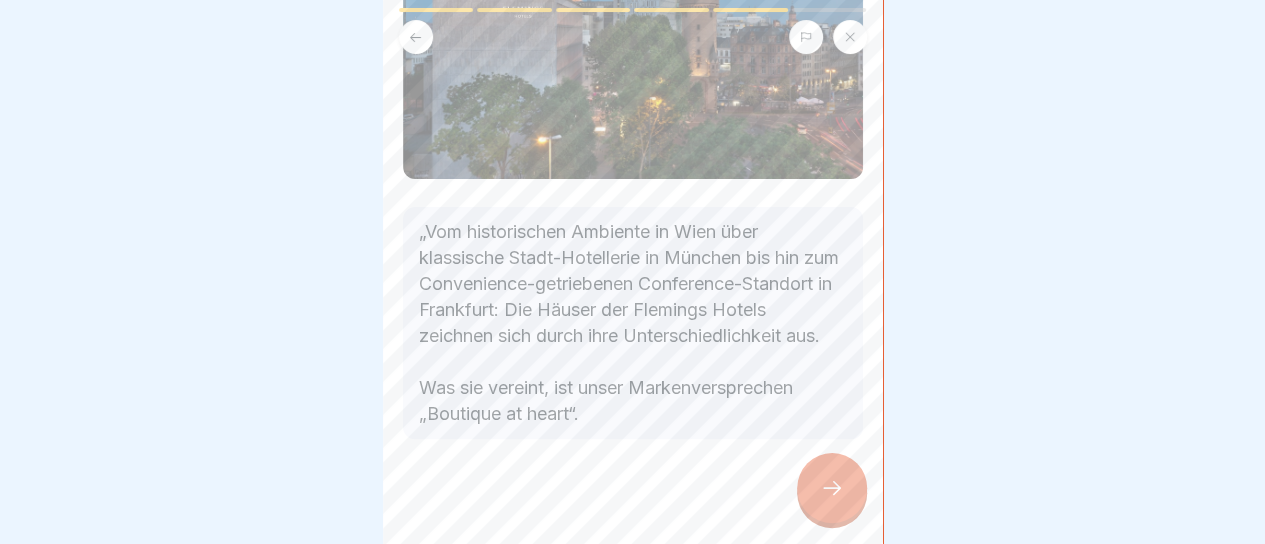 scroll, scrollTop: 264, scrollLeft: 0, axis: vertical 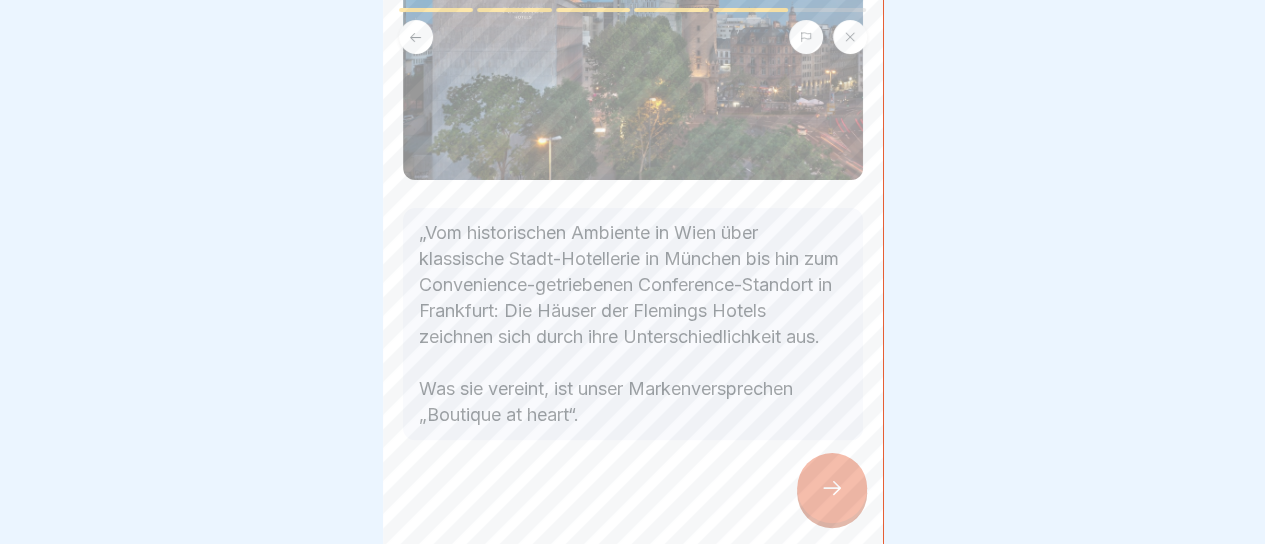 click at bounding box center [832, 488] 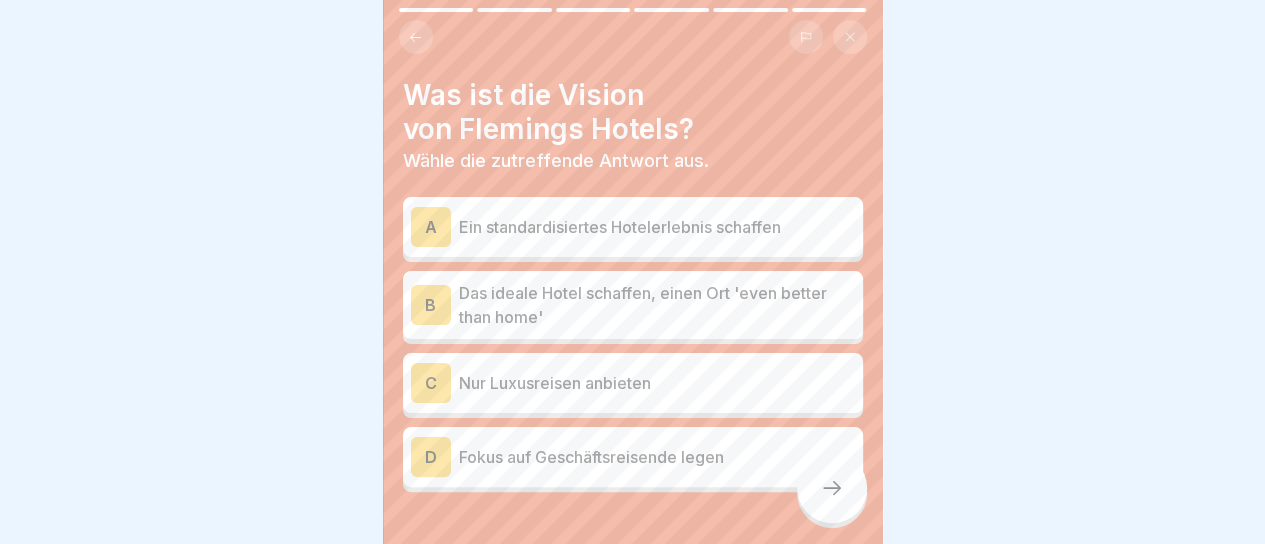 click on "Das ideale Hotel schaffen, einen Ort 'even better than home'" at bounding box center [657, 305] 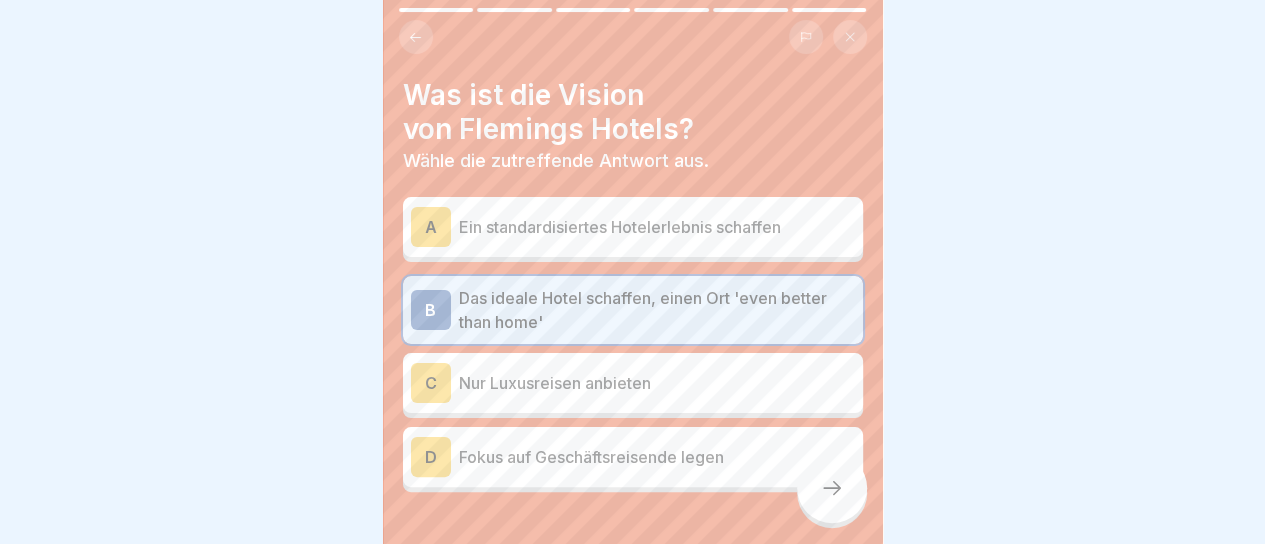 click 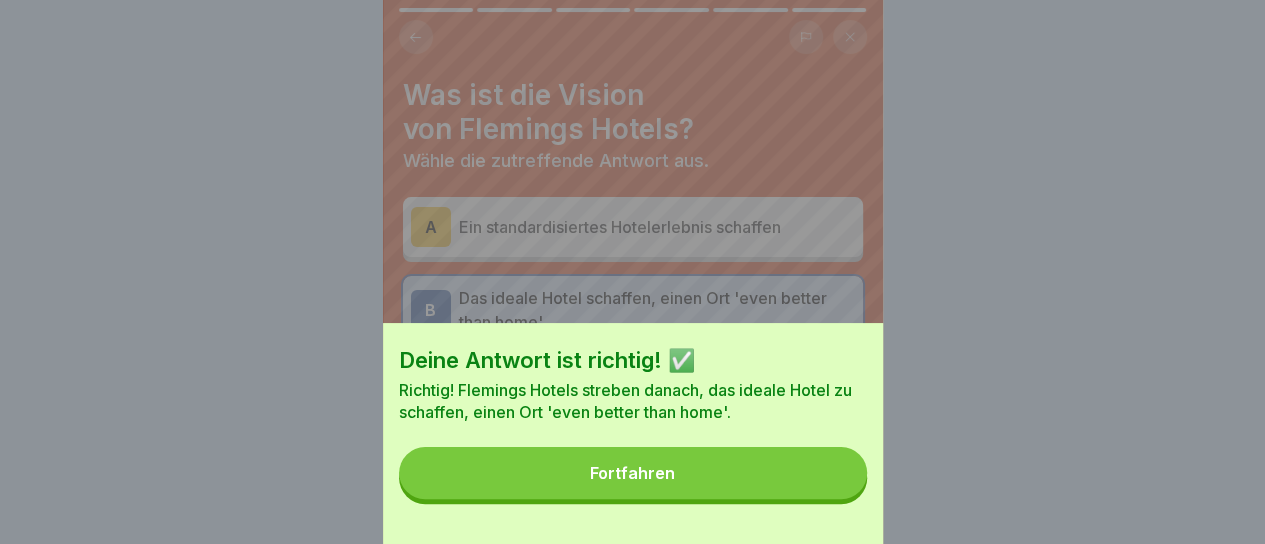 click on "Fortfahren" at bounding box center (633, 473) 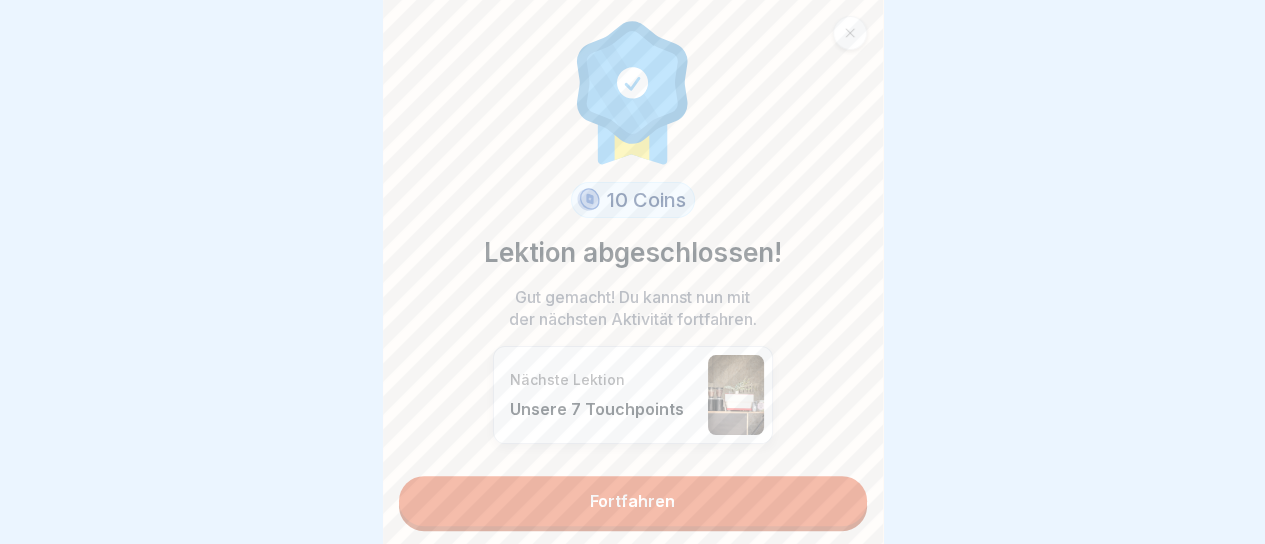 click on "Fortfahren" at bounding box center [633, 501] 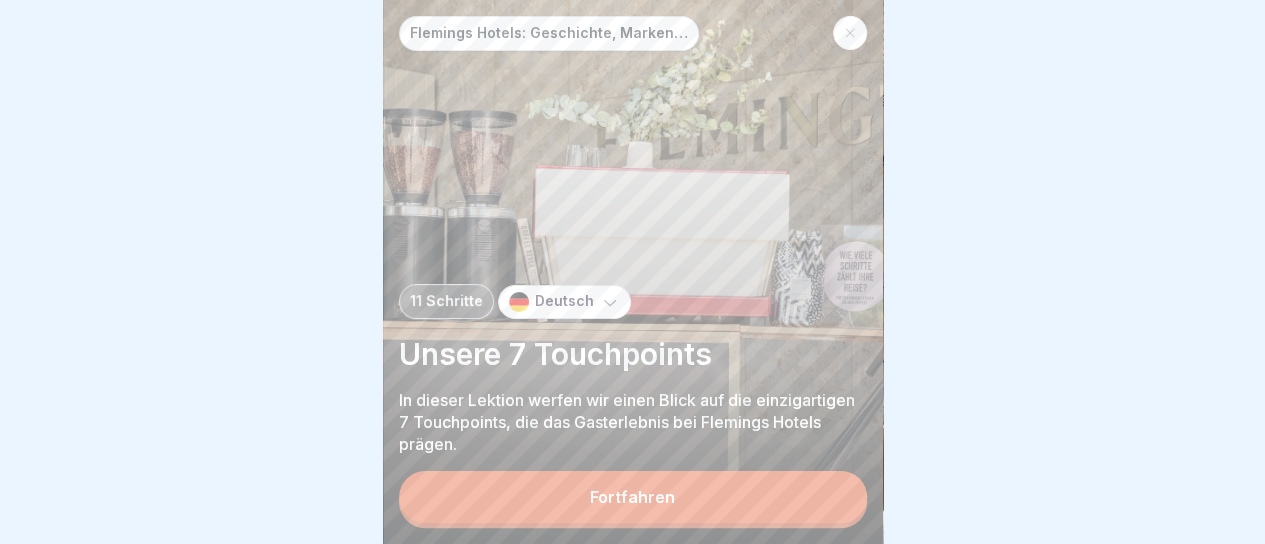 click on "Fortfahren" at bounding box center [633, 497] 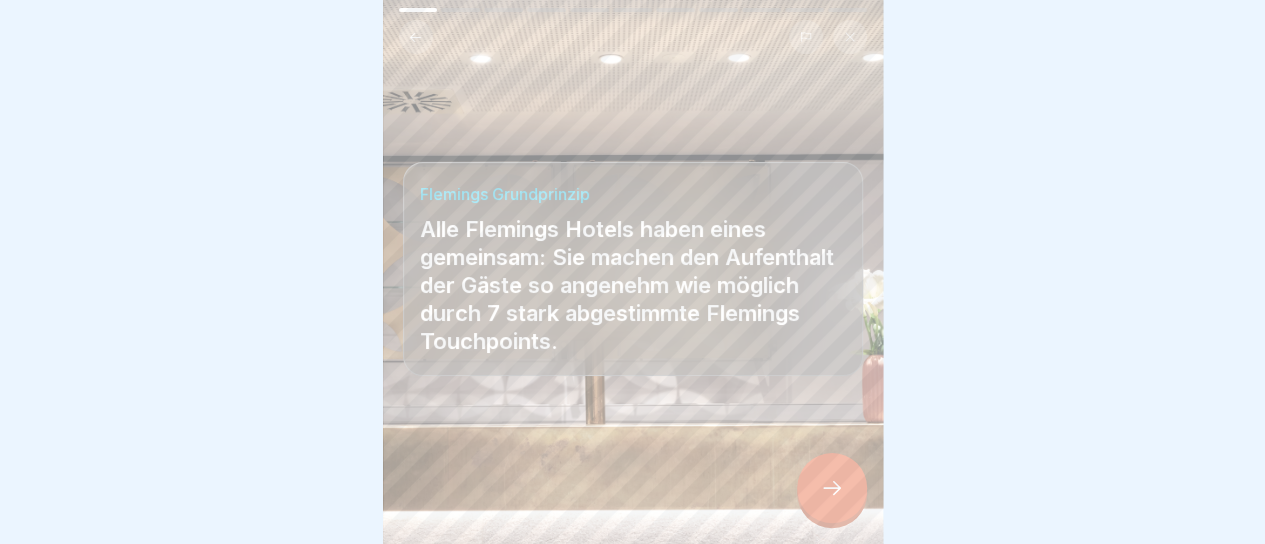 click 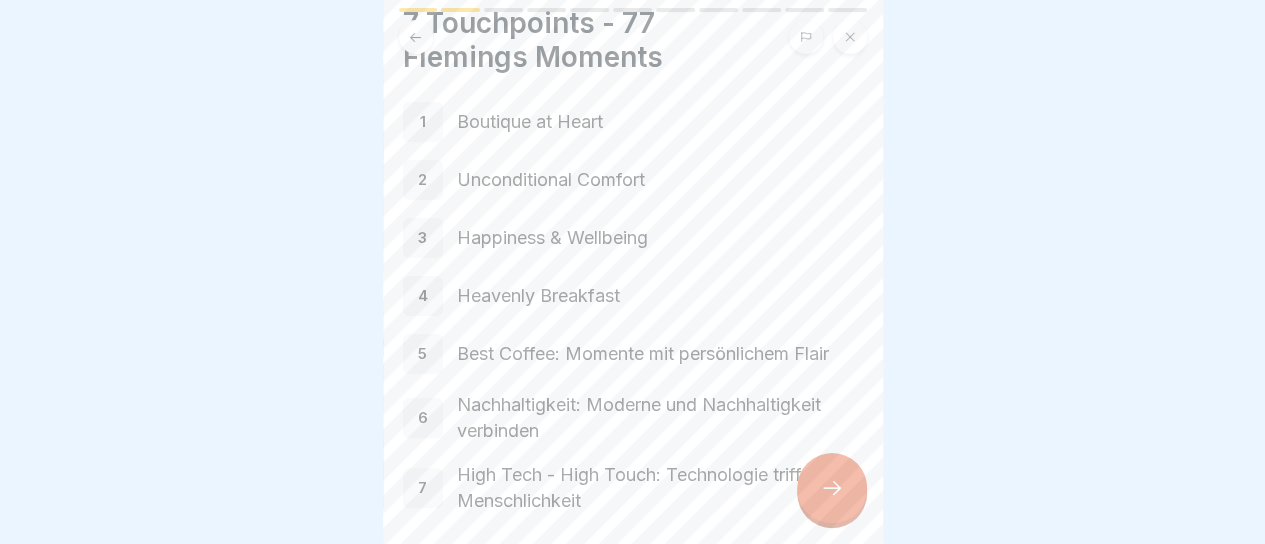 scroll, scrollTop: 73, scrollLeft: 0, axis: vertical 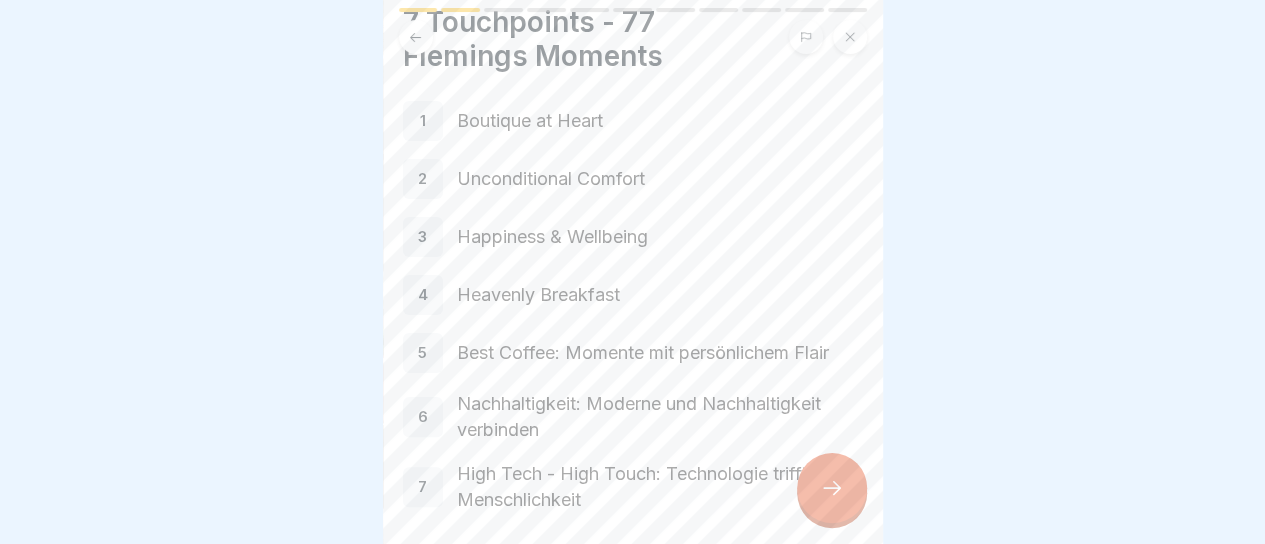 click at bounding box center [832, 488] 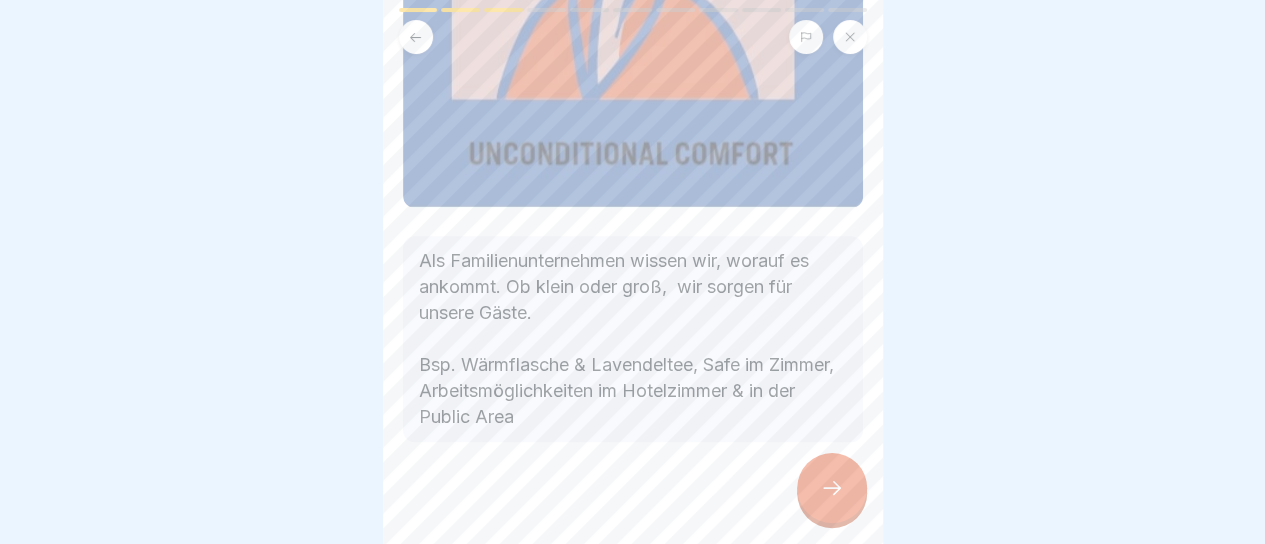 scroll, scrollTop: 437, scrollLeft: 0, axis: vertical 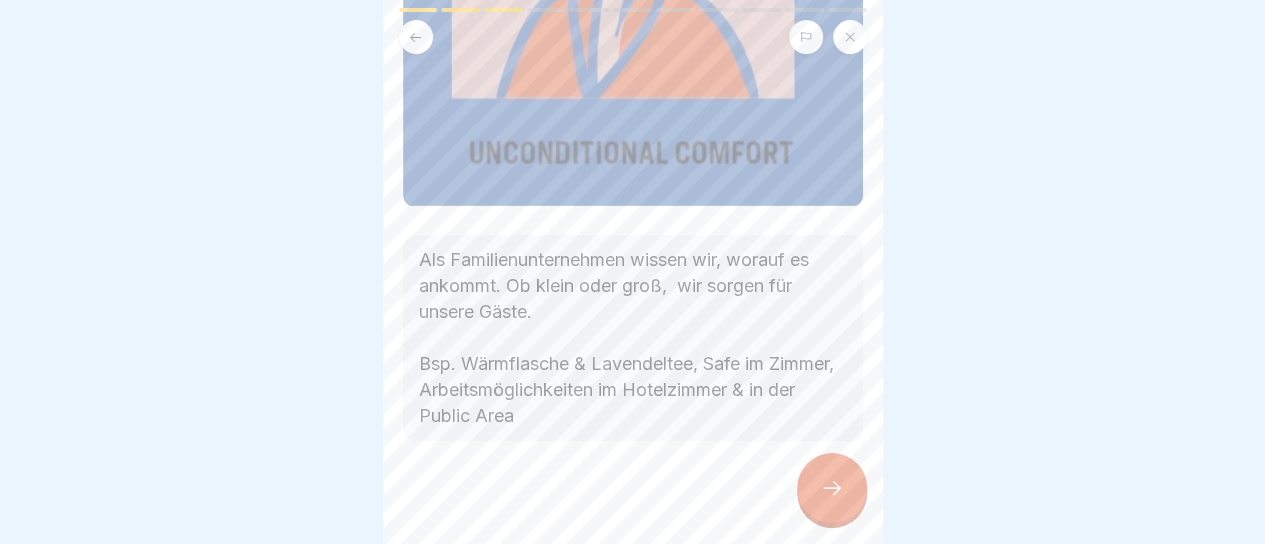 click 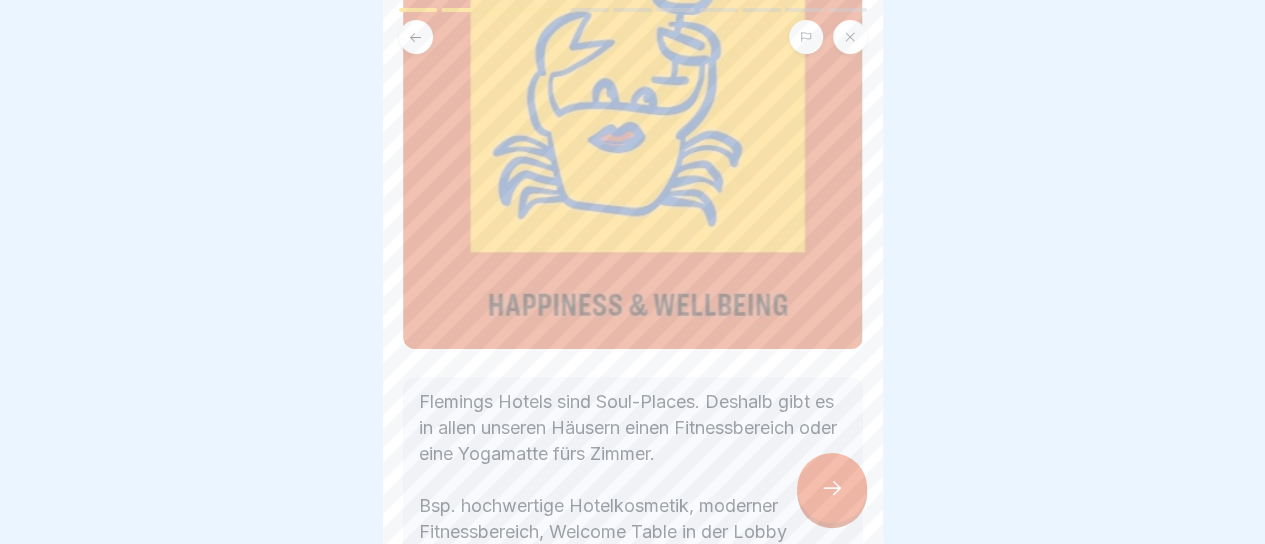 scroll, scrollTop: 367, scrollLeft: 0, axis: vertical 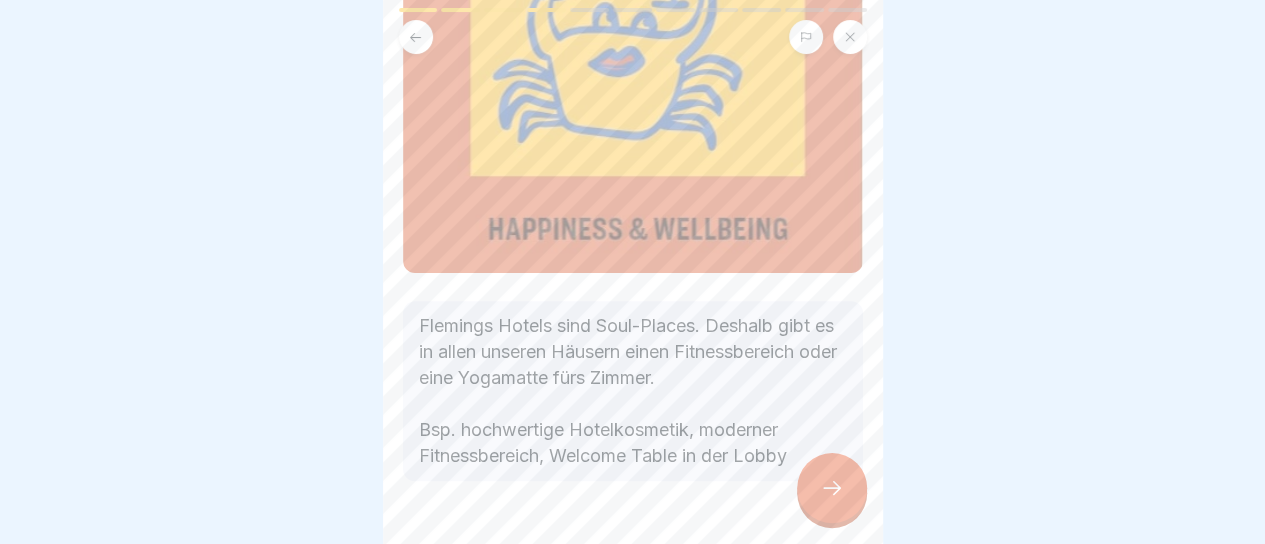 click 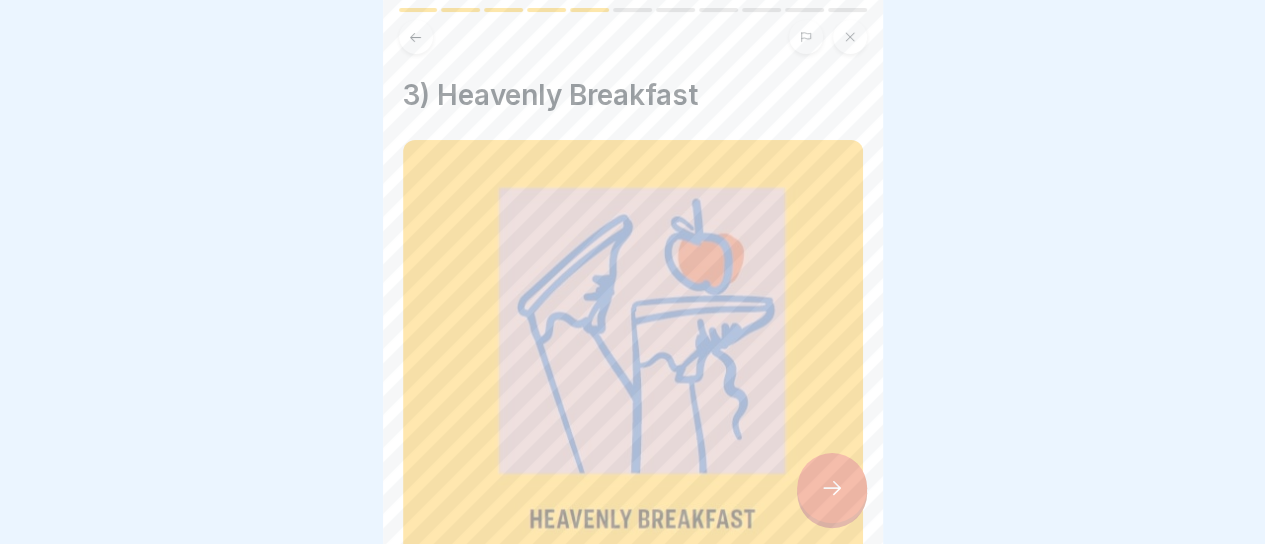 scroll, scrollTop: 269, scrollLeft: 0, axis: vertical 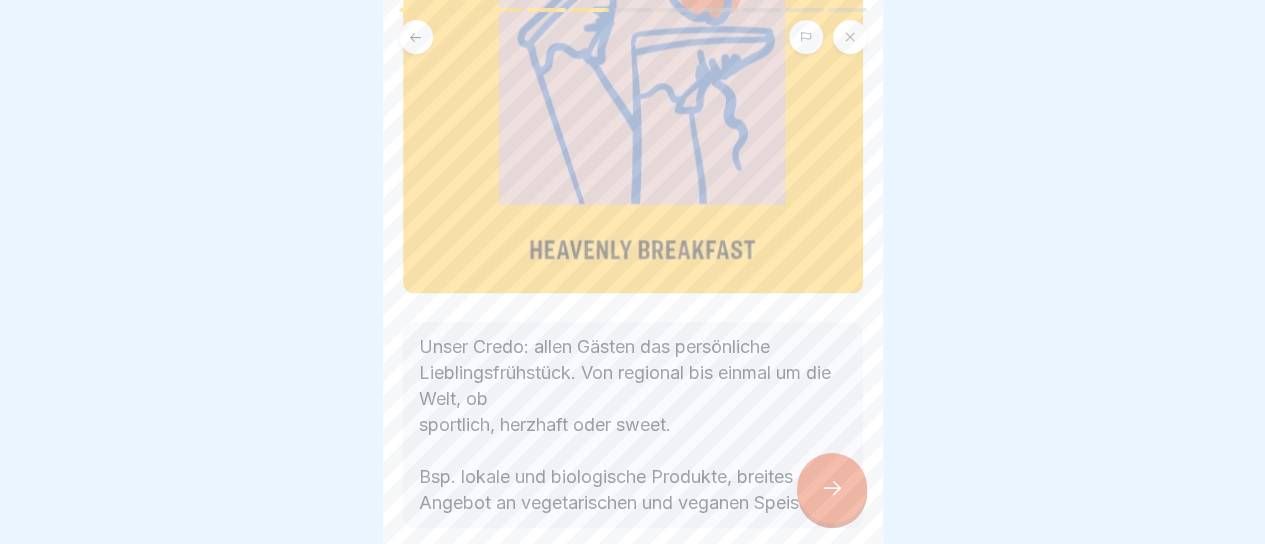 click 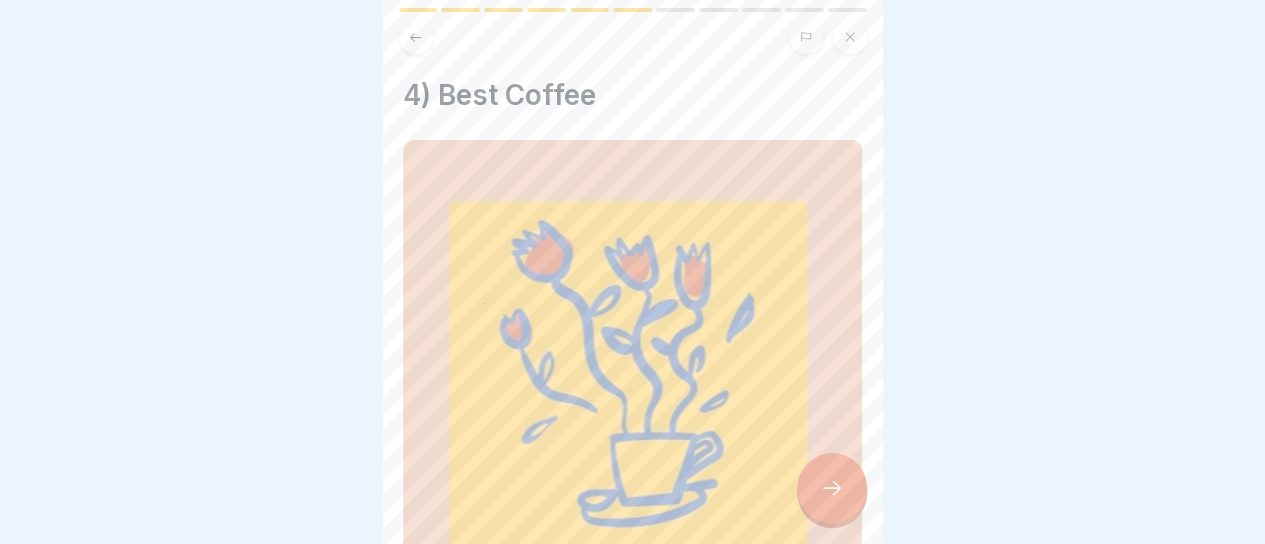 scroll, scrollTop: 260, scrollLeft: 0, axis: vertical 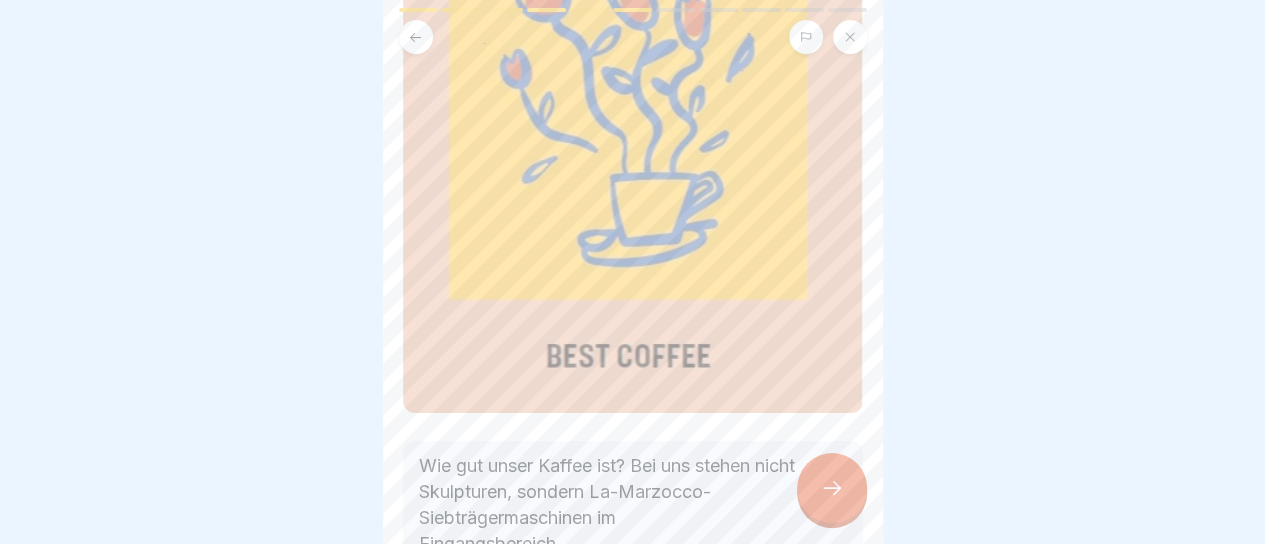 click 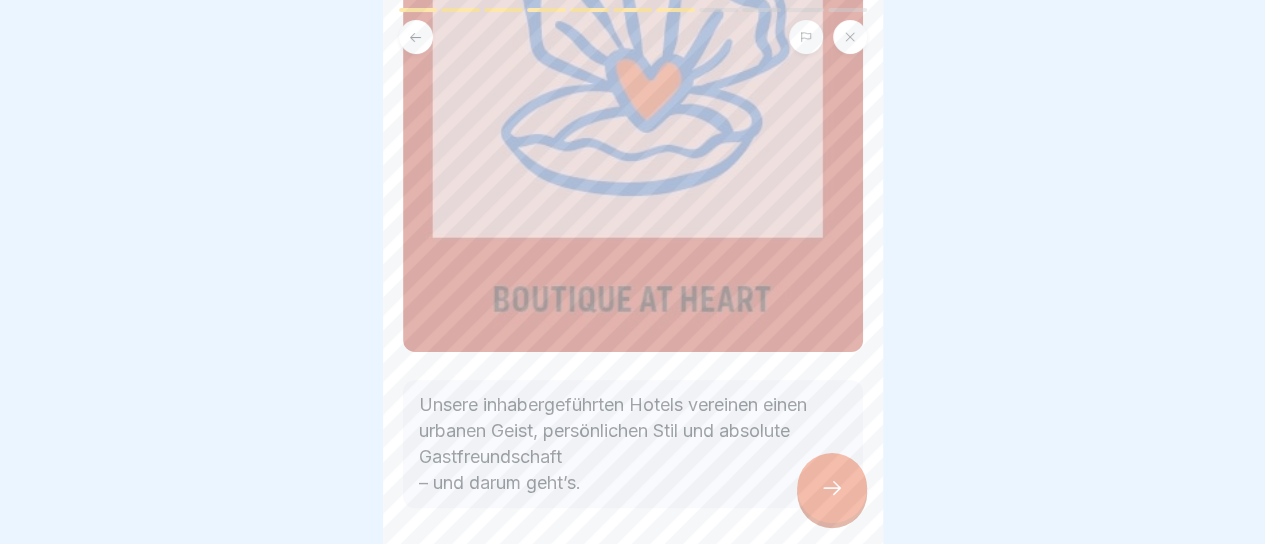 scroll, scrollTop: 330, scrollLeft: 0, axis: vertical 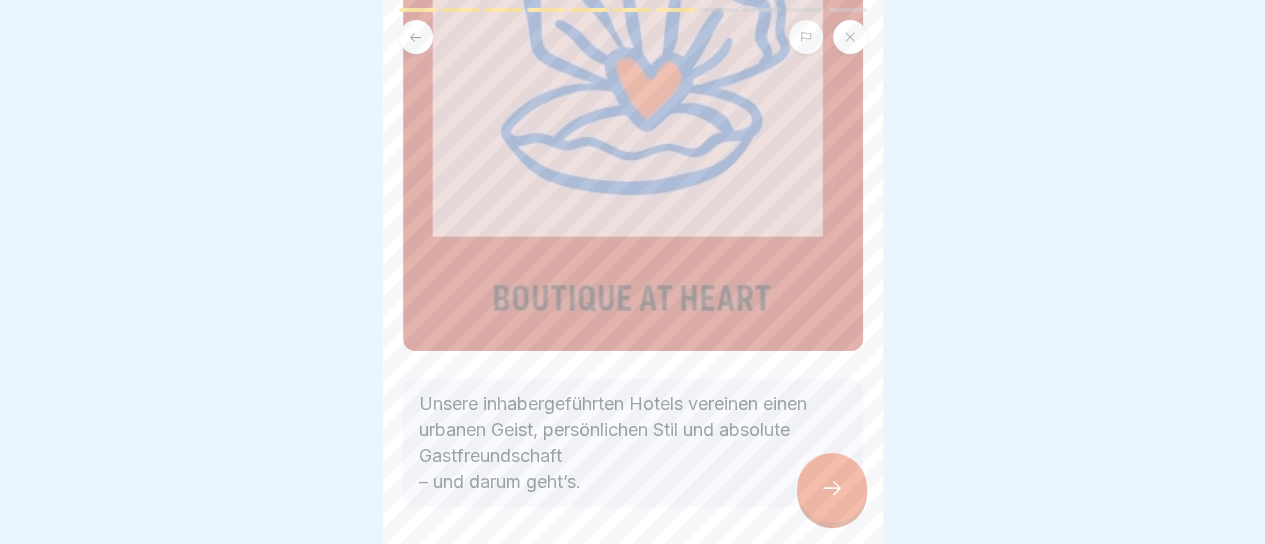 click 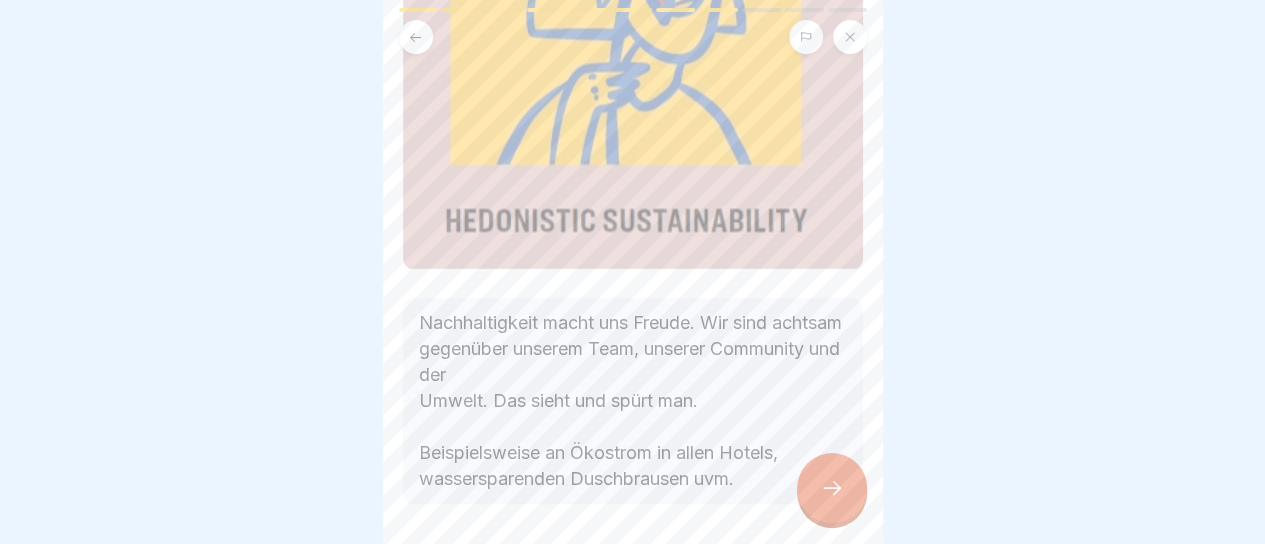 scroll, scrollTop: 371, scrollLeft: 0, axis: vertical 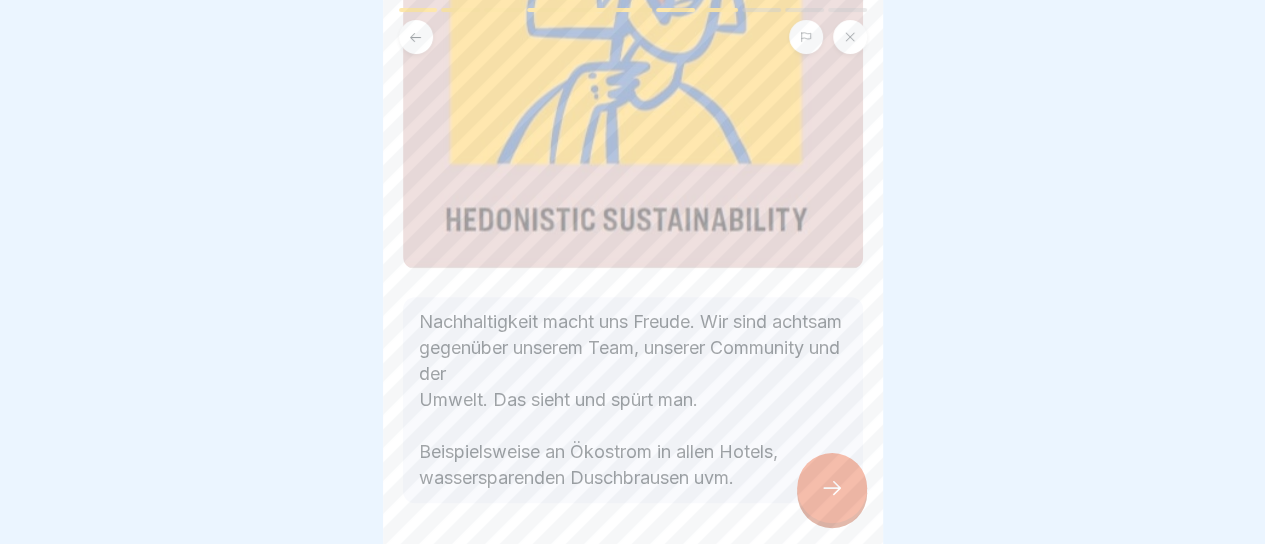 click 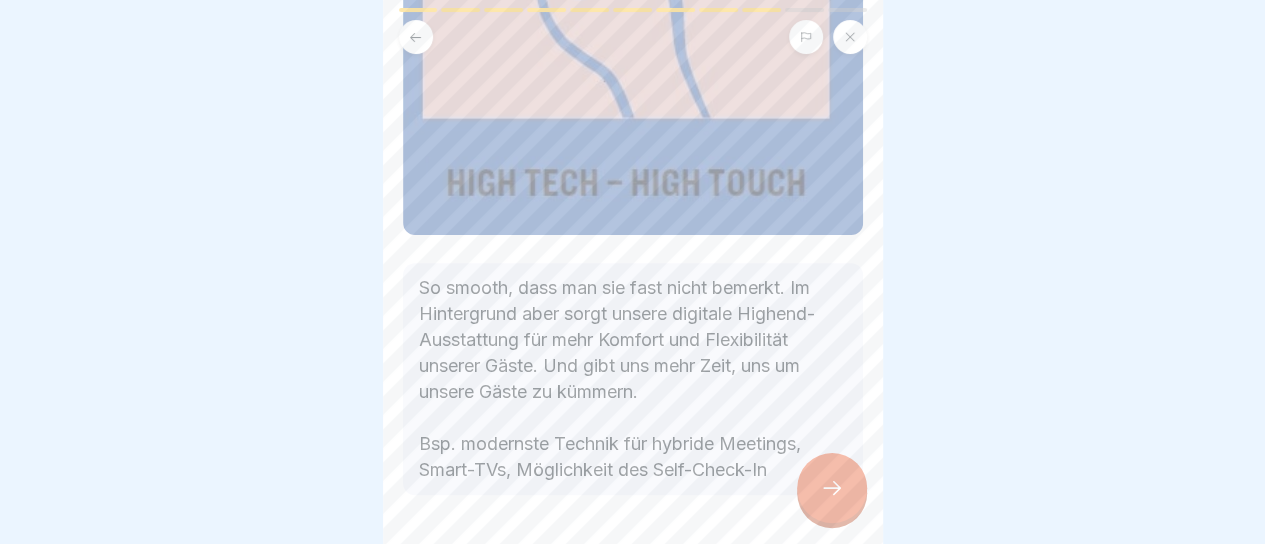 scroll, scrollTop: 486, scrollLeft: 0, axis: vertical 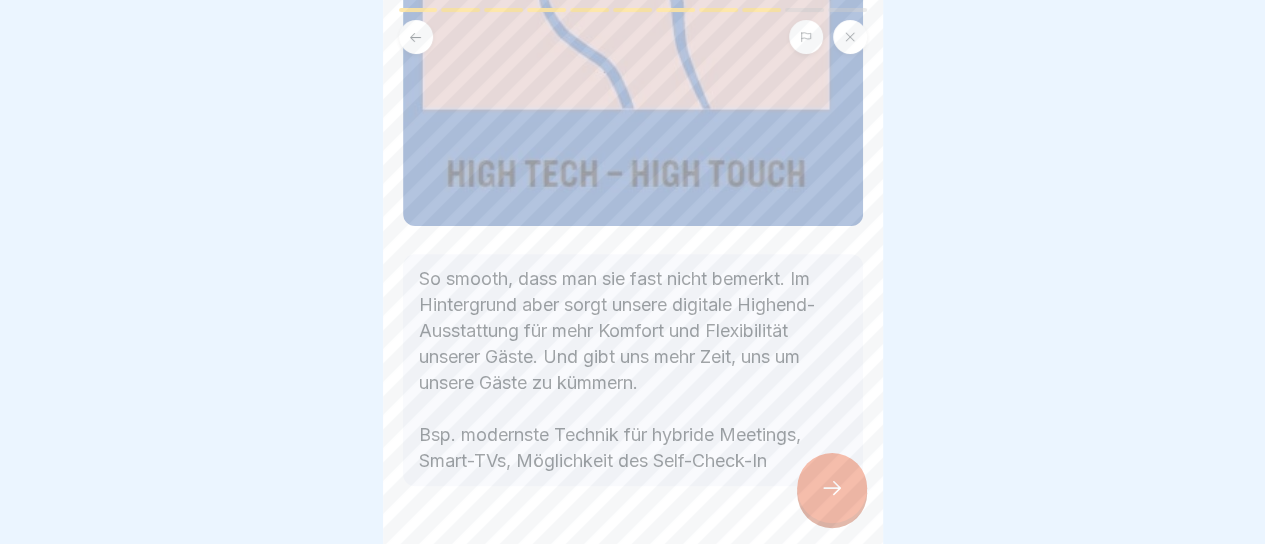 click 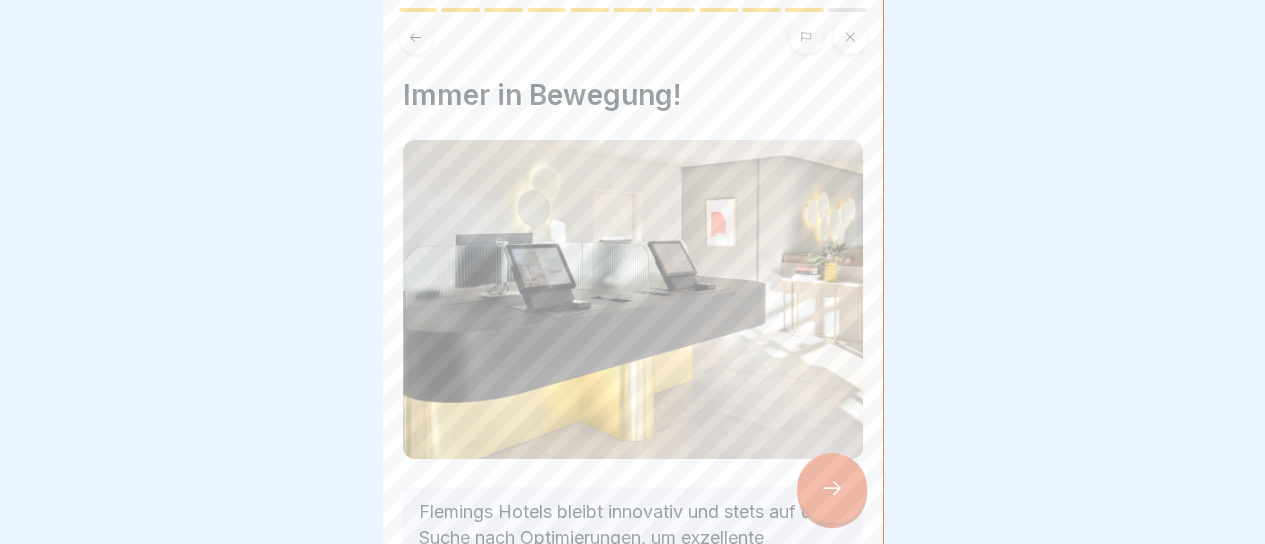 scroll, scrollTop: 139, scrollLeft: 0, axis: vertical 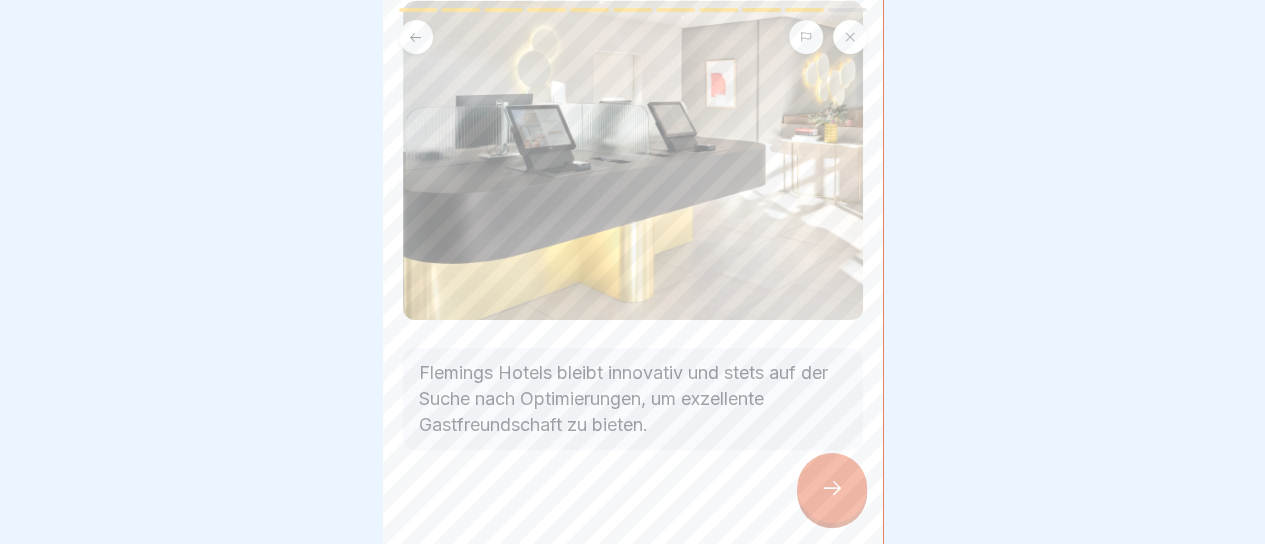 click 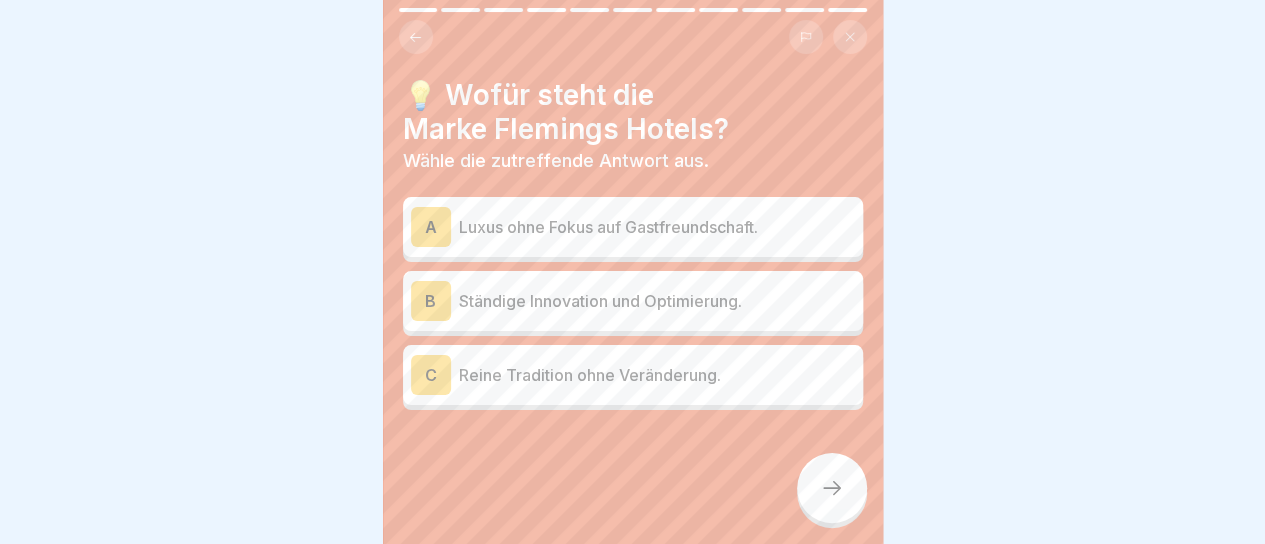 click on "Ständige Innovation und Optimierung." at bounding box center [657, 301] 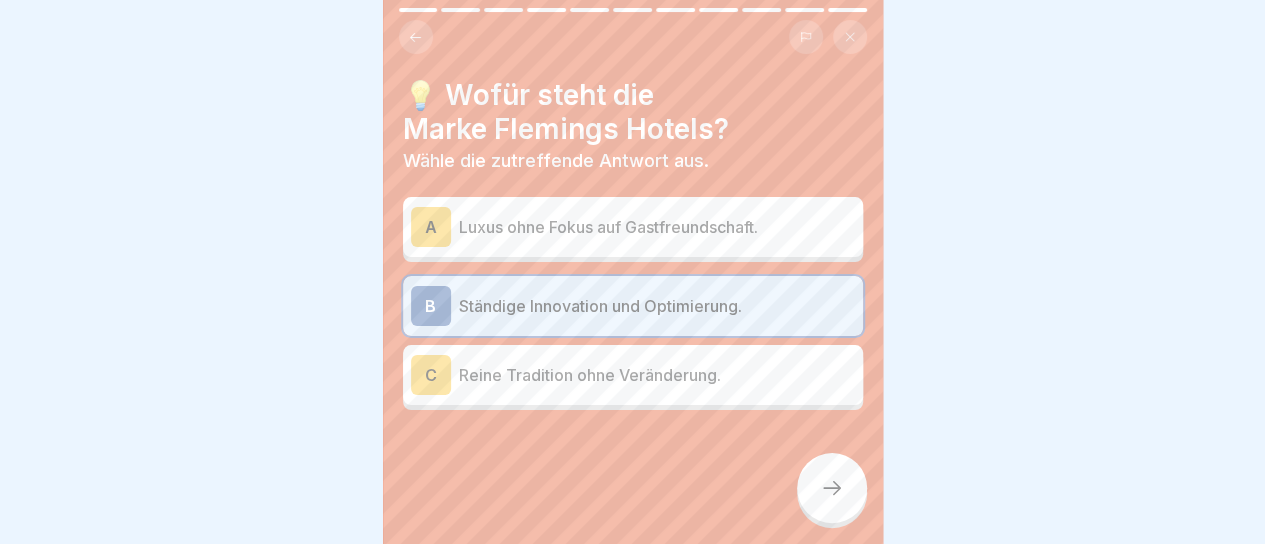 click 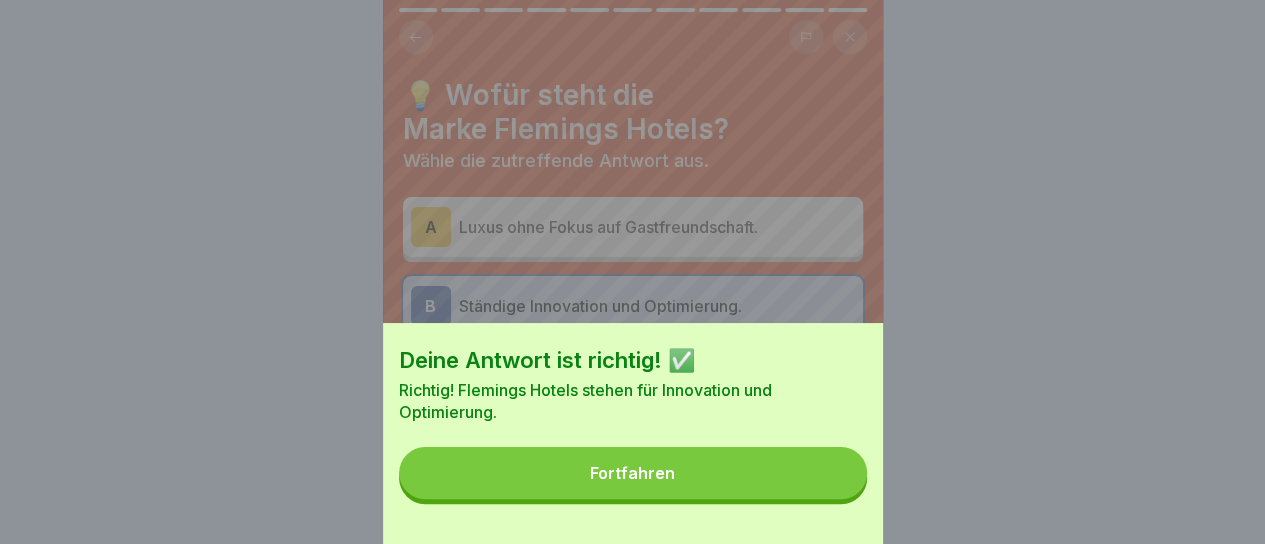 click on "Fortfahren" at bounding box center (633, 473) 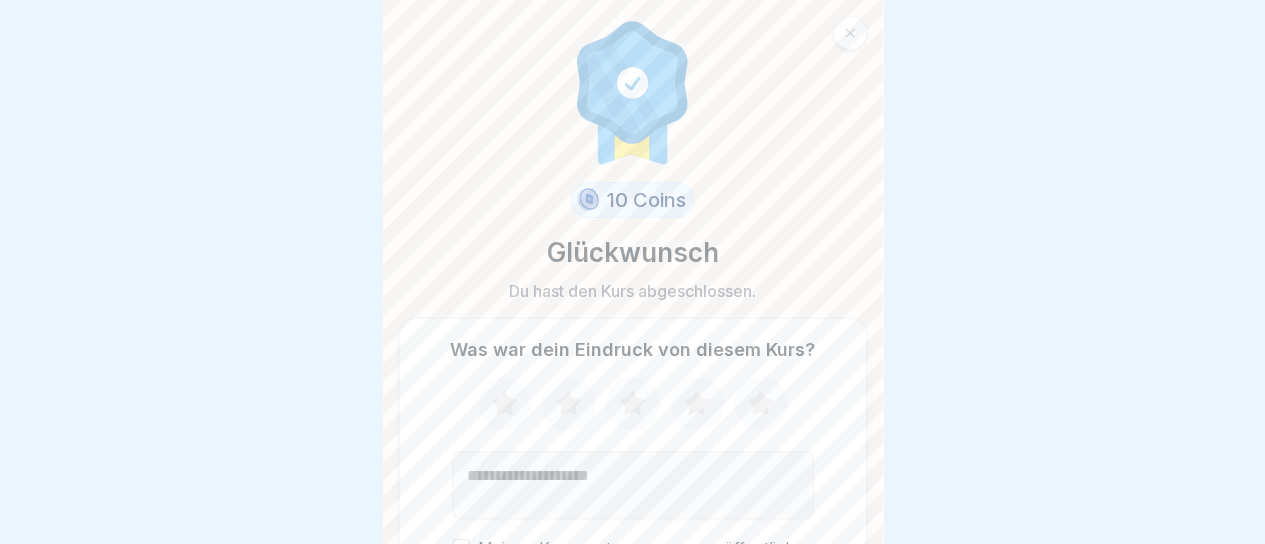 scroll, scrollTop: 106, scrollLeft: 0, axis: vertical 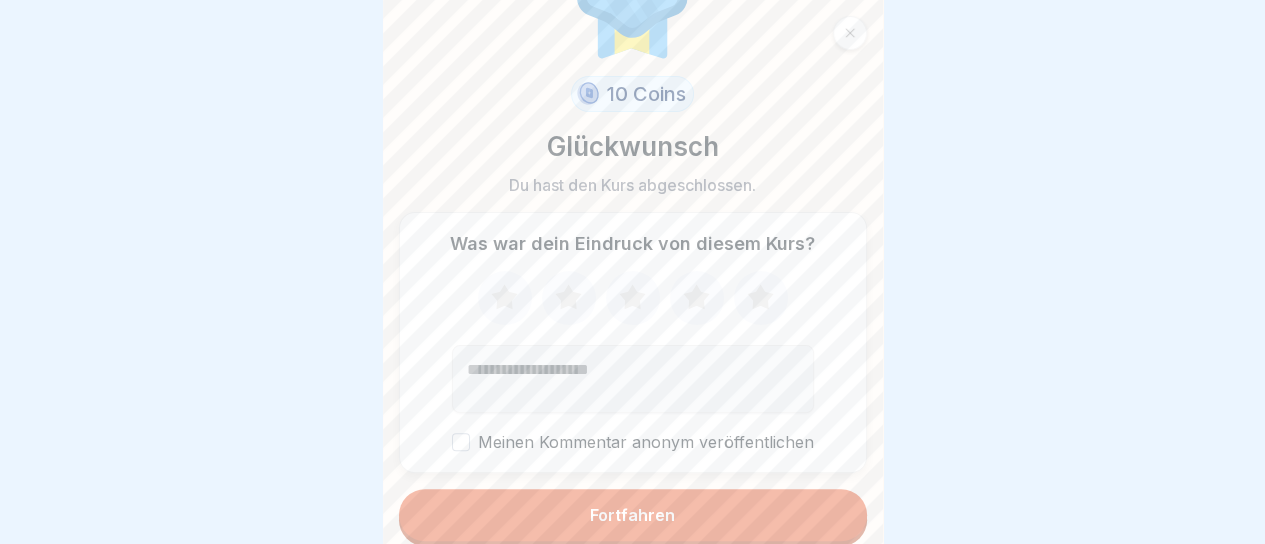 click on "Fortfahren" at bounding box center (633, 515) 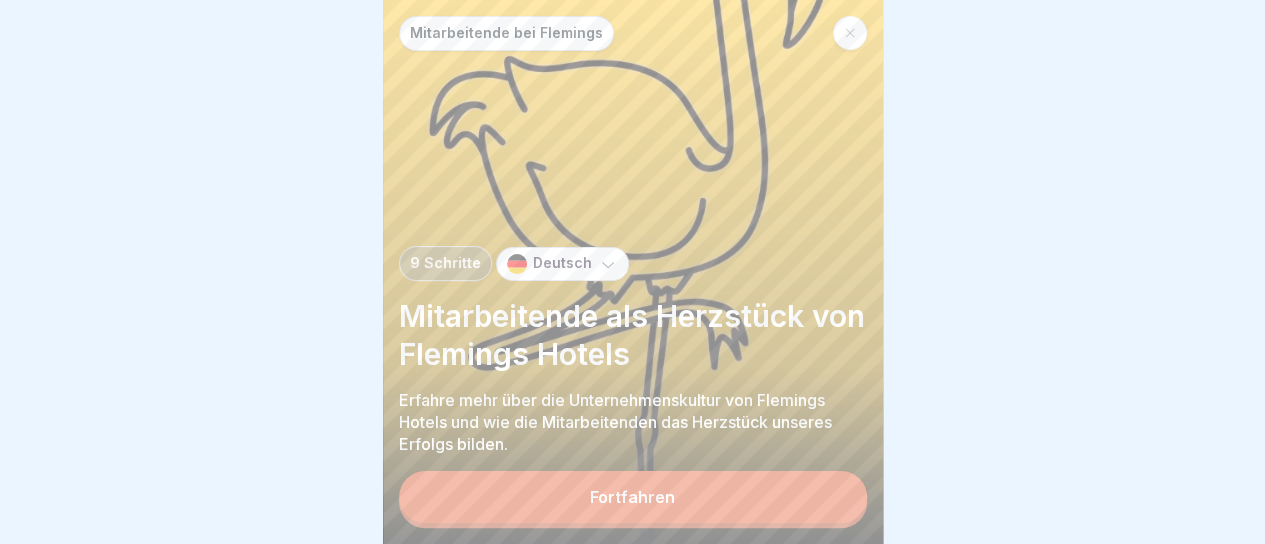 click on "Fortfahren" at bounding box center (633, 497) 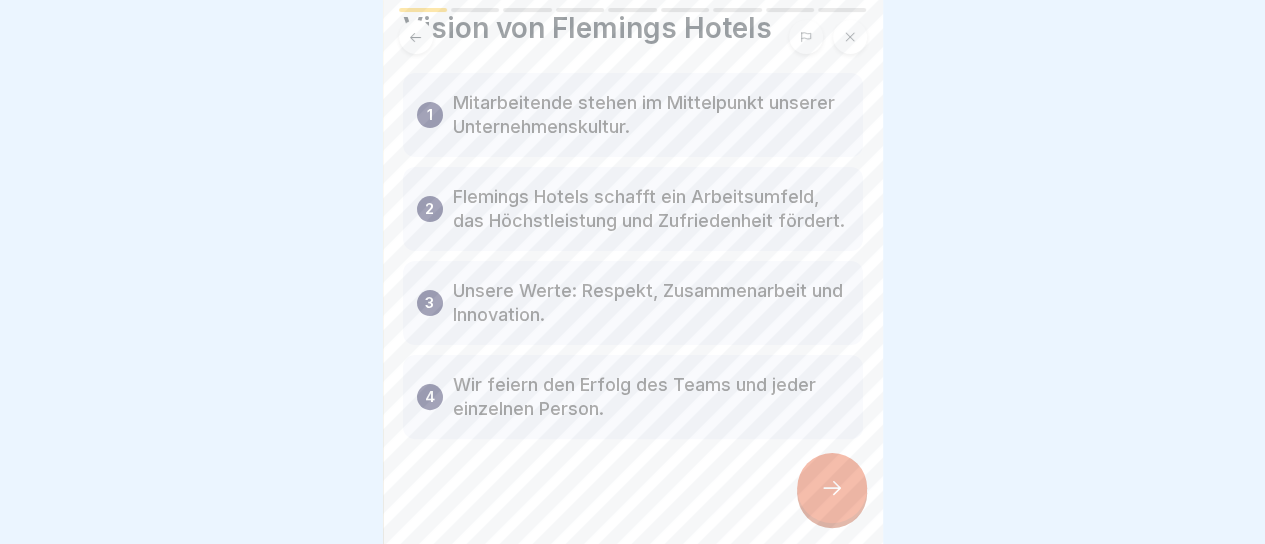 scroll, scrollTop: 68, scrollLeft: 0, axis: vertical 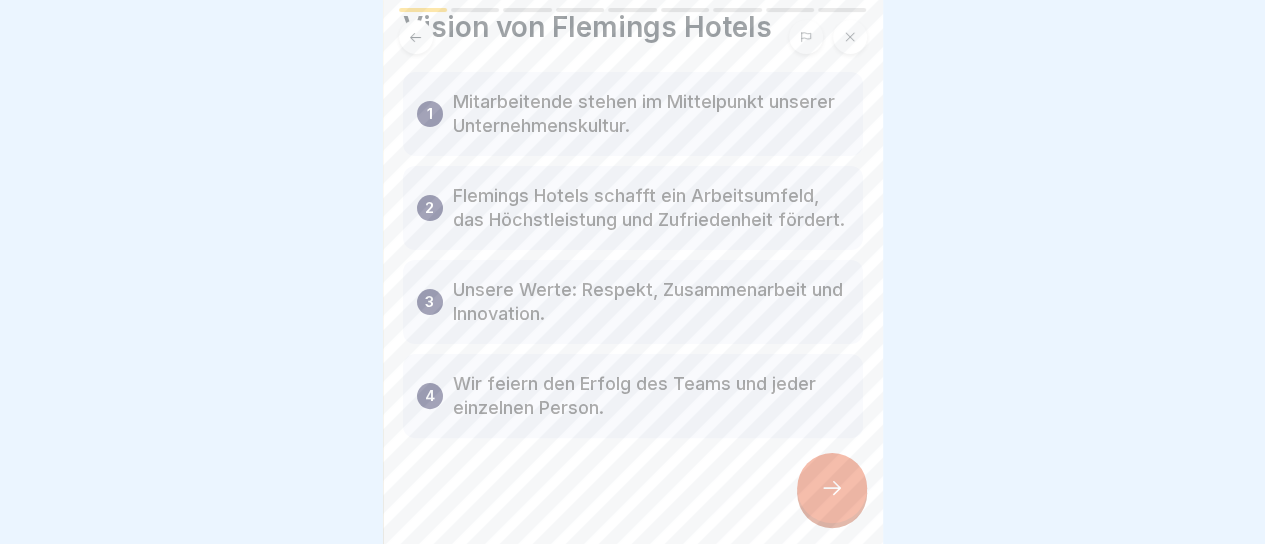 click 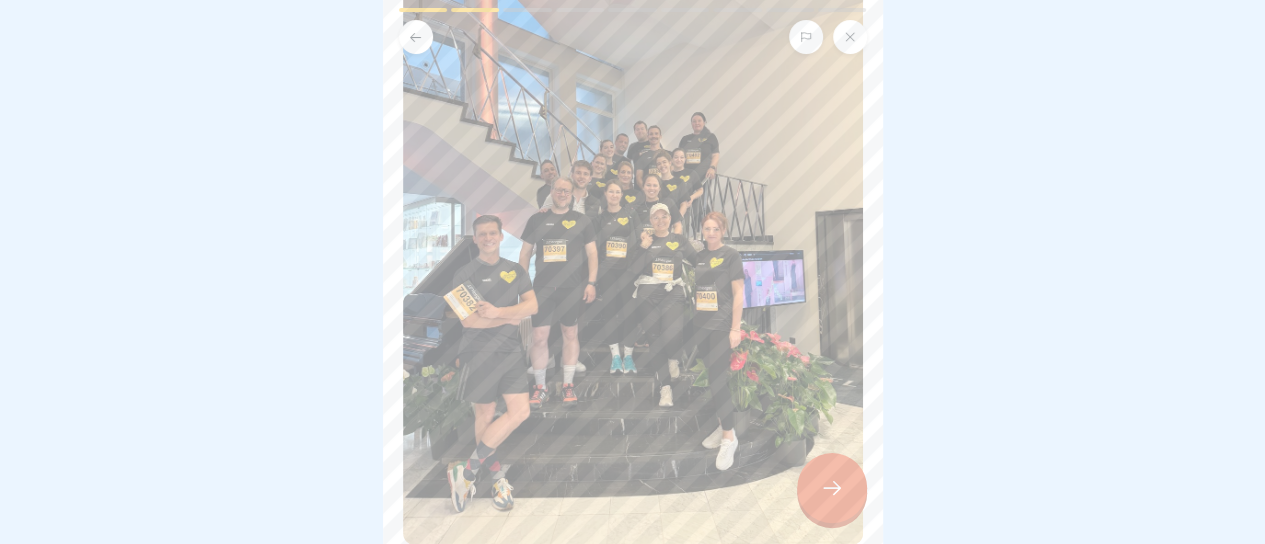 scroll, scrollTop: 208, scrollLeft: 0, axis: vertical 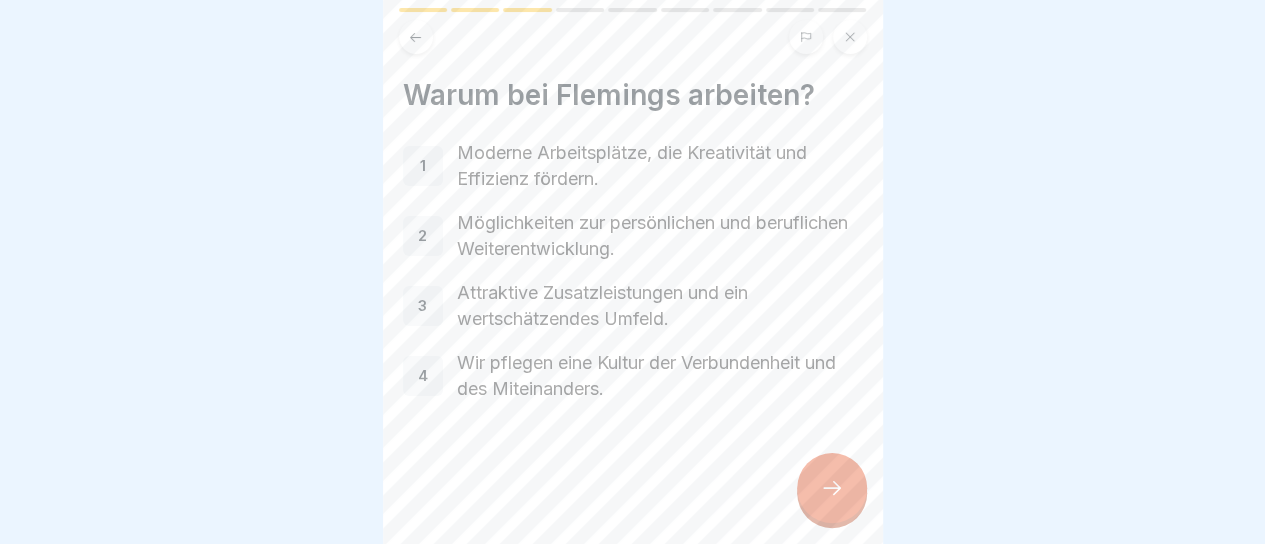 click at bounding box center (832, 488) 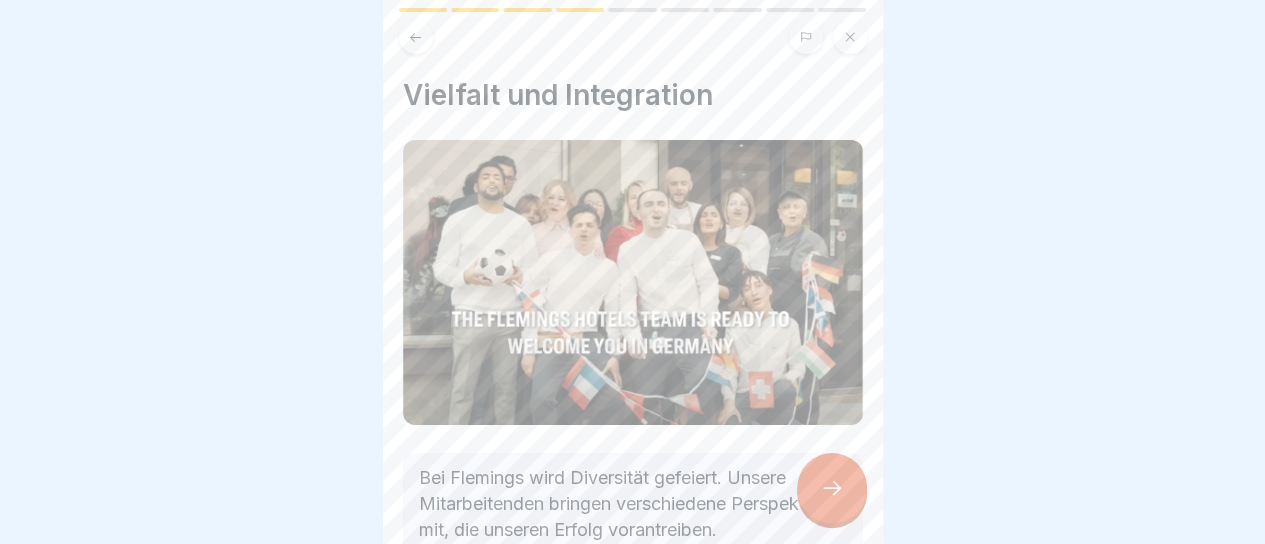 scroll, scrollTop: 58, scrollLeft: 0, axis: vertical 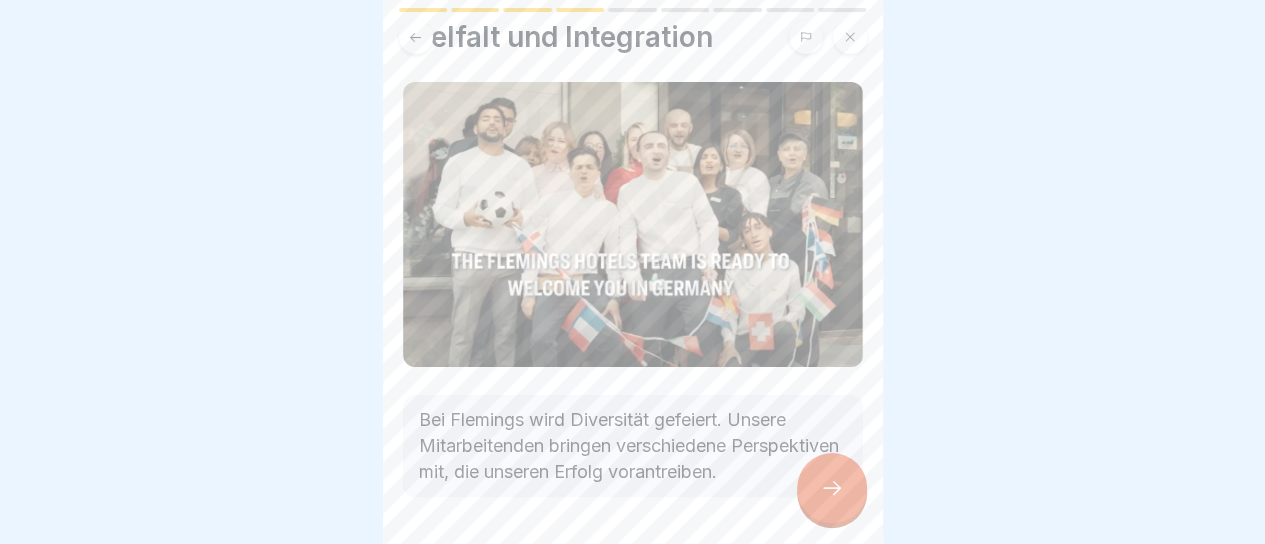 click 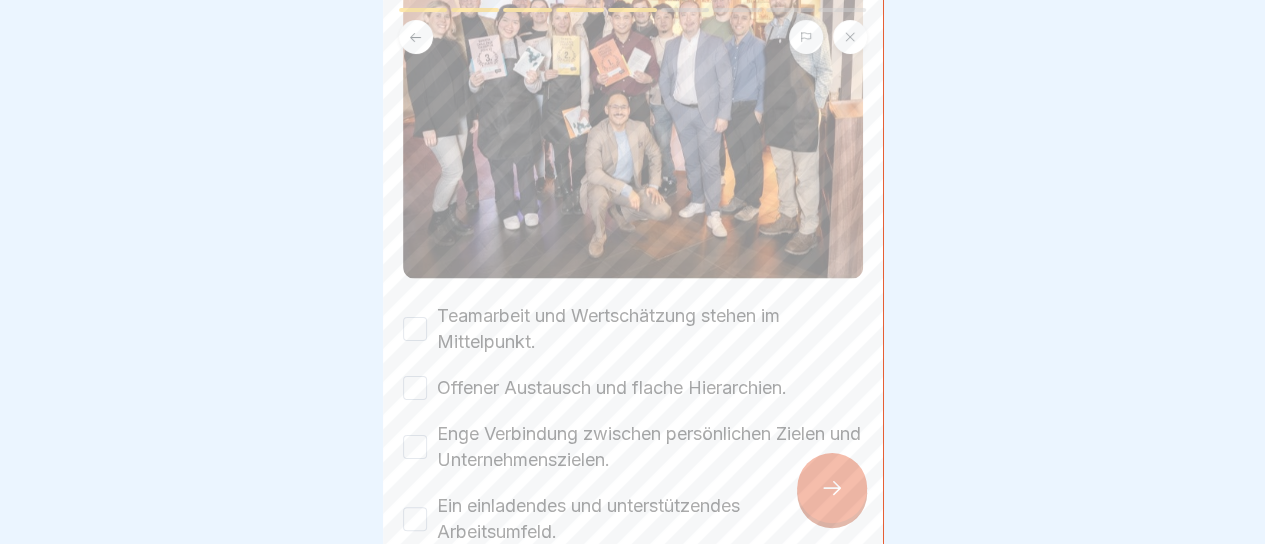 scroll, scrollTop: 208, scrollLeft: 0, axis: vertical 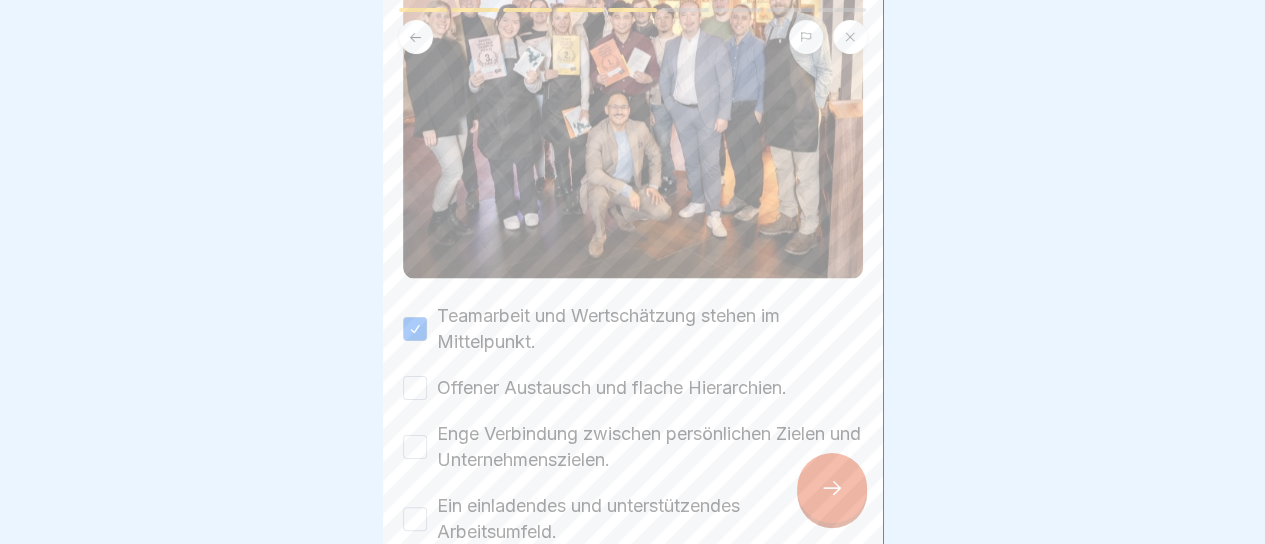 click on "Offener Austausch und flache Hierarchien." at bounding box center (612, 388) 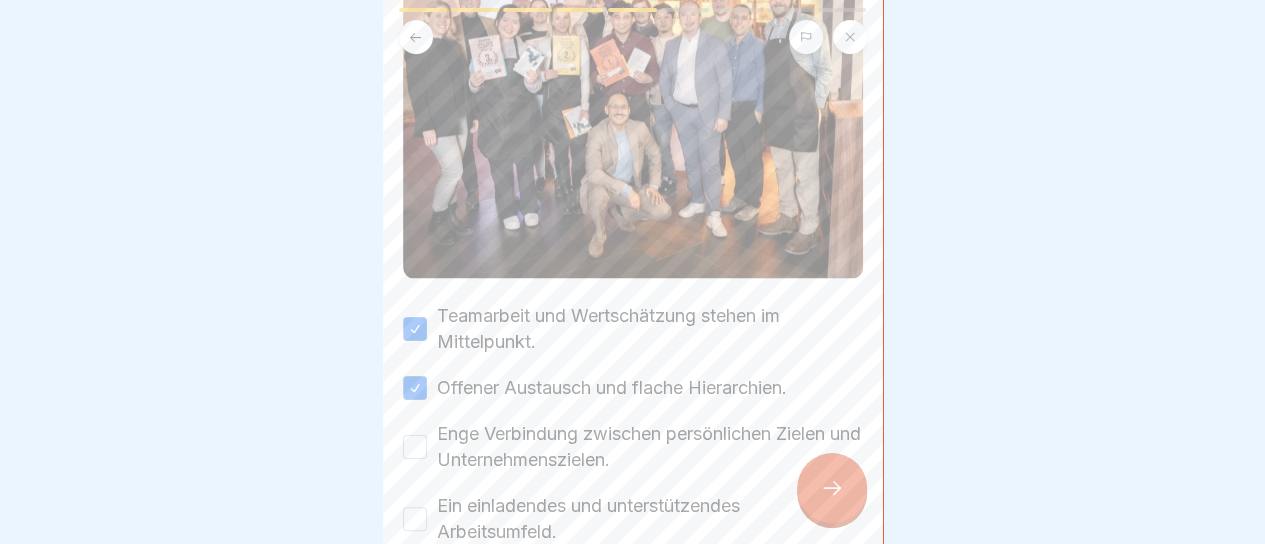 click on "Enge Verbindung zwischen persönlichen Zielen und Unternehmenszielen." at bounding box center [650, 447] 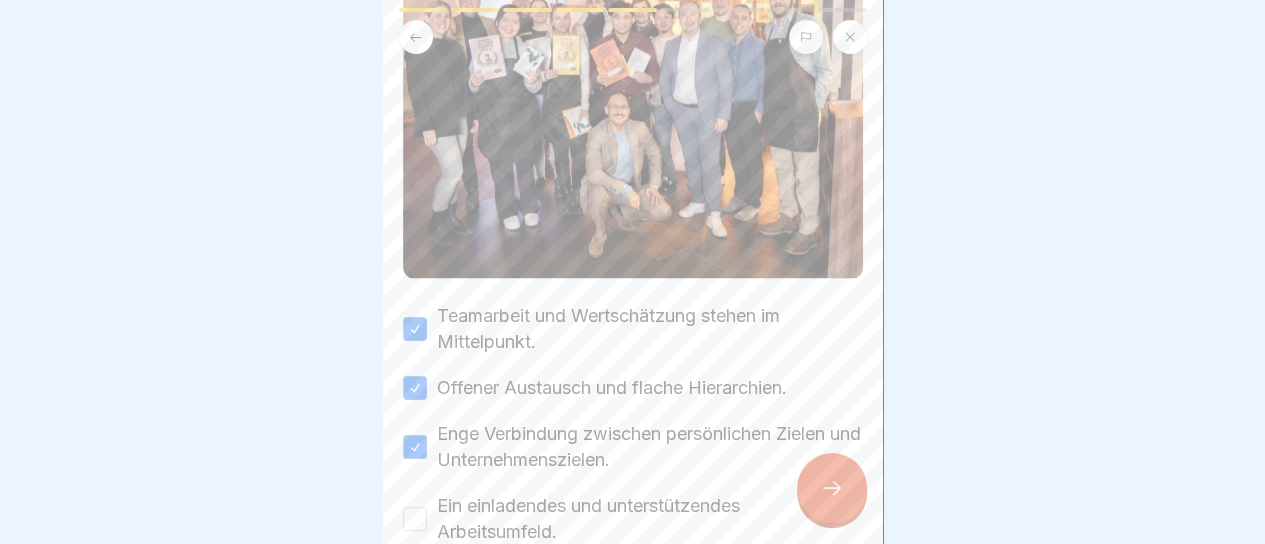 click on "Ein einladendes und unterstützendes Arbeitsumfeld." at bounding box center [650, 519] 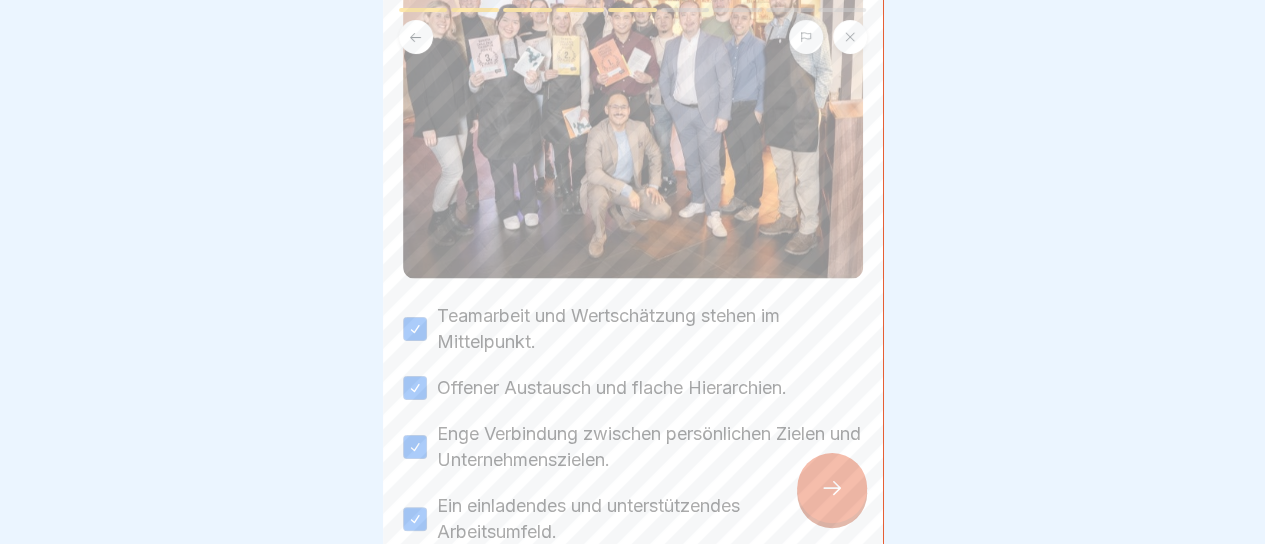 scroll, scrollTop: 318, scrollLeft: 0, axis: vertical 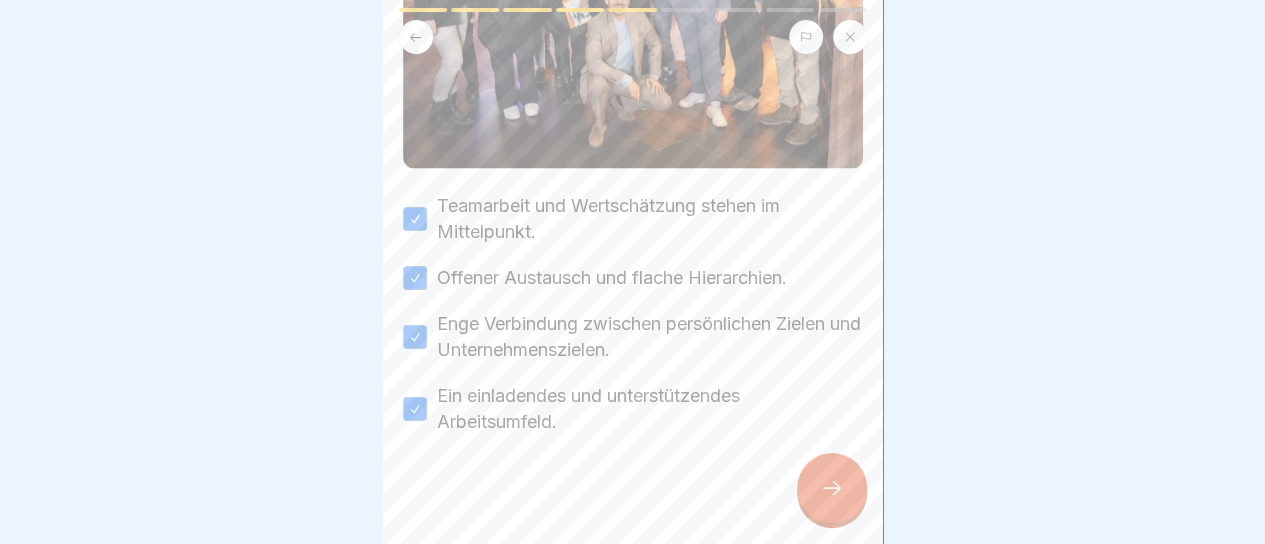 click 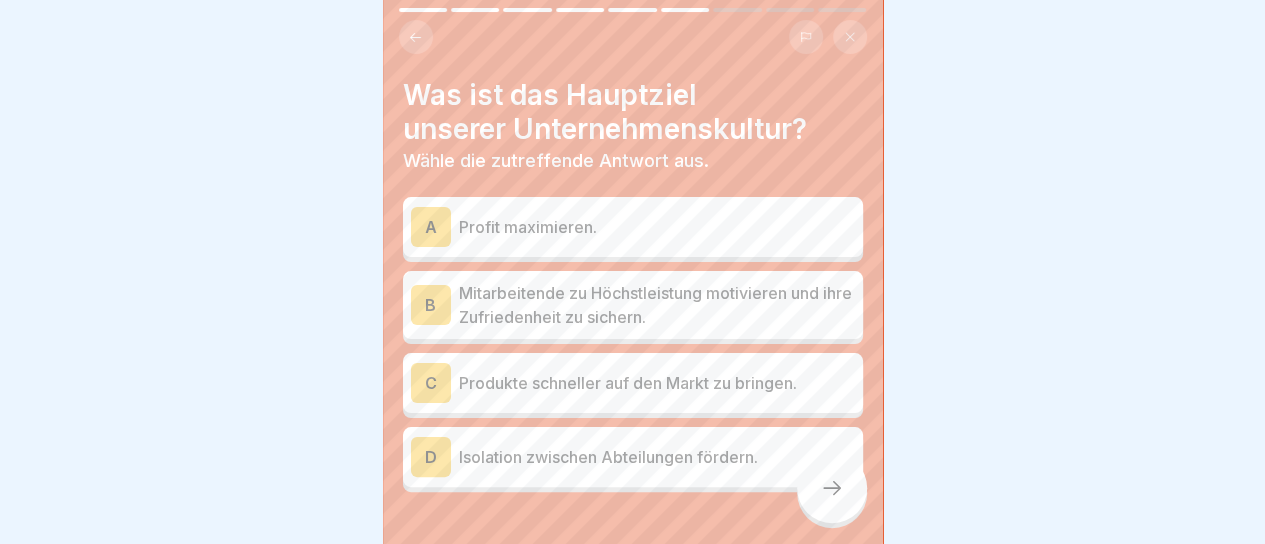 click on "Mitarbeitende zu Höchstleistung motivieren und ihre Zufriedenheit zu sichern." at bounding box center (657, 305) 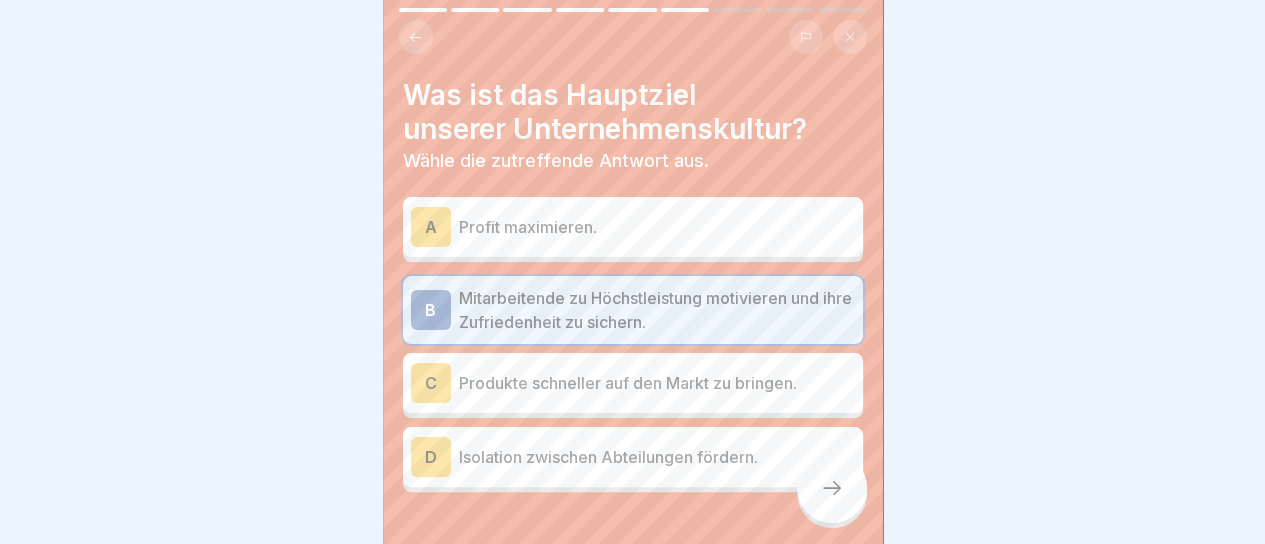 click at bounding box center [832, 488] 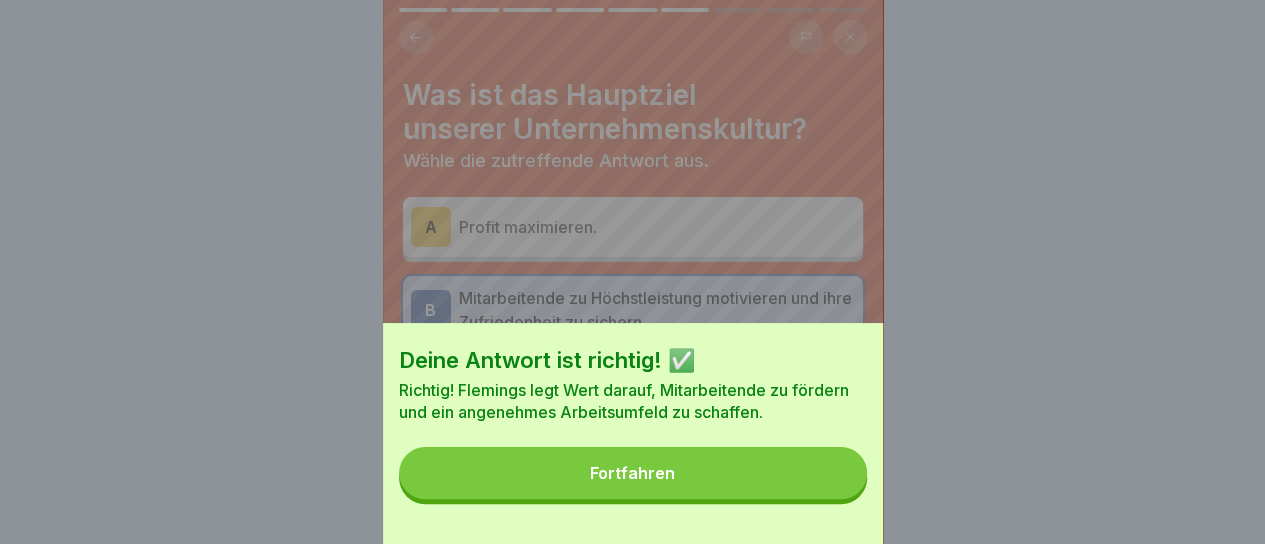 click on "Fortfahren" at bounding box center (633, 473) 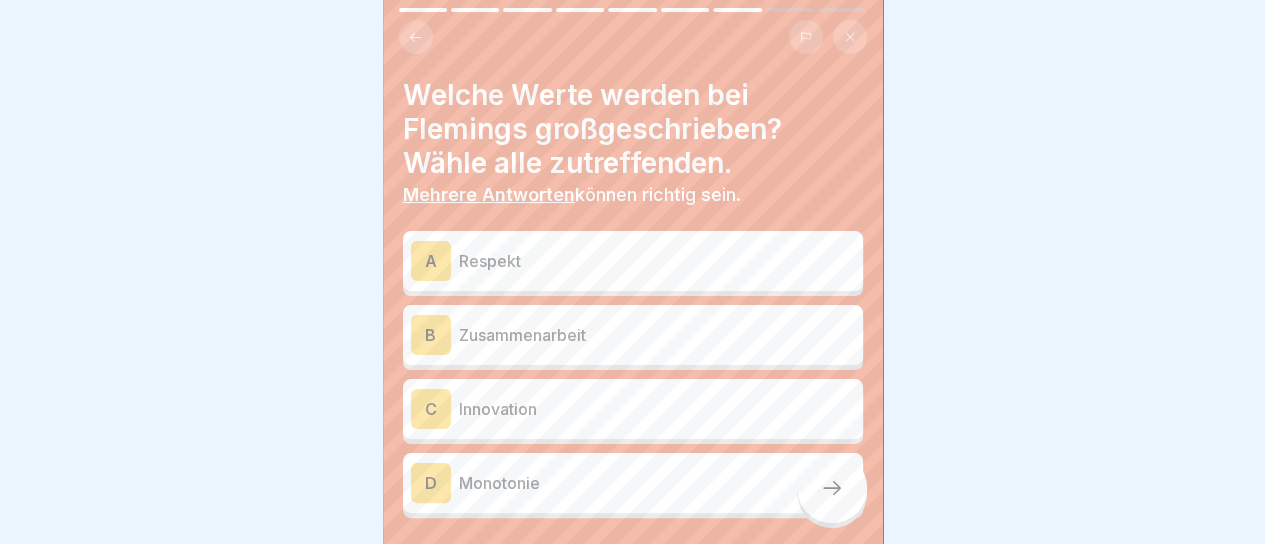 click on "A Respekt" at bounding box center (633, 261) 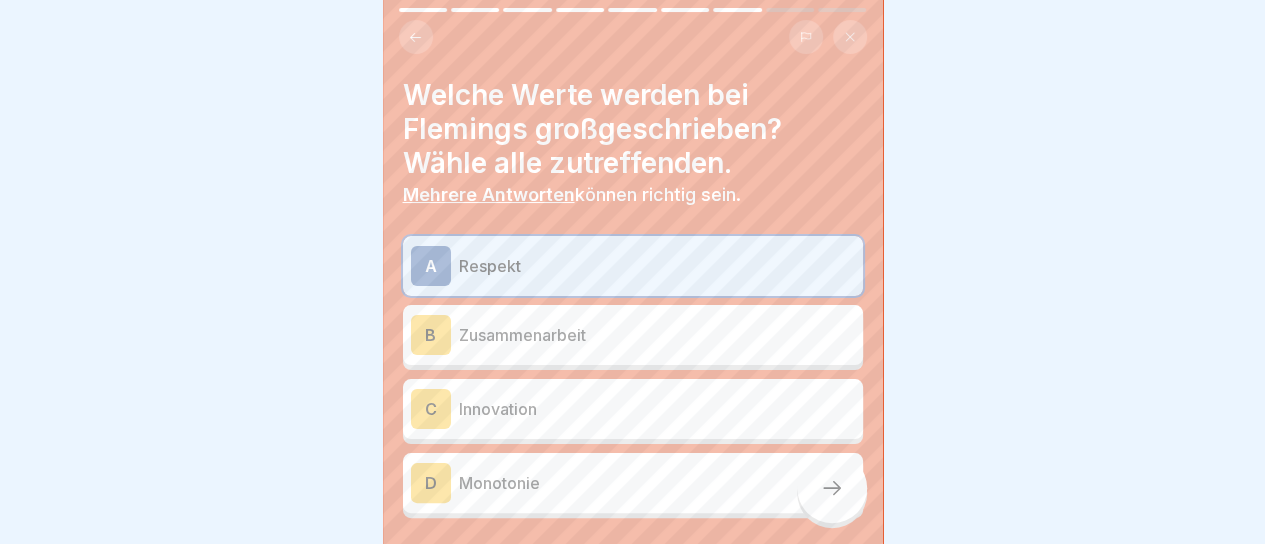 click on "B Zusammenarbeit" at bounding box center (633, 335) 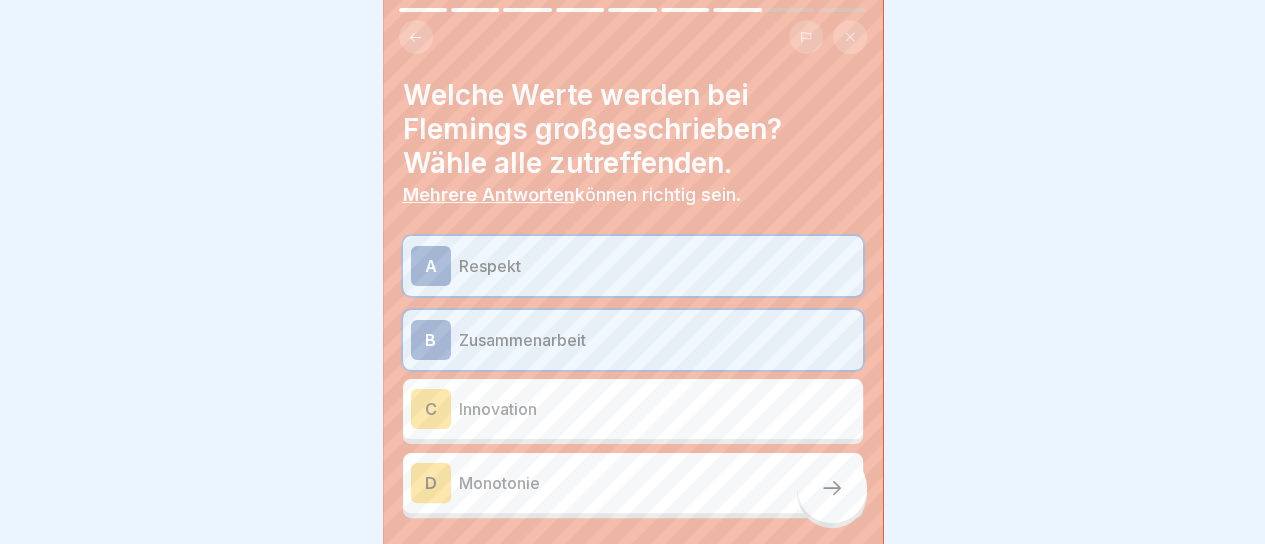 click on "Innovation" at bounding box center [657, 409] 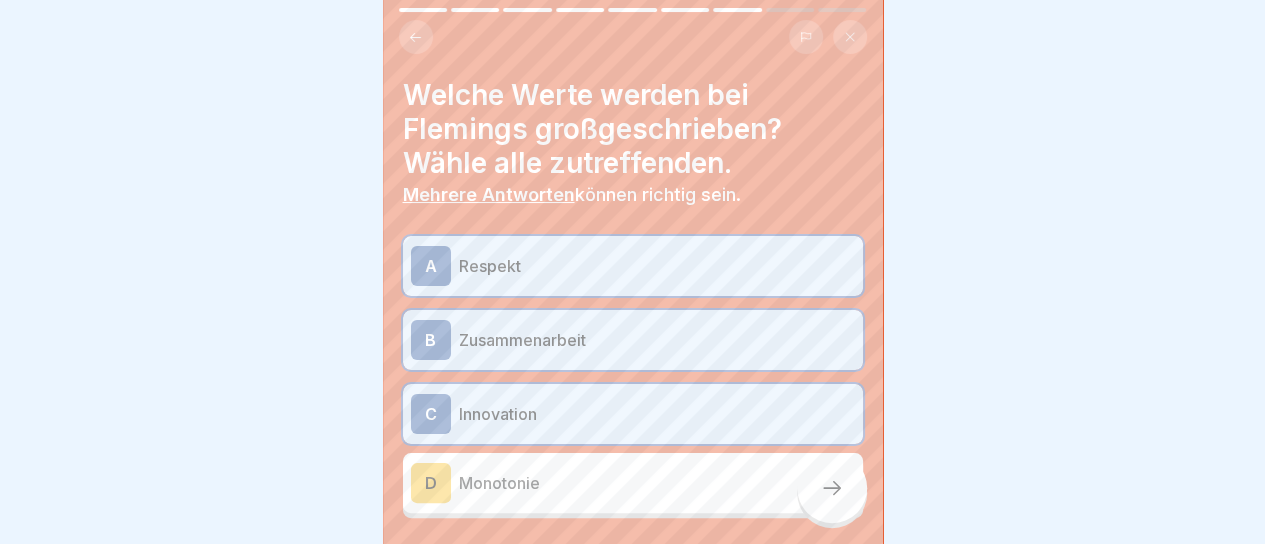 click 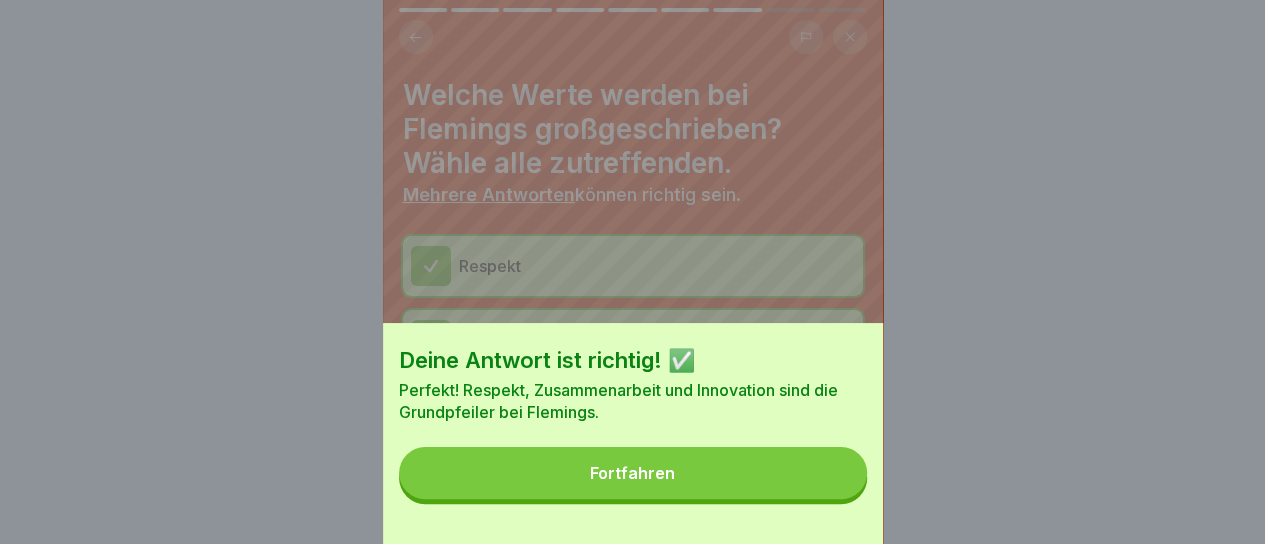 click on "Fortfahren" at bounding box center (633, 473) 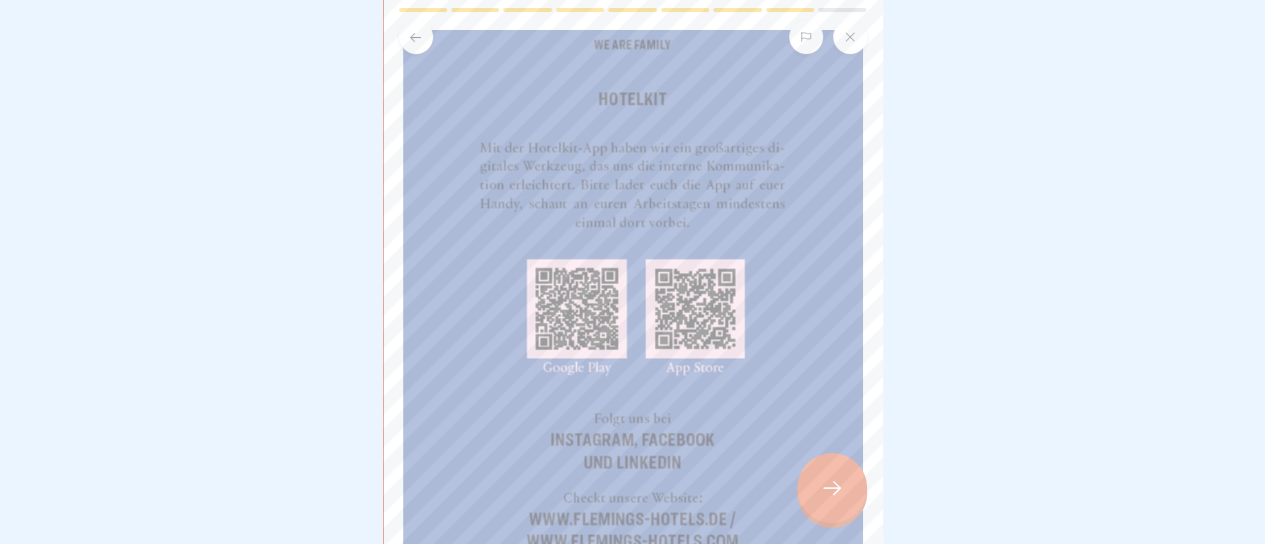 scroll, scrollTop: 218, scrollLeft: 0, axis: vertical 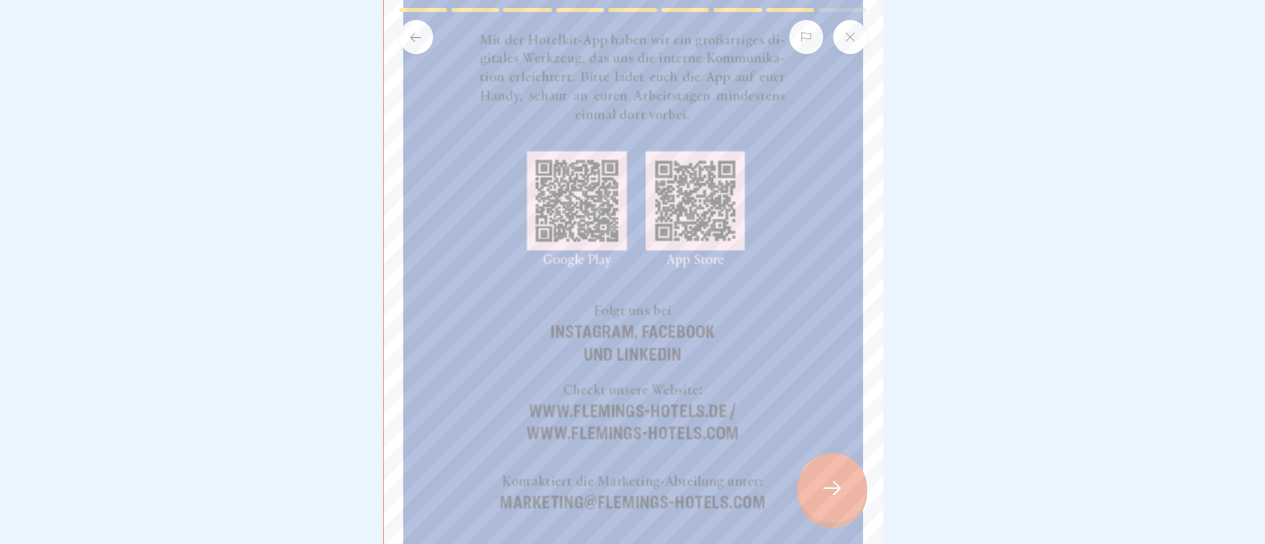 click 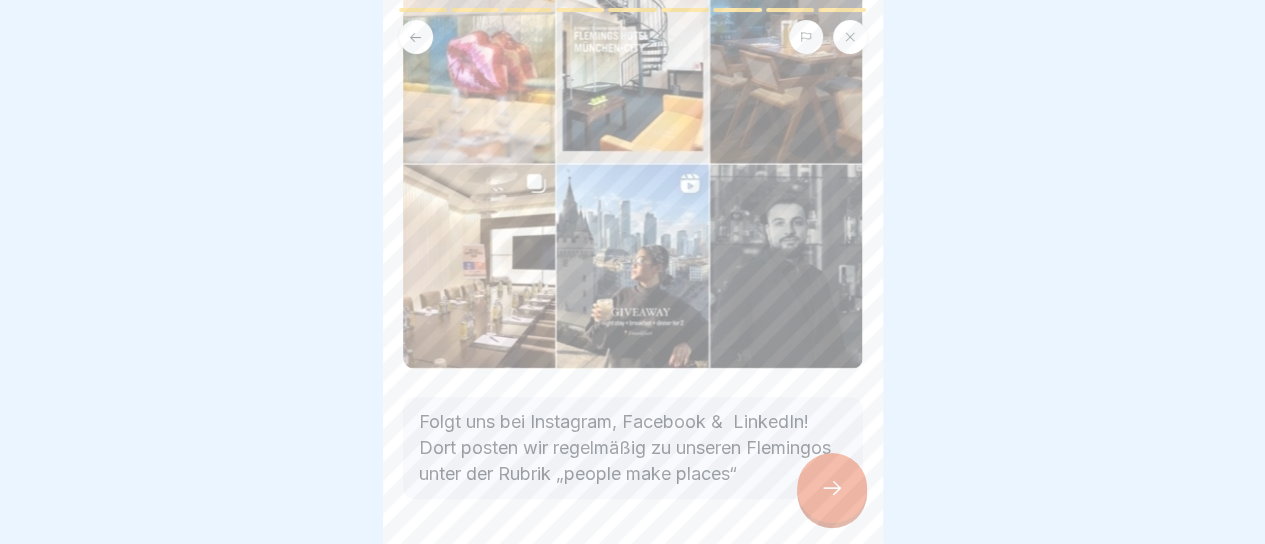 scroll, scrollTop: 391, scrollLeft: 0, axis: vertical 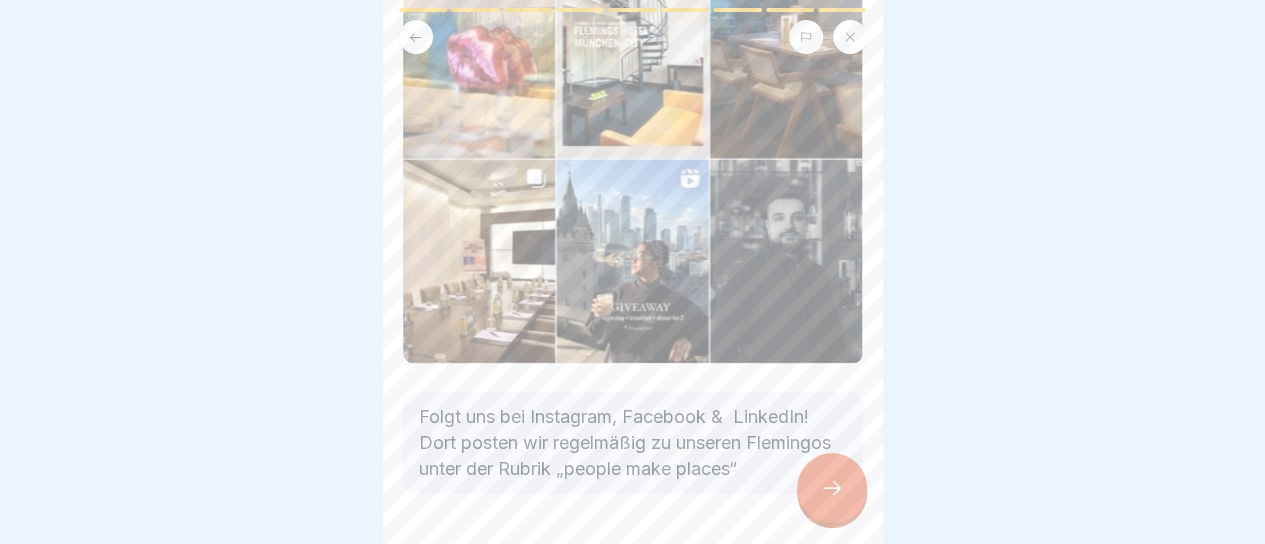 click at bounding box center [832, 488] 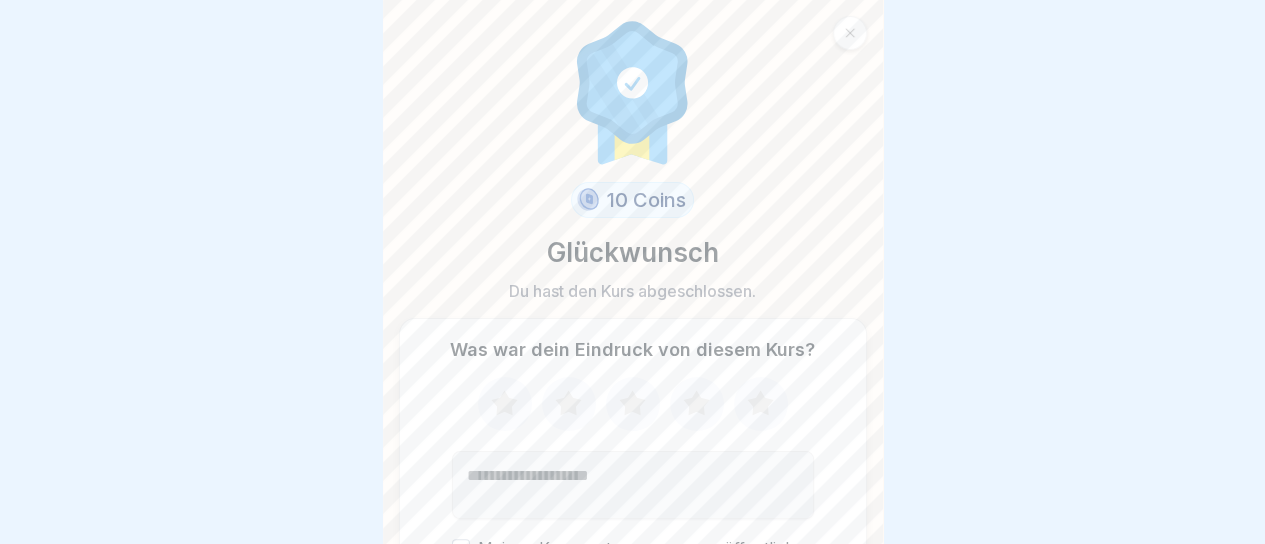 scroll, scrollTop: 106, scrollLeft: 0, axis: vertical 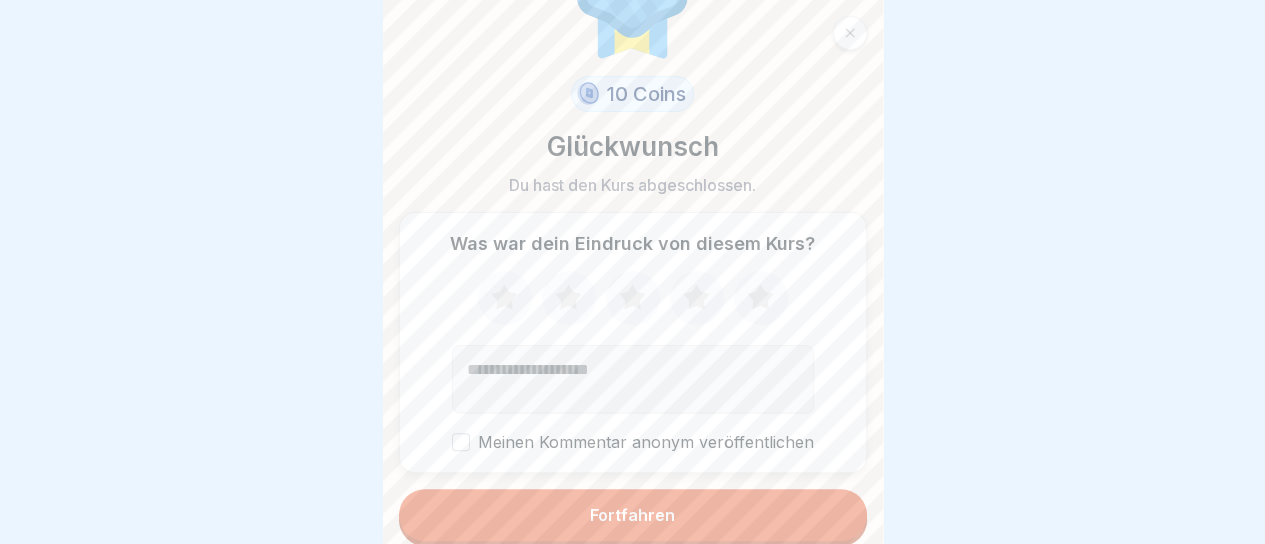 click on "Fortfahren" at bounding box center (633, 515) 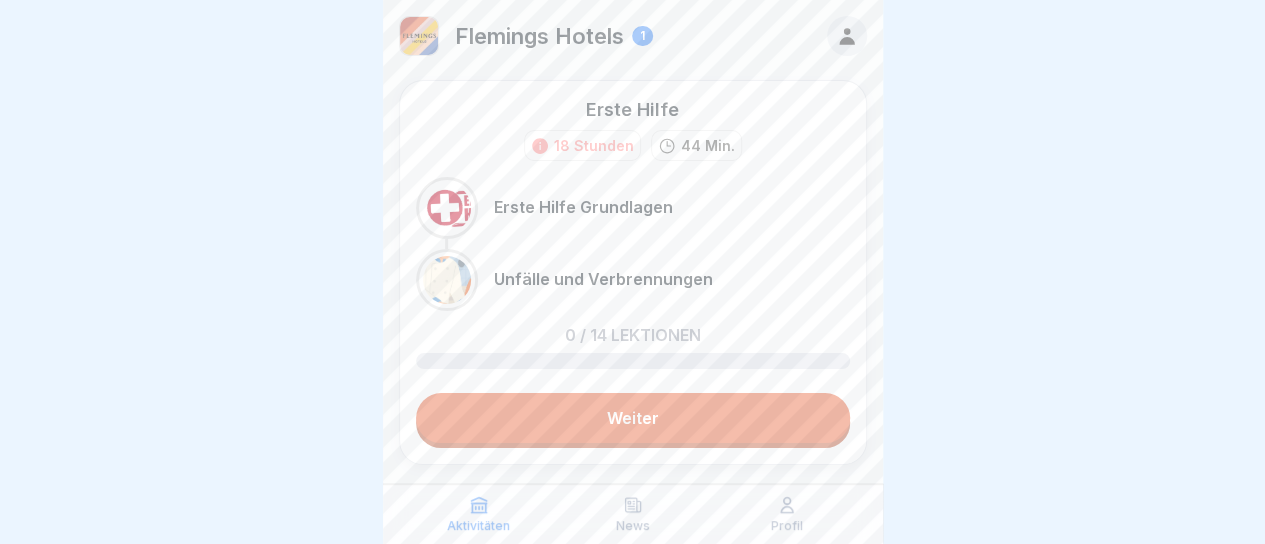 scroll, scrollTop: 0, scrollLeft: 0, axis: both 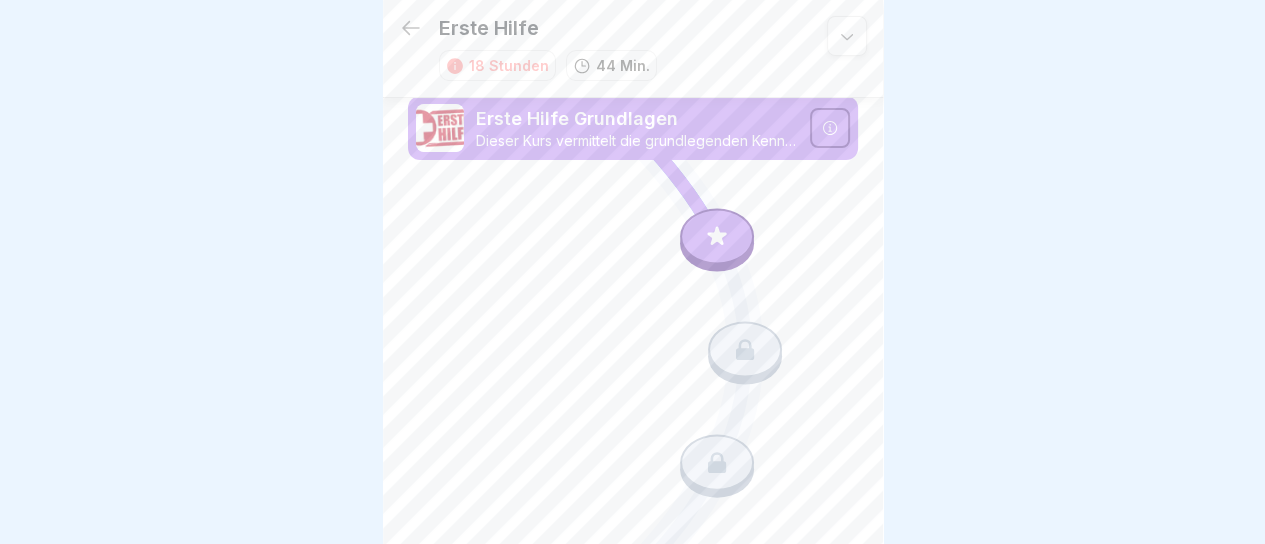 click 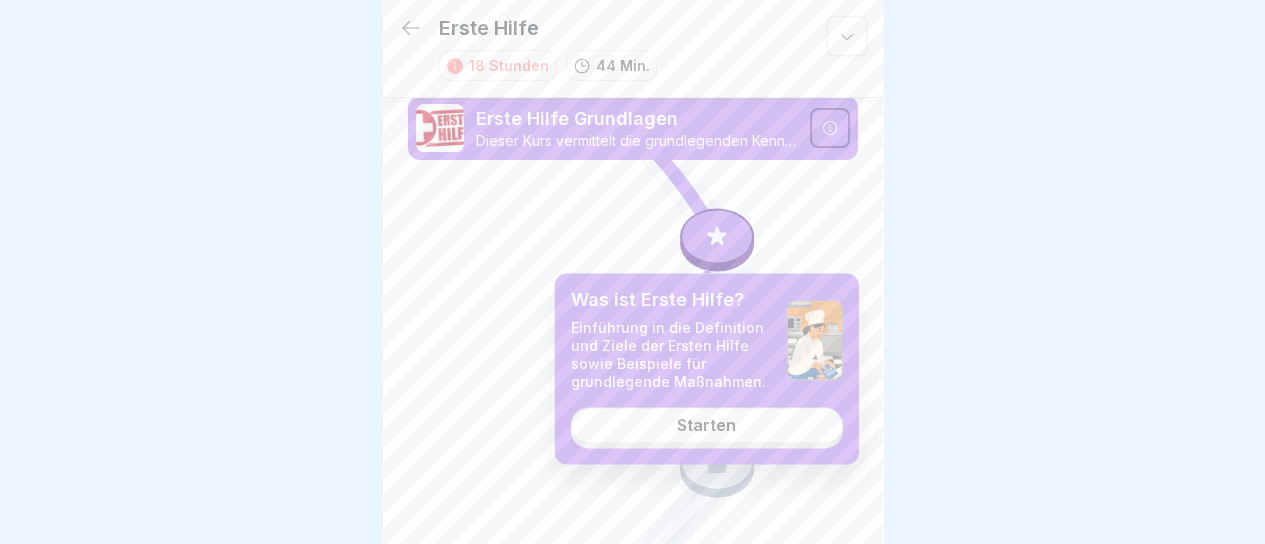 click on "Starten" at bounding box center [706, 425] 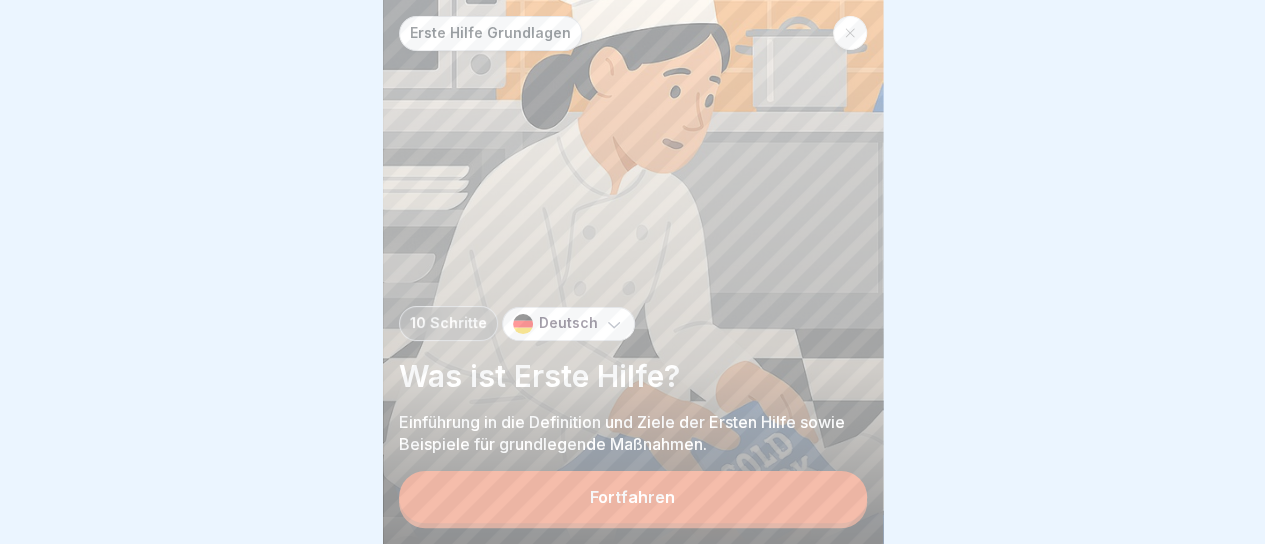 scroll, scrollTop: 15, scrollLeft: 0, axis: vertical 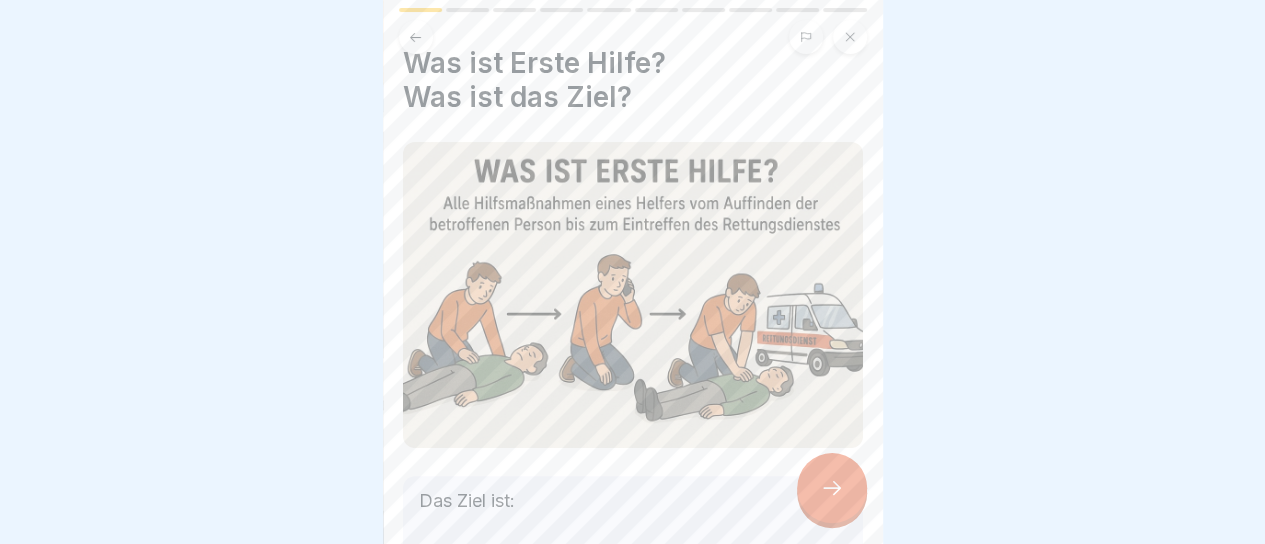 click at bounding box center [832, 488] 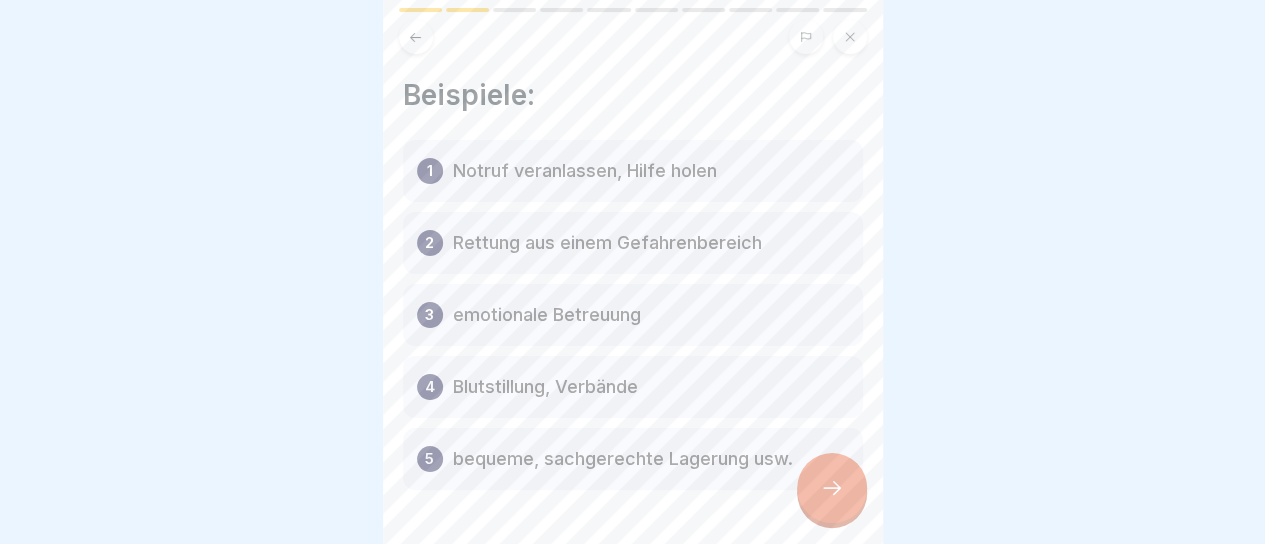 click at bounding box center [832, 488] 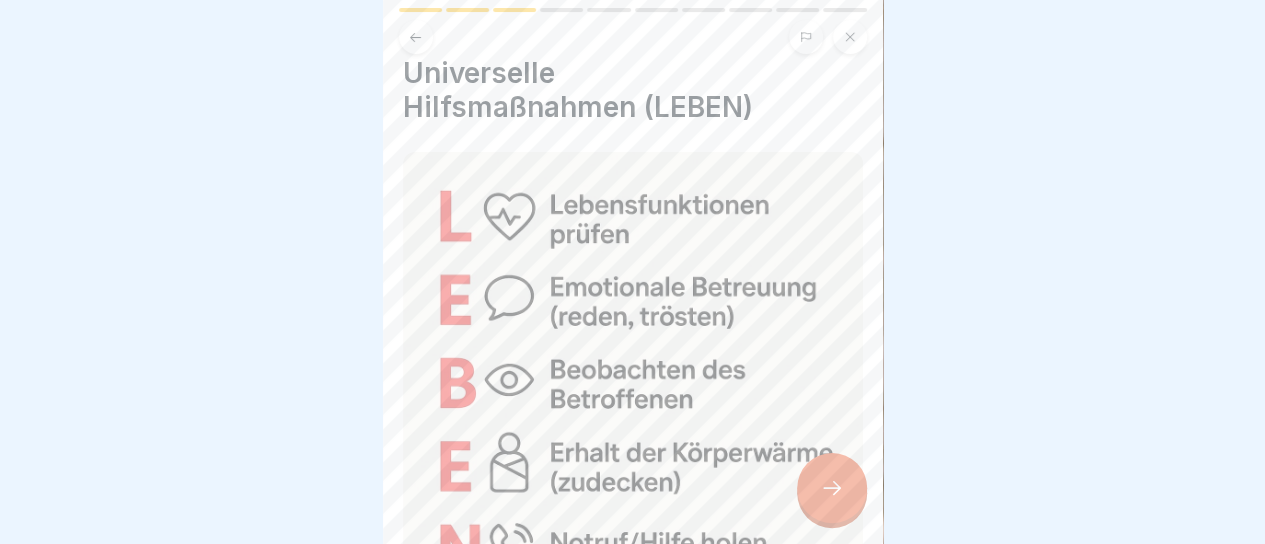 scroll, scrollTop: 187, scrollLeft: 0, axis: vertical 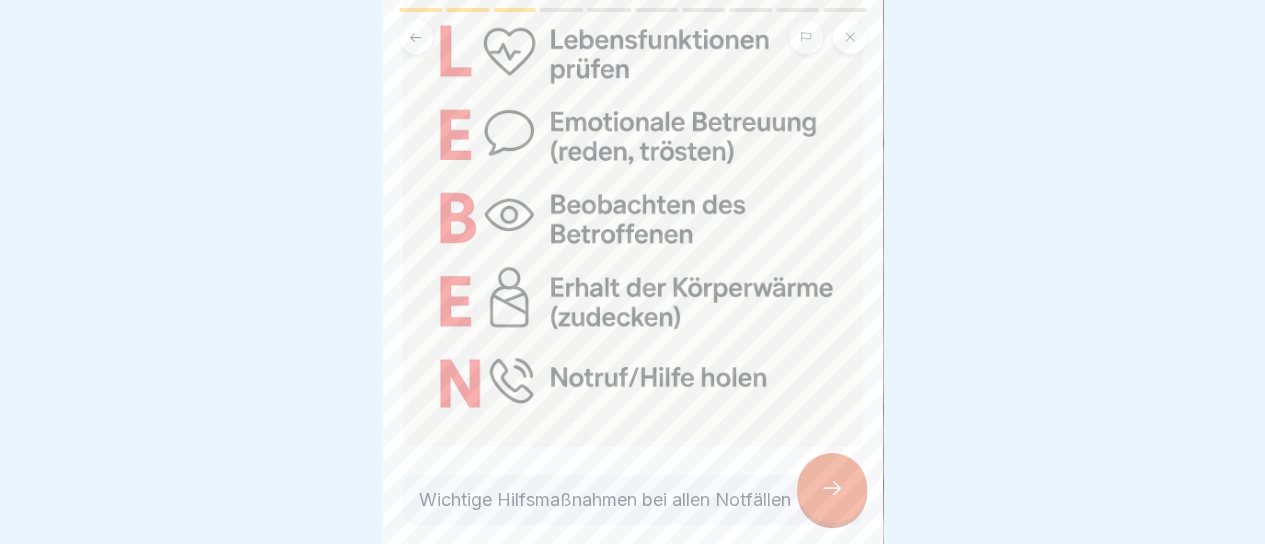 click at bounding box center (832, 488) 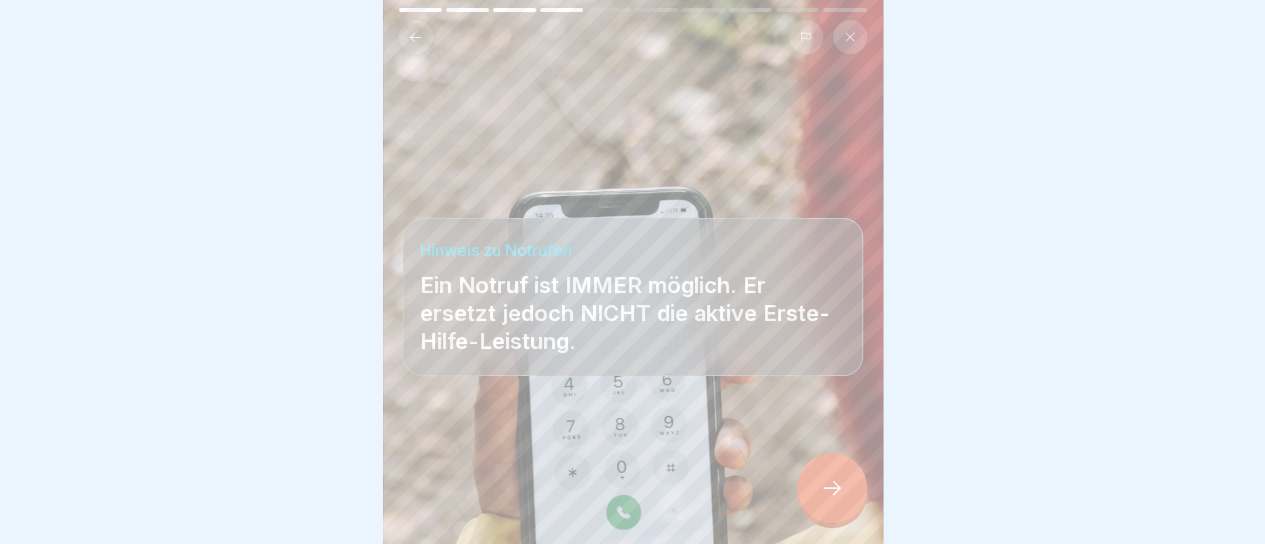 click at bounding box center [832, 488] 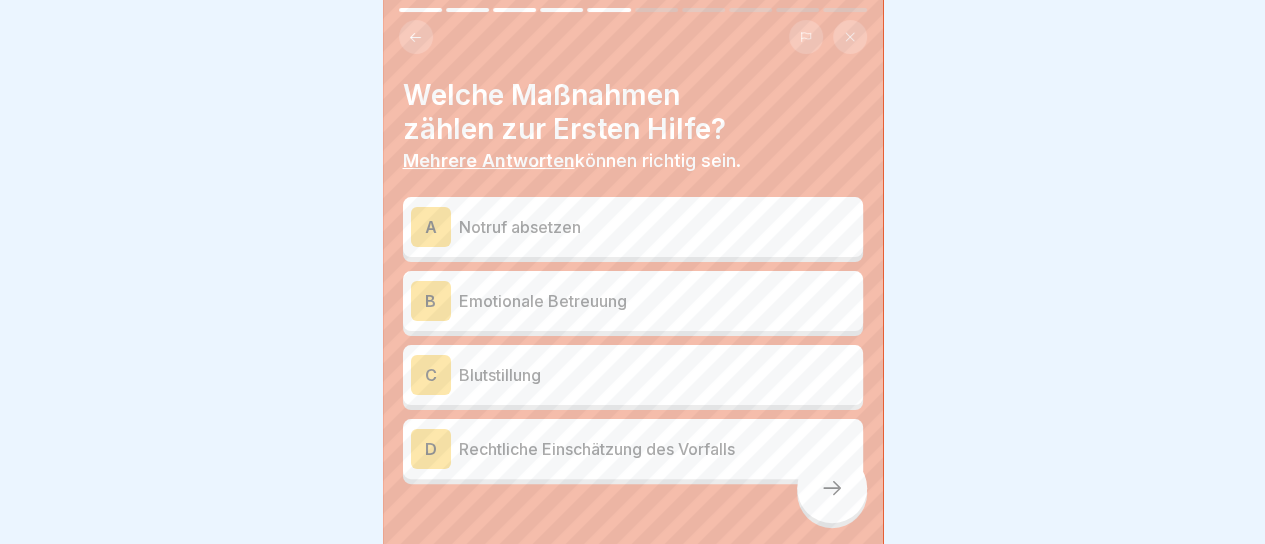 click on "Notruf absetzen" at bounding box center (657, 227) 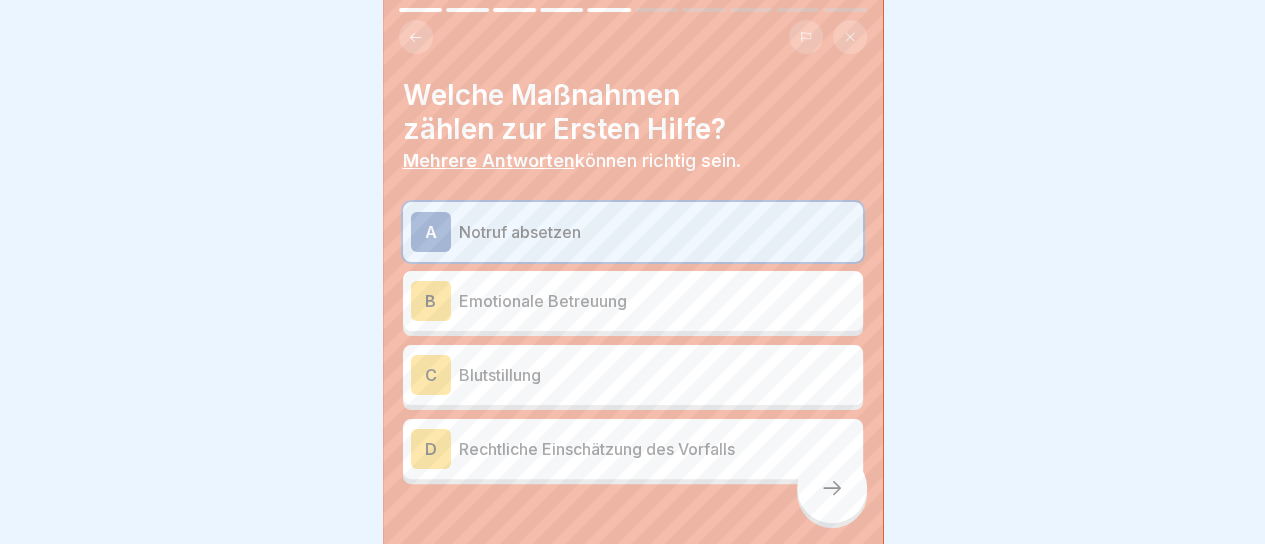 click on "Emotionale Betreuung" at bounding box center [657, 301] 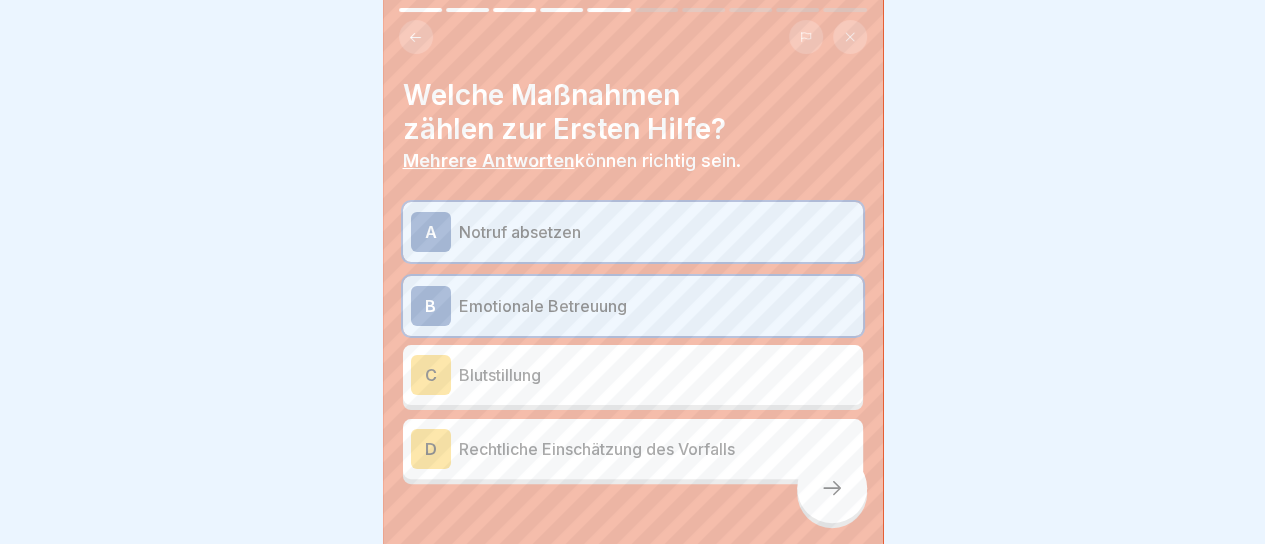 click on "C Blutstillung" at bounding box center [633, 375] 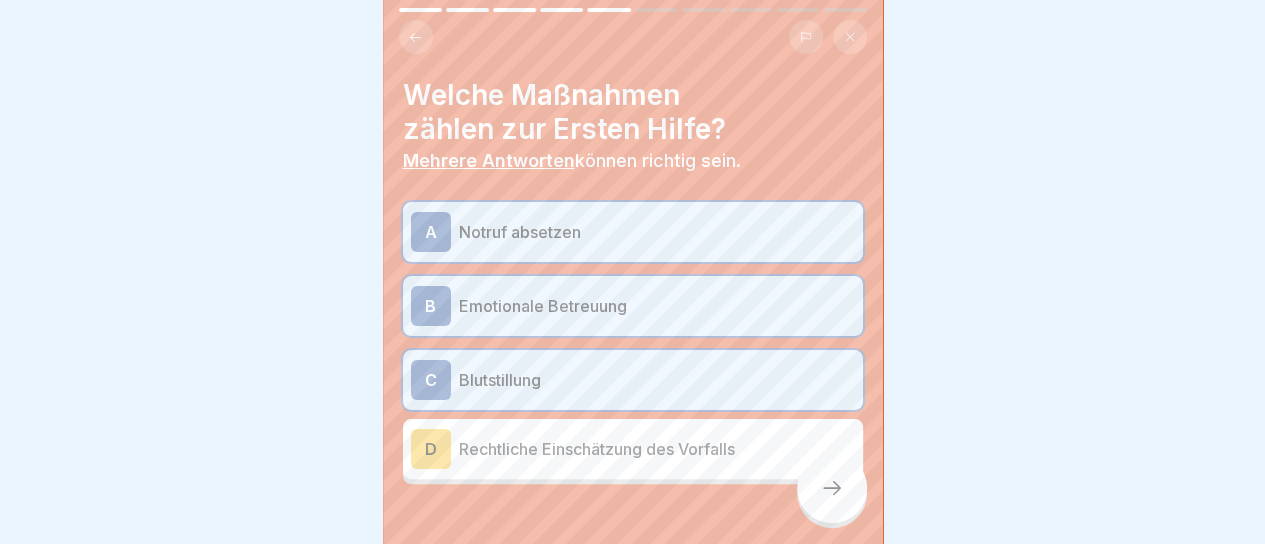 click at bounding box center [832, 488] 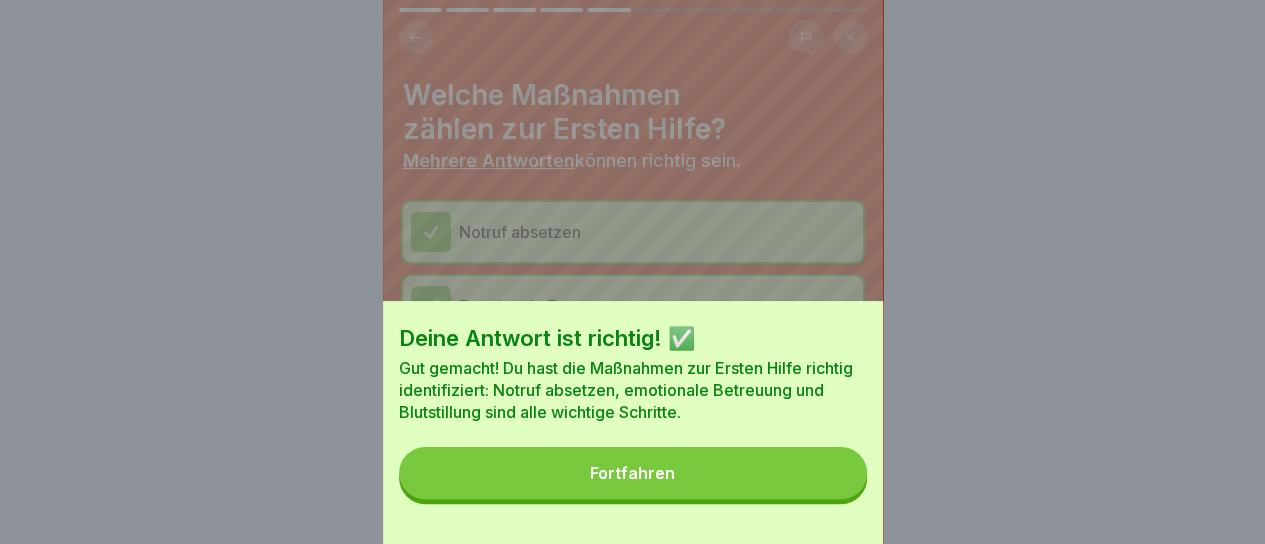 click on "Fortfahren" at bounding box center (633, 473) 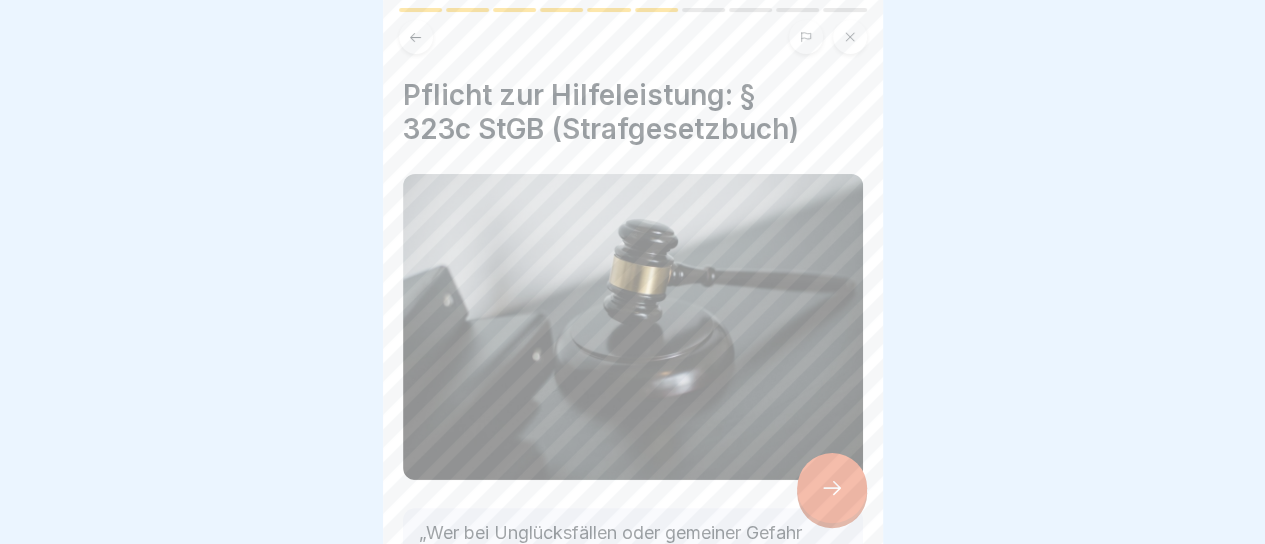 scroll, scrollTop: 266, scrollLeft: 0, axis: vertical 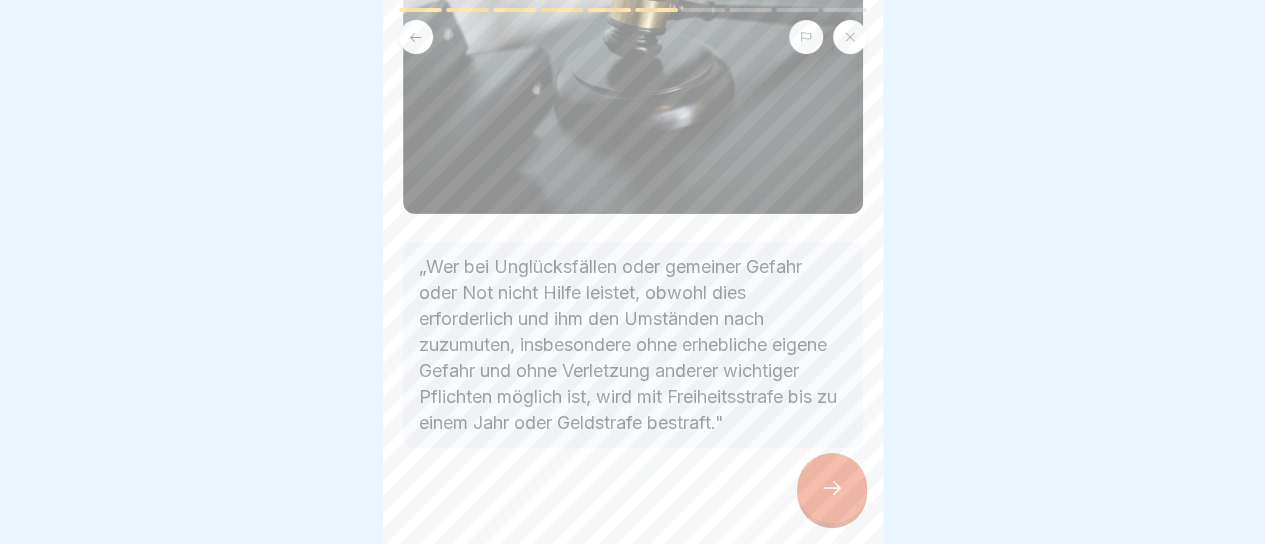 click at bounding box center (832, 488) 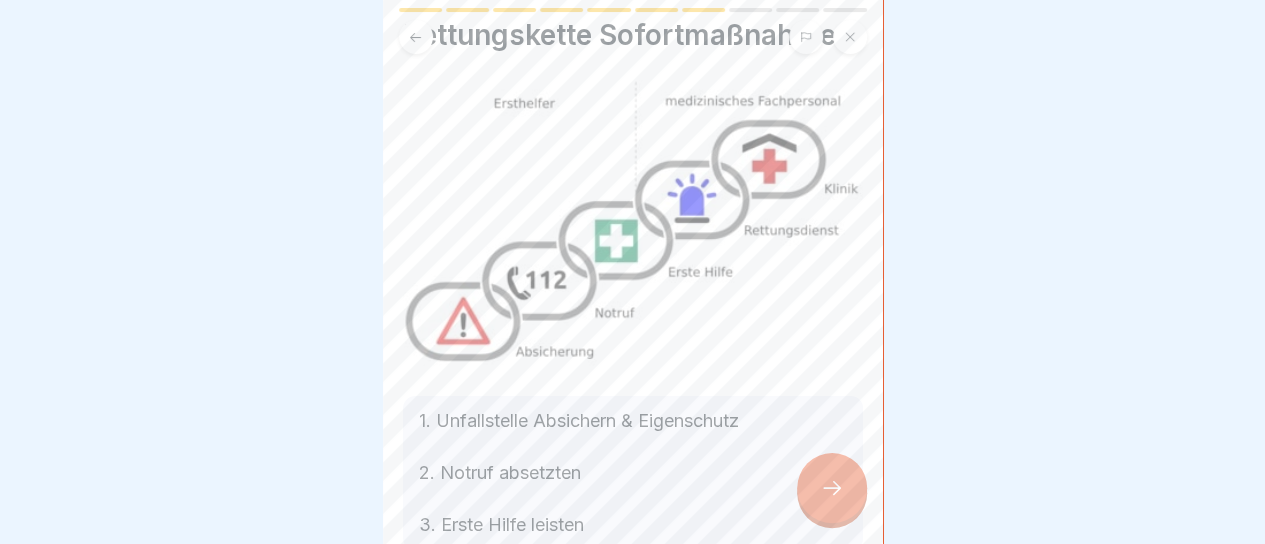 scroll, scrollTop: 171, scrollLeft: 0, axis: vertical 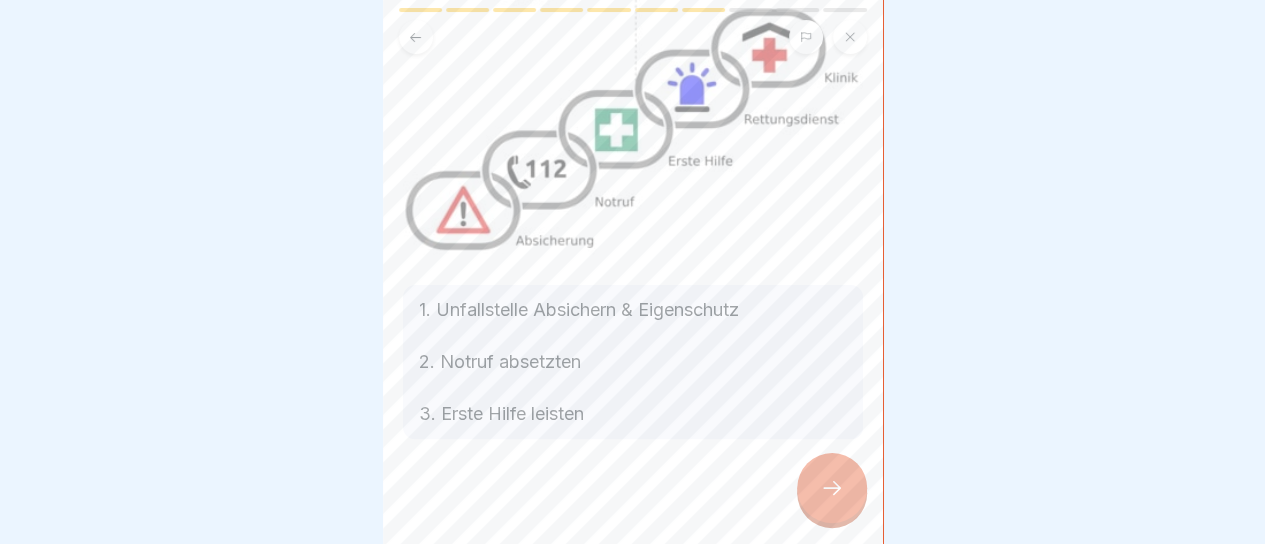 click at bounding box center [832, 488] 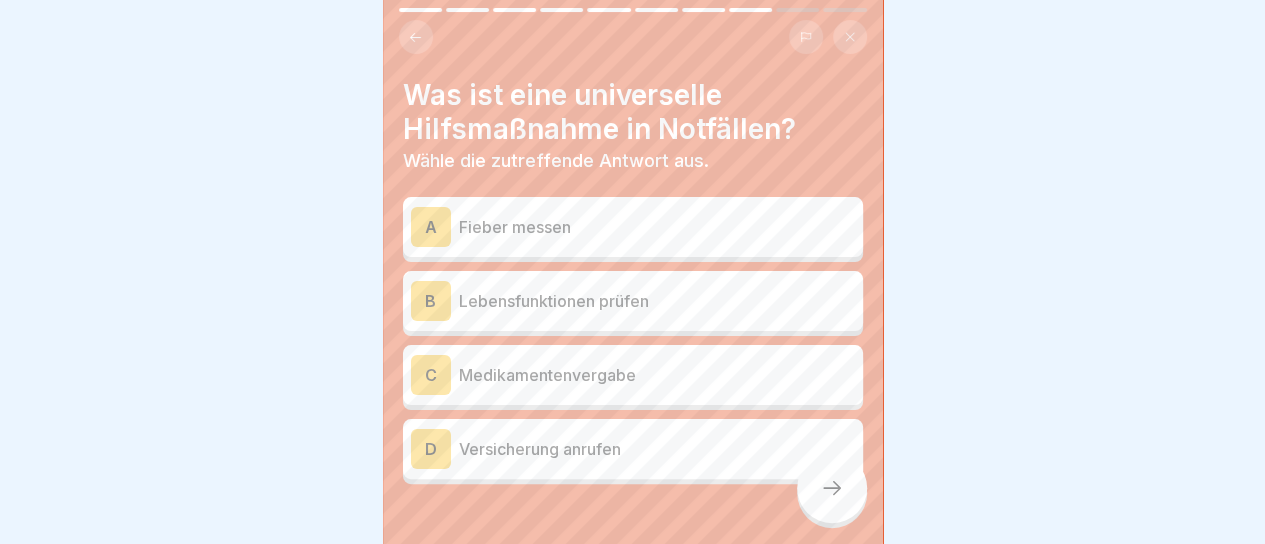 click on "Lebensfunktionen prüfen" at bounding box center (657, 301) 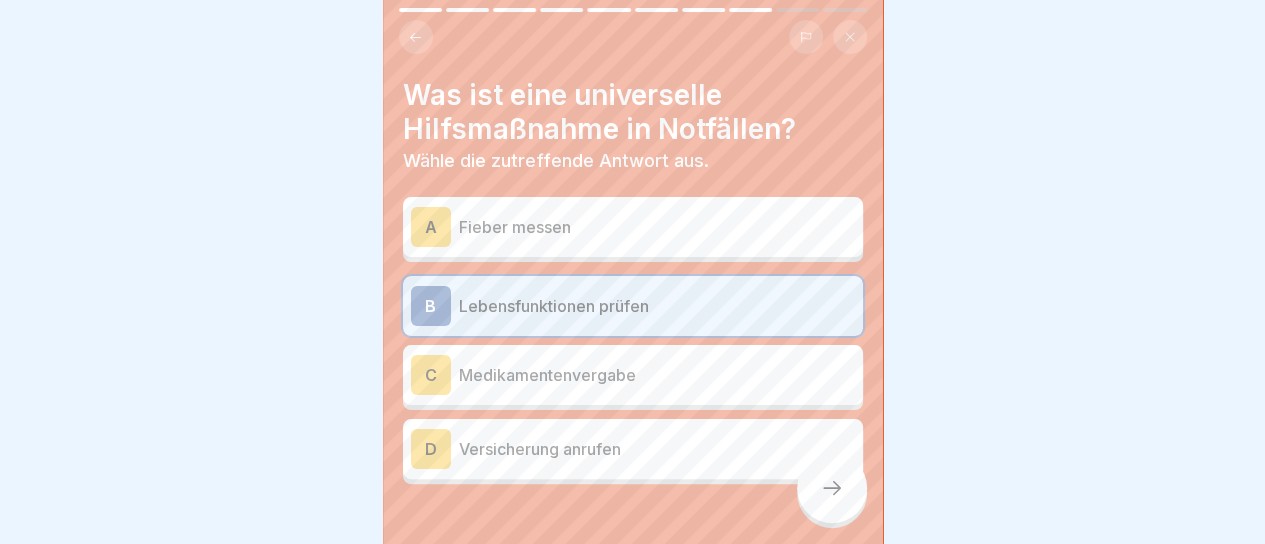 click 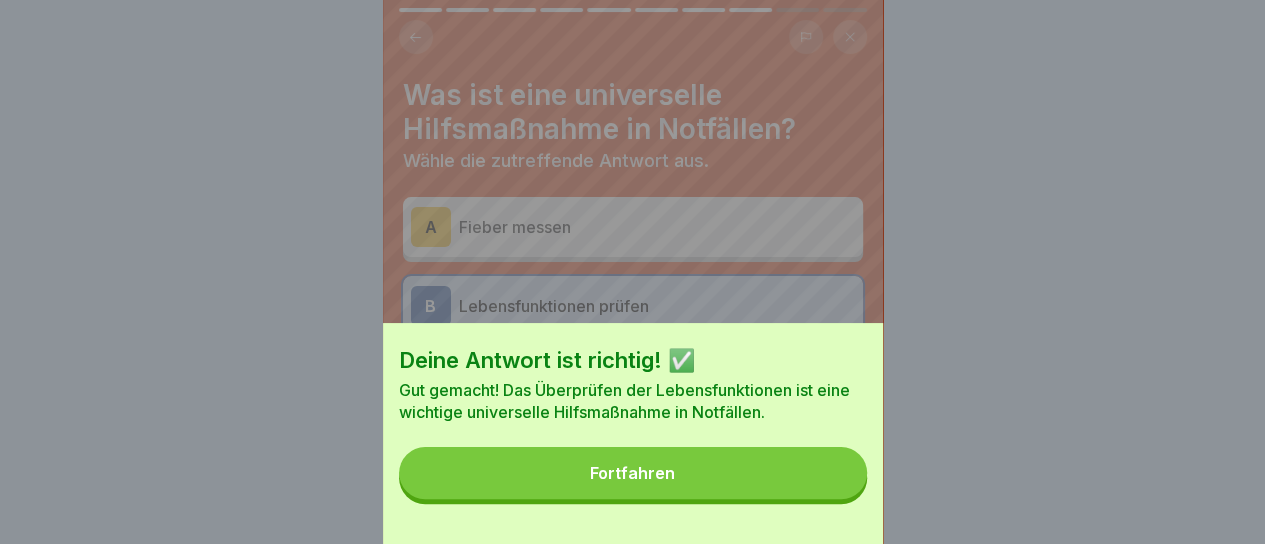 click on "Fortfahren" at bounding box center [633, 473] 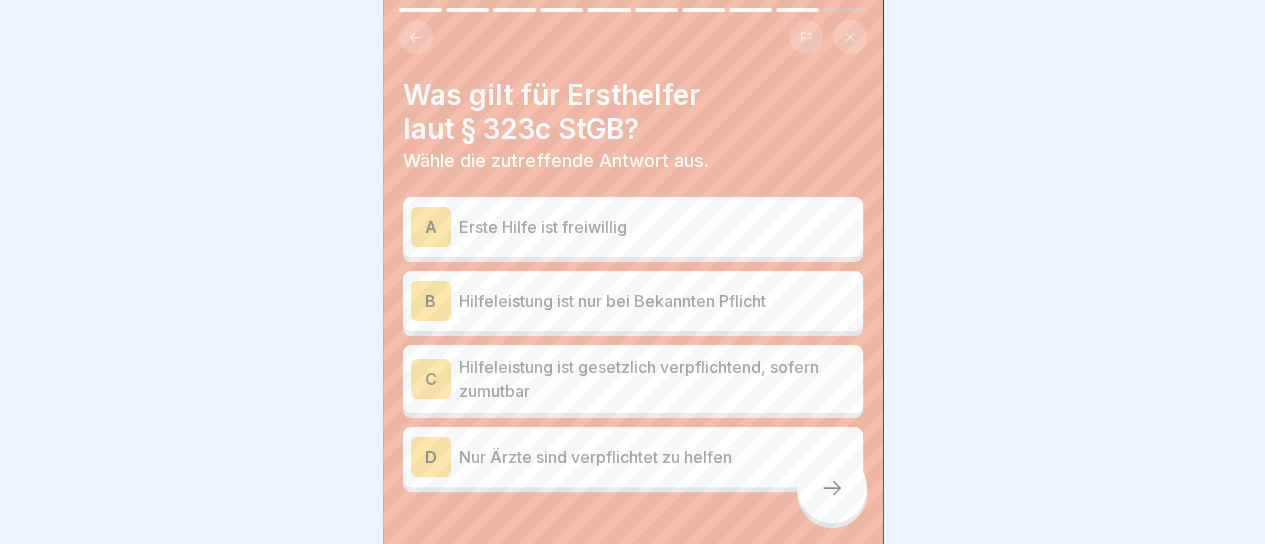 click on "Hilfeleistung ist gesetzlich verpflichtend, sofern zumutbar" at bounding box center (657, 379) 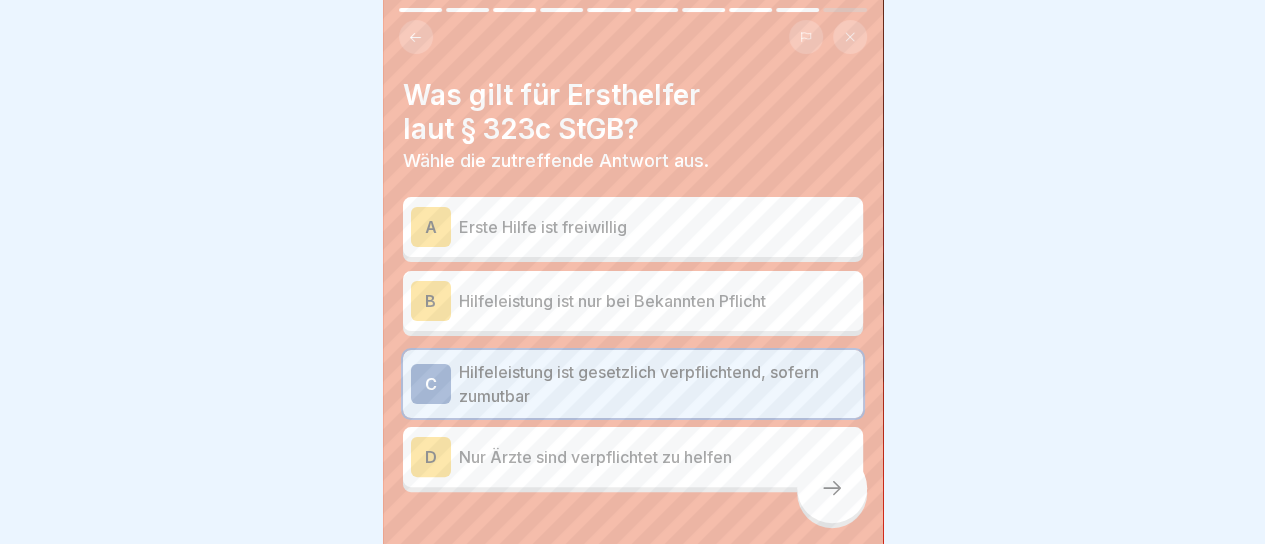 click 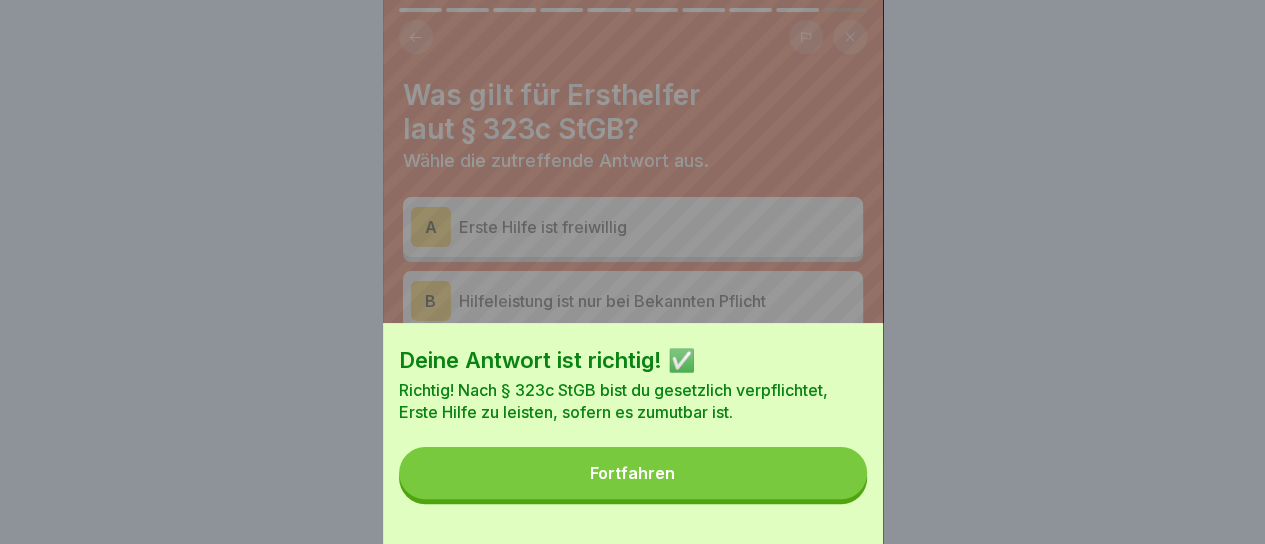 click on "Fortfahren" at bounding box center [633, 473] 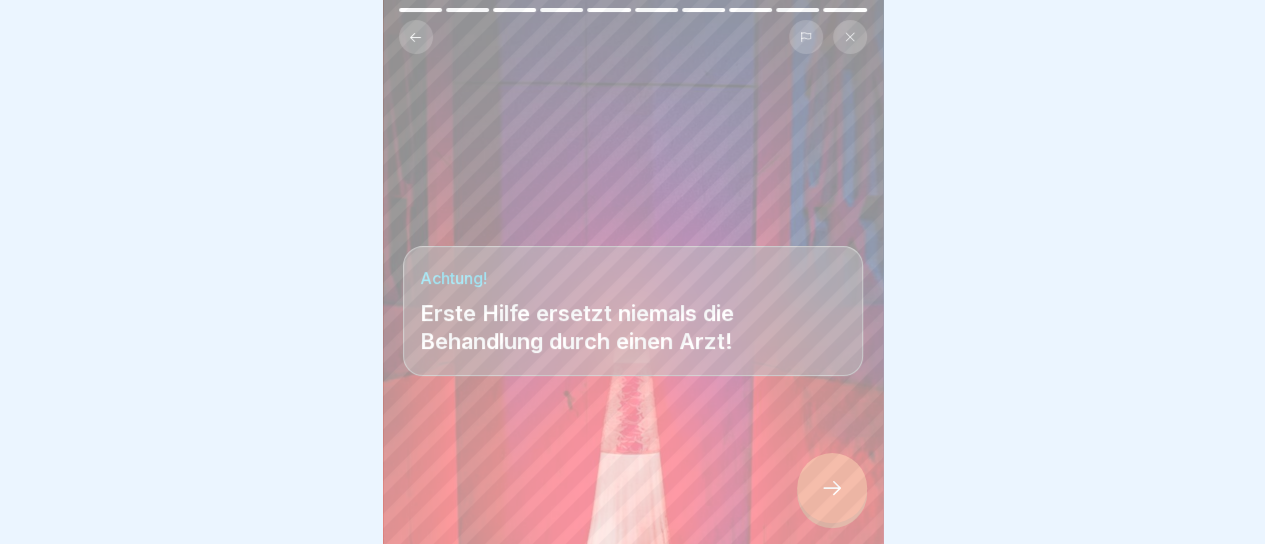 scroll, scrollTop: 14, scrollLeft: 0, axis: vertical 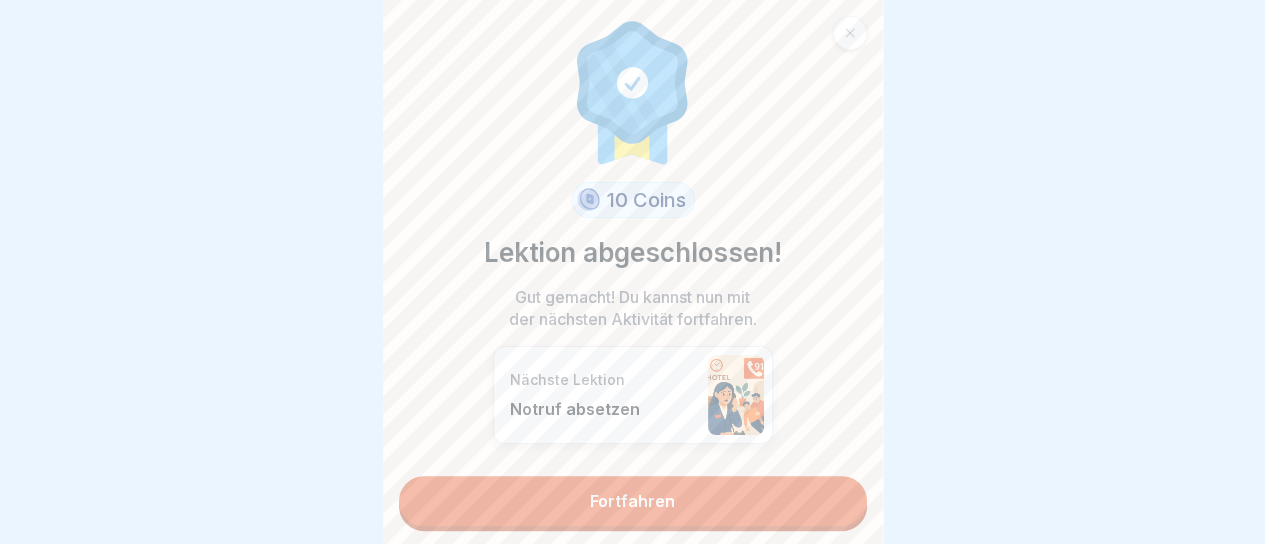 click on "Fortfahren" at bounding box center [633, 501] 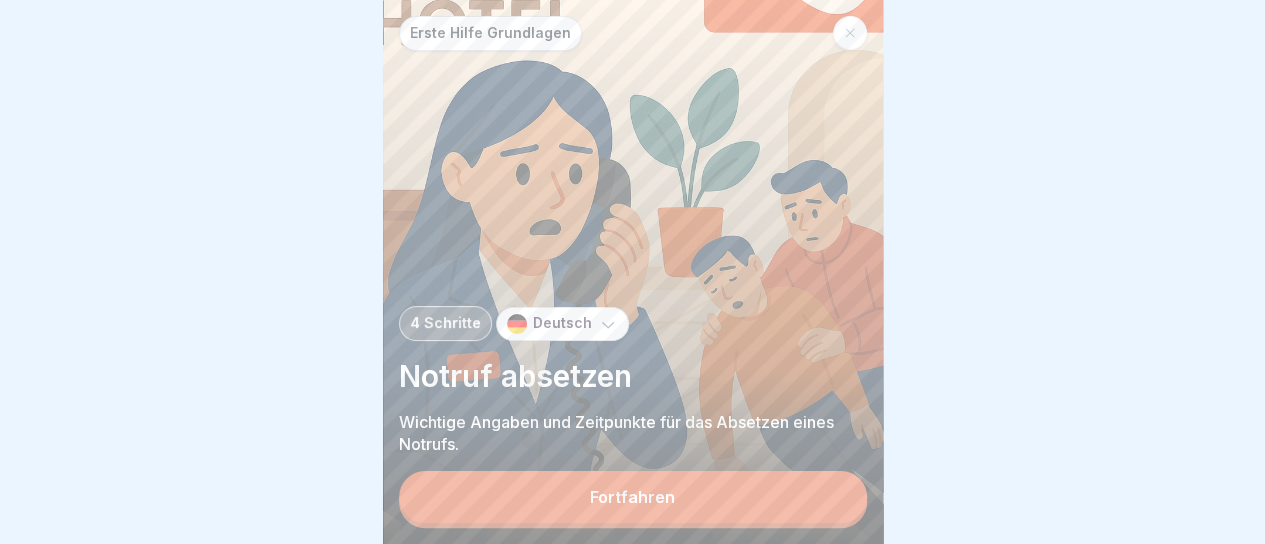 click on "Fortfahren" at bounding box center [633, 497] 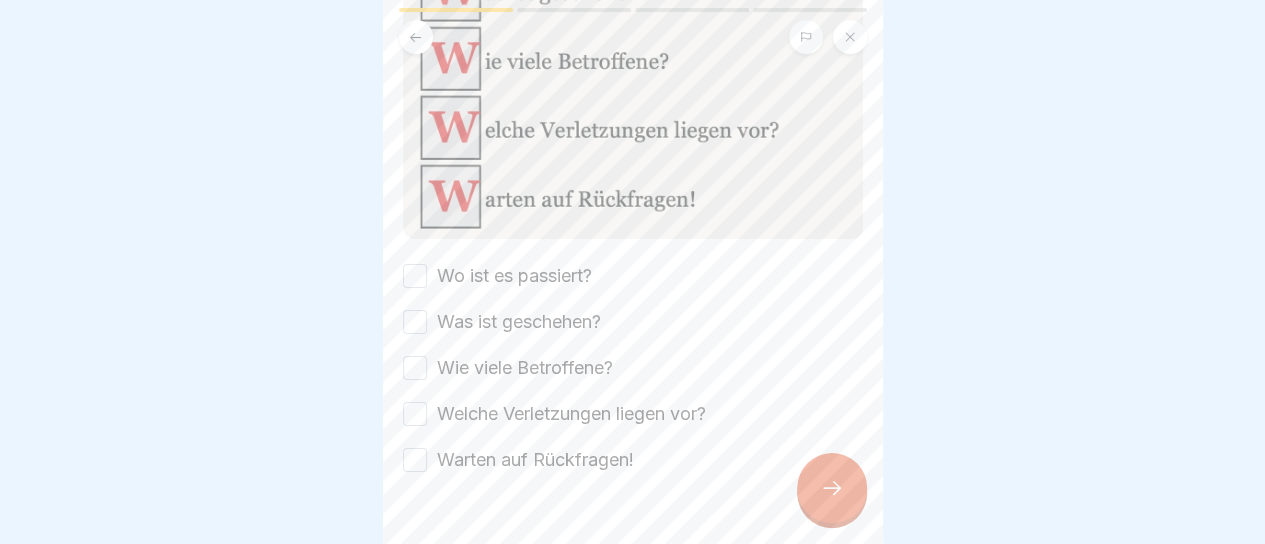 scroll, scrollTop: 338, scrollLeft: 0, axis: vertical 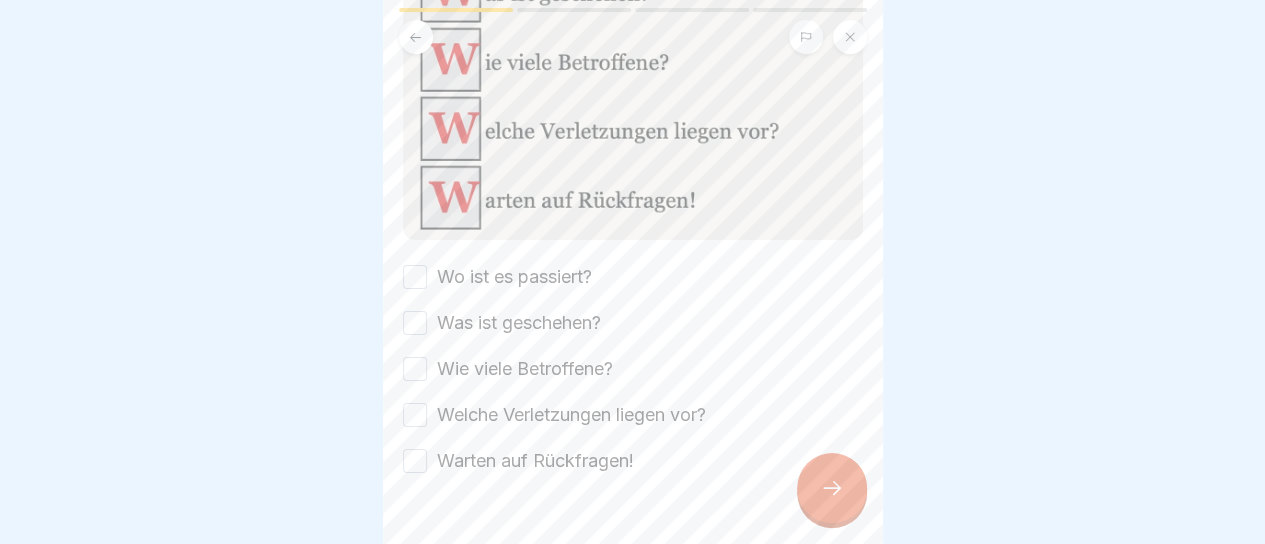 click on "Wo ist es passiert?" at bounding box center (514, 277) 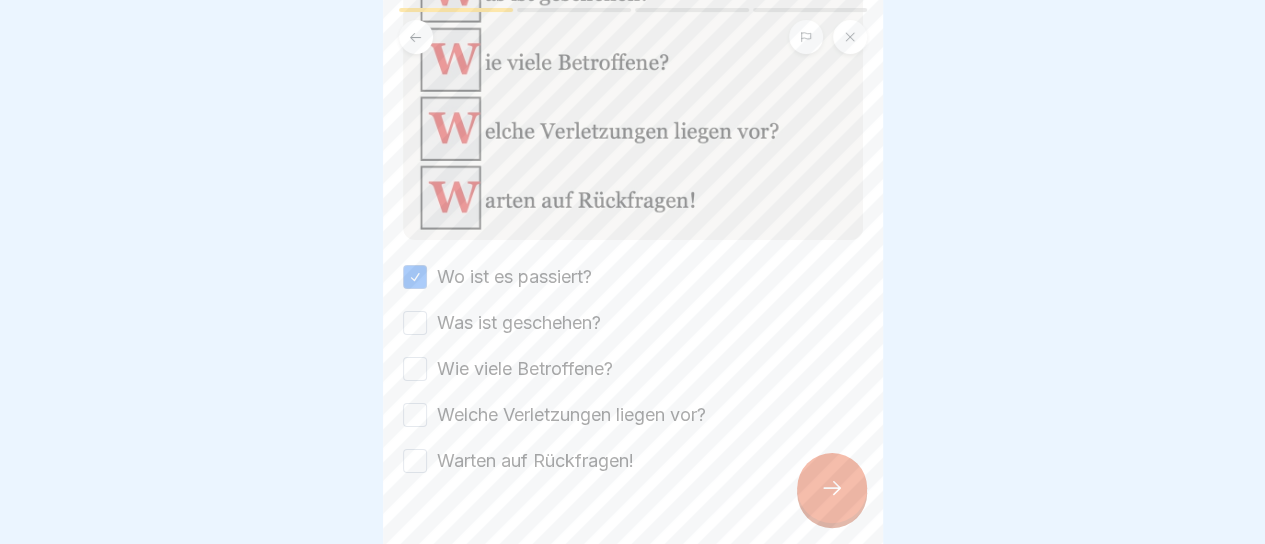 click on "Was ist geschehen?" at bounding box center (519, 323) 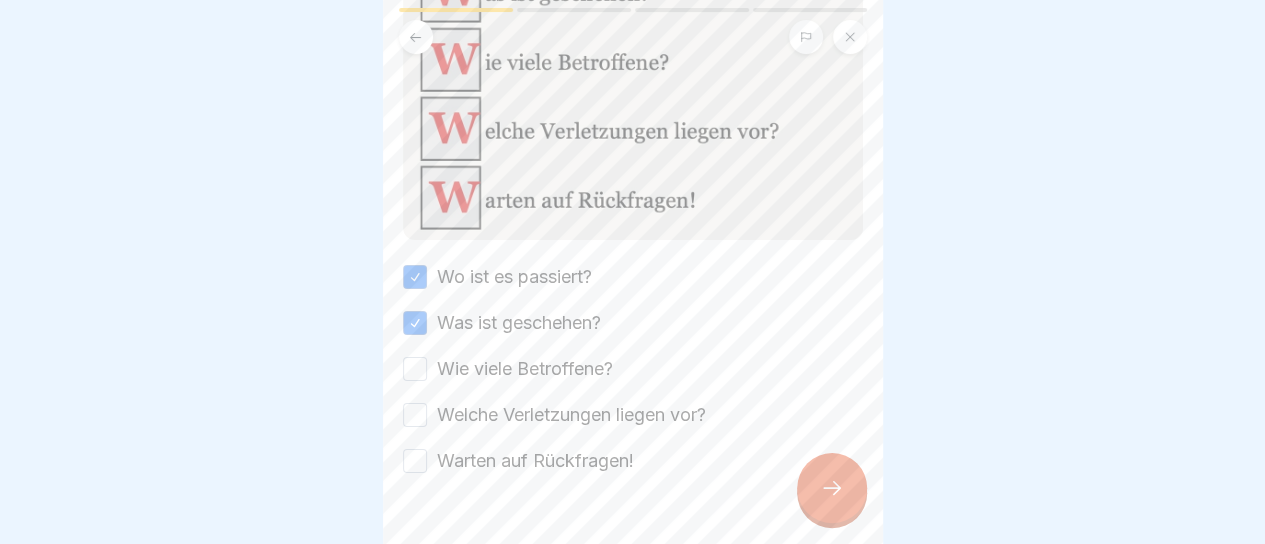 click on "Wie viele Betroffene?" at bounding box center [525, 369] 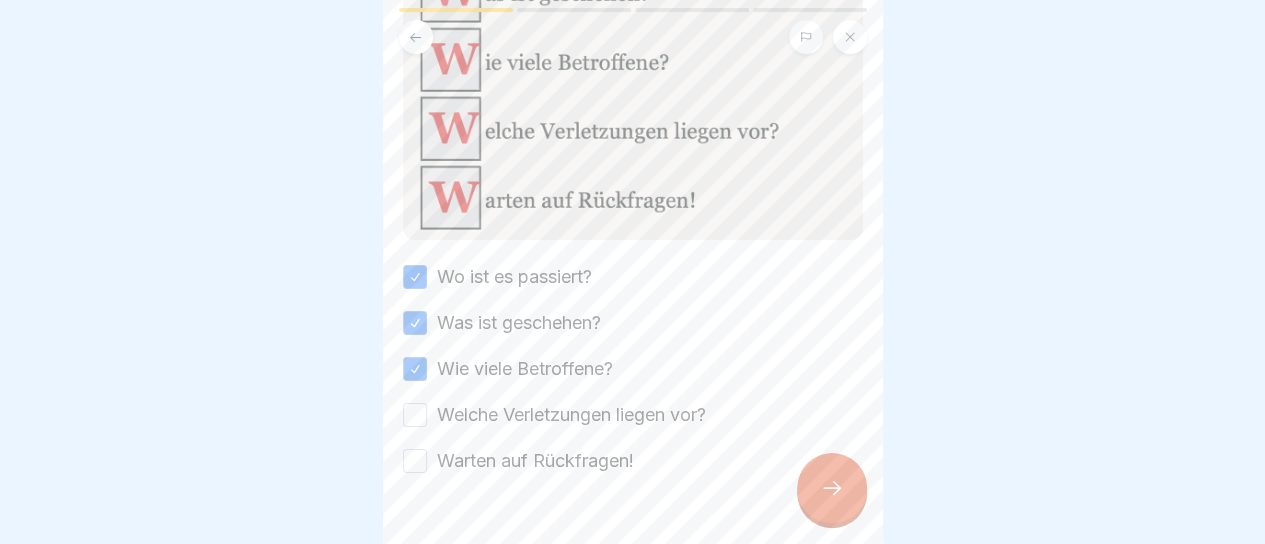 click on "Welche Verletzungen liegen vor?" at bounding box center (571, 415) 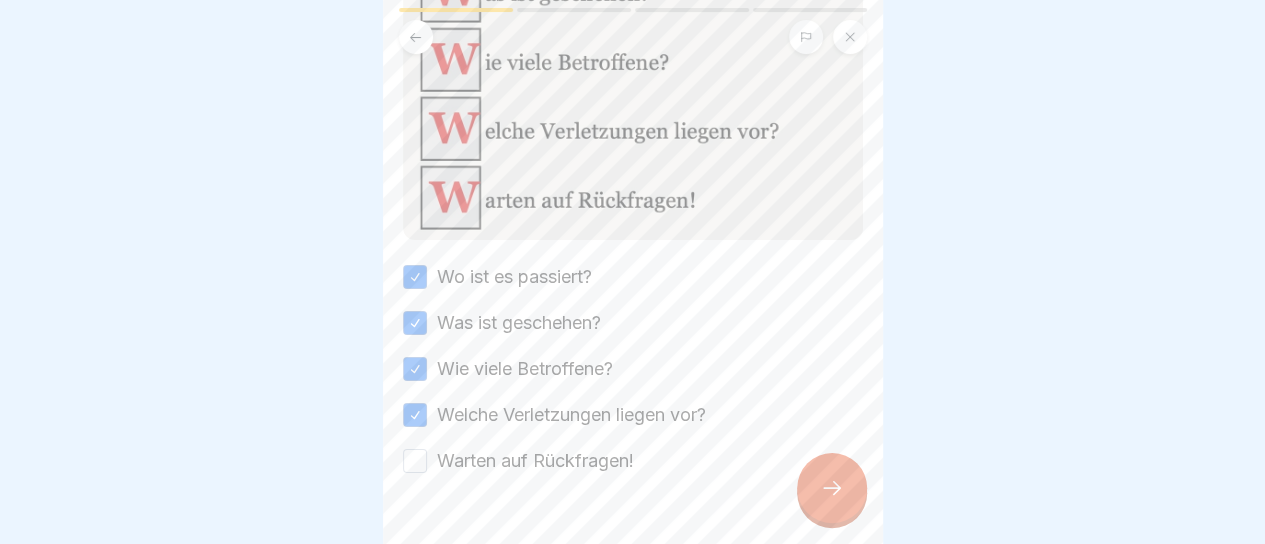 click on "Warten auf Rückfragen!" at bounding box center [535, 461] 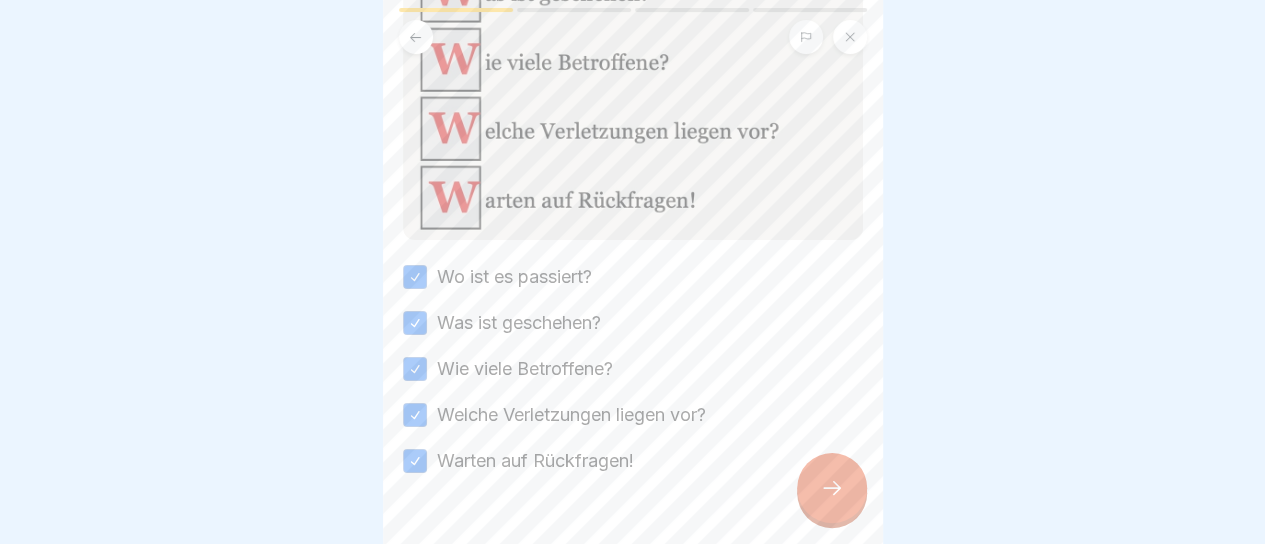 click at bounding box center [832, 488] 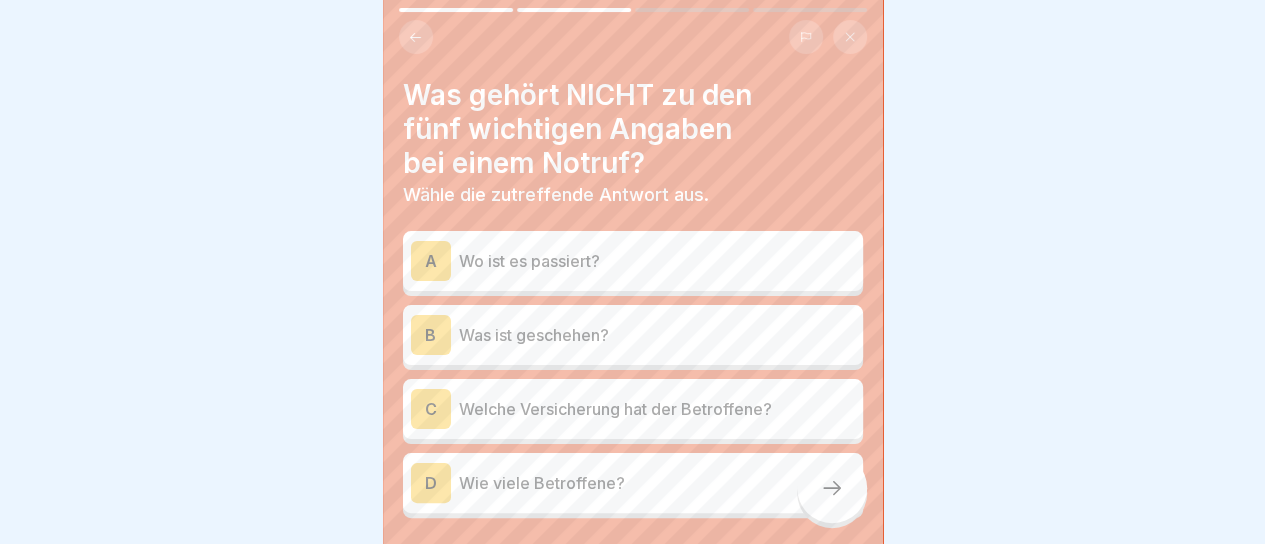 click on "Welche Versicherung hat der Betroffene?" at bounding box center (657, 409) 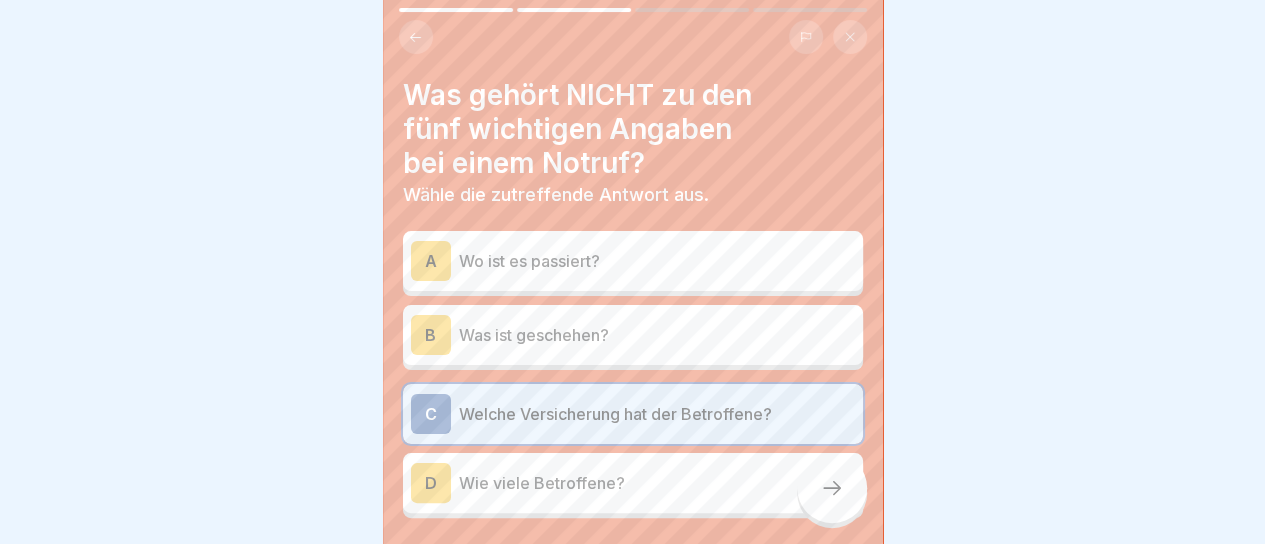 click at bounding box center [832, 488] 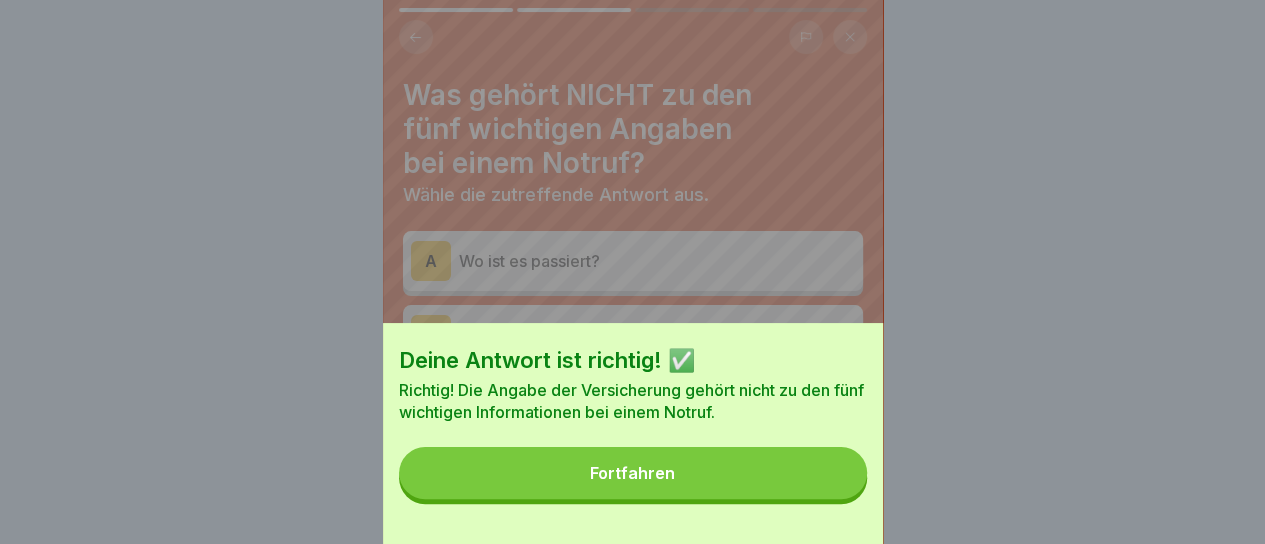 click on "Fortfahren" at bounding box center (633, 473) 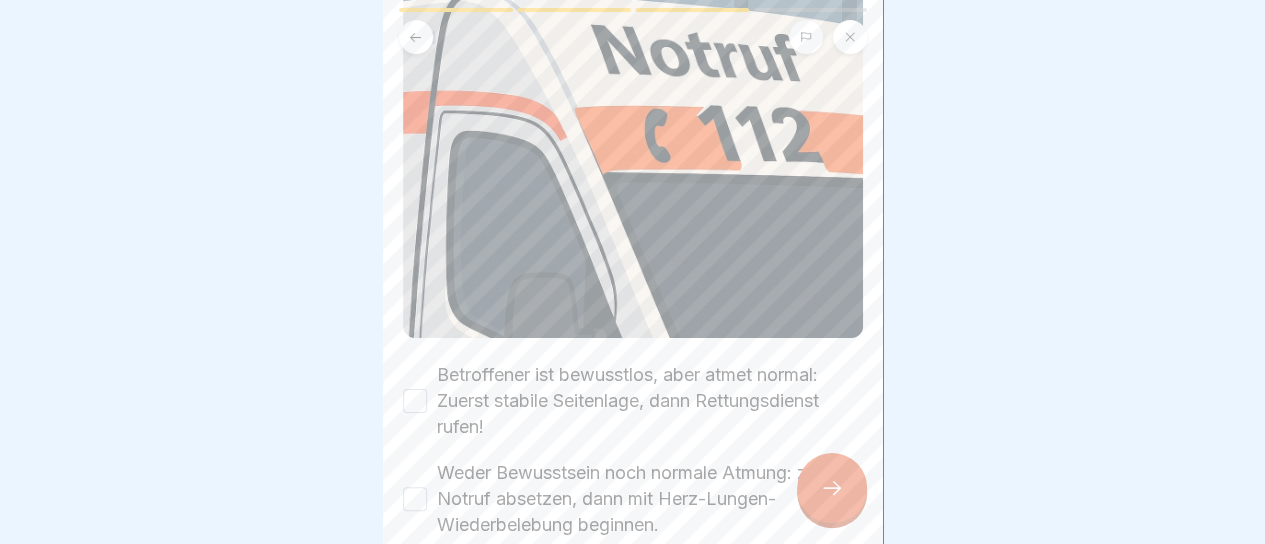 scroll, scrollTop: 480, scrollLeft: 0, axis: vertical 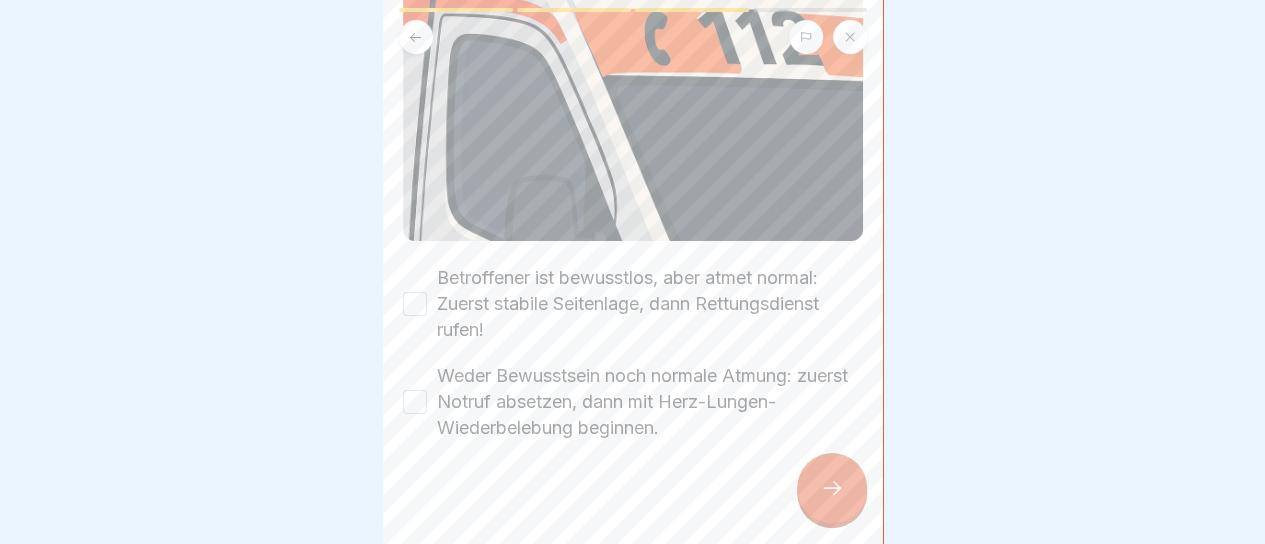 click on "Betroffener ist bewusstlos, aber atmet normal: Zuerst stabile Seitenlage, dann Rettungsdienst rufen!" at bounding box center (650, 304) 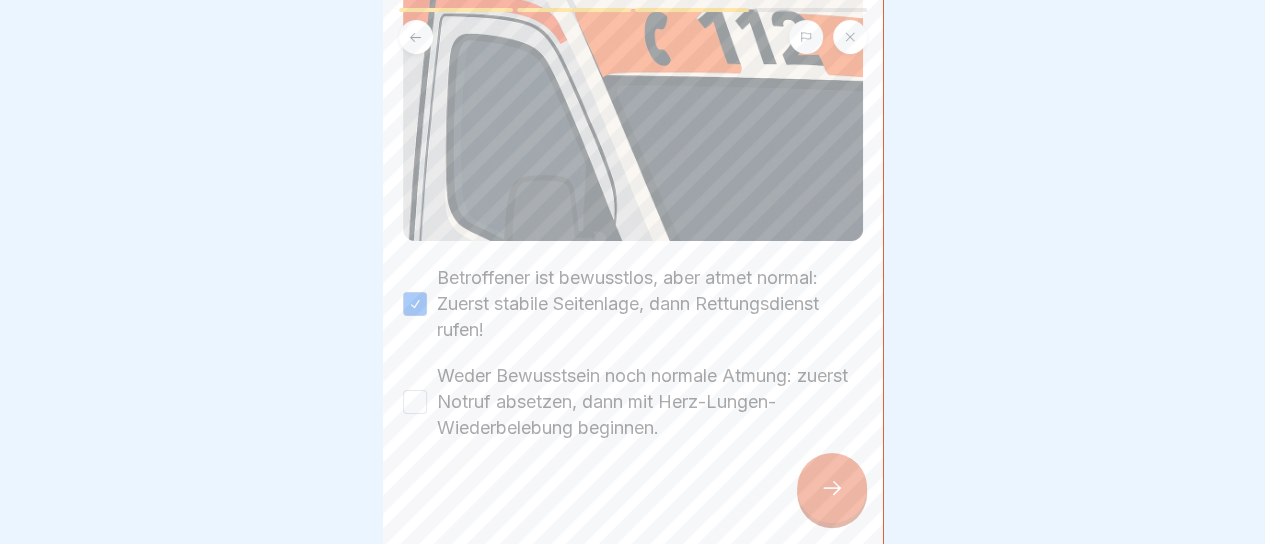 click on "Weder Bewusstsein noch normale Atmung: zuerst Notruf absetzen, dann mit Herz-Lungen-Wiederbelebung beginnen." at bounding box center (650, 402) 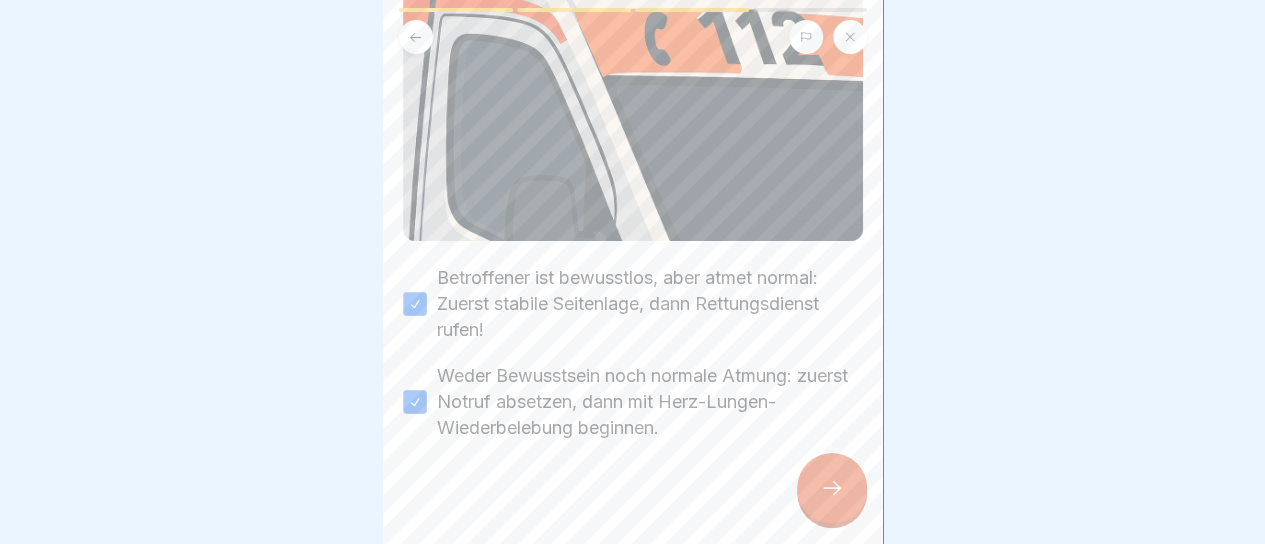 click 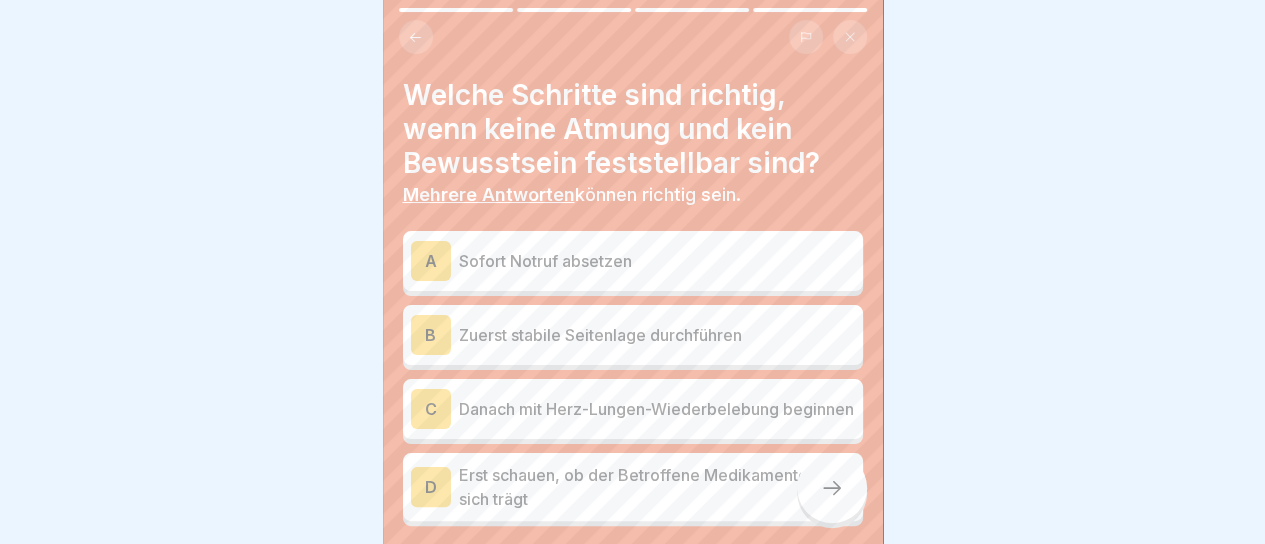 click on "Sofort Notruf absetzen" at bounding box center (657, 261) 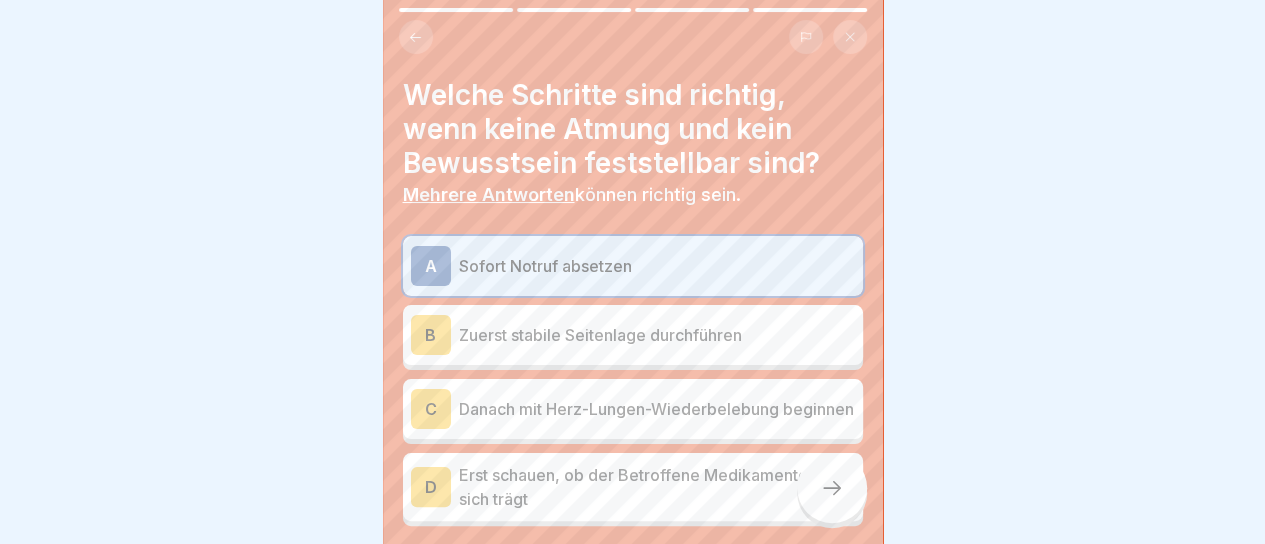 click on "B Zuerst stabile Seitenlage durchführen" at bounding box center (633, 335) 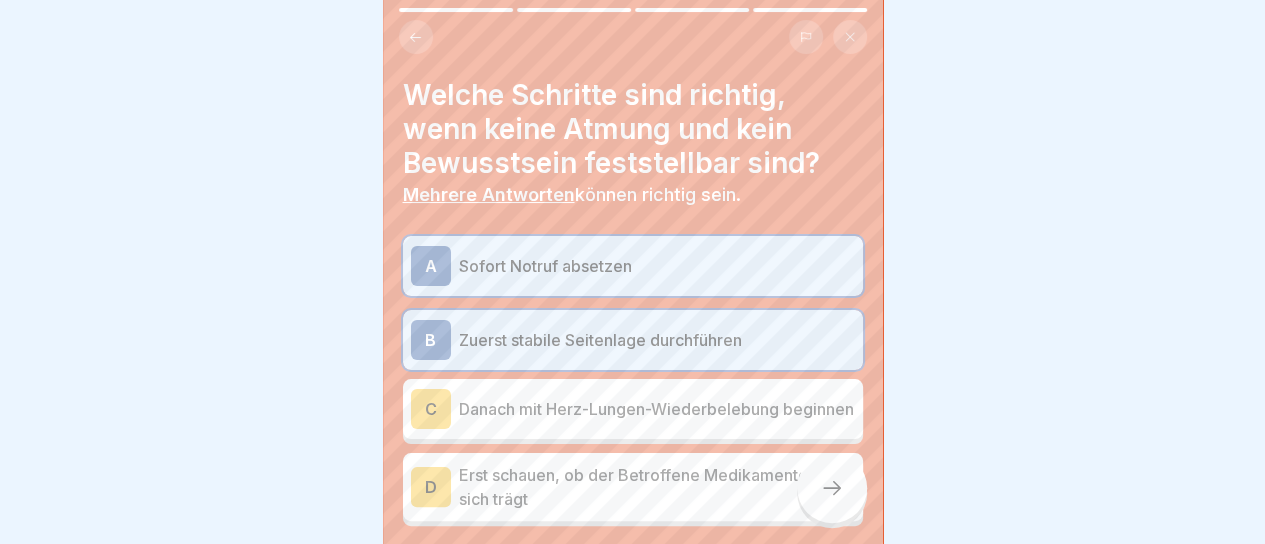 click on "Danach mit Herz-Lungen-Wiederbelebung beginnen" at bounding box center (657, 409) 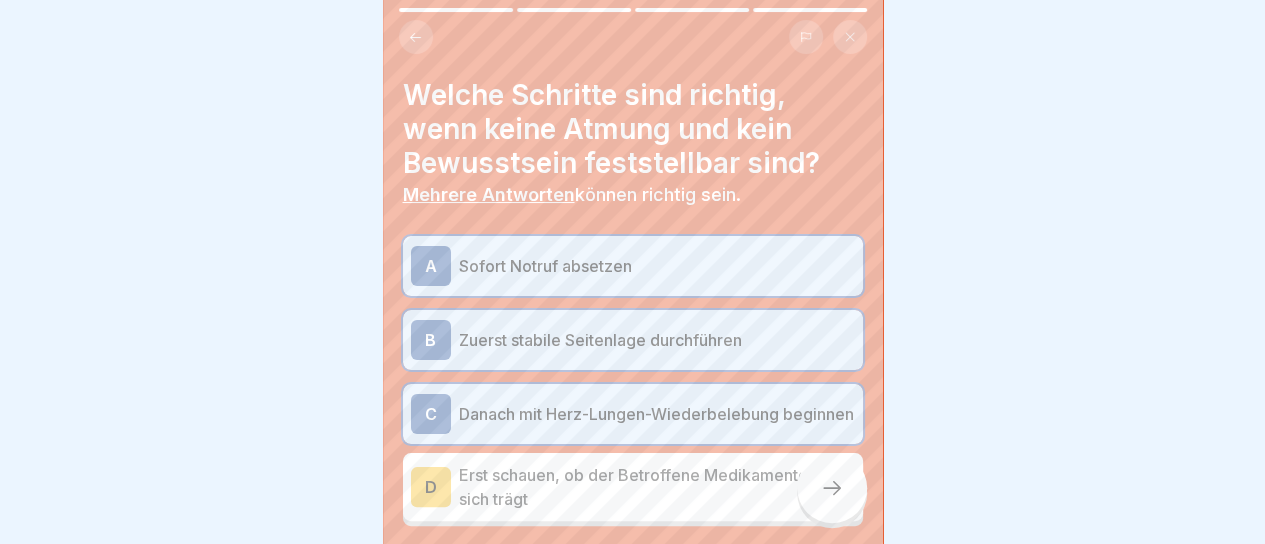 click 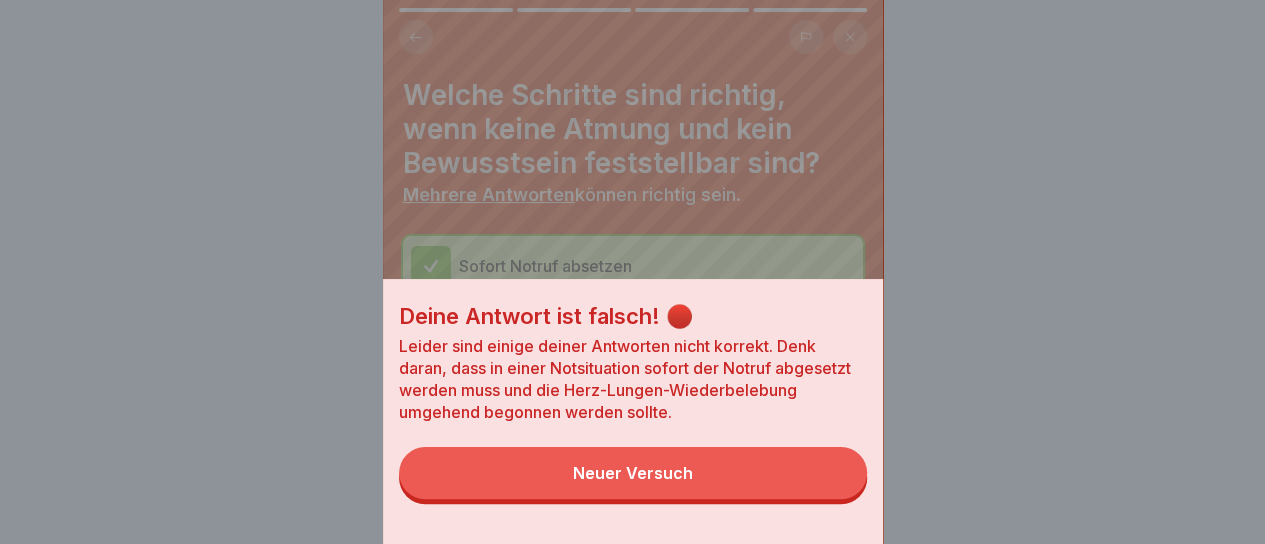 click on "Neuer Versuch" at bounding box center (633, 473) 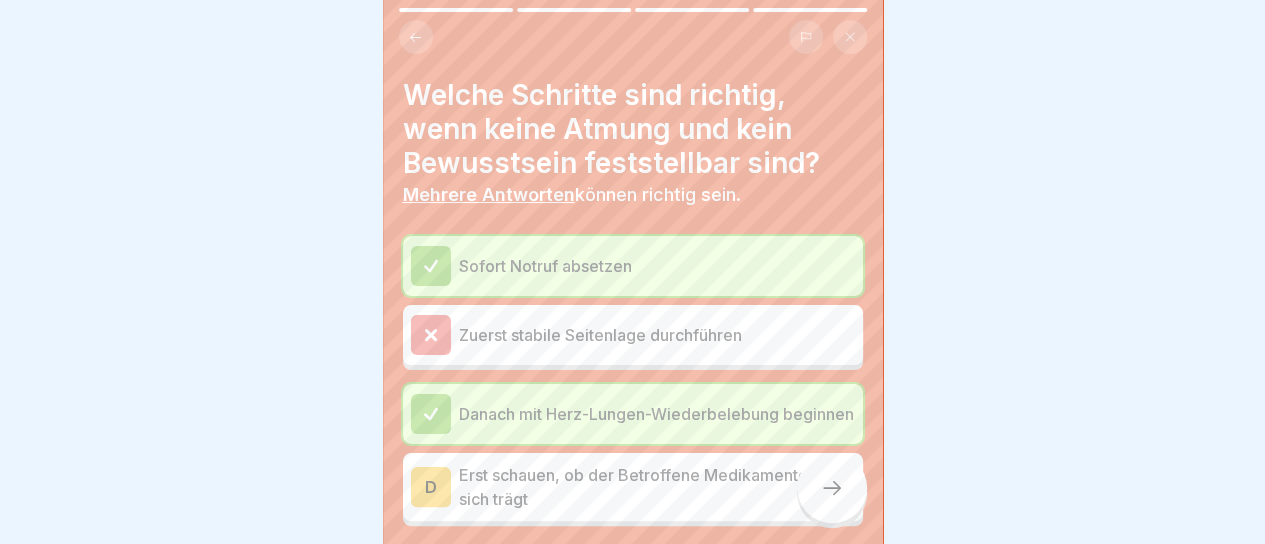 click 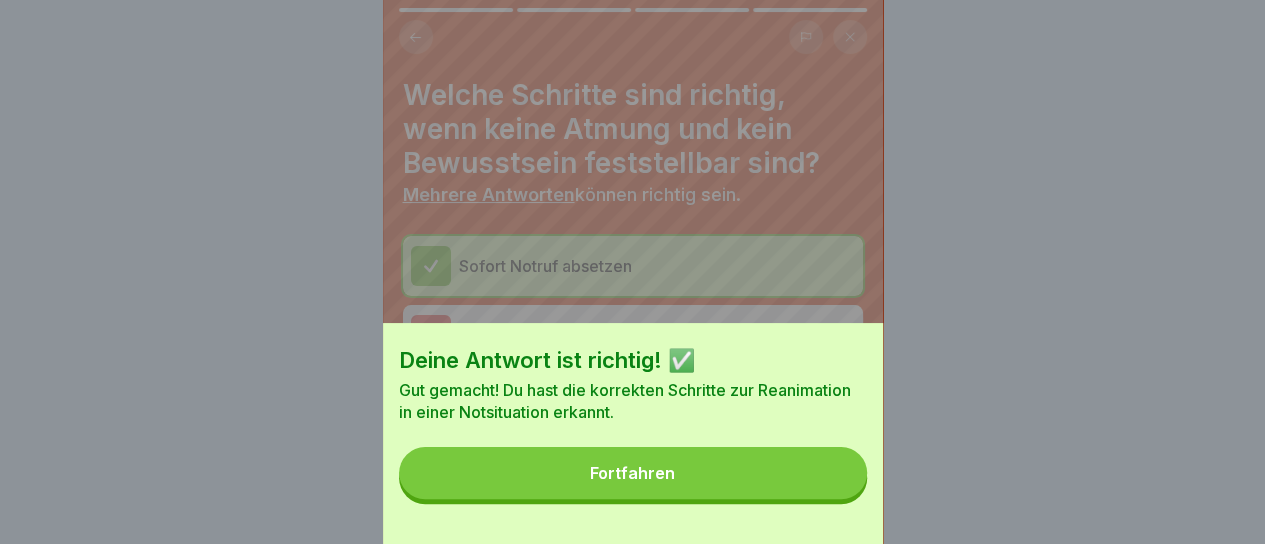 click on "Fortfahren" at bounding box center (633, 473) 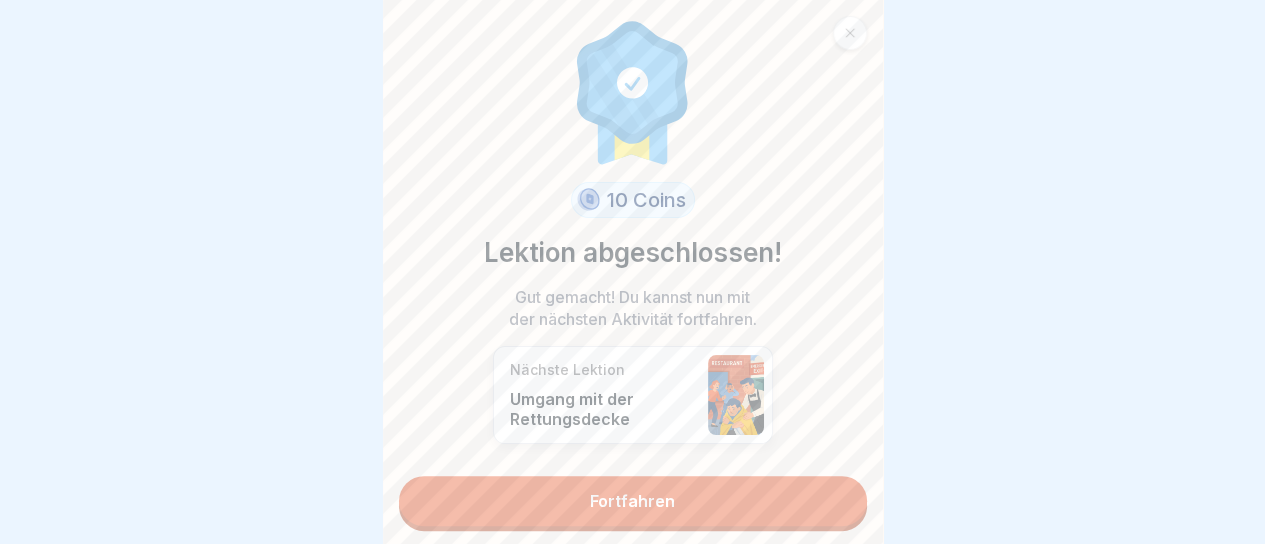 click on "Fortfahren" at bounding box center [633, 501] 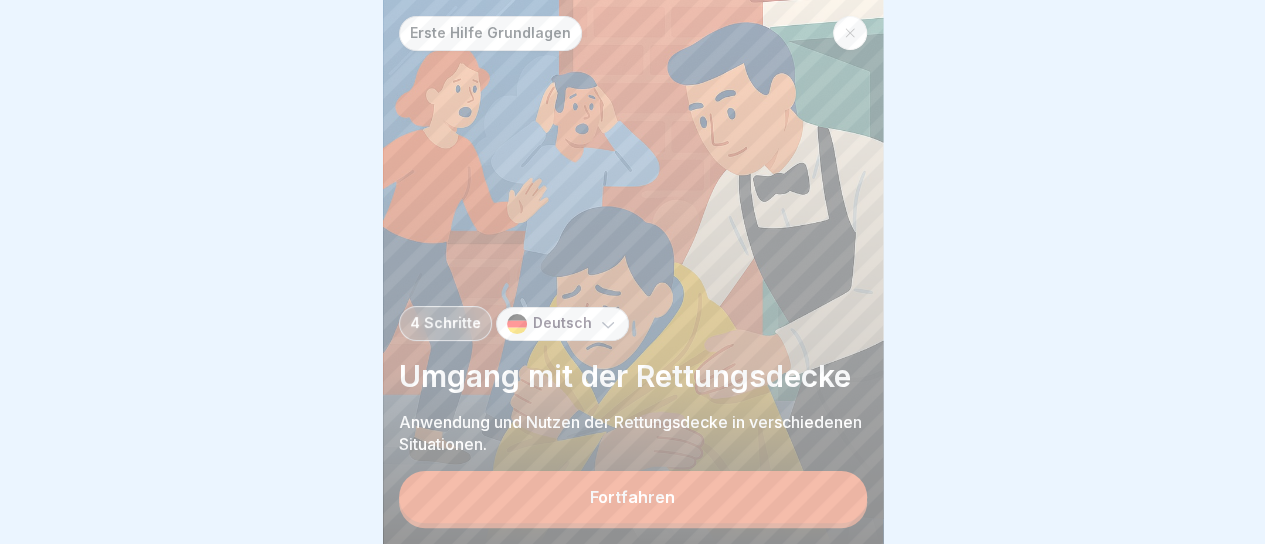 click on "Fortfahren" at bounding box center (633, 497) 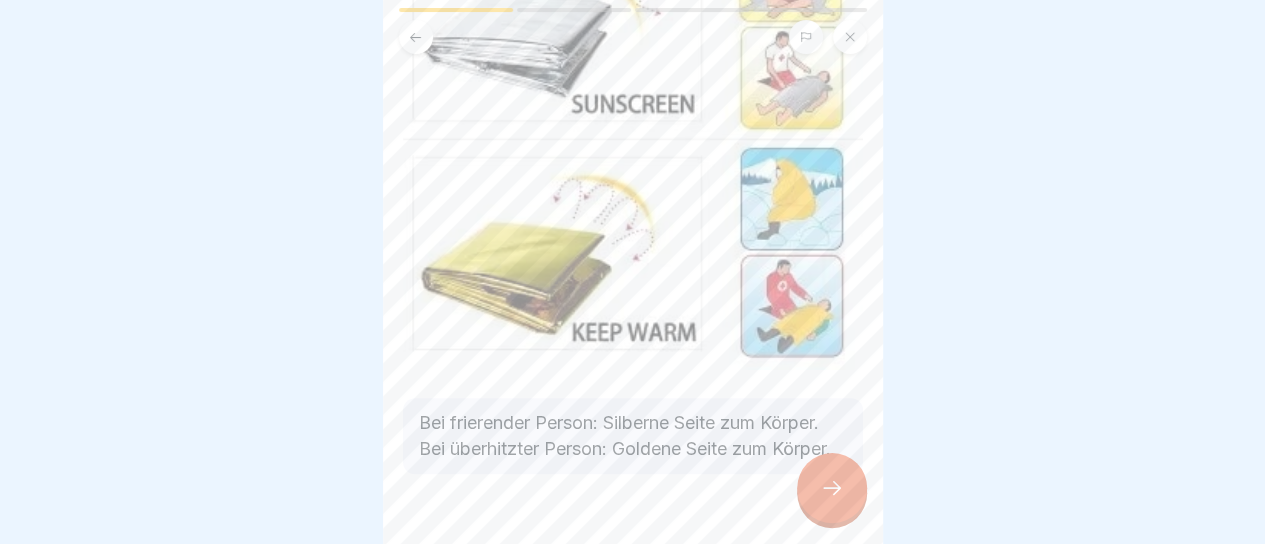 scroll, scrollTop: 264, scrollLeft: 0, axis: vertical 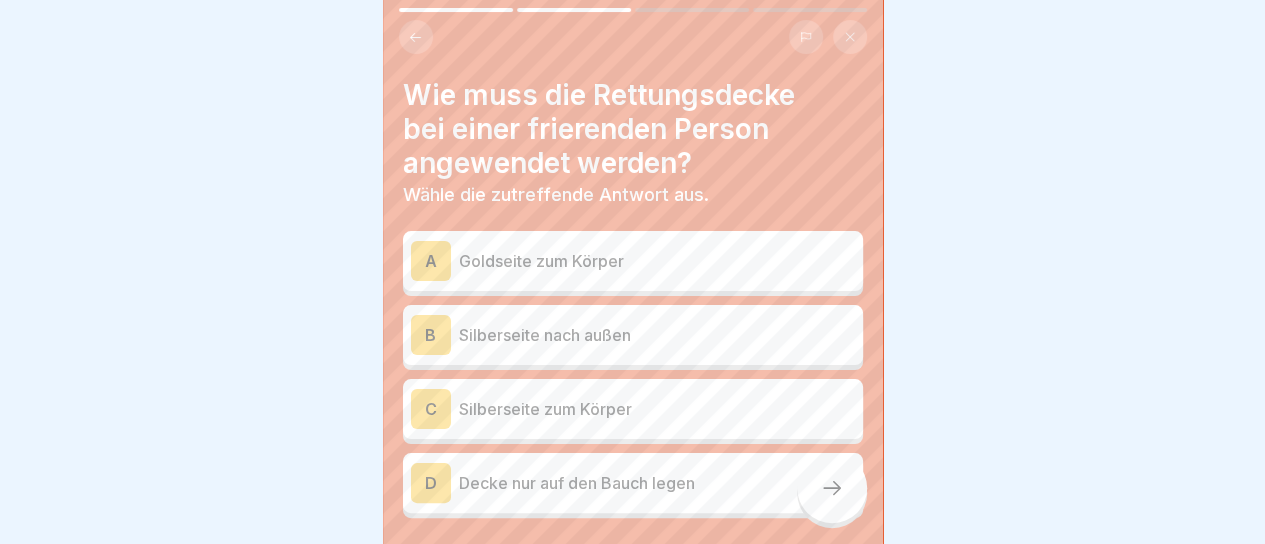 click on "Goldseite zum Körper" at bounding box center [657, 261] 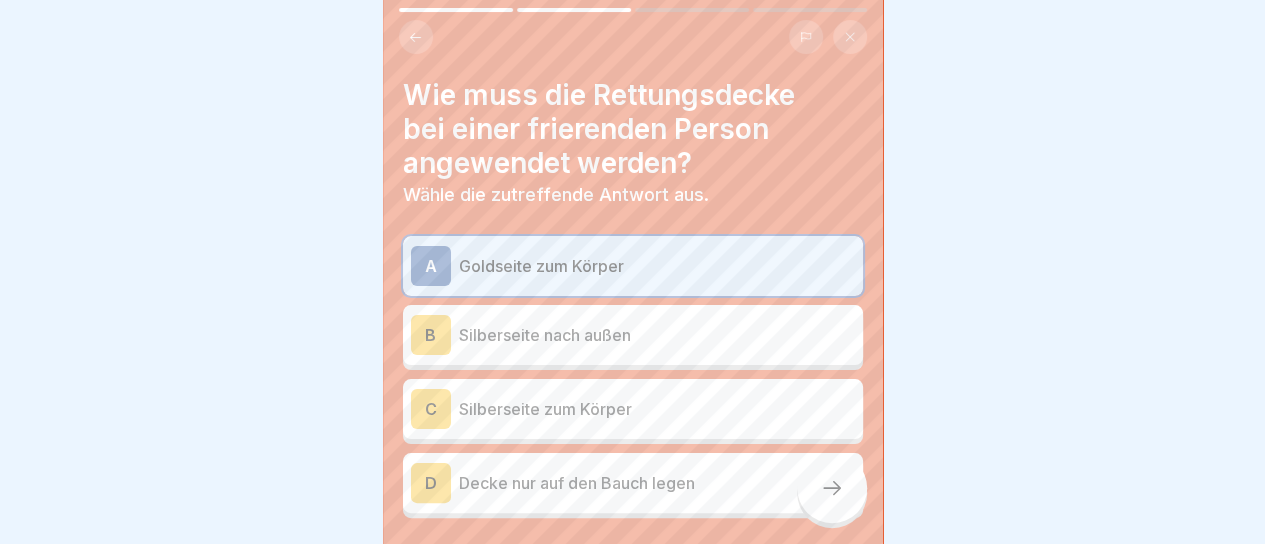 click at bounding box center (832, 488) 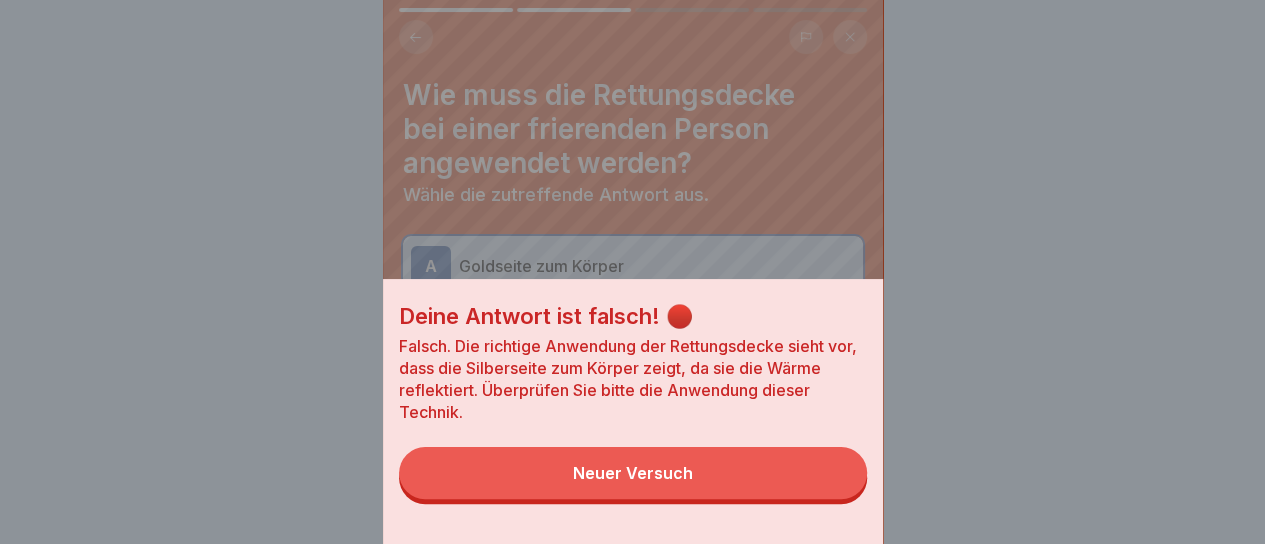 click on "Neuer Versuch" at bounding box center [633, 473] 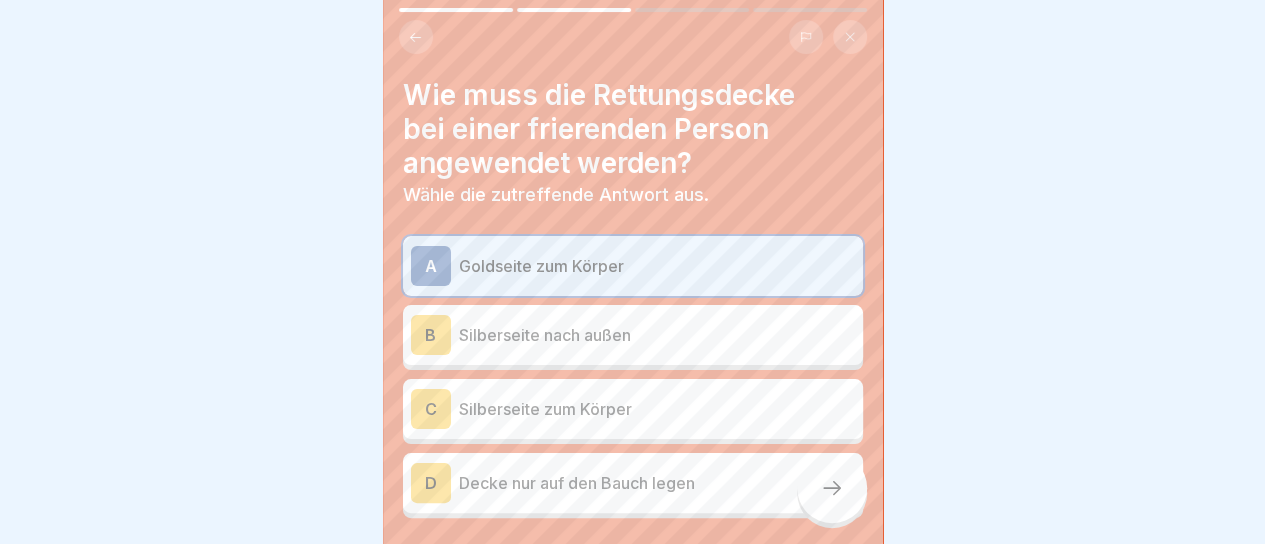 click on "Silberseite nach außen" at bounding box center [657, 335] 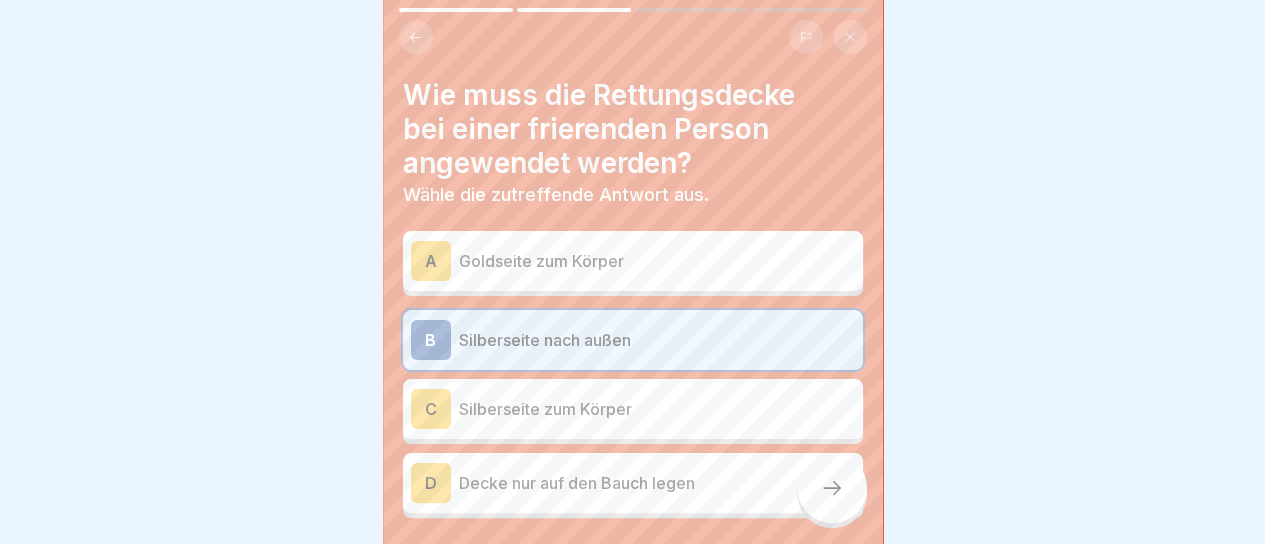 click at bounding box center (832, 488) 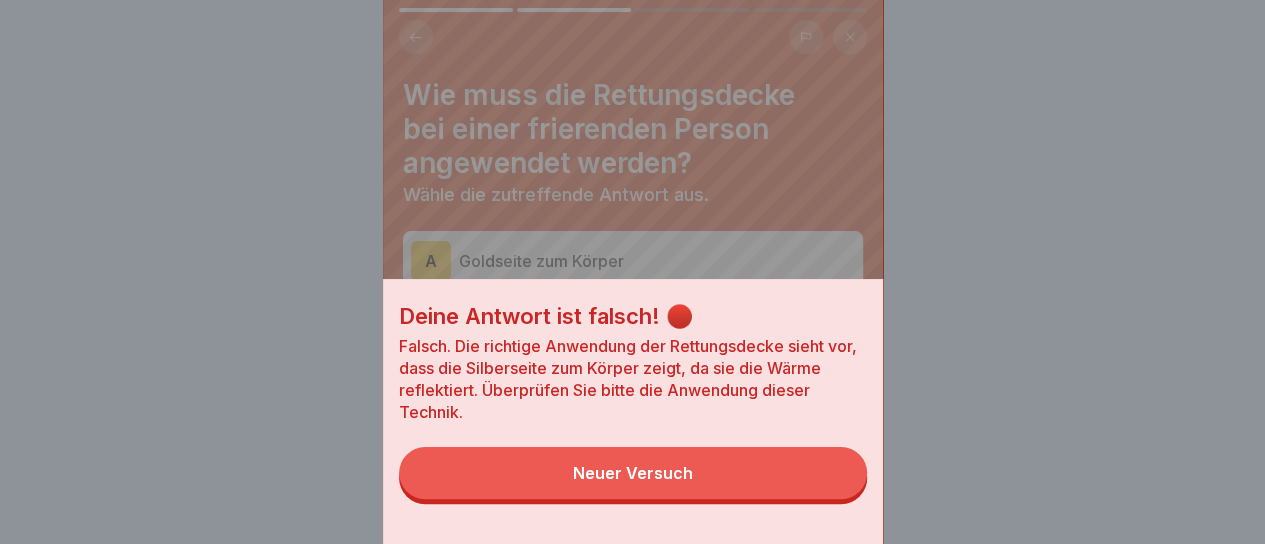 click on "Neuer Versuch" at bounding box center [633, 473] 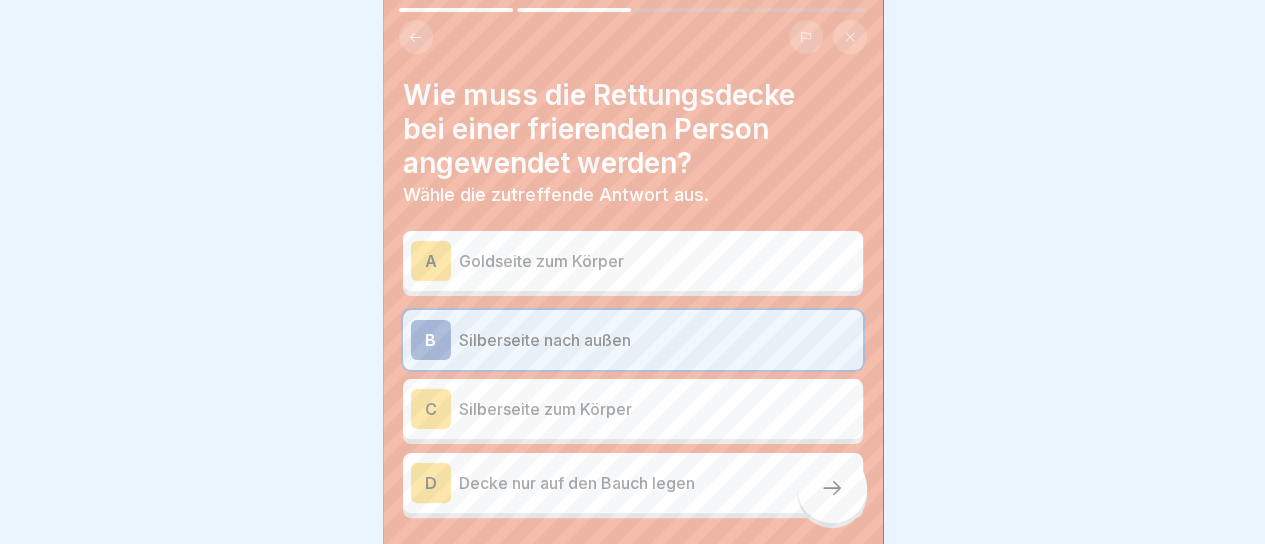 click on "Silberseite zum Körper" at bounding box center [657, 409] 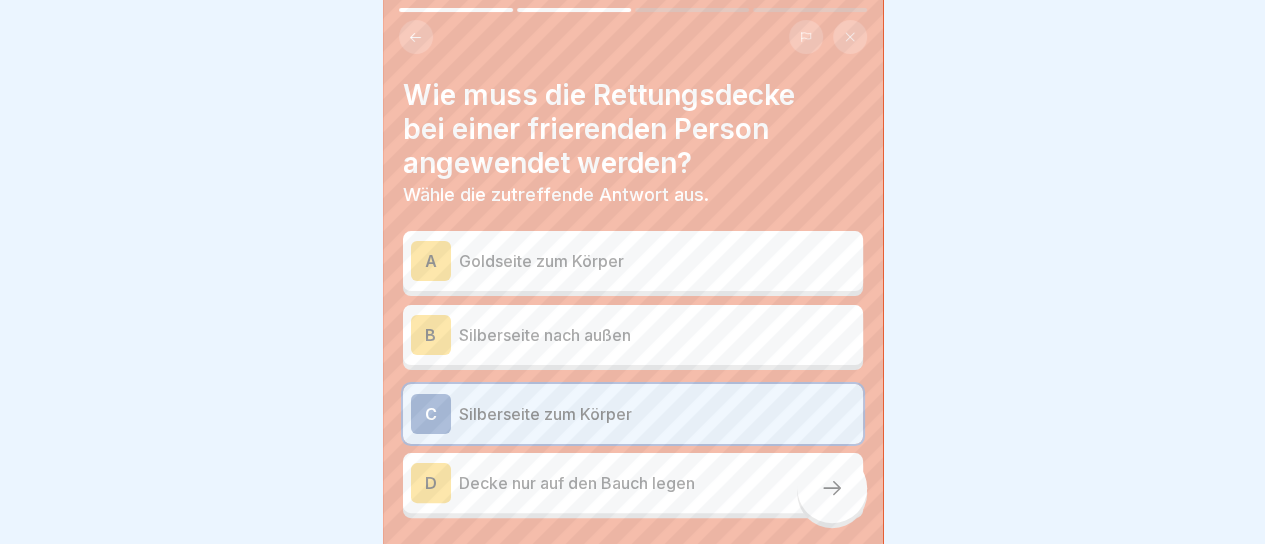 click at bounding box center (832, 488) 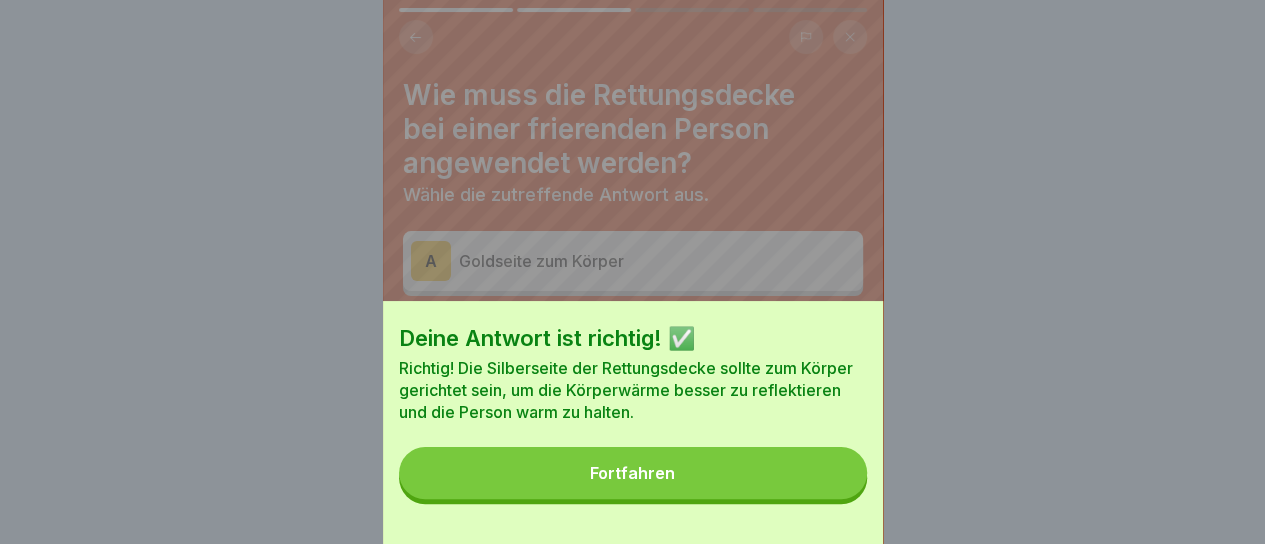 click on "Fortfahren" at bounding box center (633, 473) 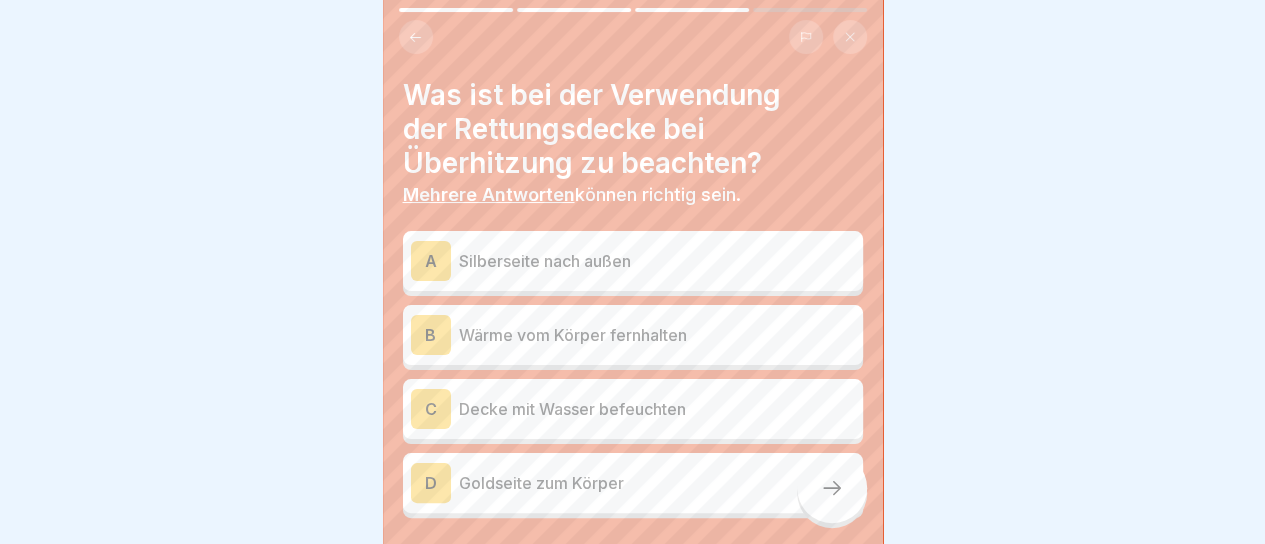 click on "D Goldseite zum Körper" at bounding box center (633, 483) 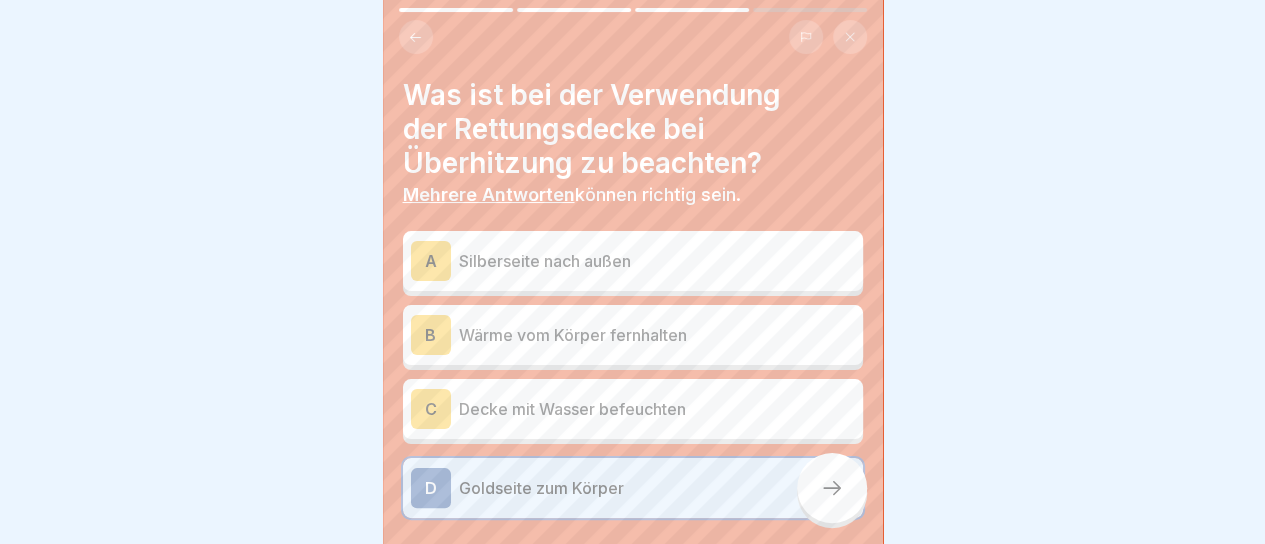 click at bounding box center (832, 488) 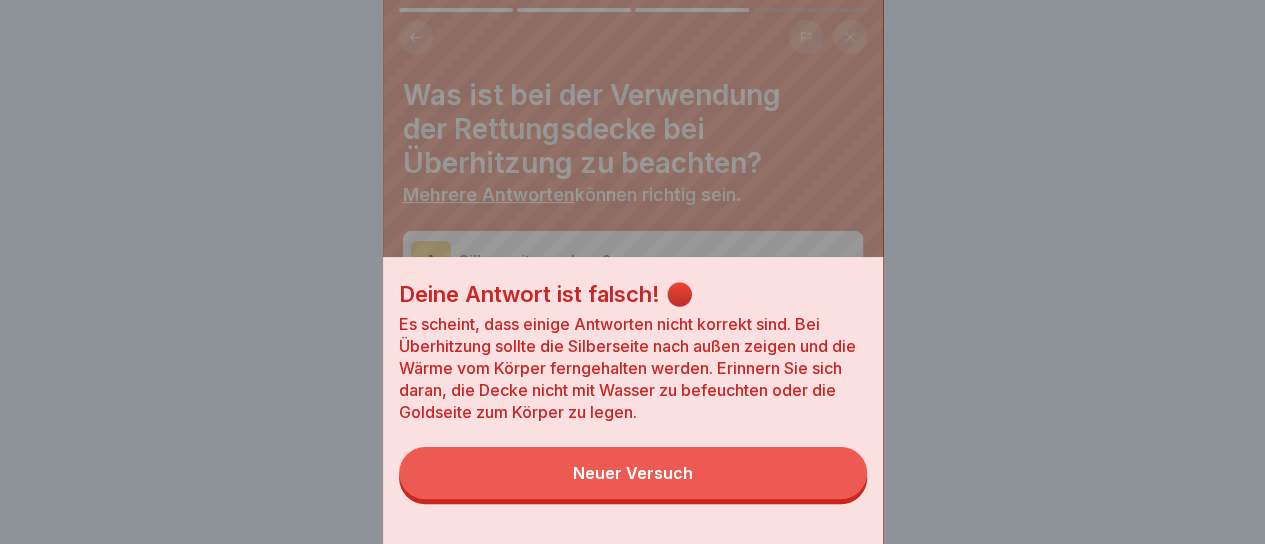 click on "Neuer Versuch" at bounding box center [633, 473] 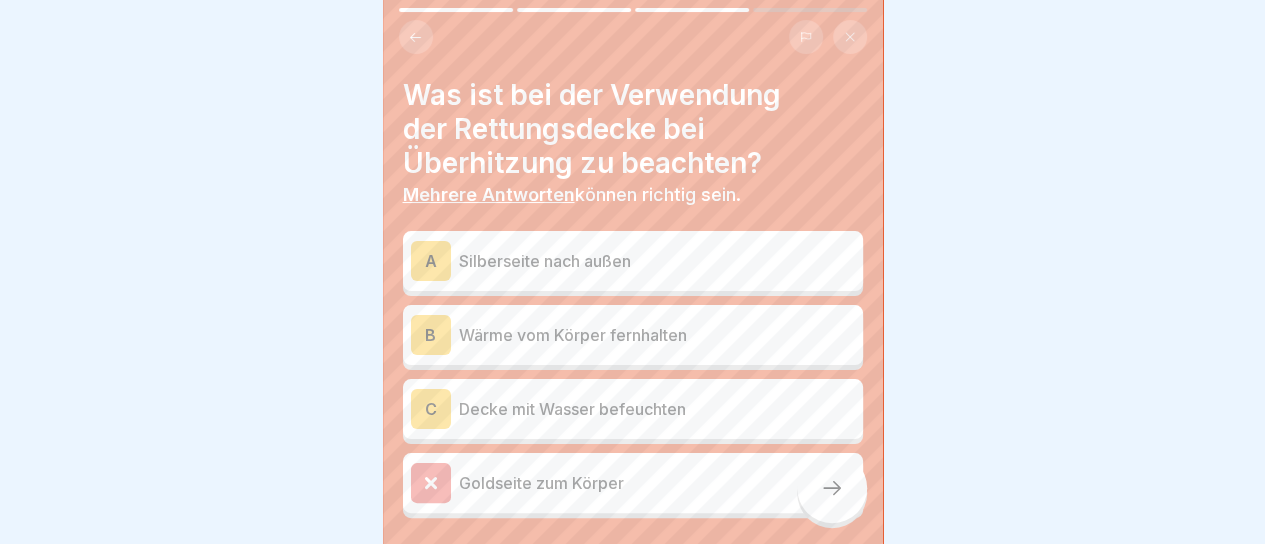click on "Silberseite nach außen" at bounding box center [657, 261] 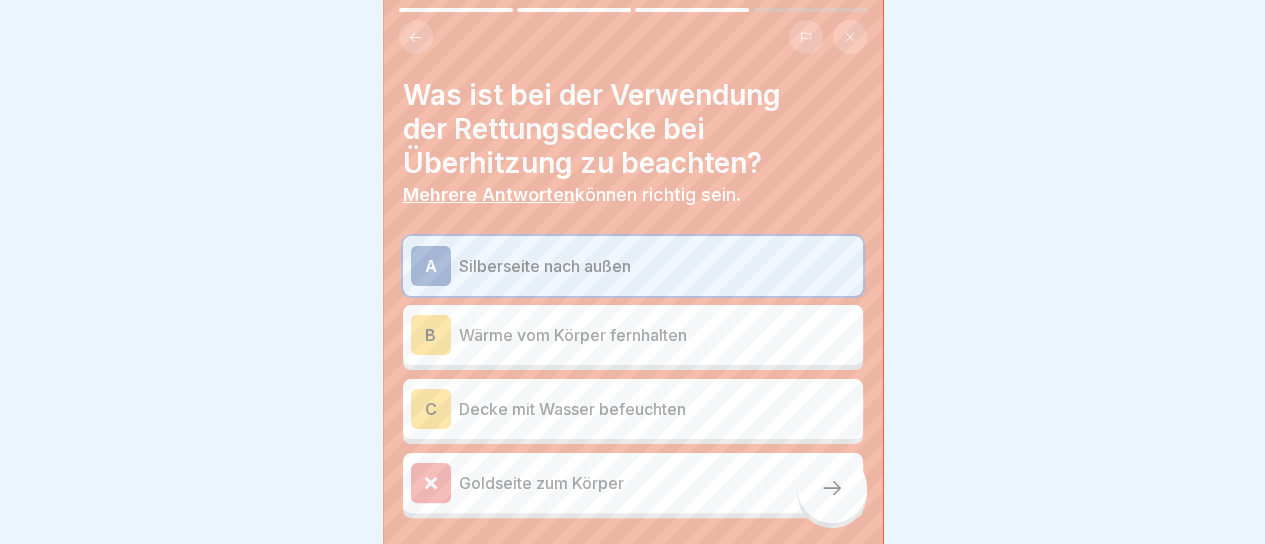 click at bounding box center (832, 488) 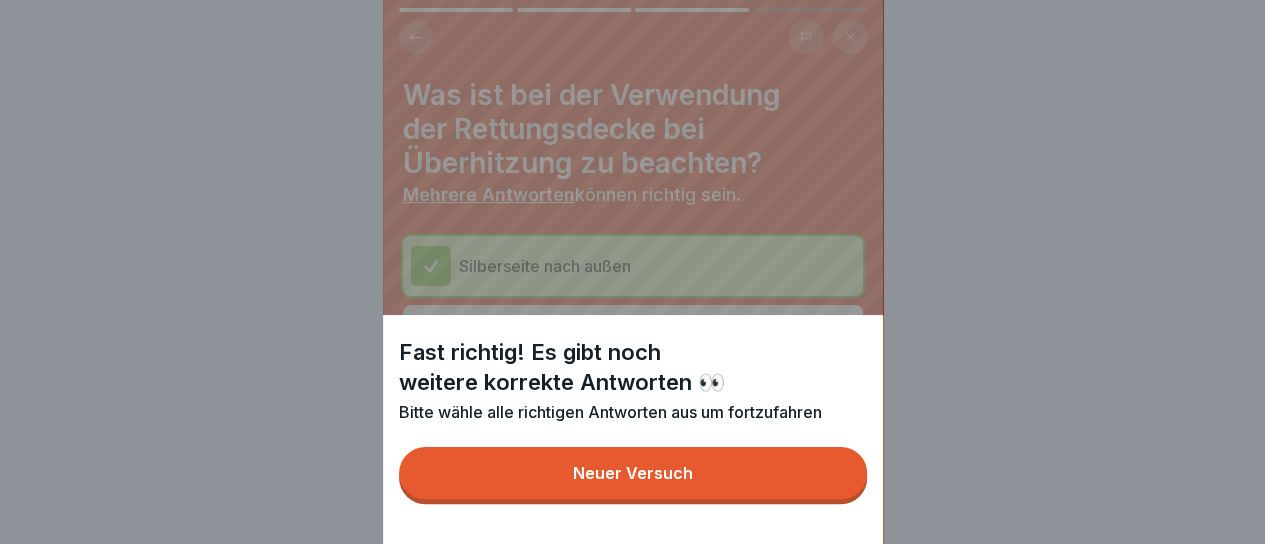 click on "Fast richtig! Es gibt noch weitere korrekte Antworten 👀 Bitte wähle alle richtigen Antworten aus um fortzufahren   Neuer Versuch" at bounding box center (633, 429) 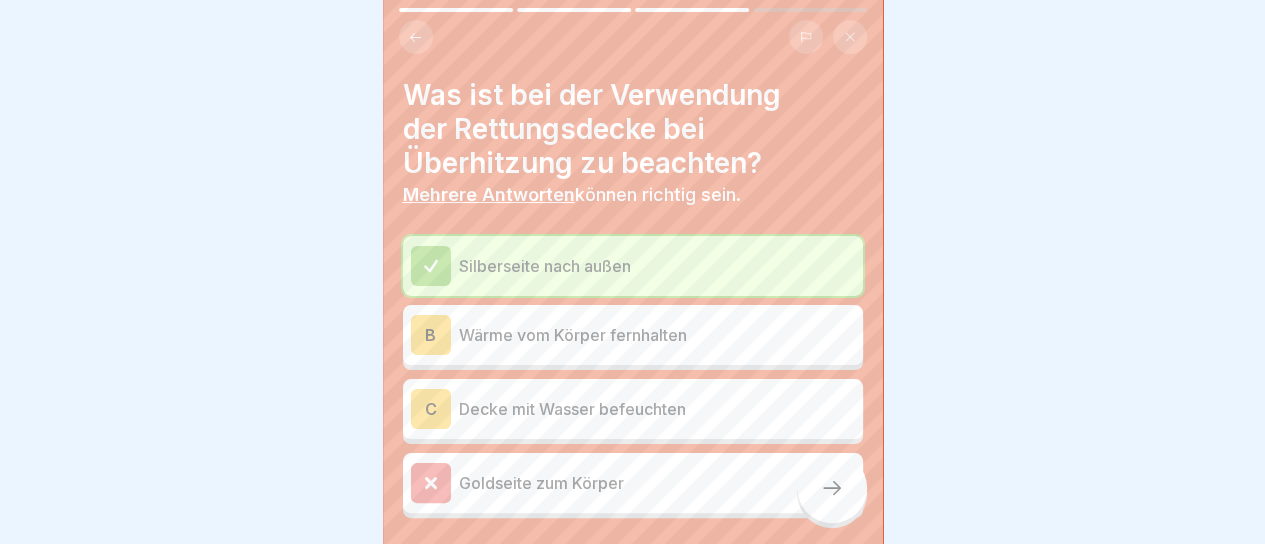 click 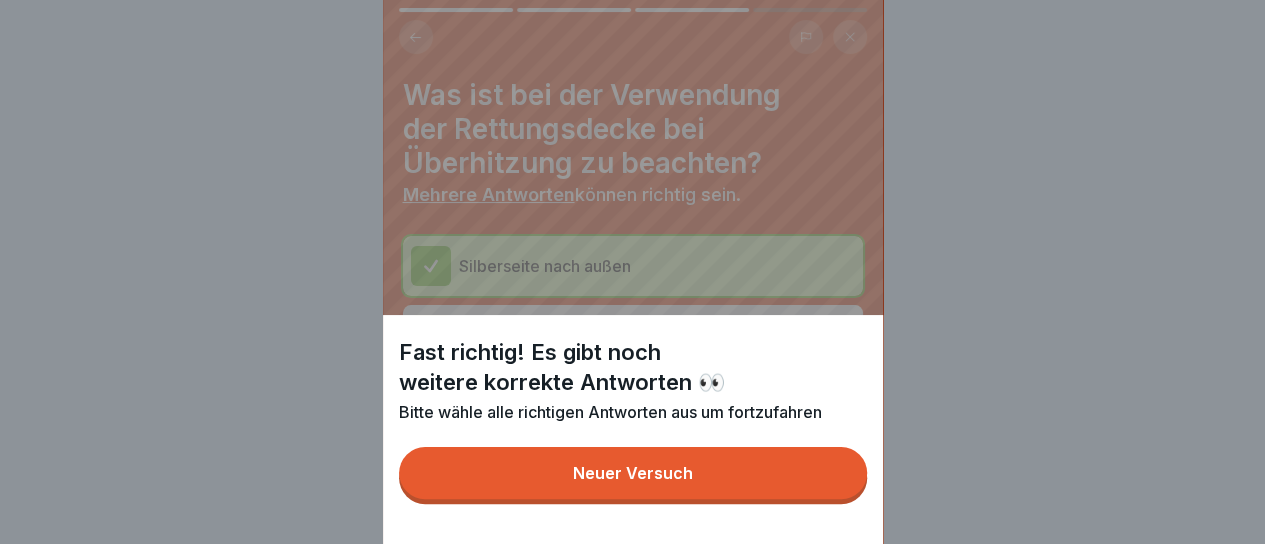 click on "Neuer Versuch" at bounding box center [633, 473] 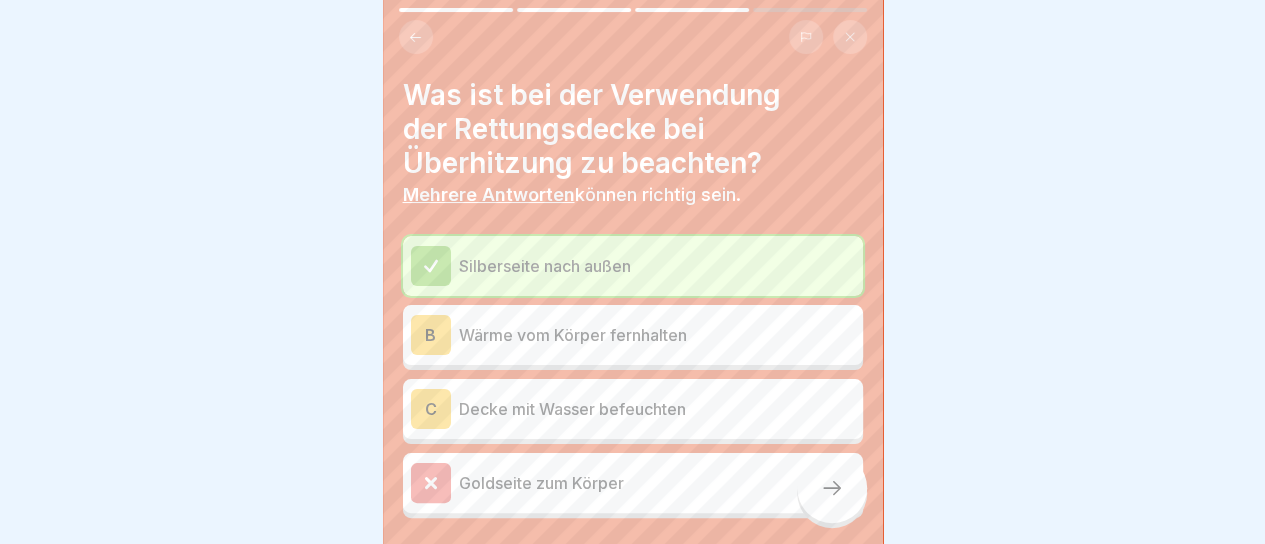 click on "Goldseite zum Körper" at bounding box center [633, 483] 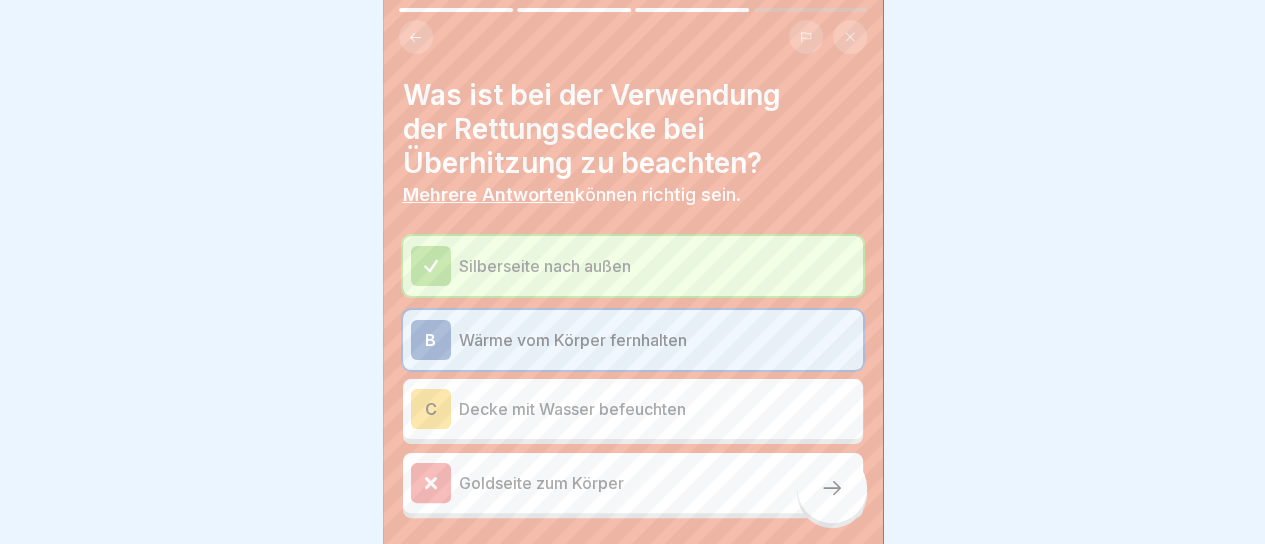 click 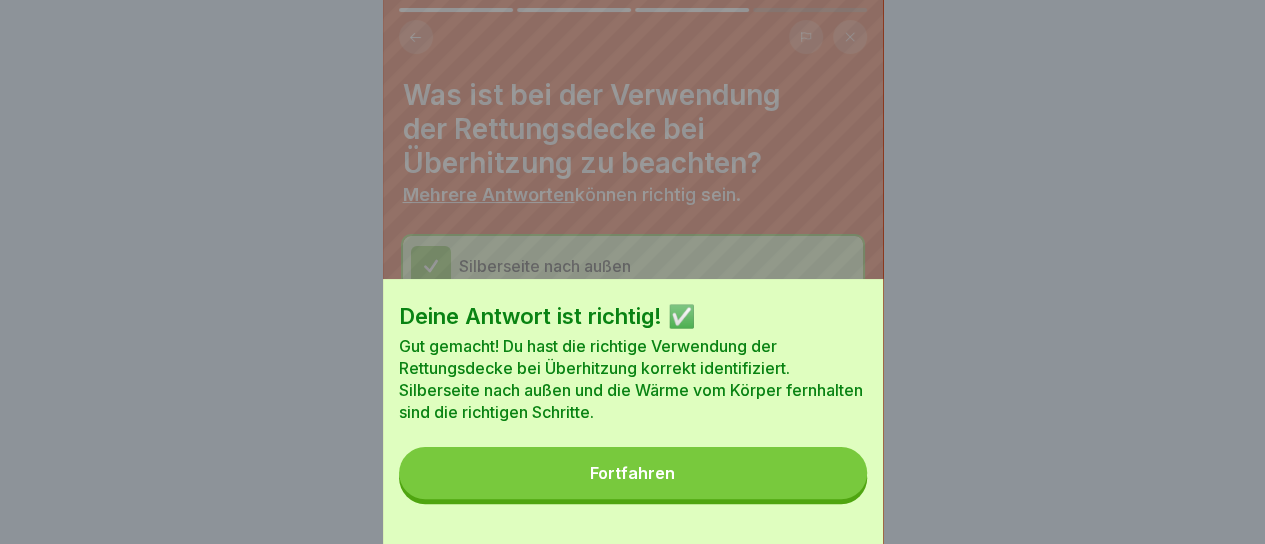 click on "Fortfahren" at bounding box center (633, 473) 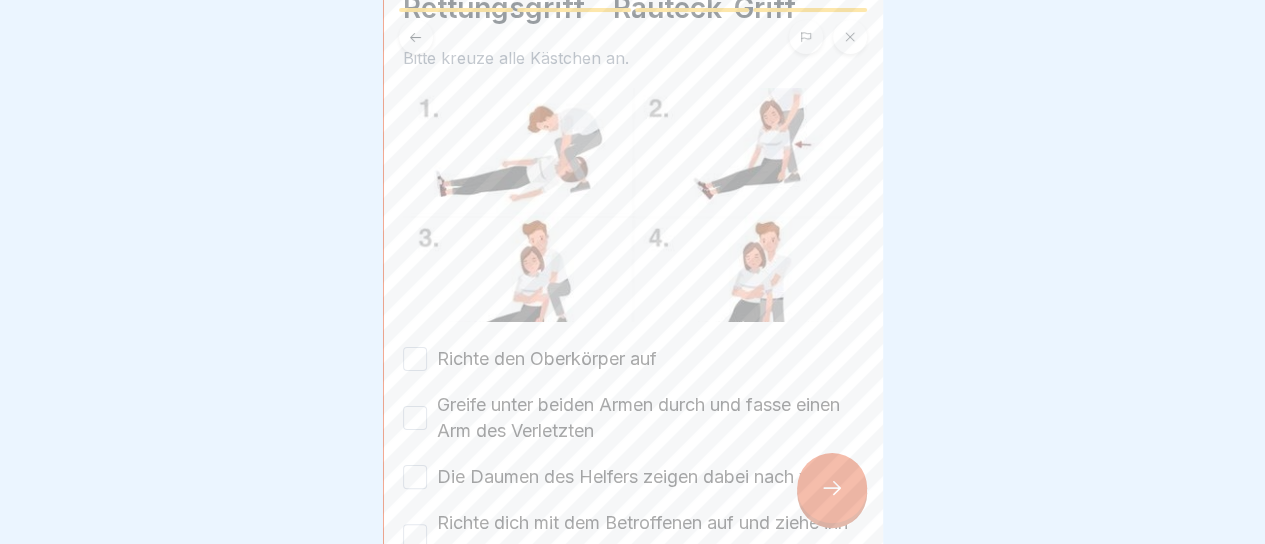 scroll, scrollTop: 88, scrollLeft: 0, axis: vertical 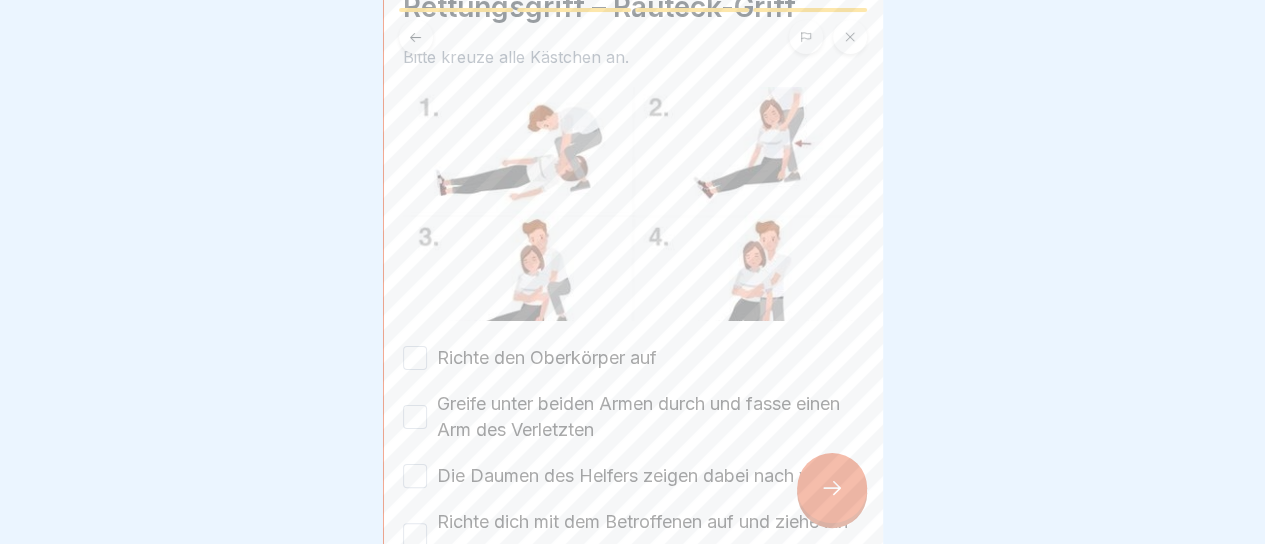 click on "Die Daumen des Helfers zeigen dabei nach vorn" at bounding box center [636, 476] 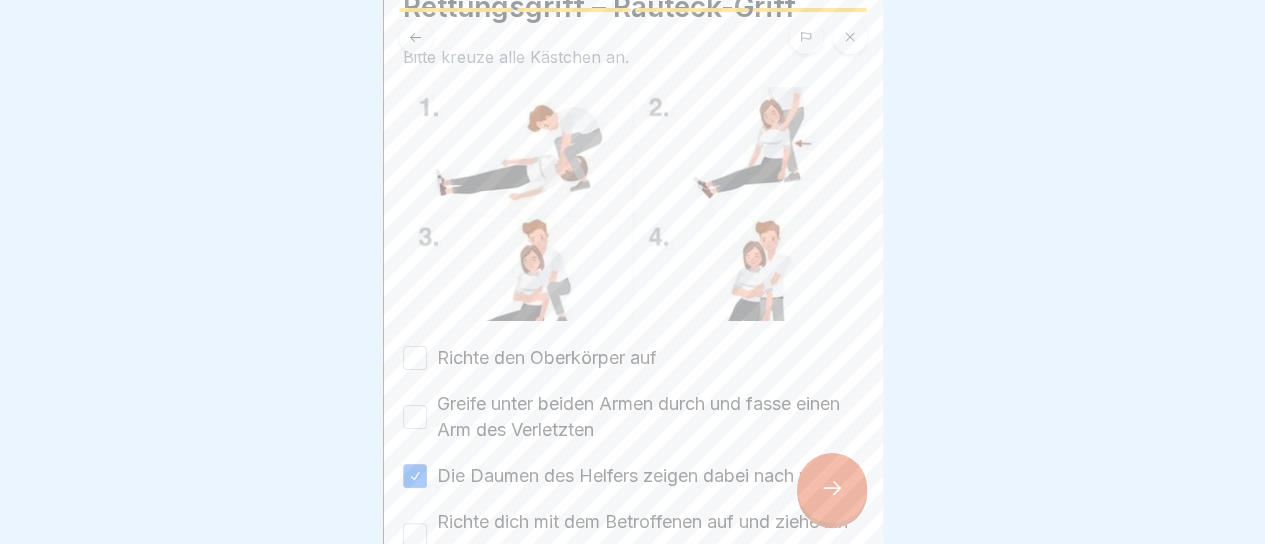 click on "Greife unter beiden Armen durch und fasse einen Arm des Verletzten" at bounding box center [650, 417] 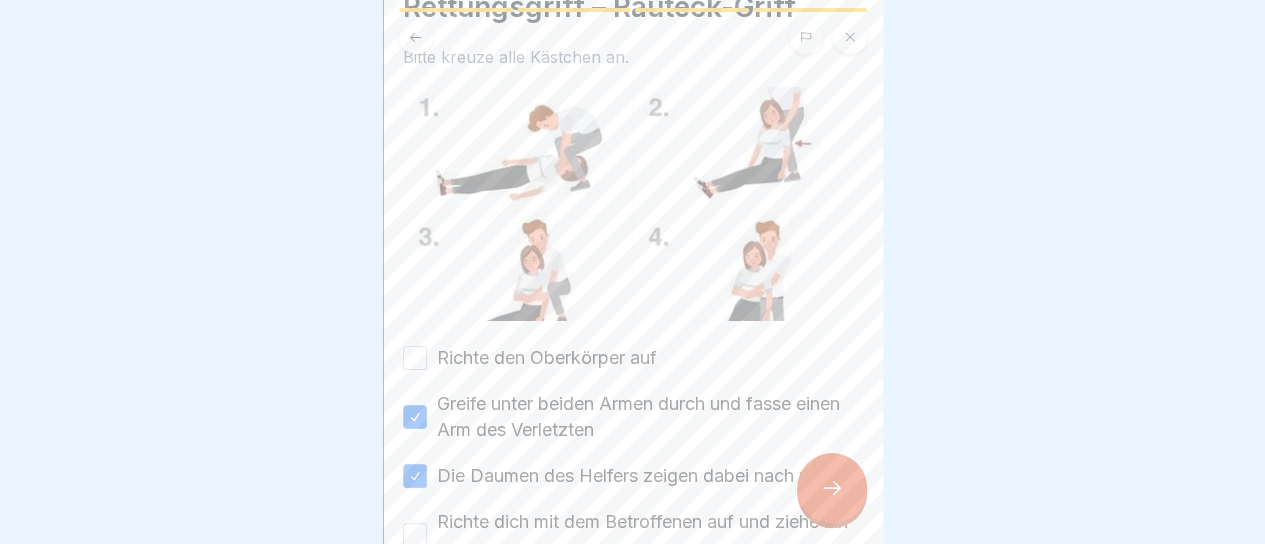click on "Richte den Oberkörper auf" at bounding box center [547, 358] 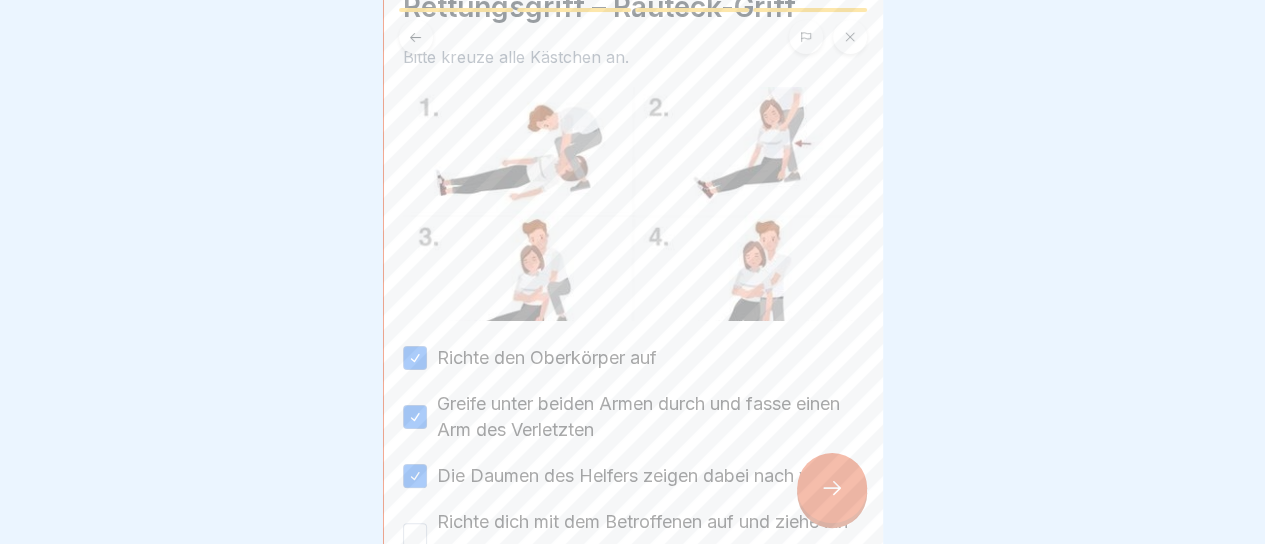 scroll, scrollTop: 187, scrollLeft: 0, axis: vertical 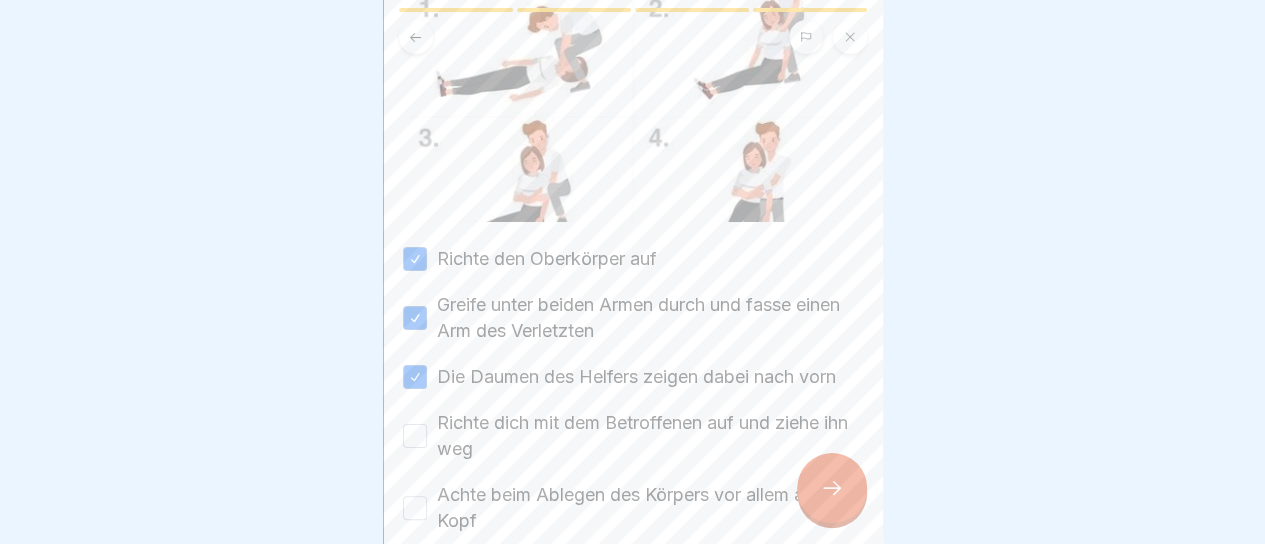 click on "Richte dich mit dem Betroffenen auf und ziehe ihn weg" at bounding box center [650, 436] 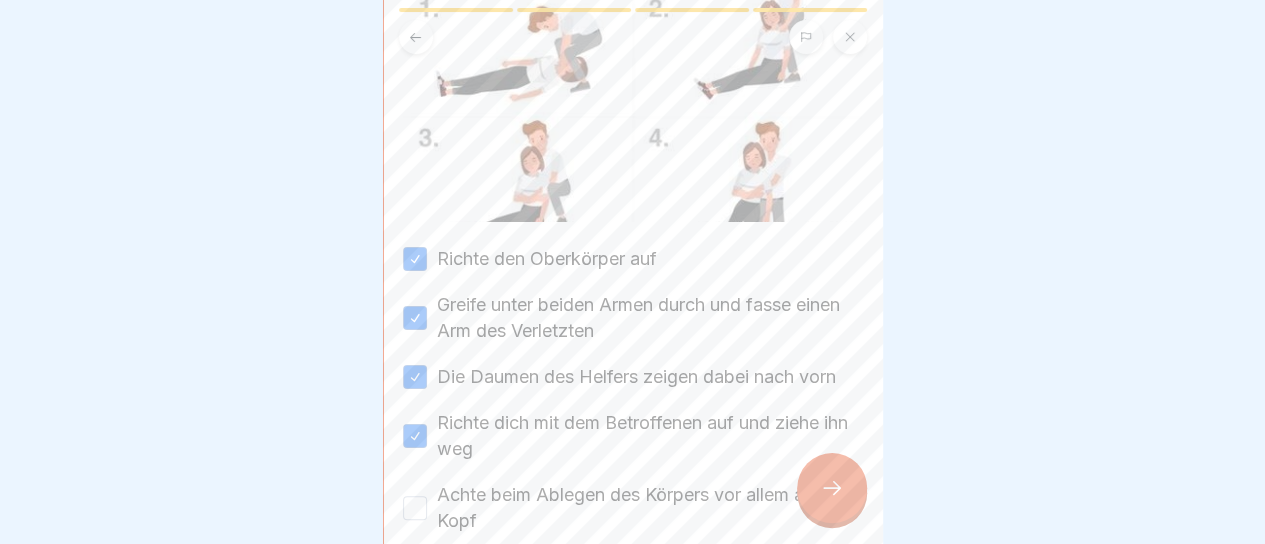 click on "Achte beim Ablegen des Körpers vor allem auf den Kopf" at bounding box center (650, 508) 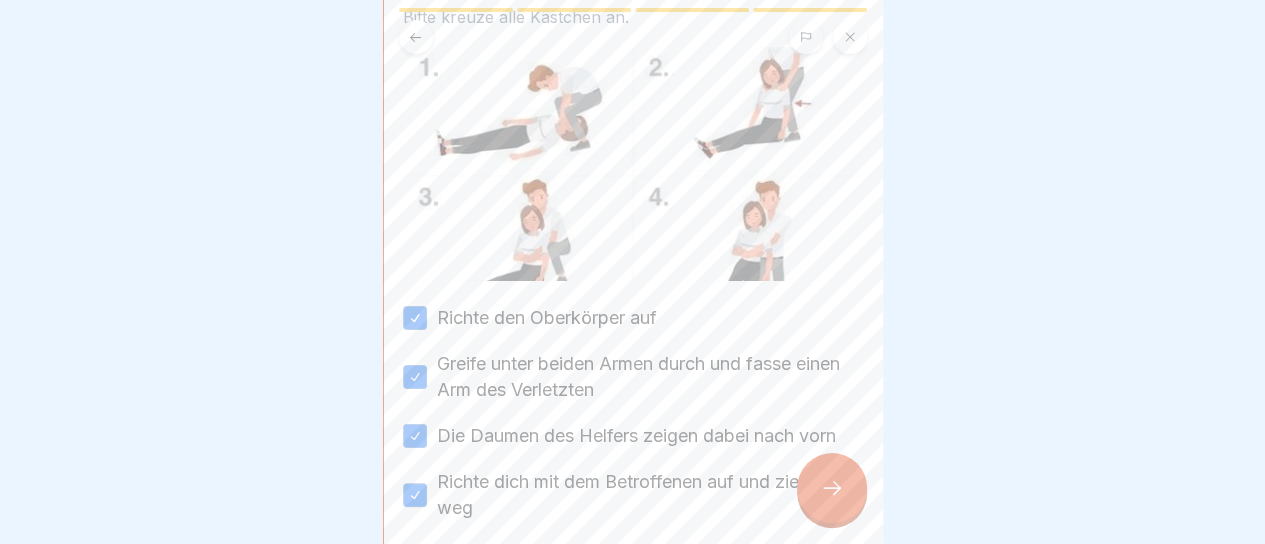 scroll, scrollTop: 129, scrollLeft: 0, axis: vertical 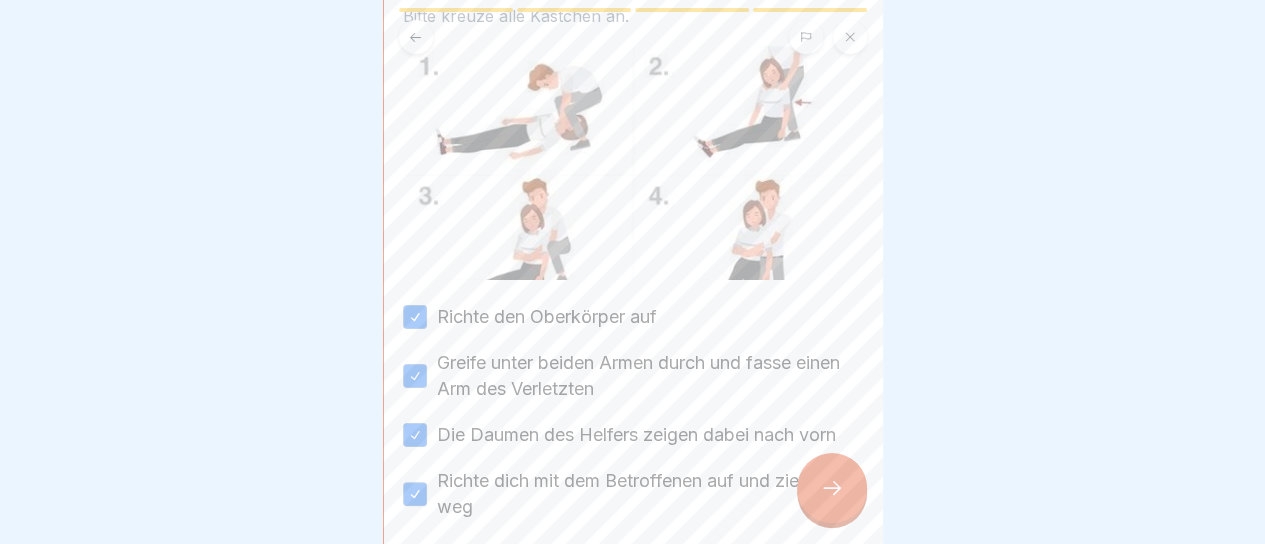 click 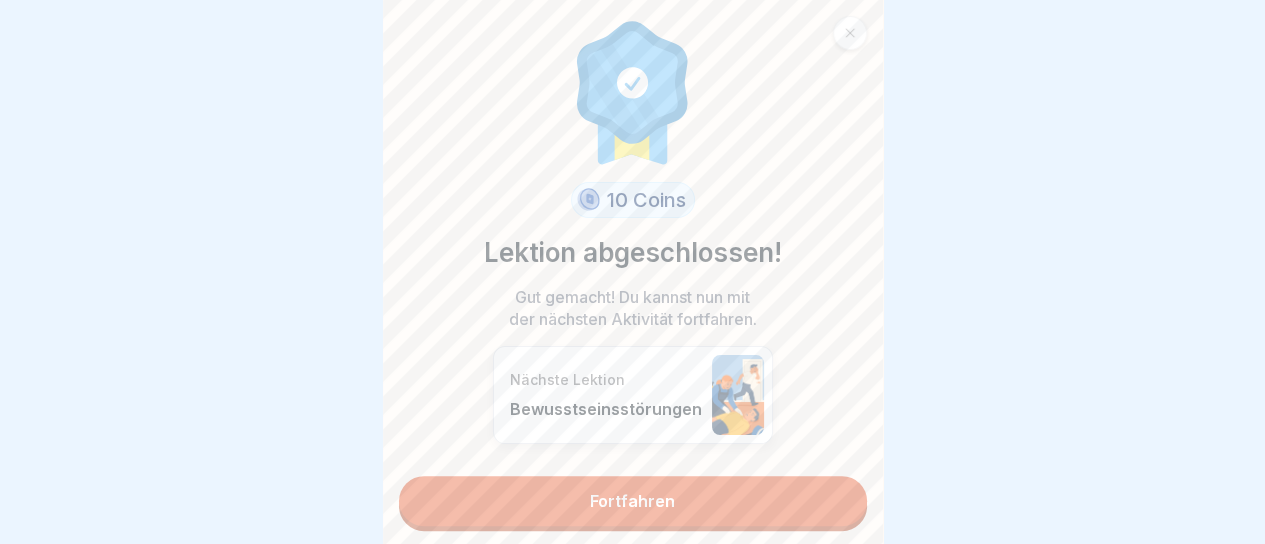 click on "Fortfahren" at bounding box center [633, 501] 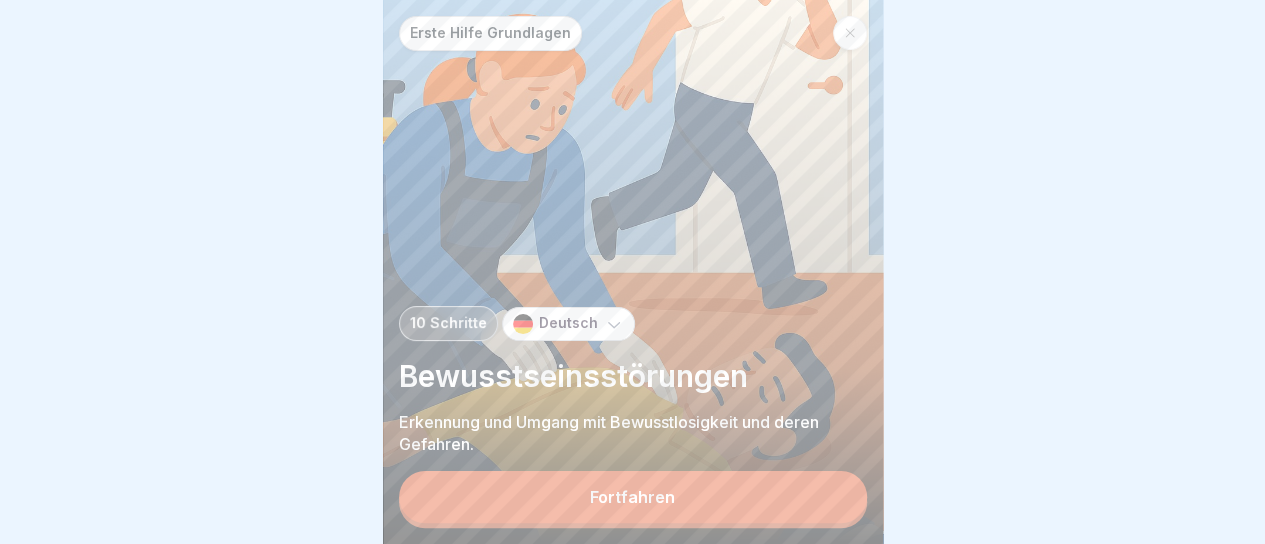 click on "Fortfahren" at bounding box center [633, 497] 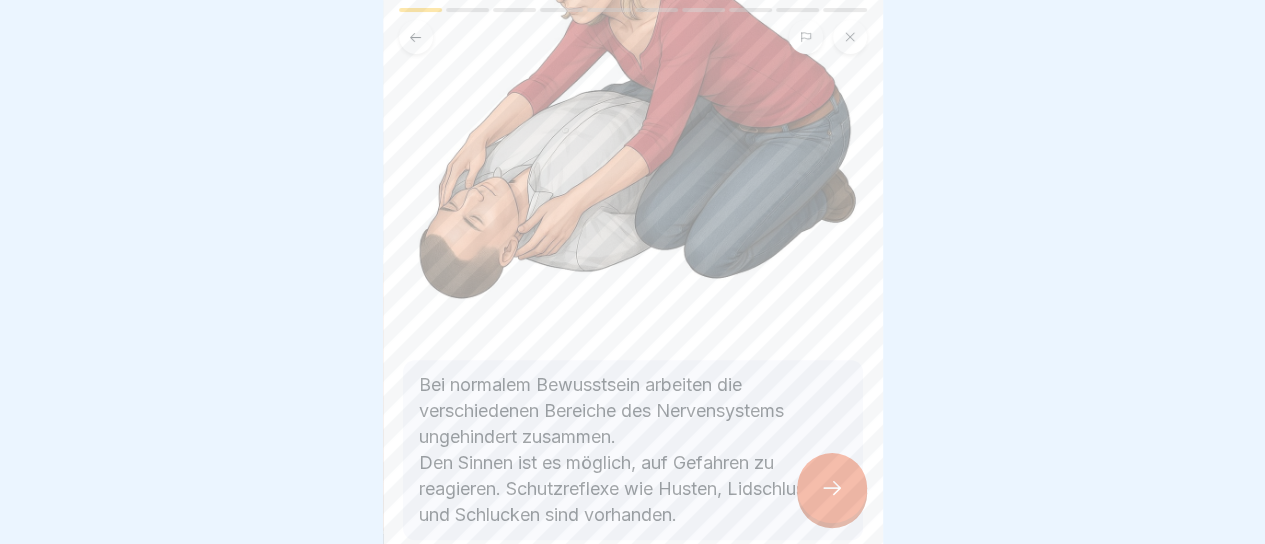 scroll, scrollTop: 269, scrollLeft: 0, axis: vertical 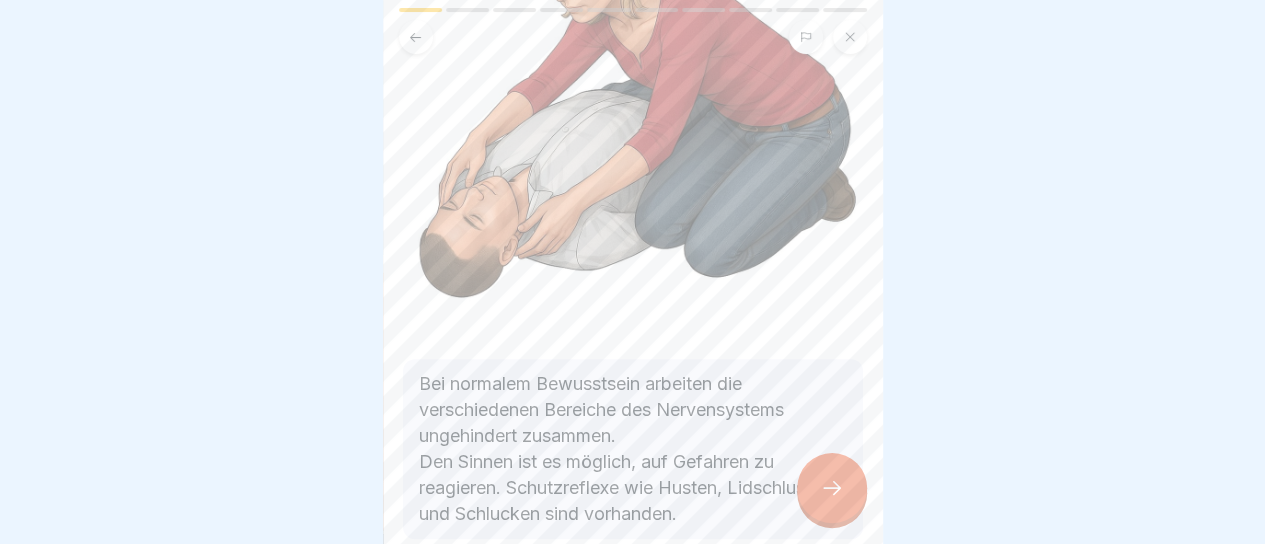 click 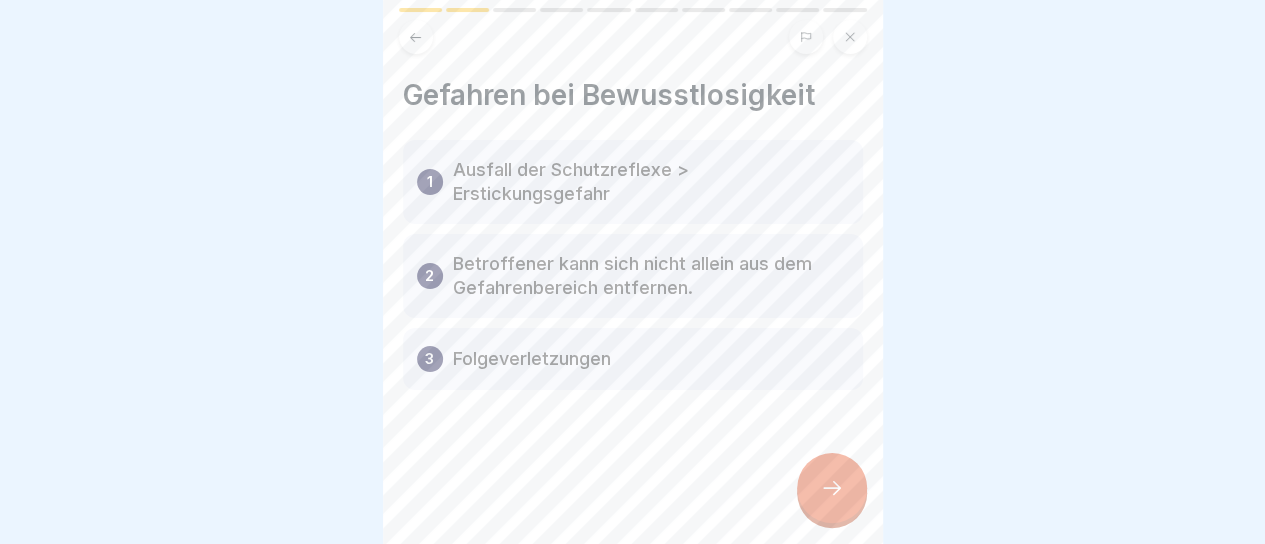 click 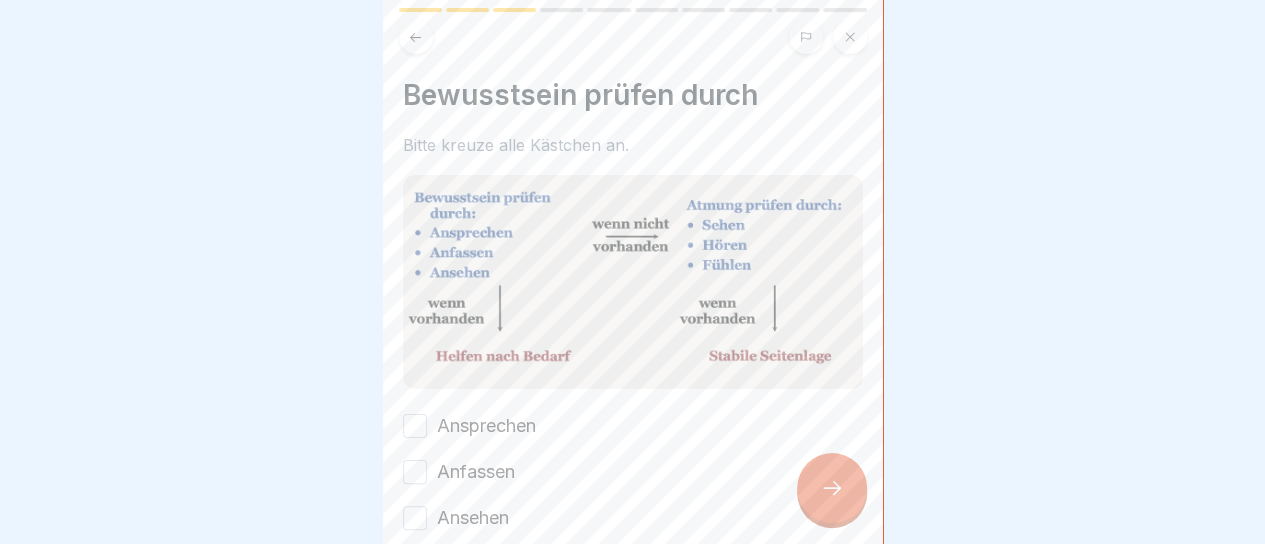 click on "Ansprechen" at bounding box center (486, 426) 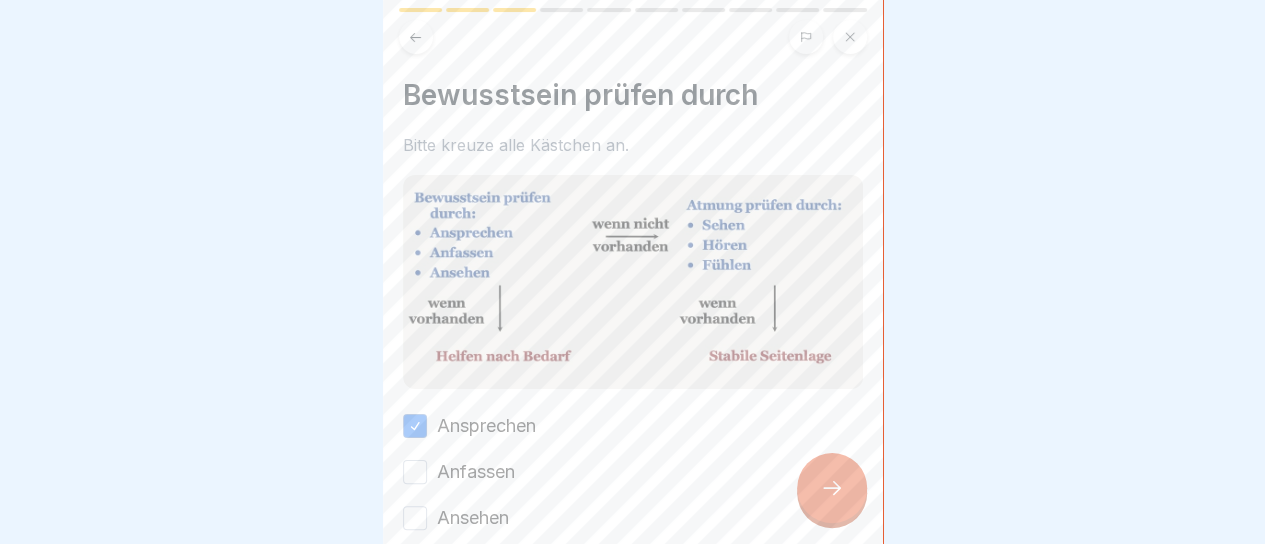 click on "Anfassen" at bounding box center [476, 472] 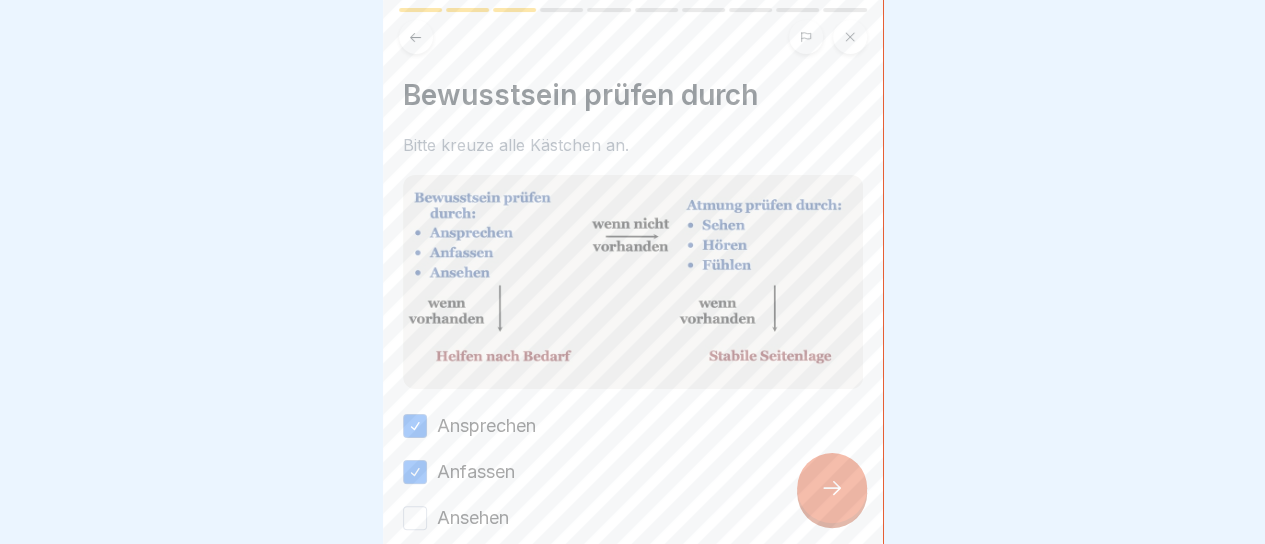 click on "Ansehen" at bounding box center (473, 518) 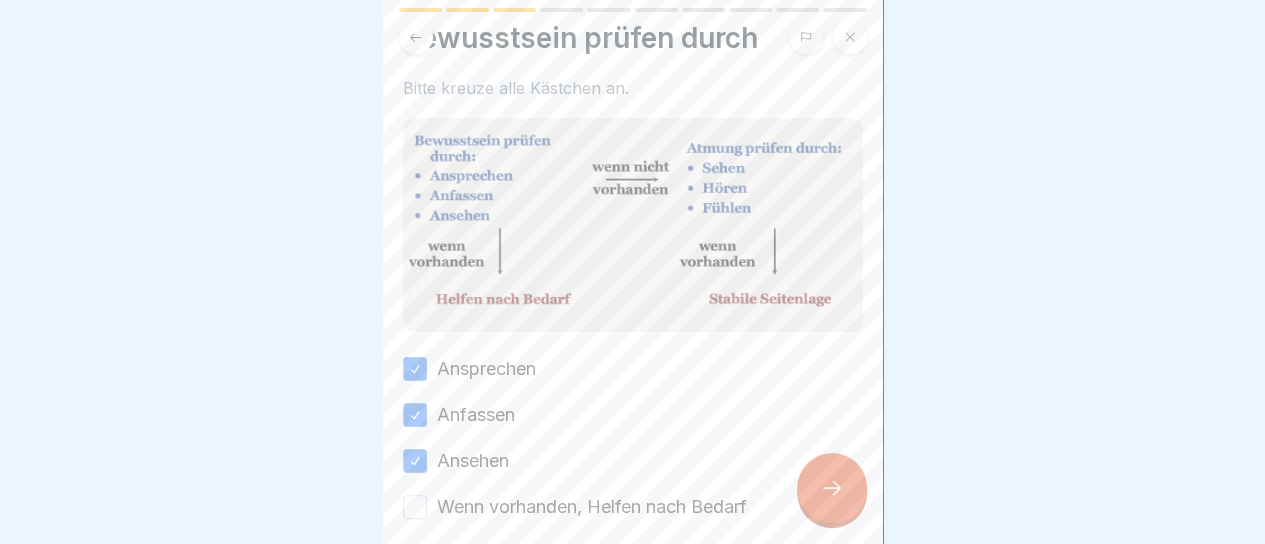 scroll, scrollTop: 56, scrollLeft: 0, axis: vertical 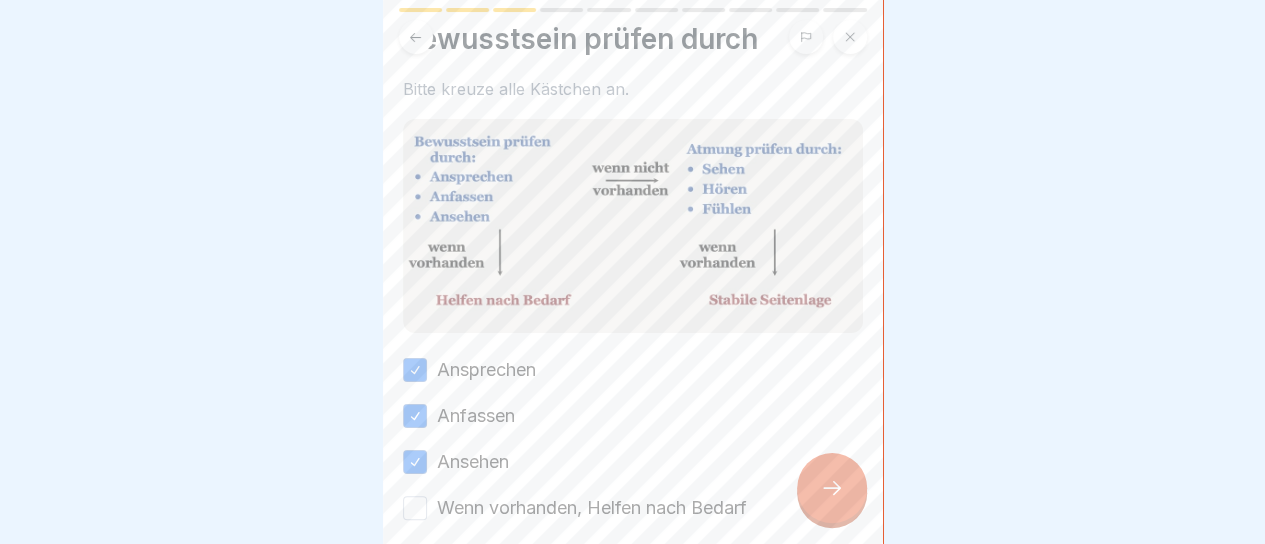 click on "Wenn vorhanden, Helfen nach Bedarf" at bounding box center (592, 508) 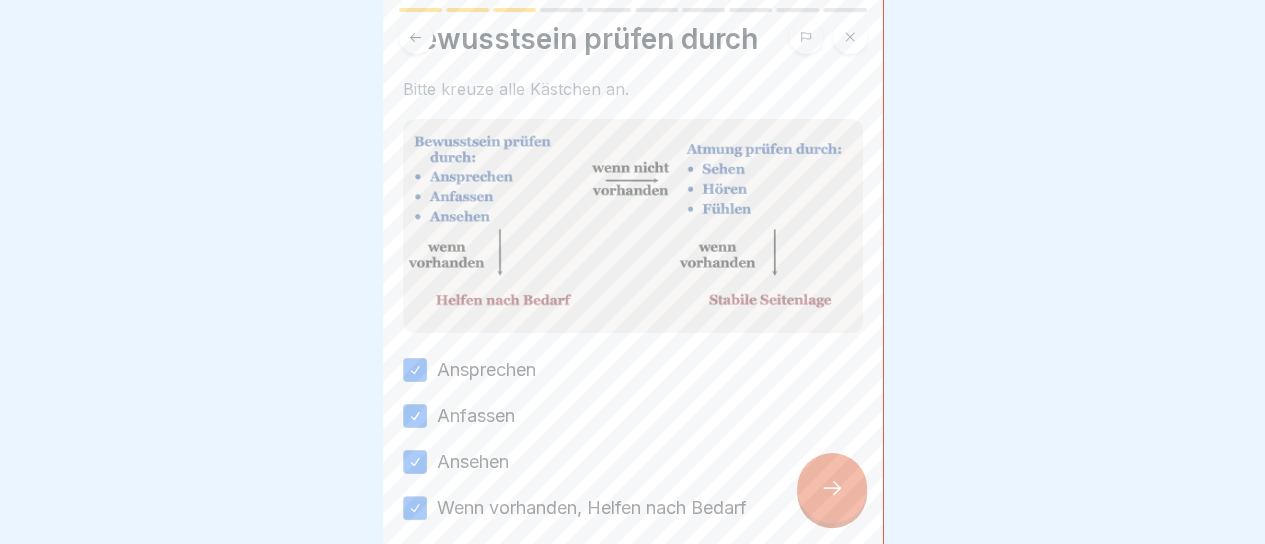 click at bounding box center [832, 488] 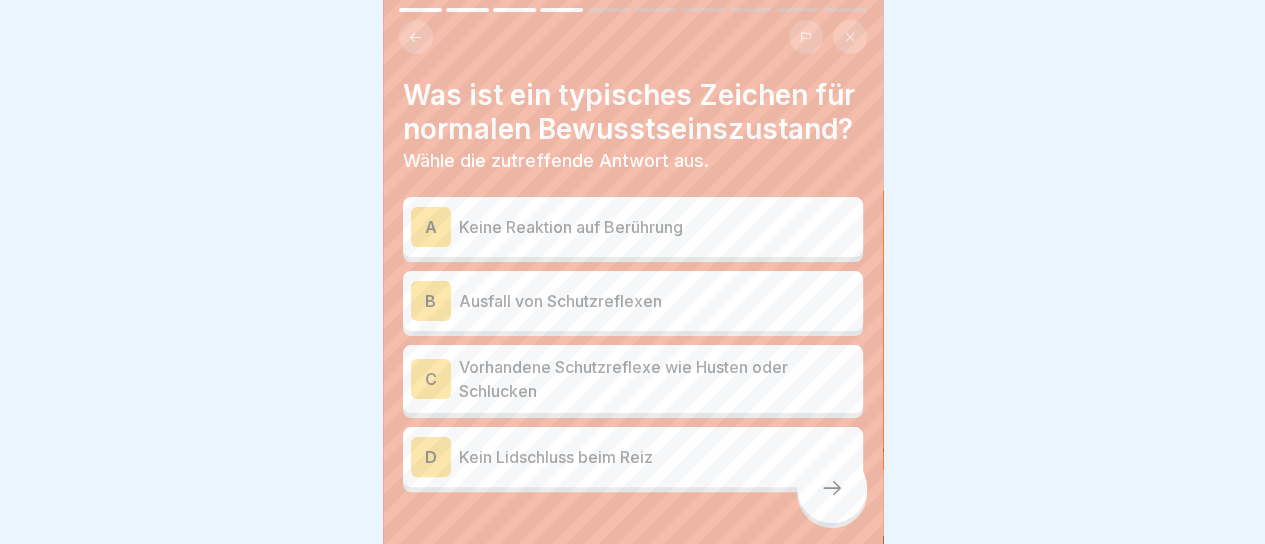 click on "Vorhandene Schutzreflexe wie Husten oder Schlucken" at bounding box center [657, 379] 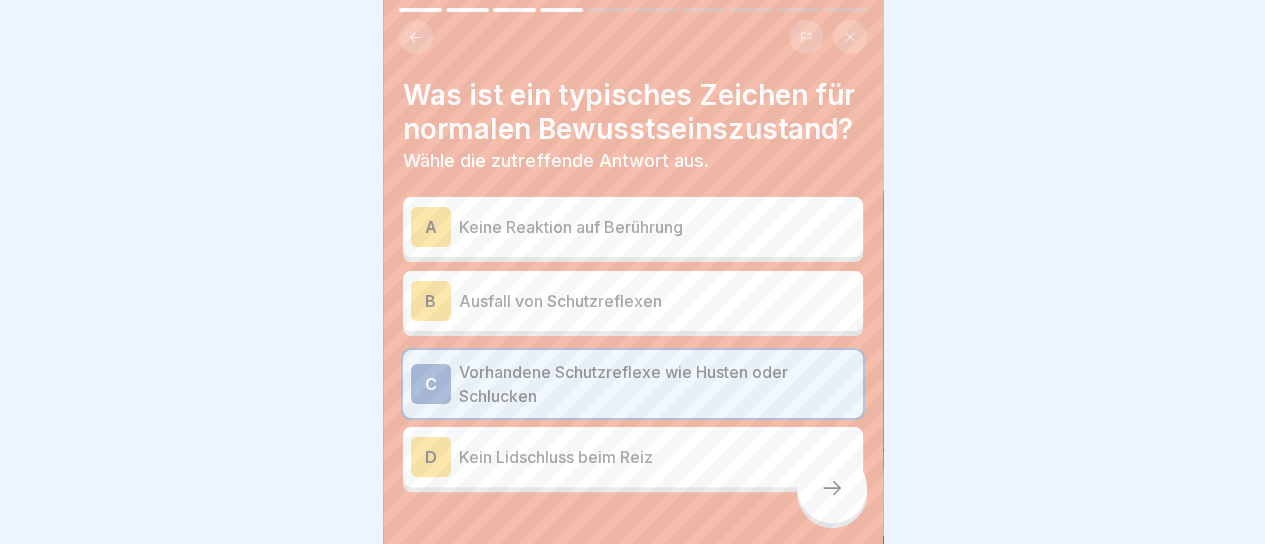 click 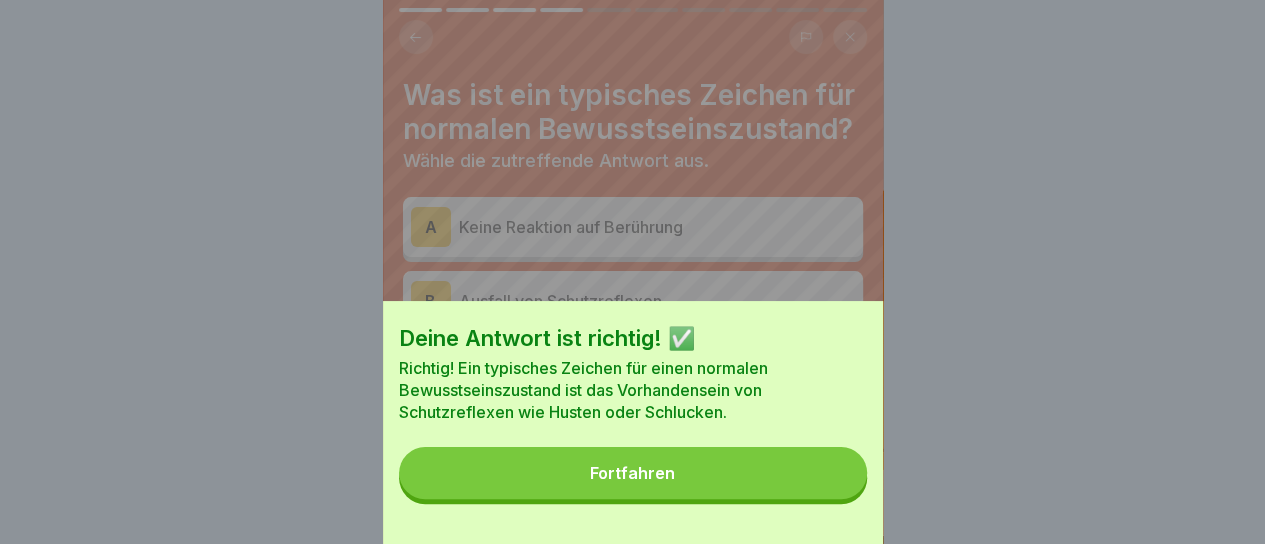 click on "Fortfahren" at bounding box center (633, 473) 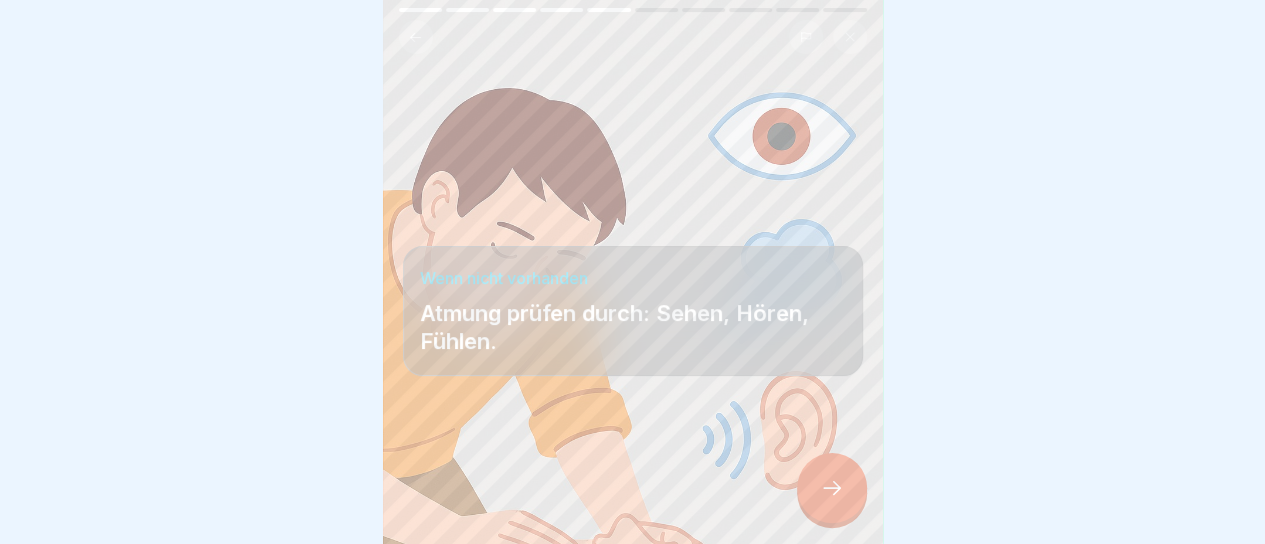 click 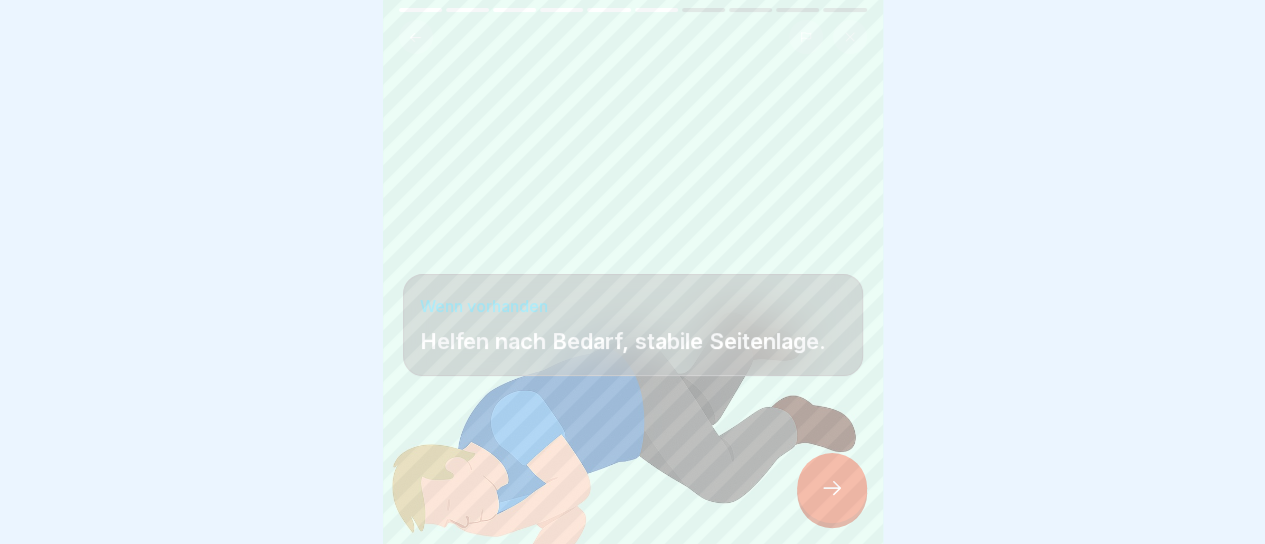 scroll, scrollTop: 15, scrollLeft: 0, axis: vertical 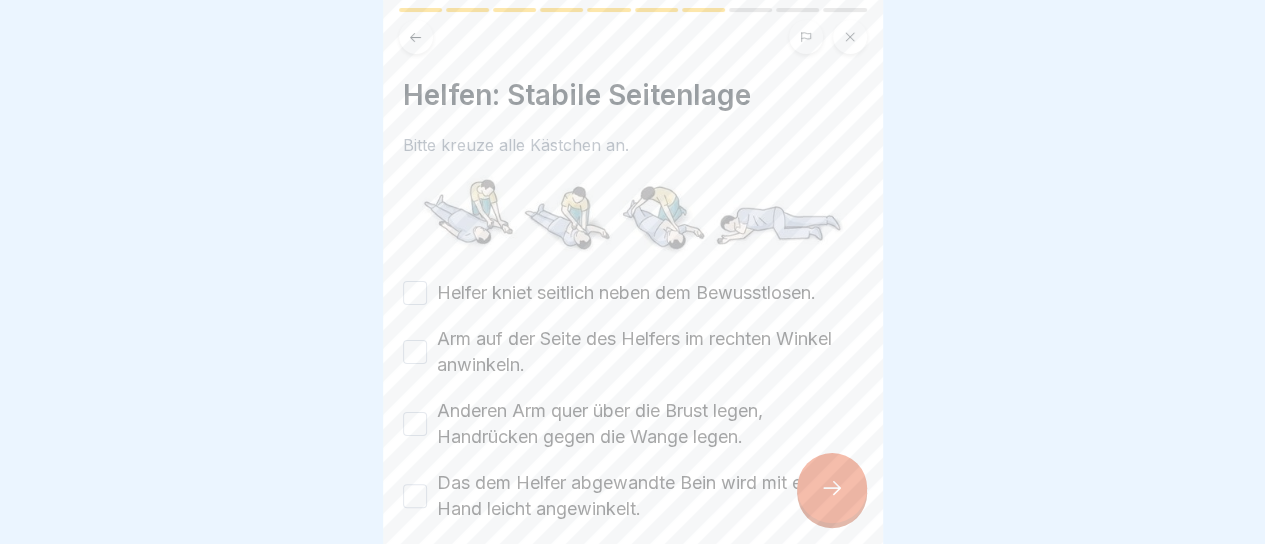 click on "Helfer kniet seitlich neben dem Bewusstlosen." at bounding box center (626, 293) 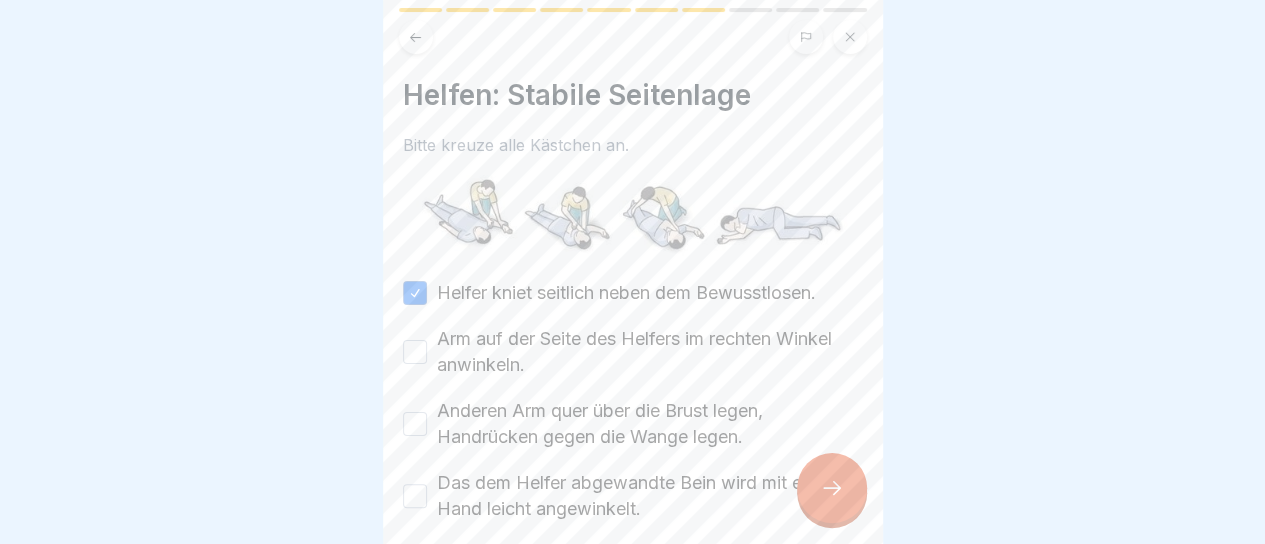 click on "Arm auf der Seite des Helfers im rechten Winkel anwinkeln." at bounding box center (650, 352) 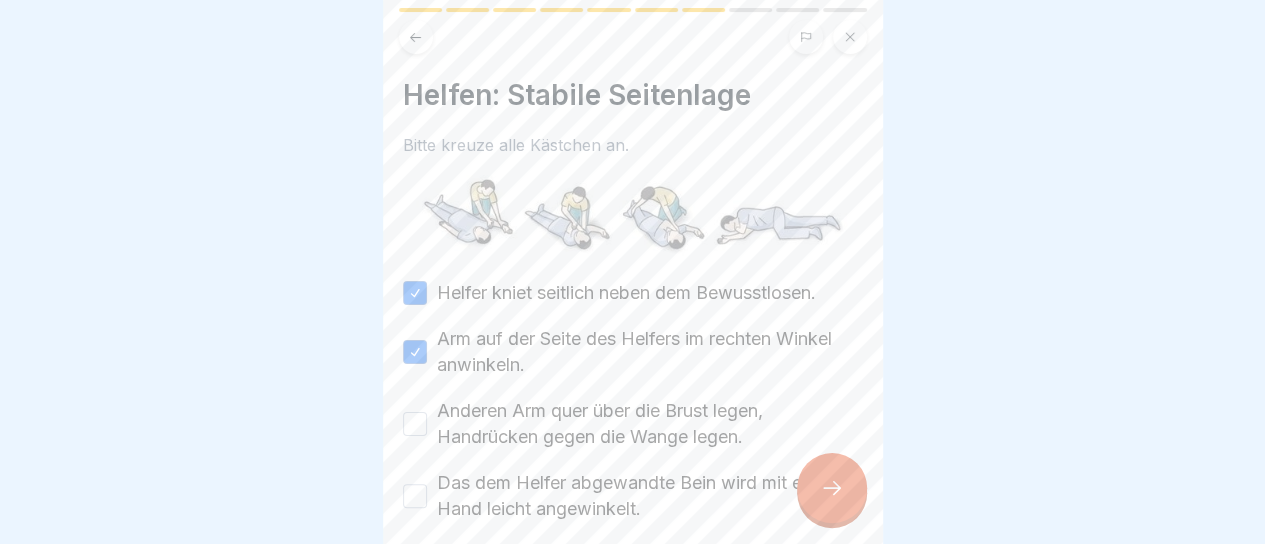 click on "Anderen Arm quer über die Brust legen, Handrücken gegen die Wange legen." at bounding box center [650, 424] 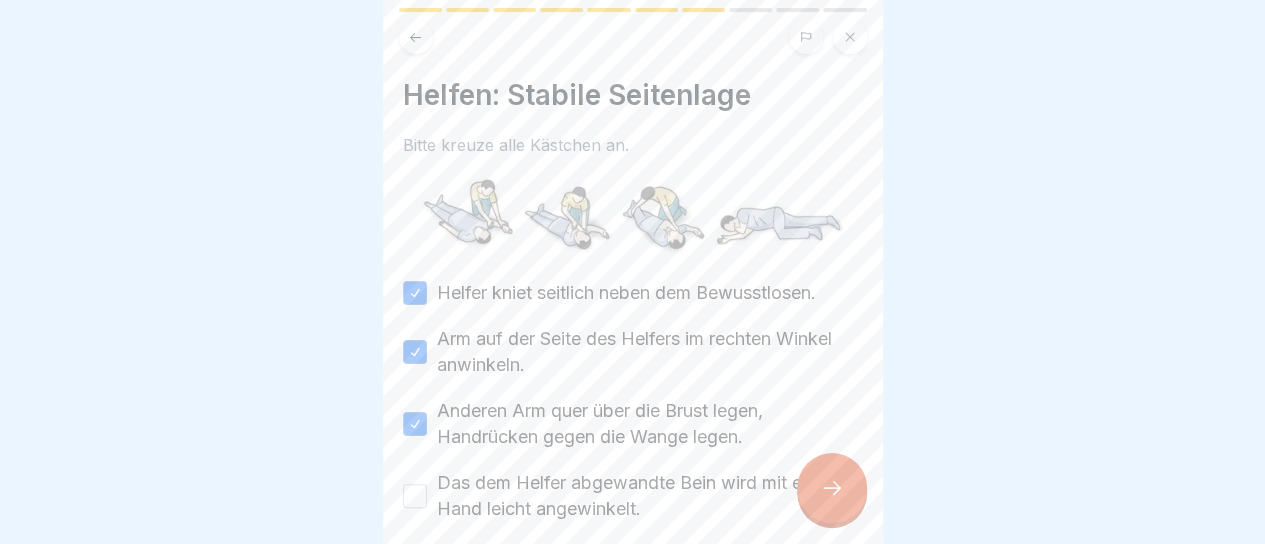 click on "Das dem Helfer abgewandte Bein wird mit einer Hand leicht angewinkelt." at bounding box center (650, 496) 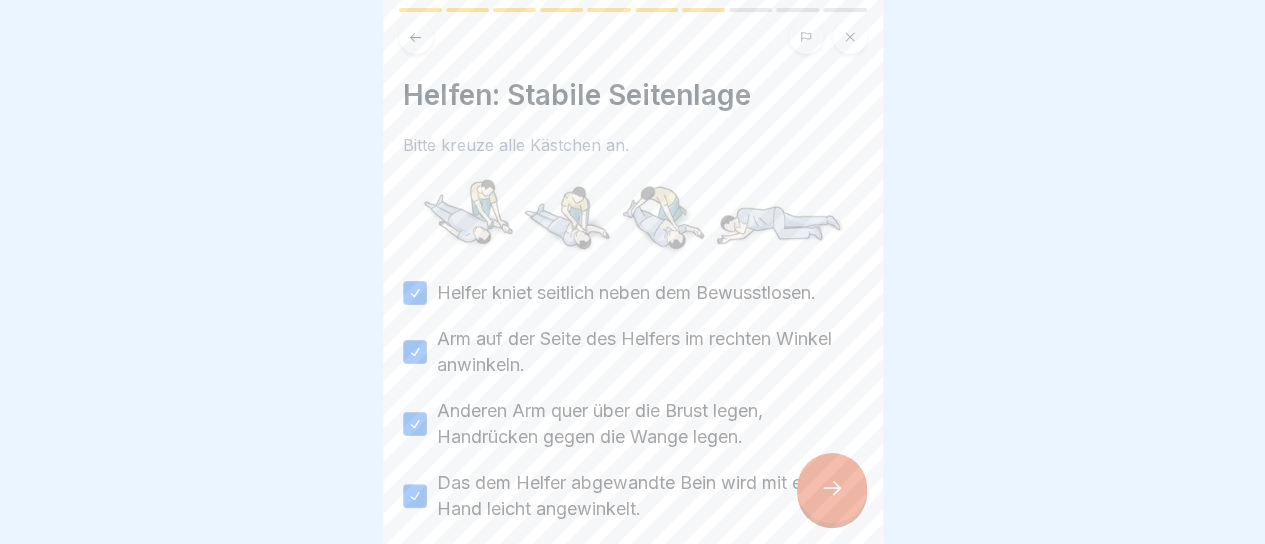 click 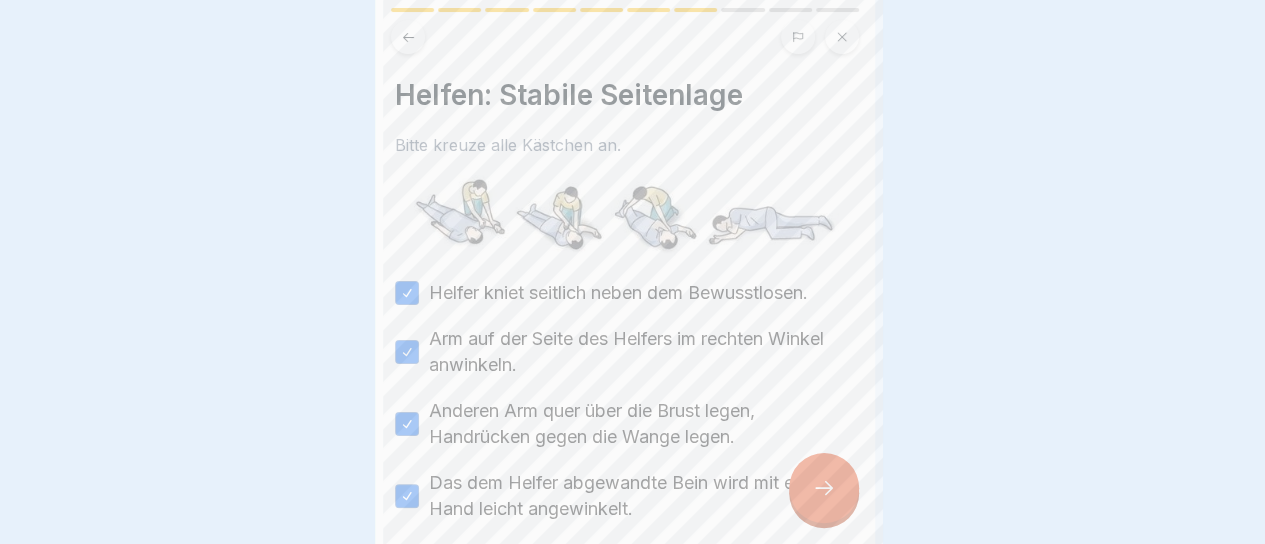 scroll, scrollTop: 0, scrollLeft: 0, axis: both 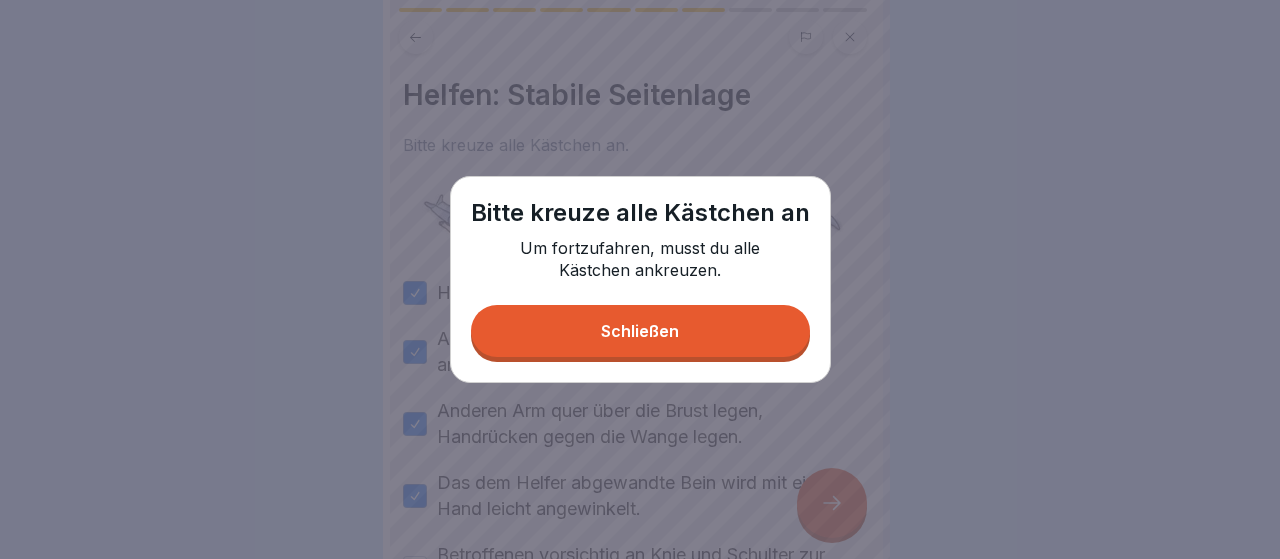 click on "Schließen" at bounding box center (640, 331) 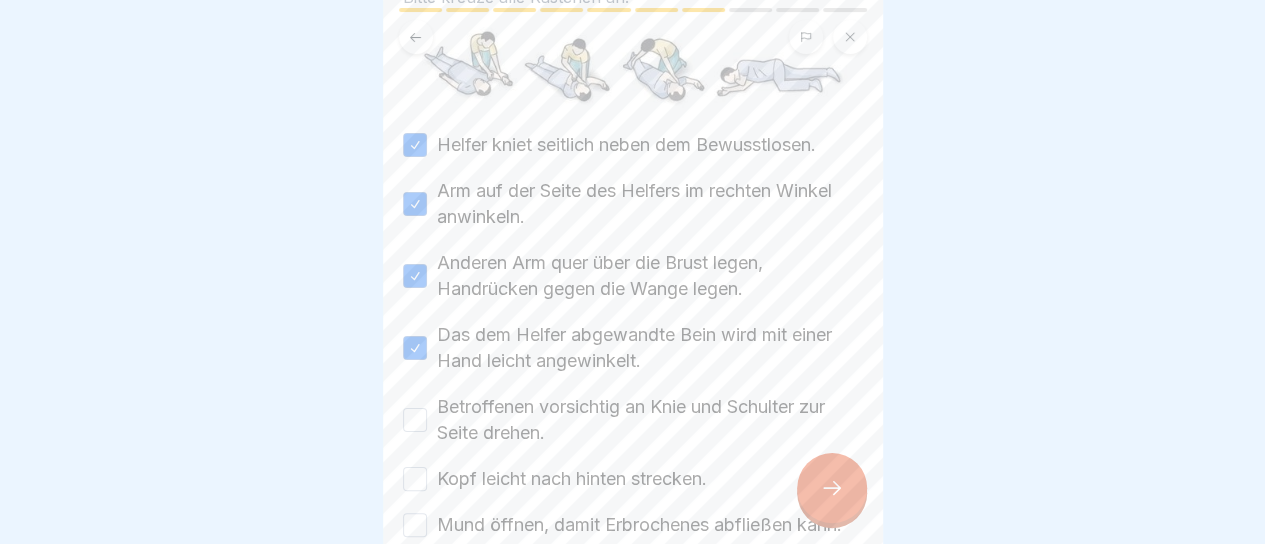 scroll, scrollTop: 148, scrollLeft: 0, axis: vertical 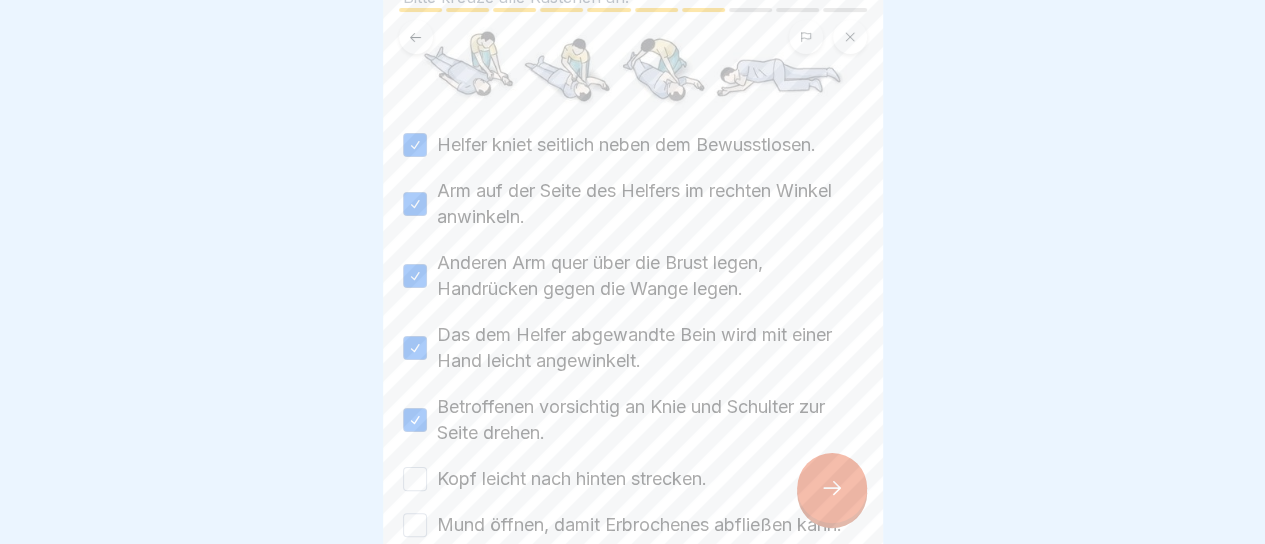 click on "Kopf leicht nach hinten strecken." at bounding box center [572, 479] 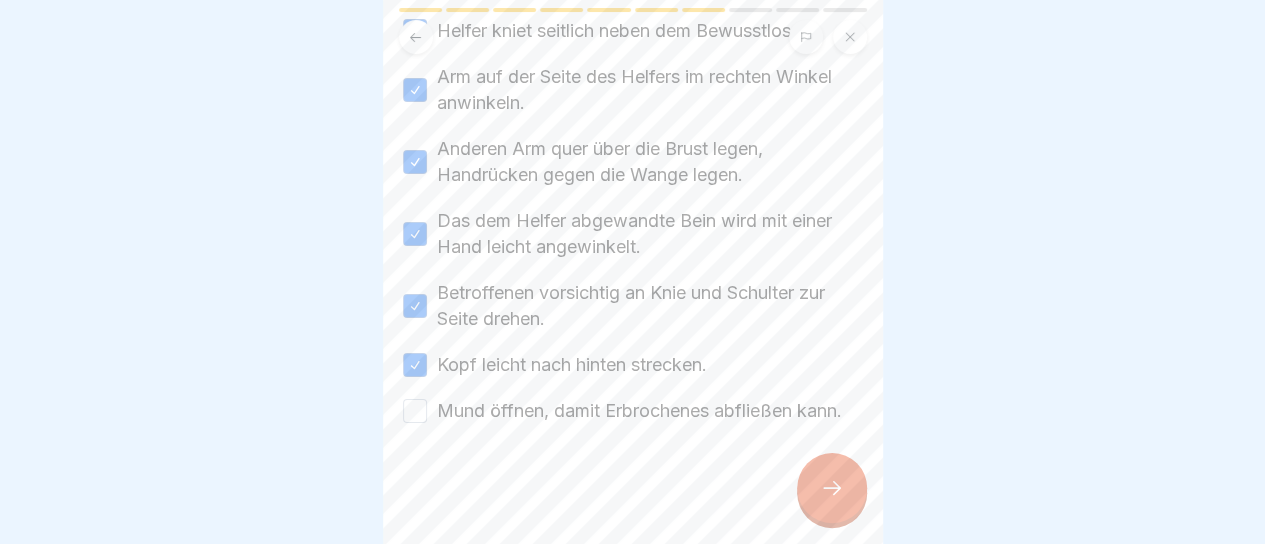 scroll, scrollTop: 284, scrollLeft: 0, axis: vertical 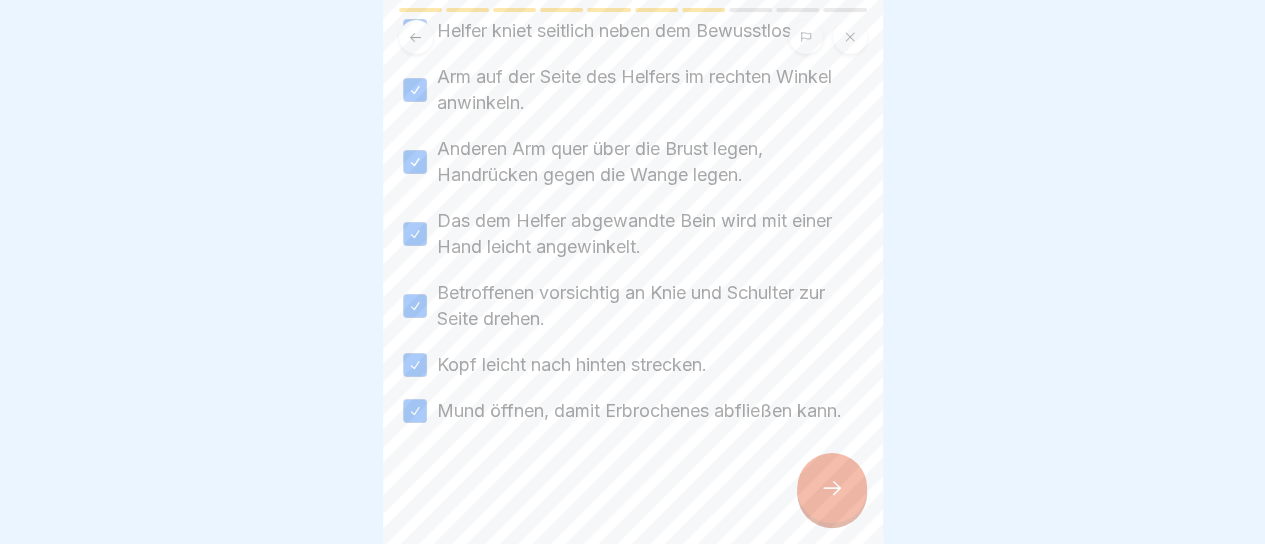 click 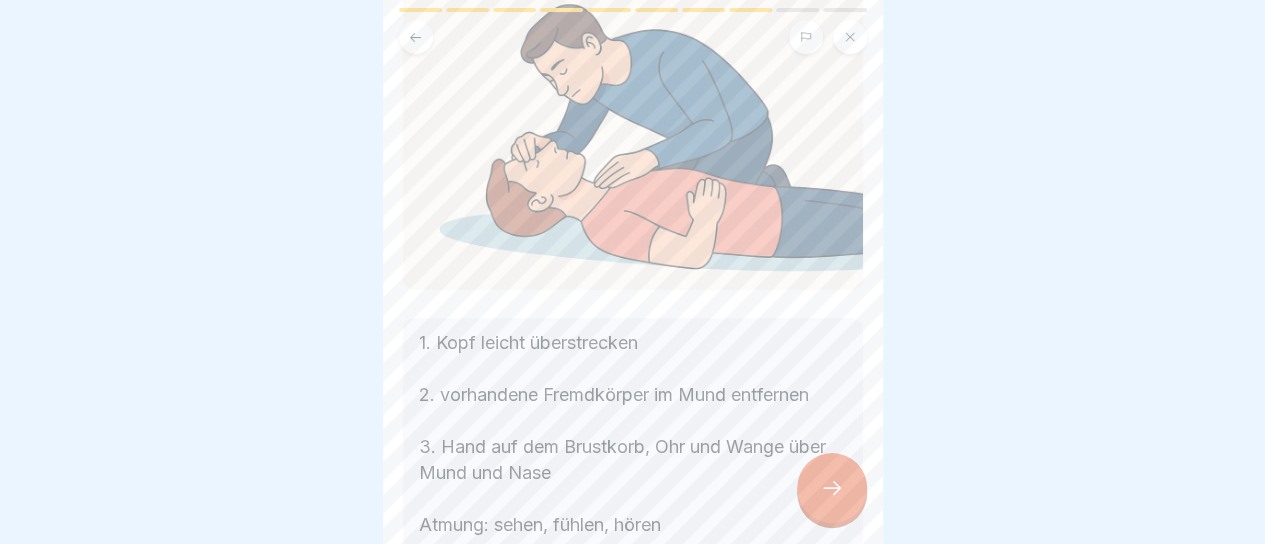 scroll, scrollTop: 332, scrollLeft: 0, axis: vertical 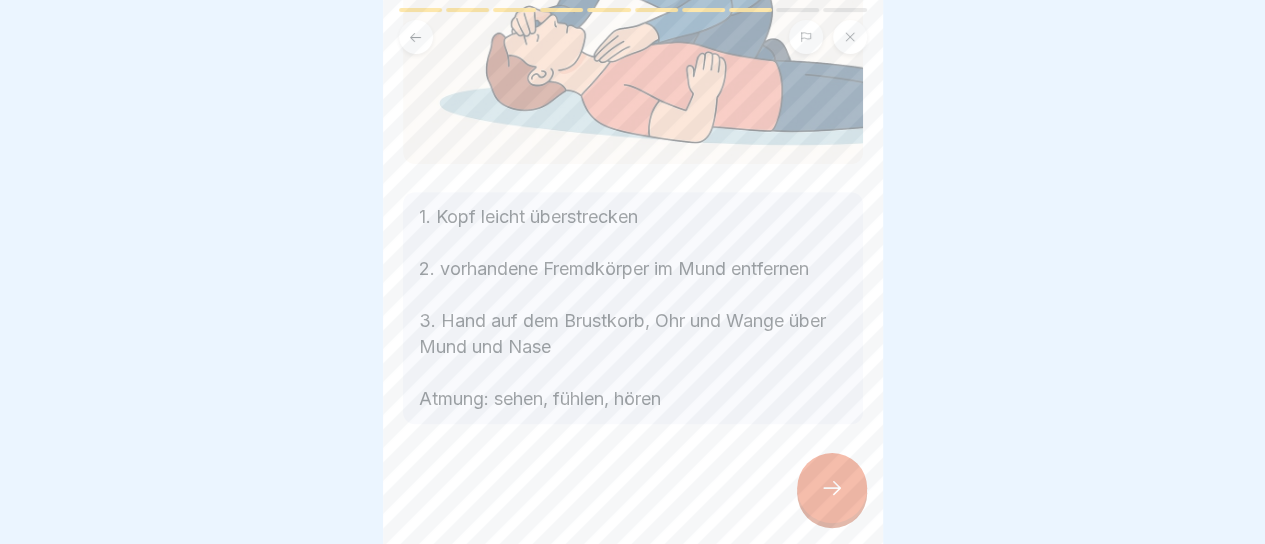 click 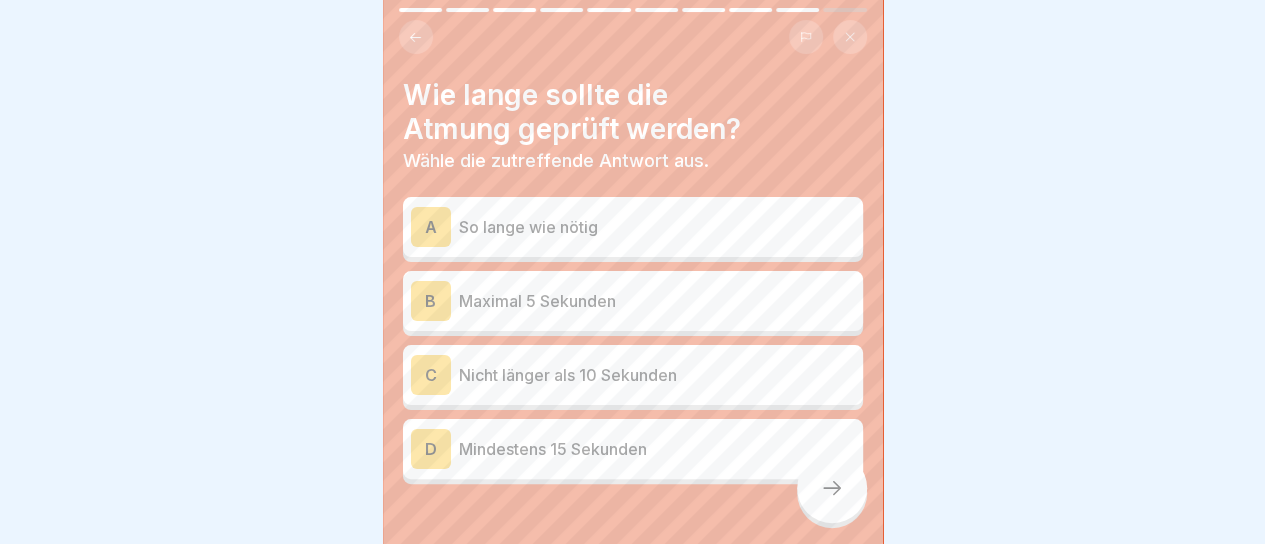 click on "Nicht länger als 10 Sekunden" at bounding box center (657, 375) 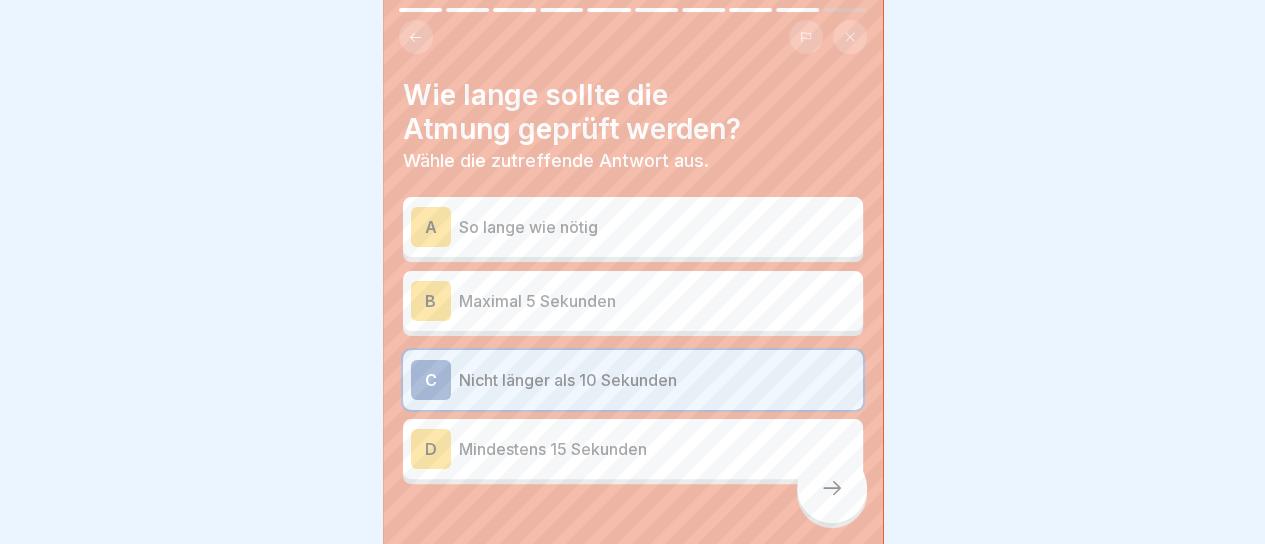 click at bounding box center (832, 488) 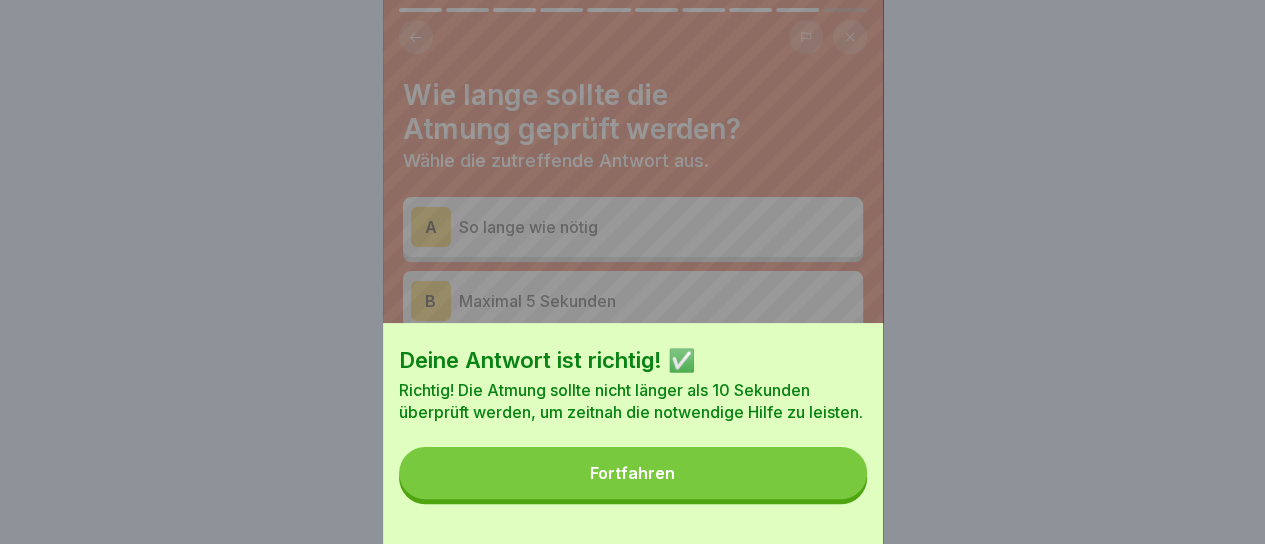 click on "Fortfahren" at bounding box center [633, 473] 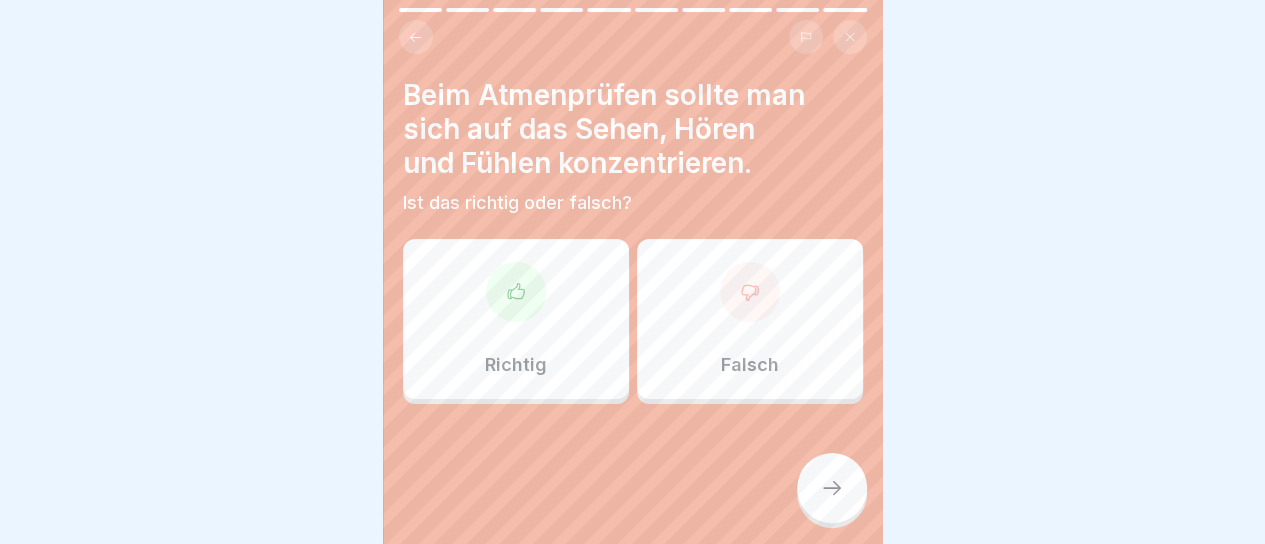 click 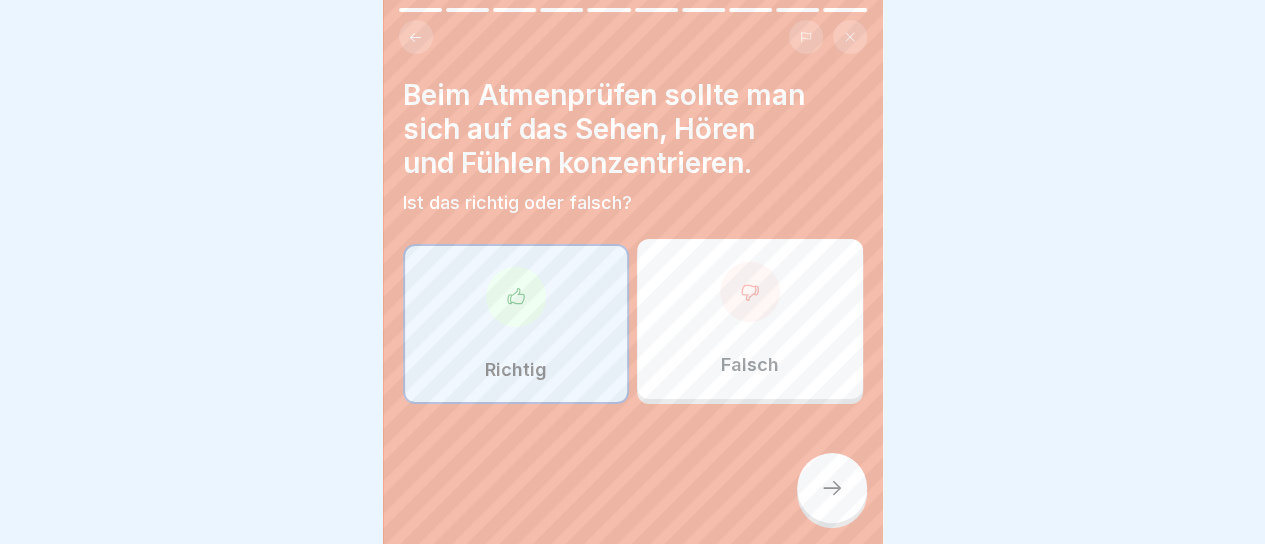 click at bounding box center [832, 488] 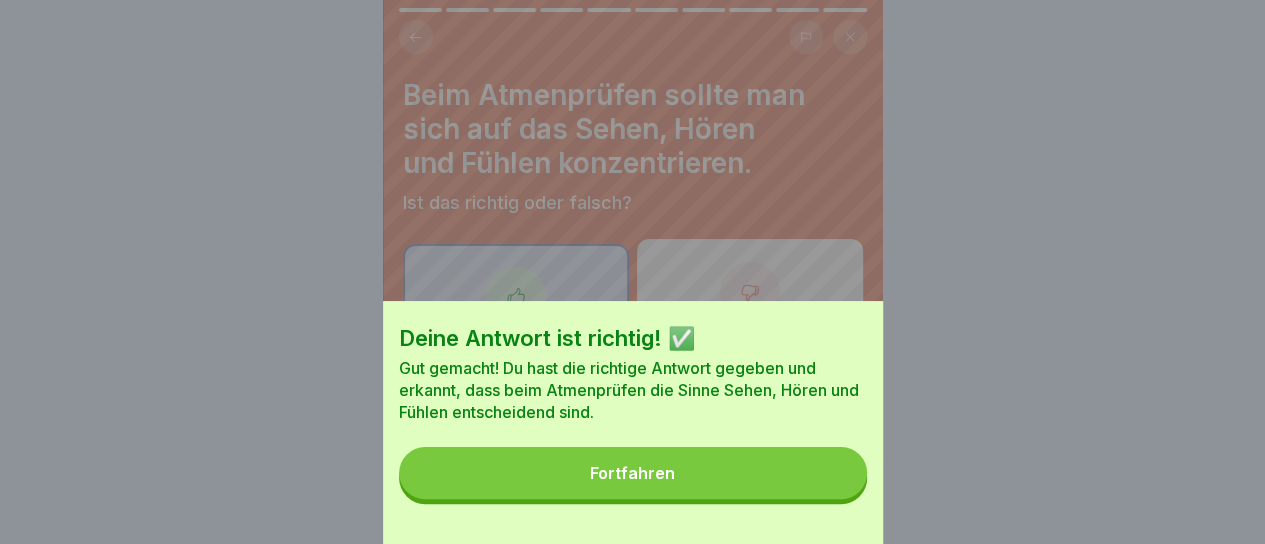 click on "Fortfahren" at bounding box center (633, 473) 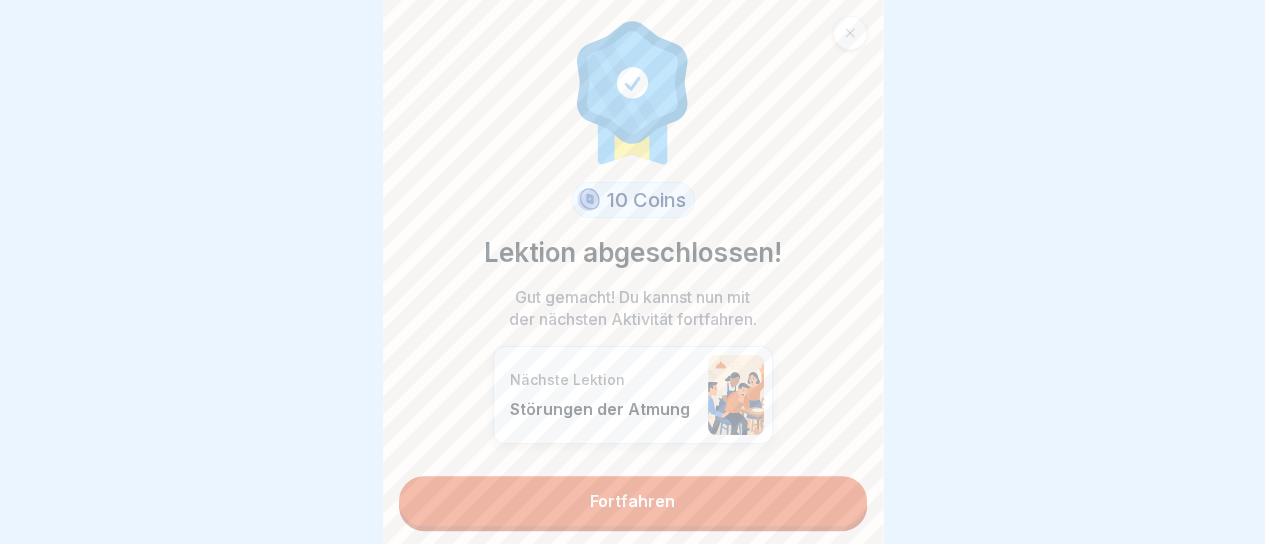 click on "Fortfahren" at bounding box center [633, 501] 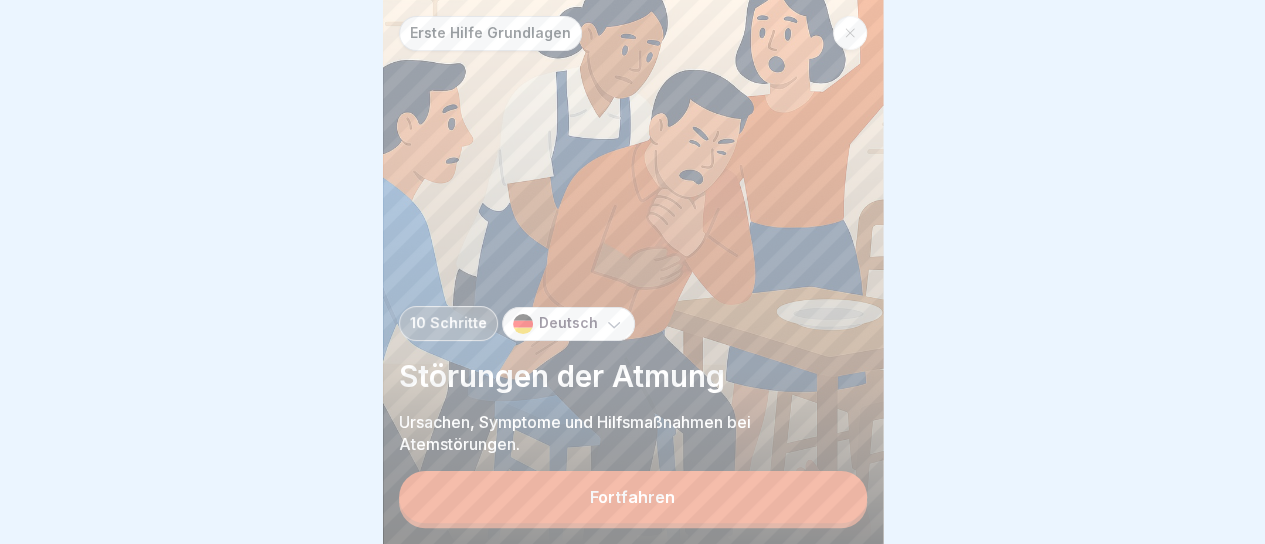 click on "Fortfahren" at bounding box center (633, 497) 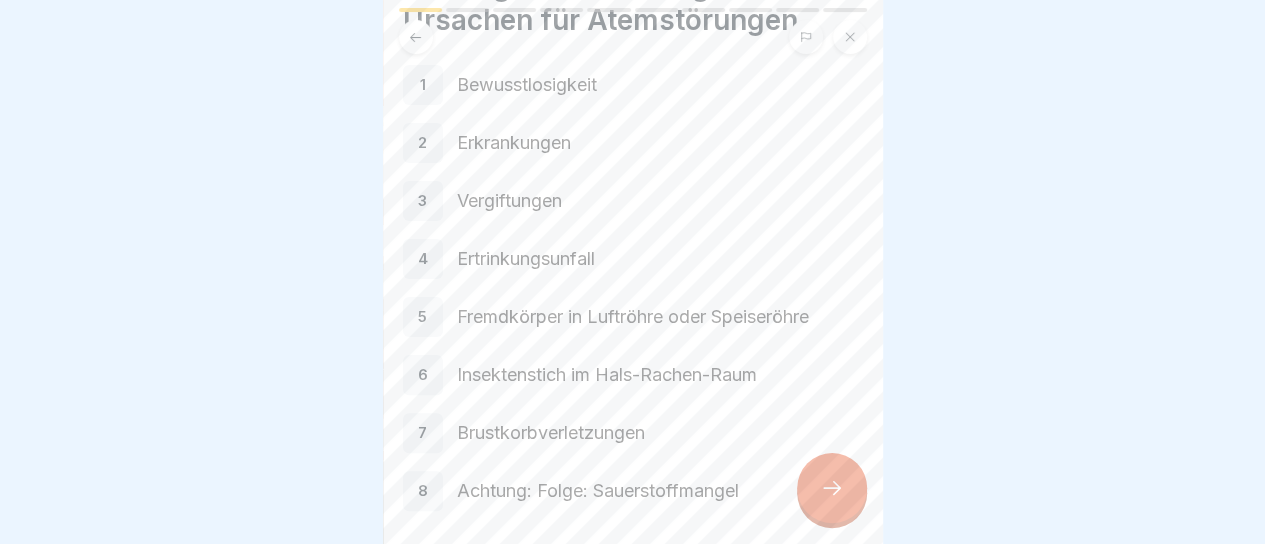 scroll, scrollTop: 196, scrollLeft: 0, axis: vertical 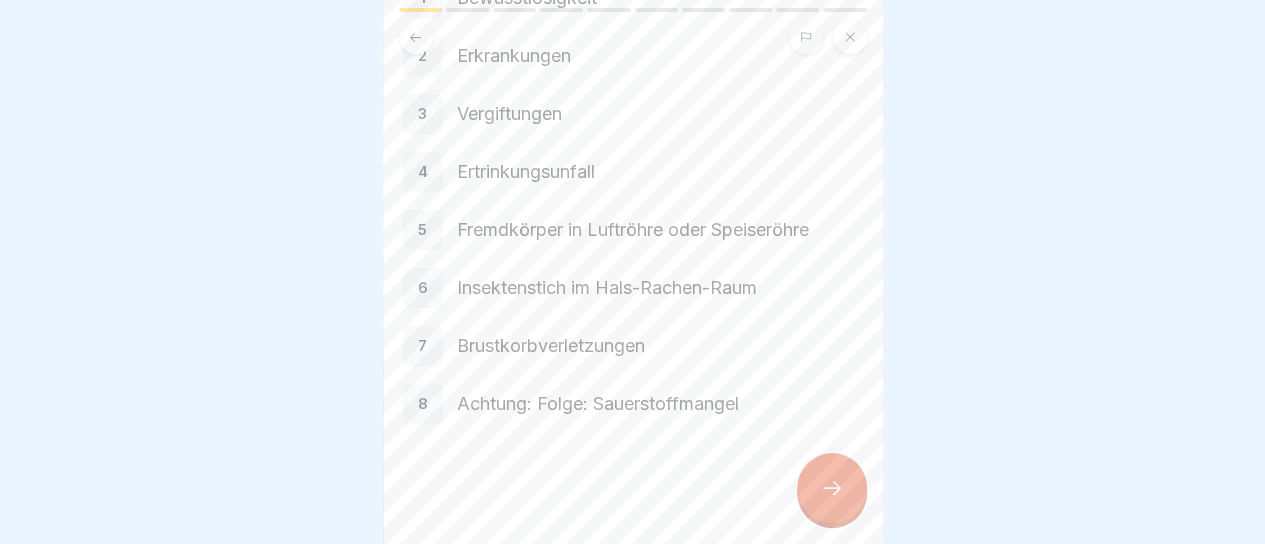 click 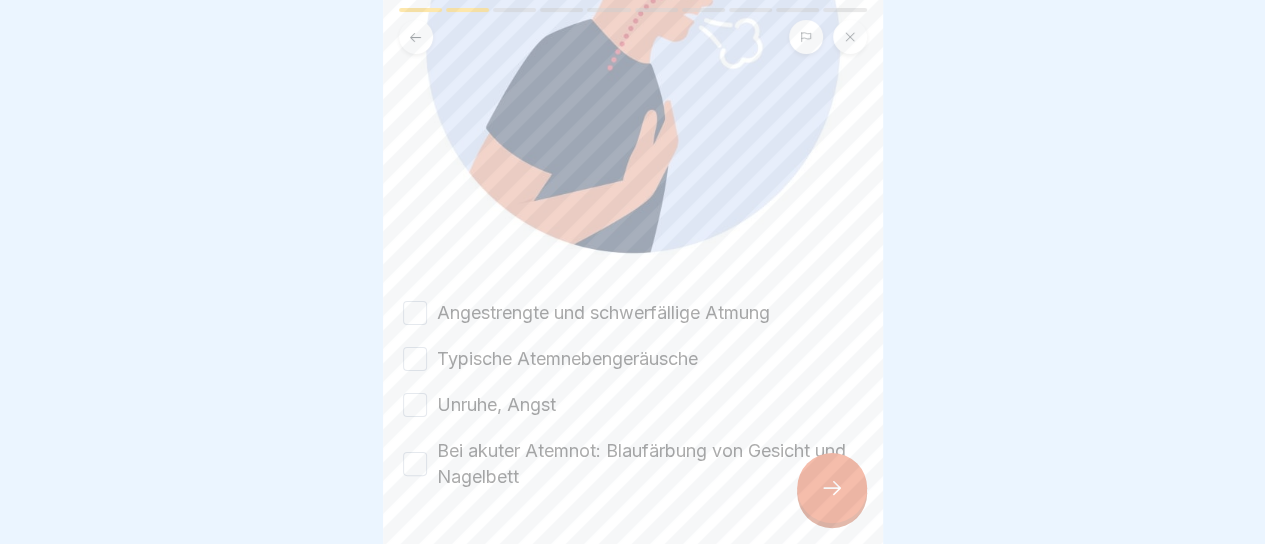 scroll, scrollTop: 394, scrollLeft: 0, axis: vertical 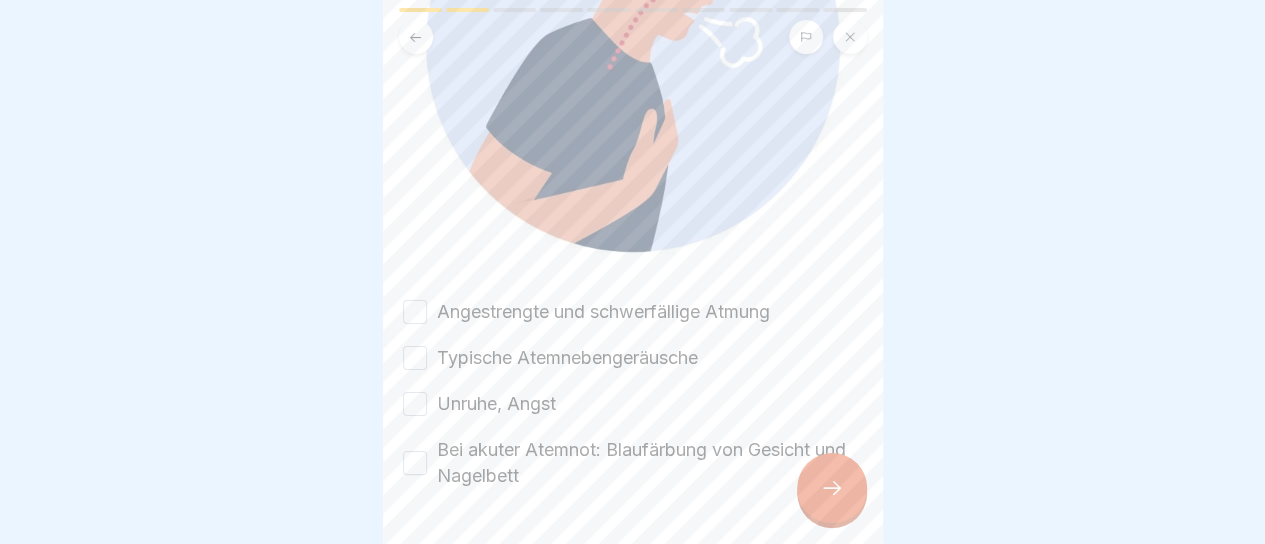 click on "Angestrengte und schwerfällige Atmung" at bounding box center [603, 312] 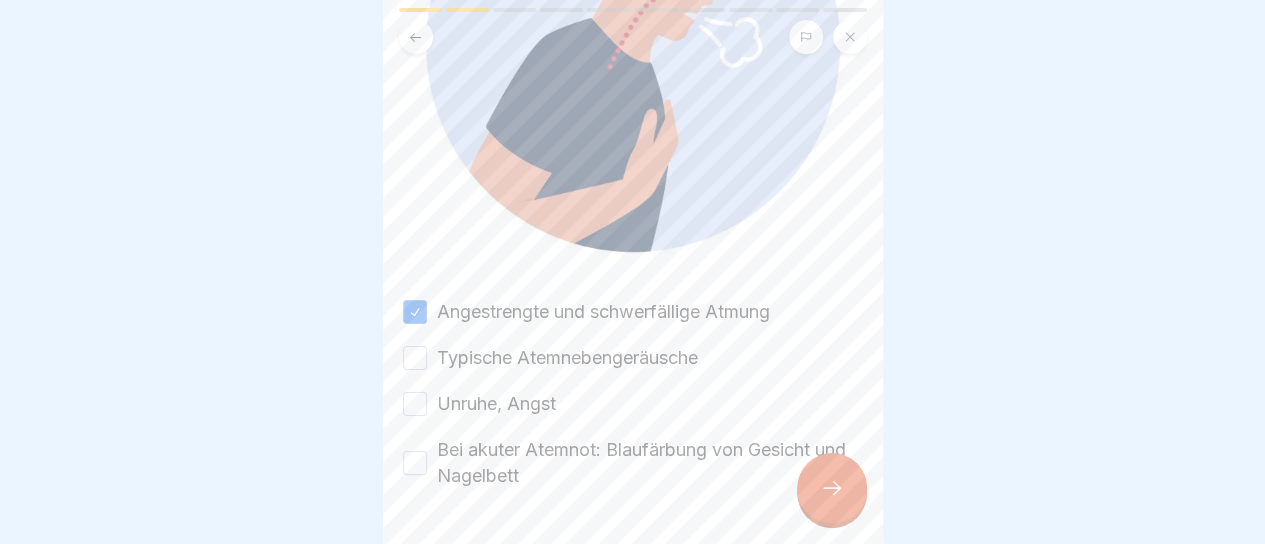 click on "Typische Atemnebengeräusche" at bounding box center [567, 358] 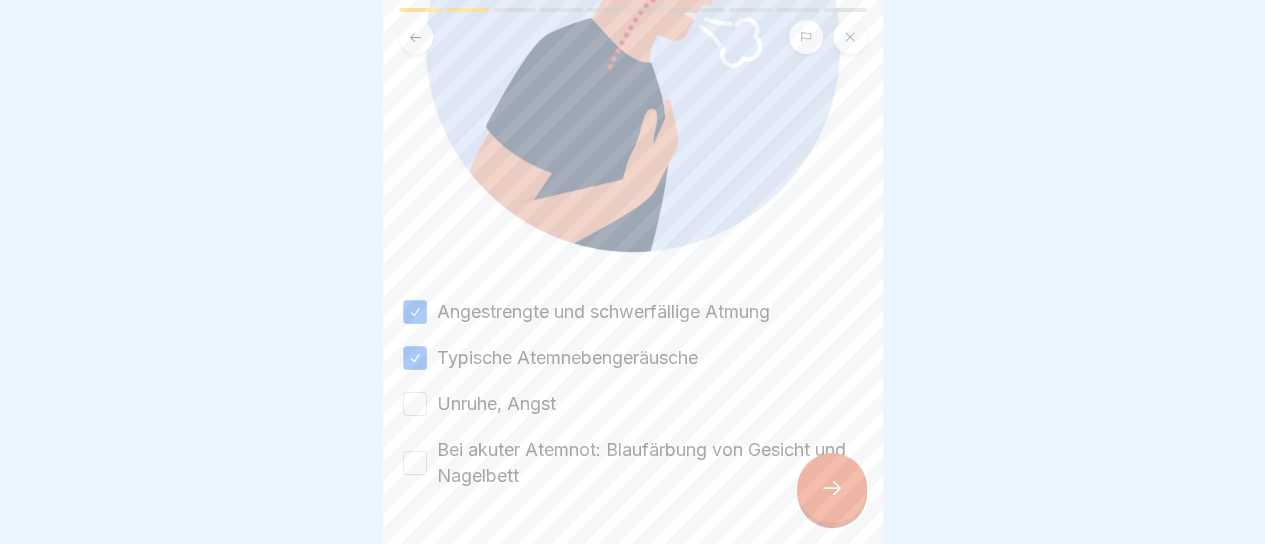 click on "Unruhe, Angst" at bounding box center (496, 404) 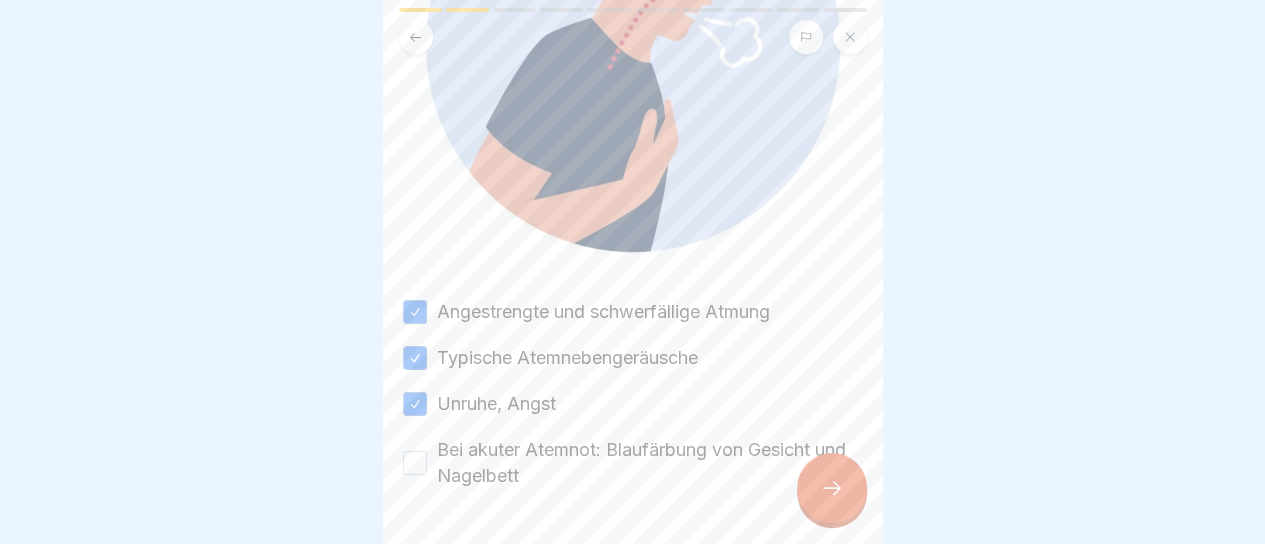 click on "Bei akuter Atemnot: Blaufärbung von Gesicht und Nagelbett" at bounding box center (650, 463) 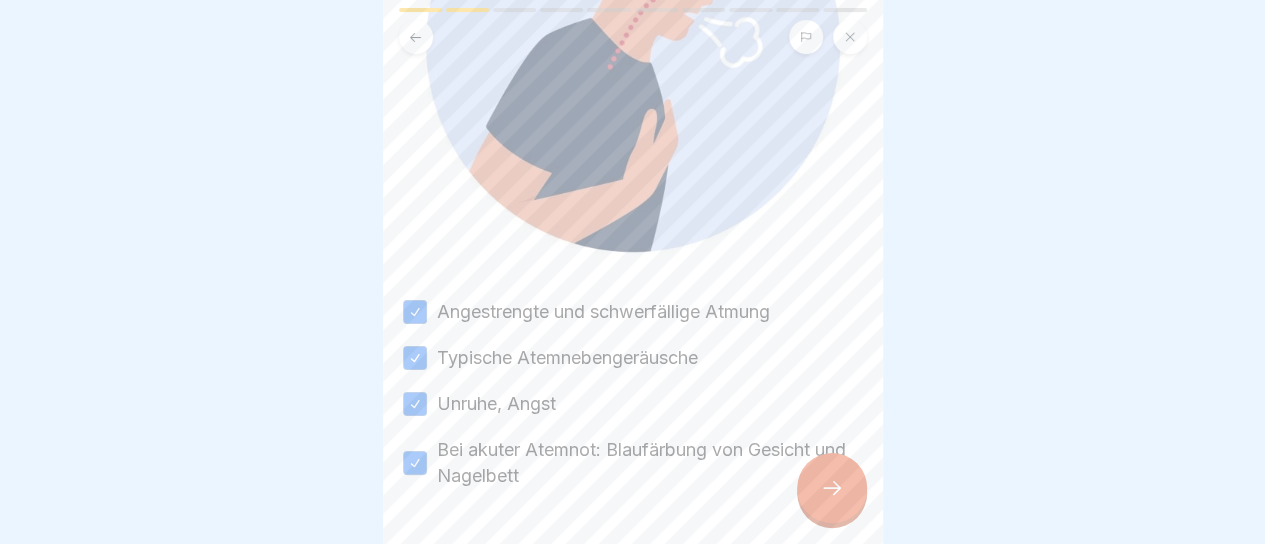 click 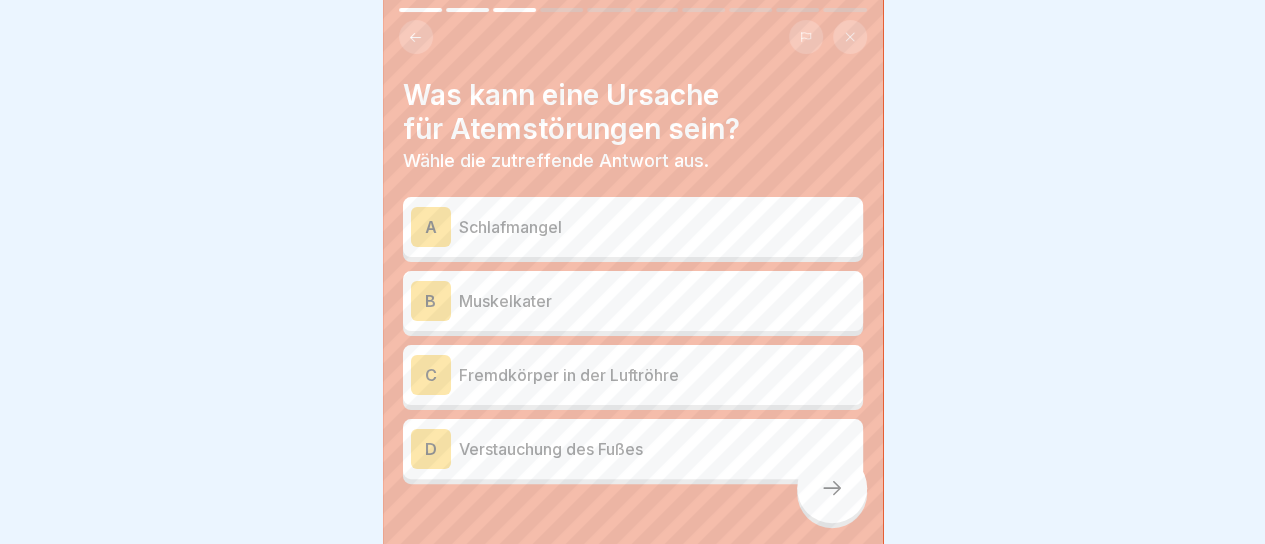 click 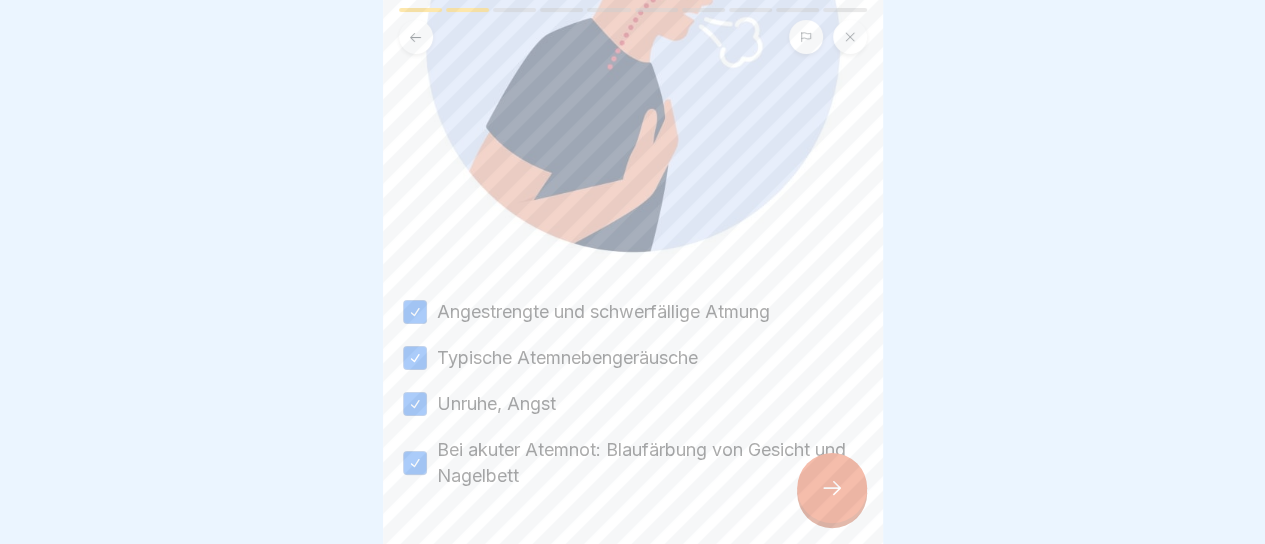 drag, startPoint x: 566, startPoint y: 462, endPoint x: 476, endPoint y: 461, distance: 90.005554 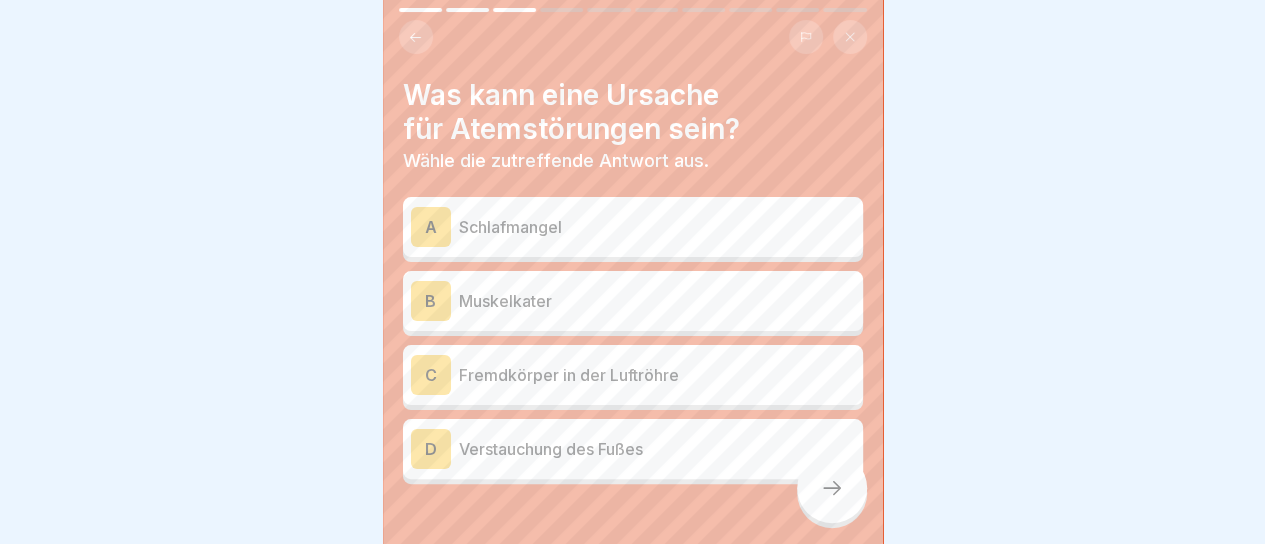 click on "Fremdkörper in der Luftröhre" at bounding box center [657, 375] 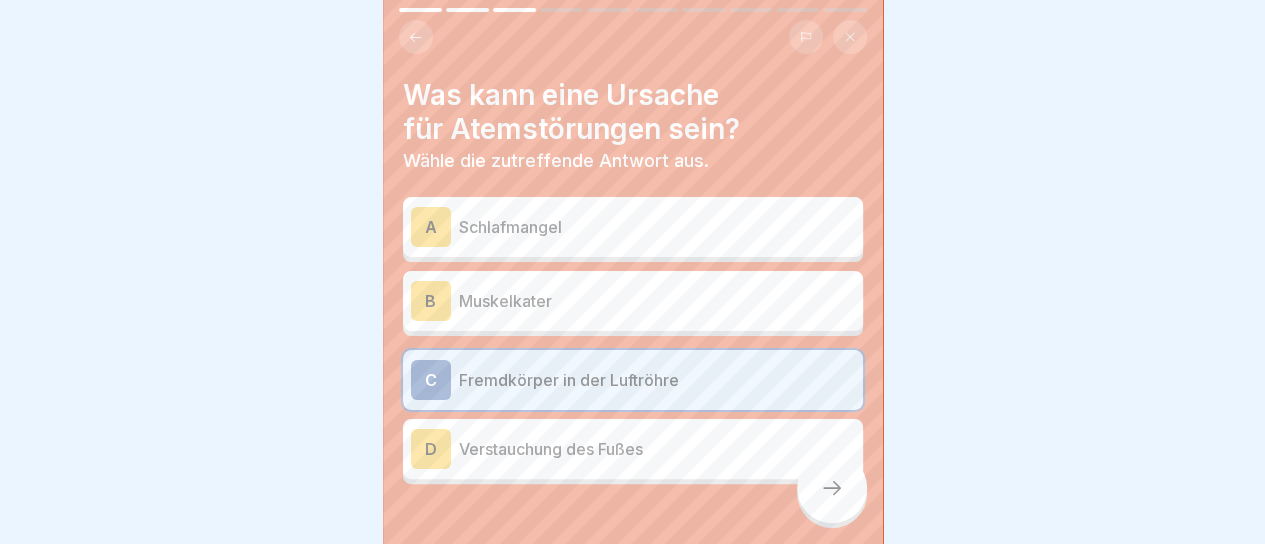 click 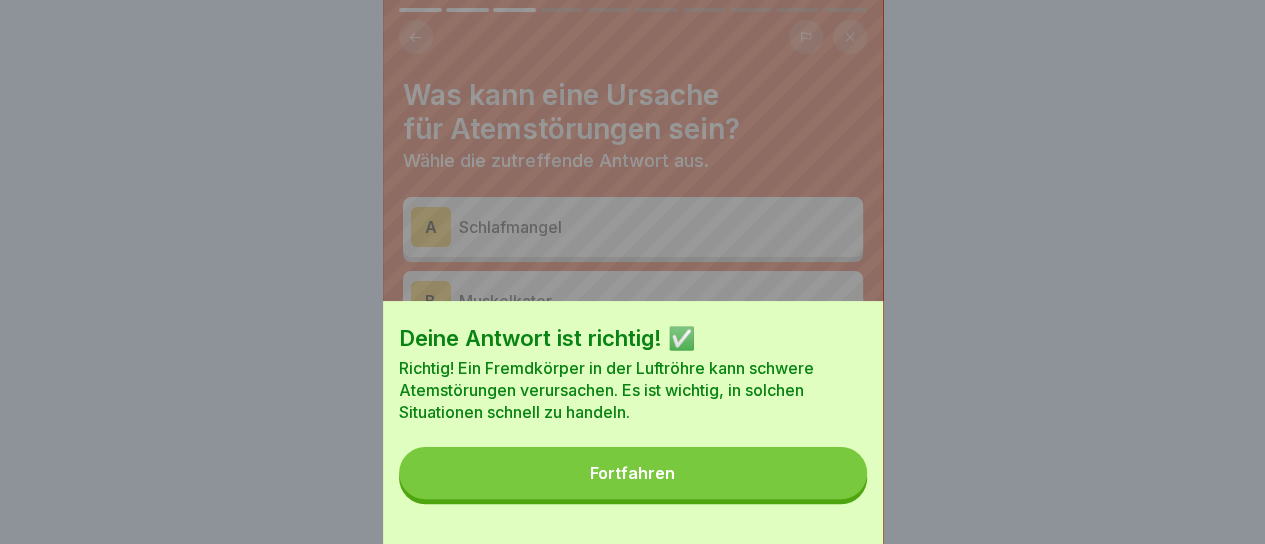 click on "Fortfahren" at bounding box center (633, 473) 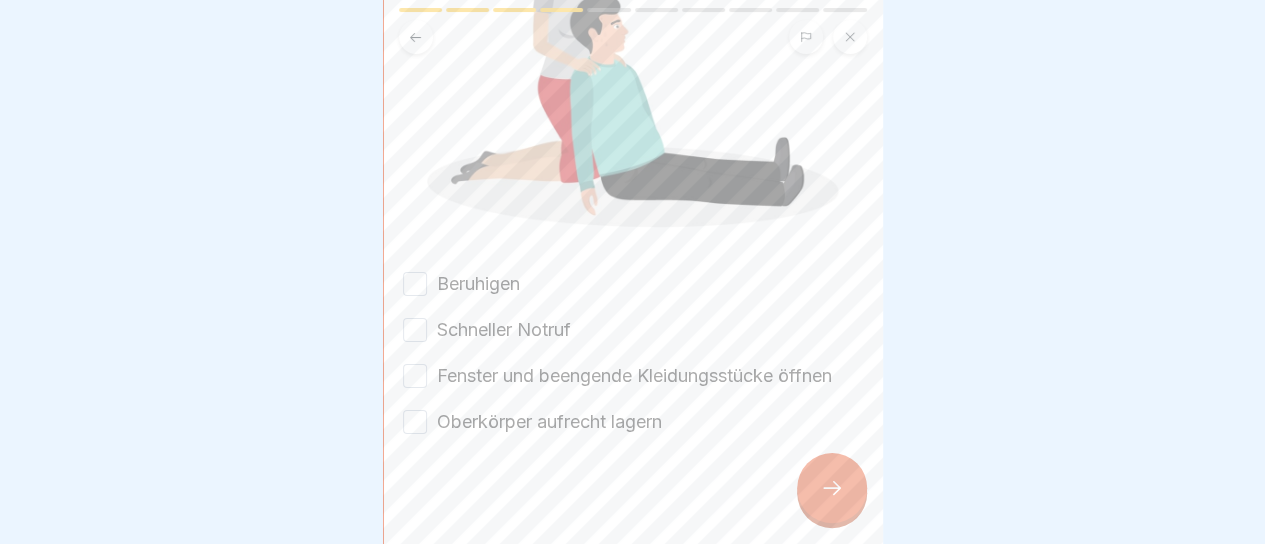 scroll, scrollTop: 274, scrollLeft: 0, axis: vertical 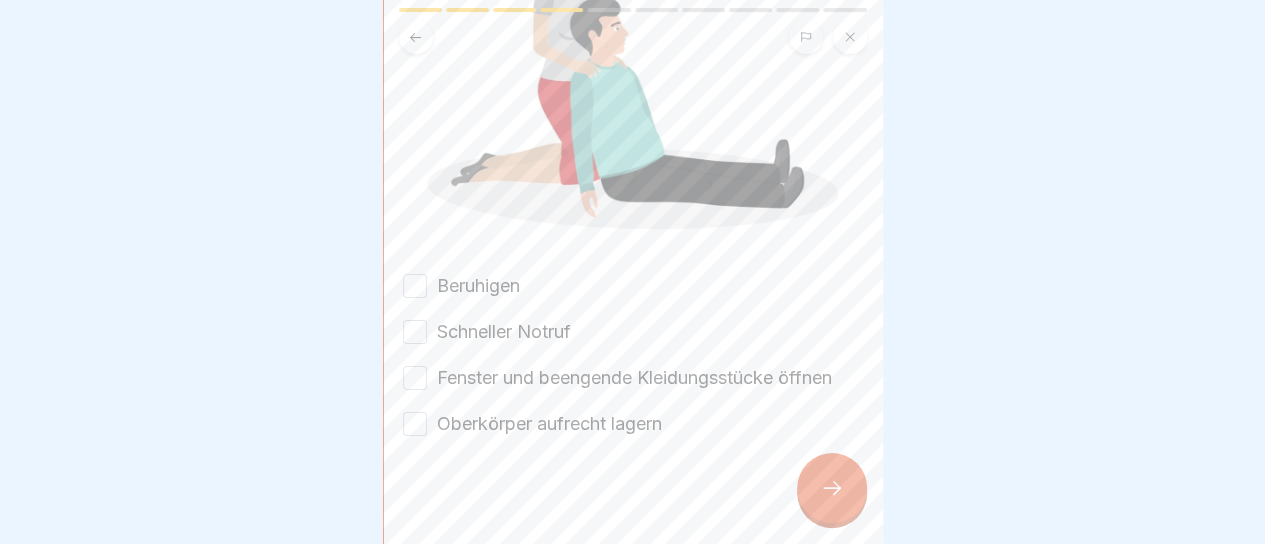 click on "Schneller Notruf" at bounding box center (504, 332) 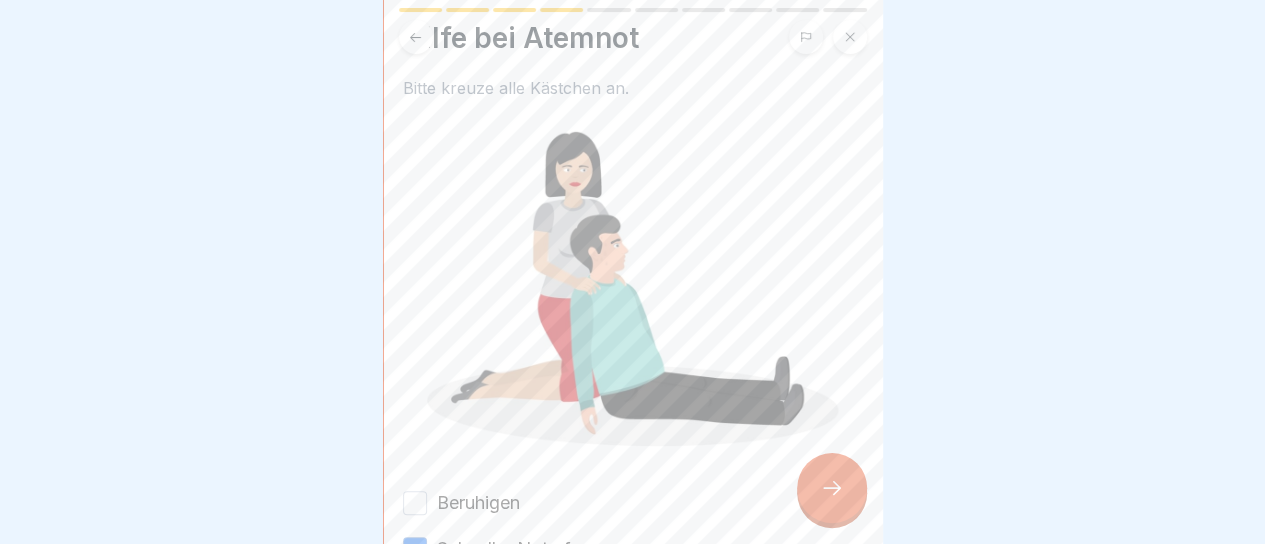scroll, scrollTop: 276, scrollLeft: 0, axis: vertical 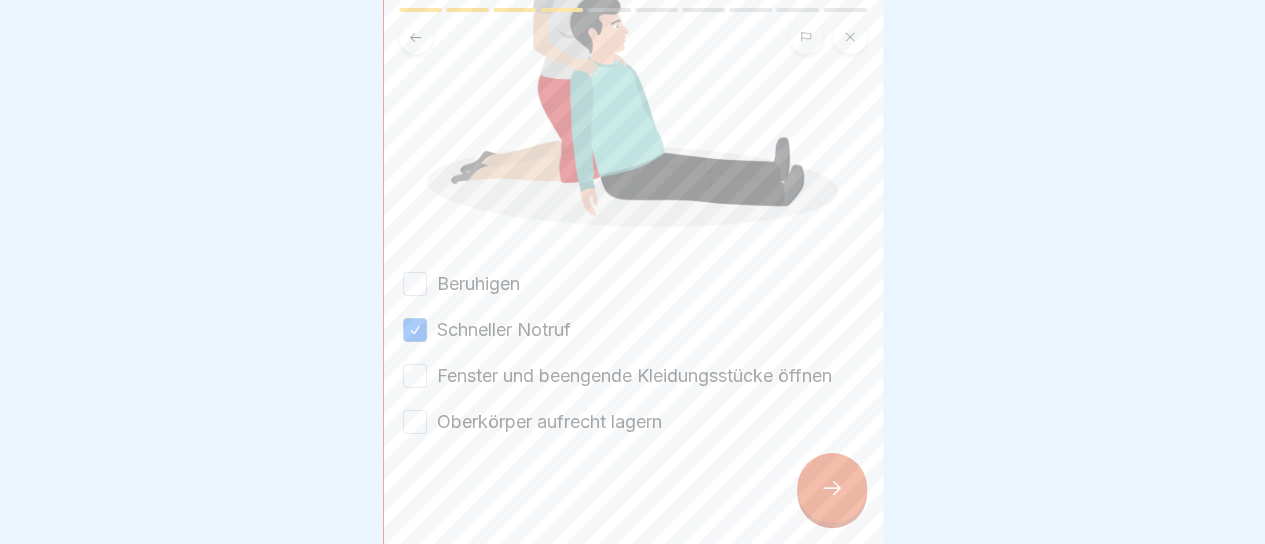 click on "Oberkörper aufrecht lagern" at bounding box center (549, 422) 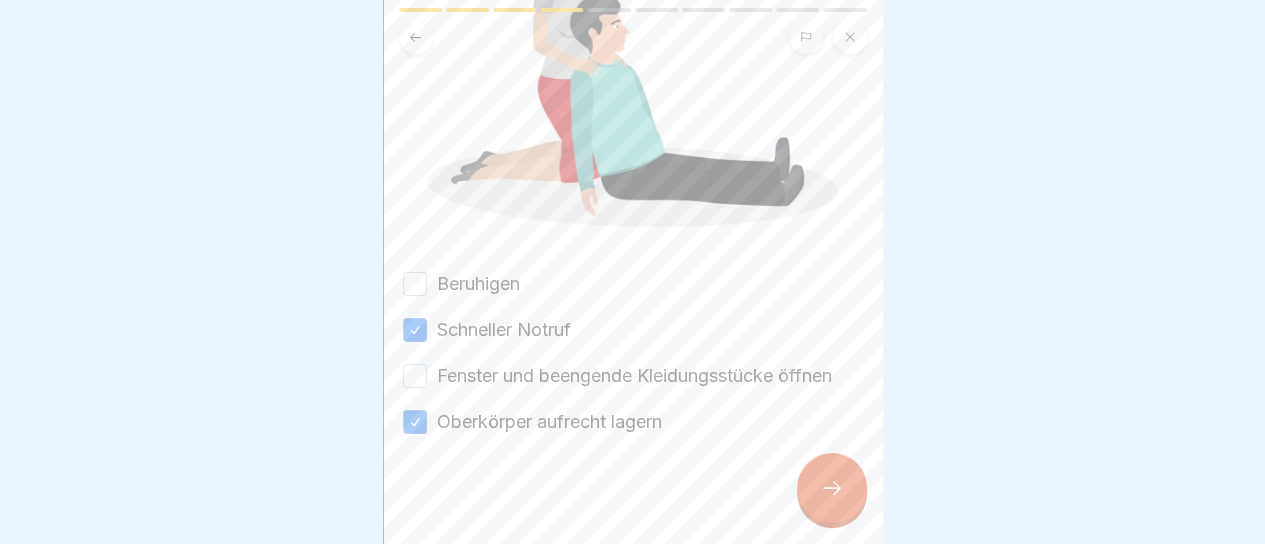 click on "Beruhigen" at bounding box center (478, 284) 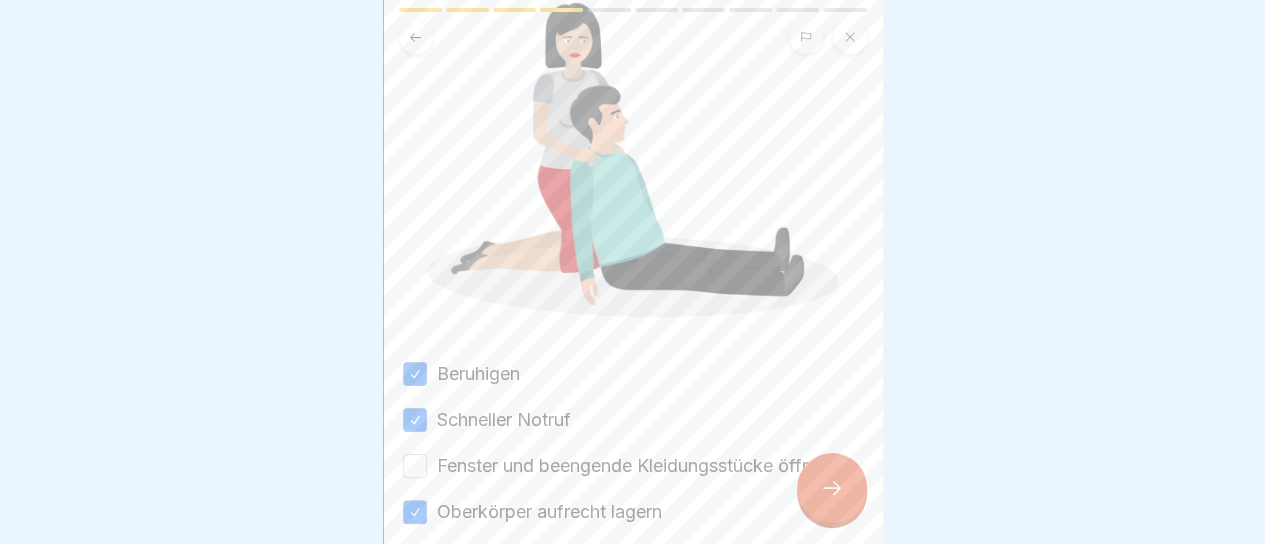 scroll, scrollTop: 193, scrollLeft: 0, axis: vertical 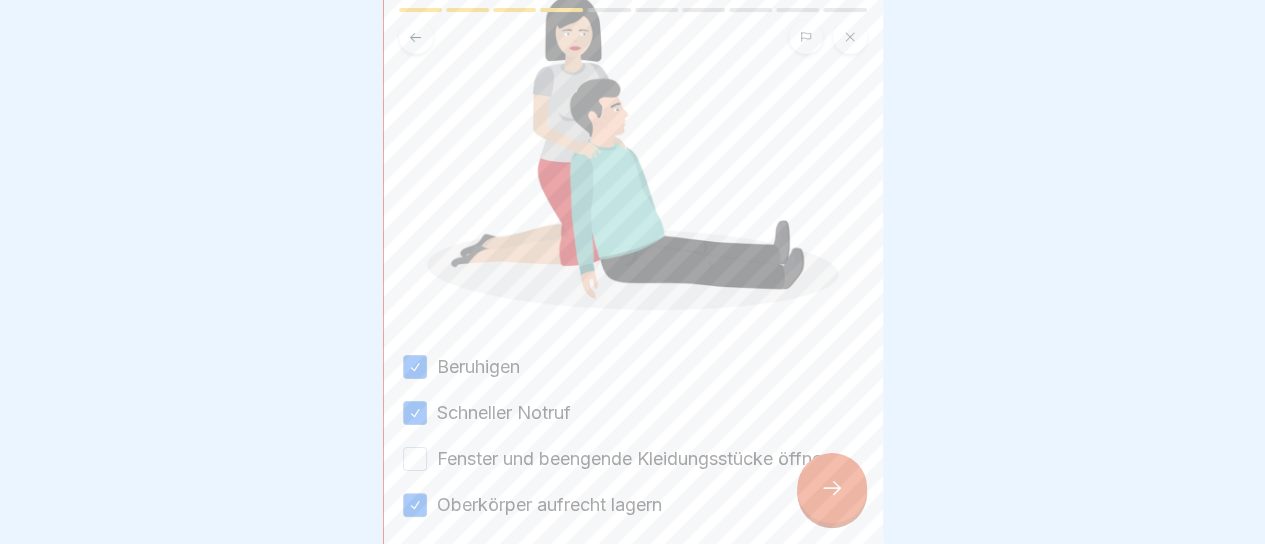 click on "Fenster und beengende Kleidungsstücke öffnen" at bounding box center [634, 459] 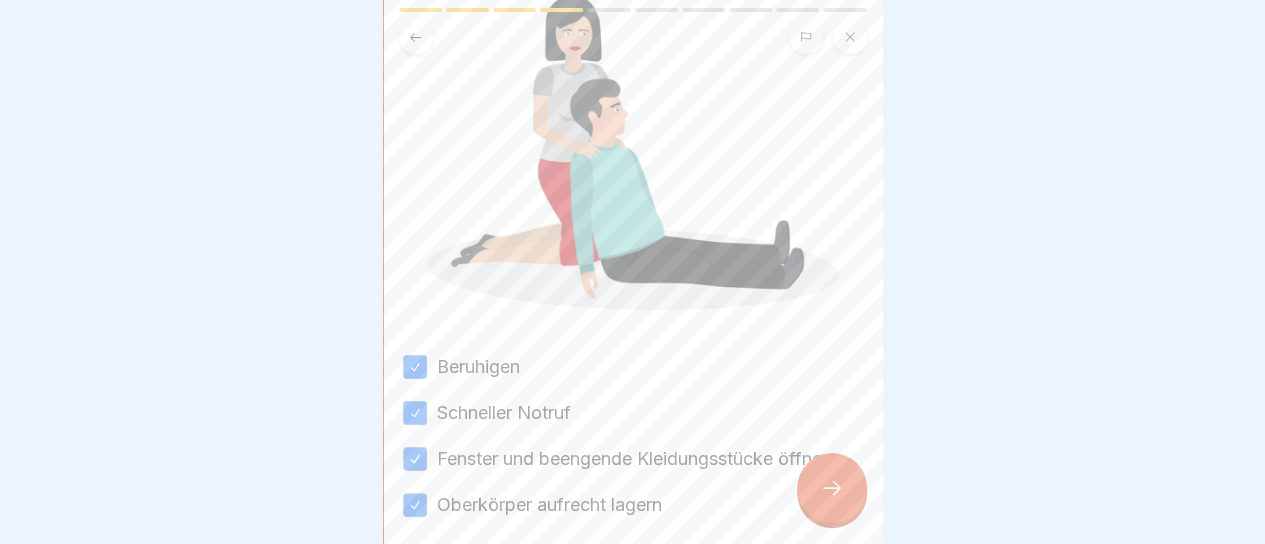click at bounding box center (832, 488) 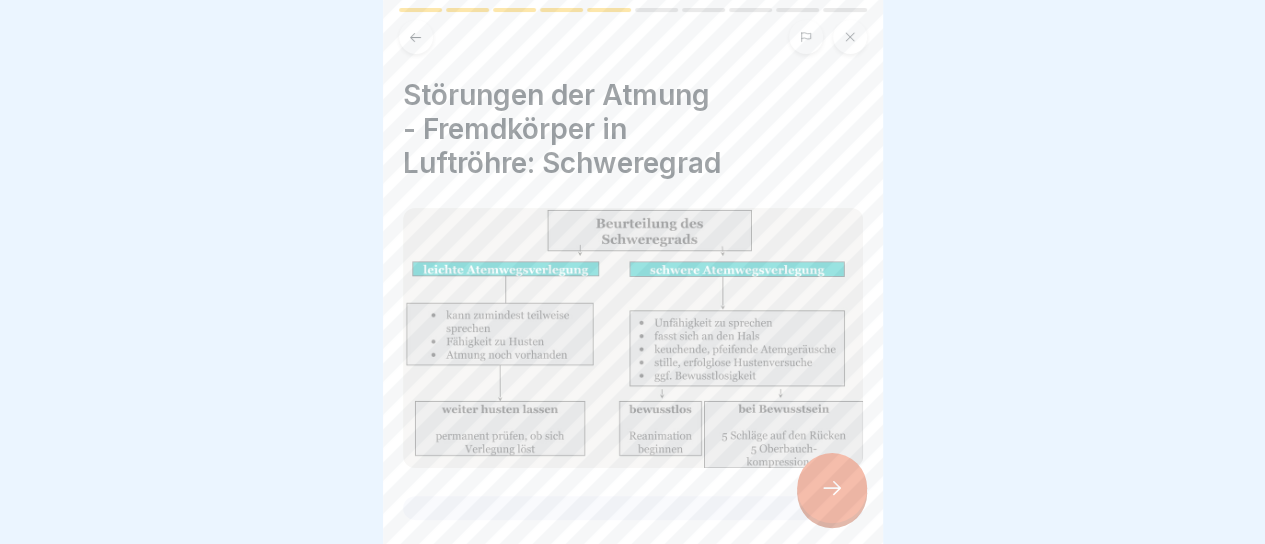click at bounding box center (832, 488) 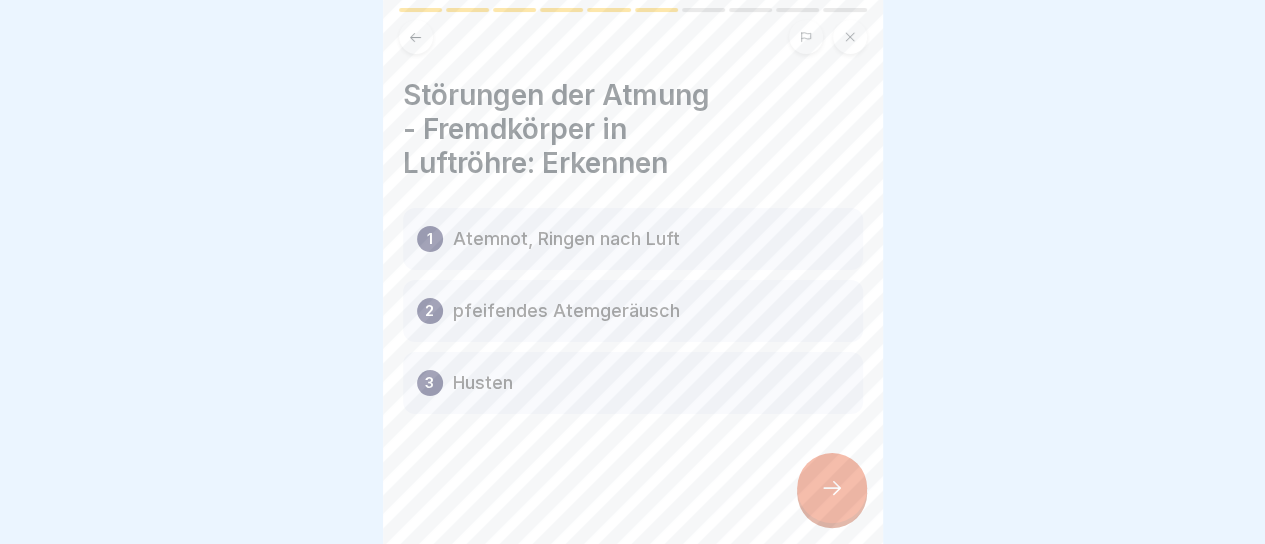 click at bounding box center [832, 488] 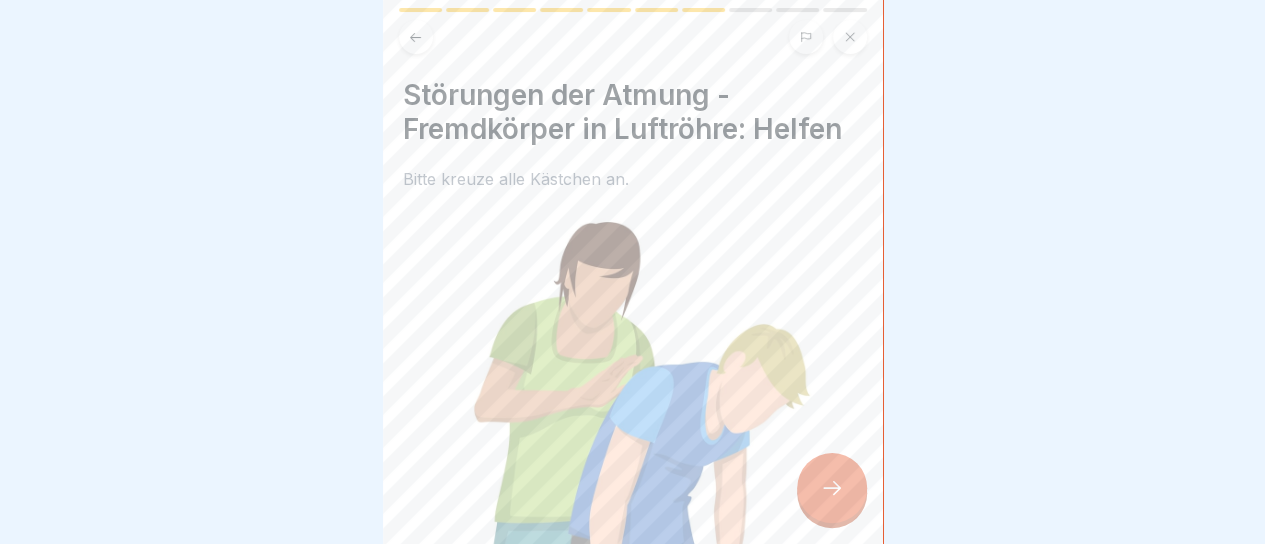 scroll, scrollTop: 15, scrollLeft: 0, axis: vertical 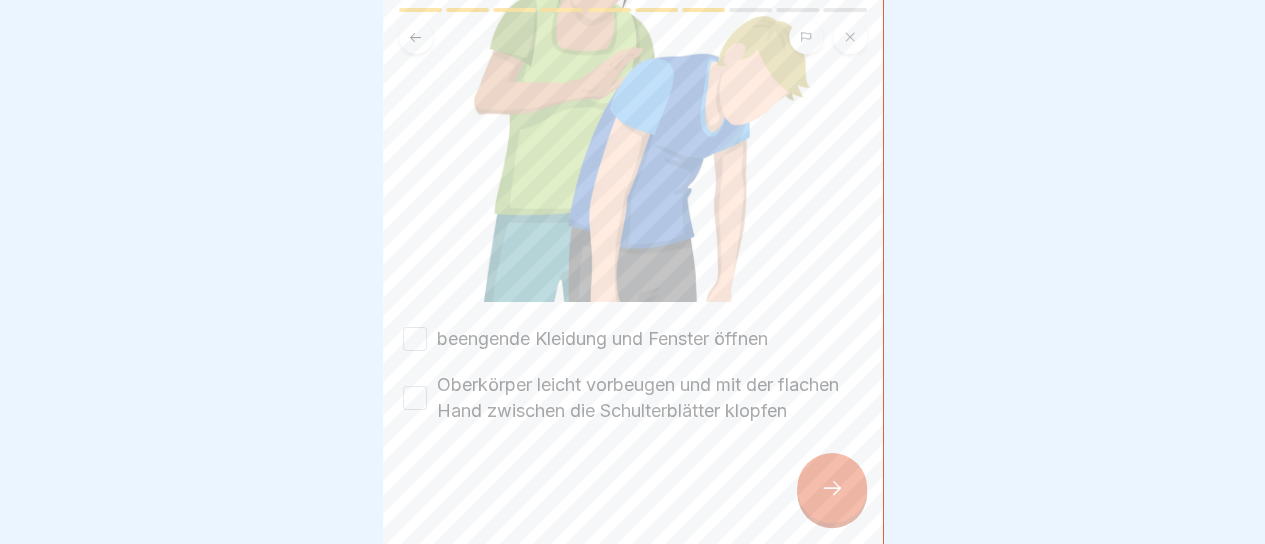 click on "beengende Kleidung und Fenster öffnen" at bounding box center [602, 339] 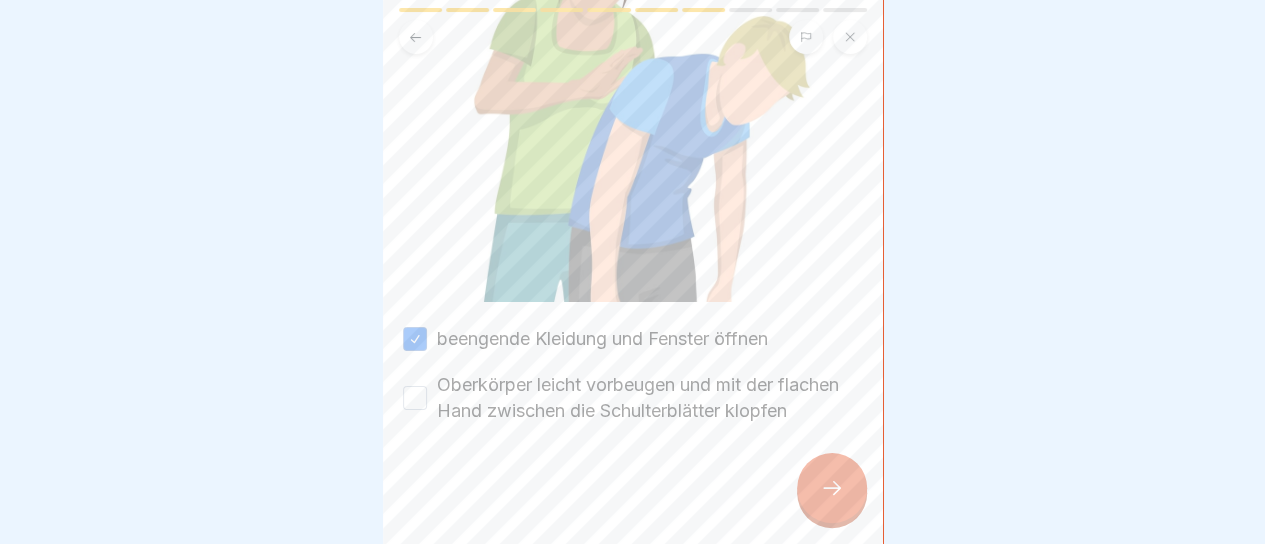click on "Oberkörper leicht vorbeugen und mit der flachen Hand zwischen die Schulterblätter klopfen" at bounding box center (650, 398) 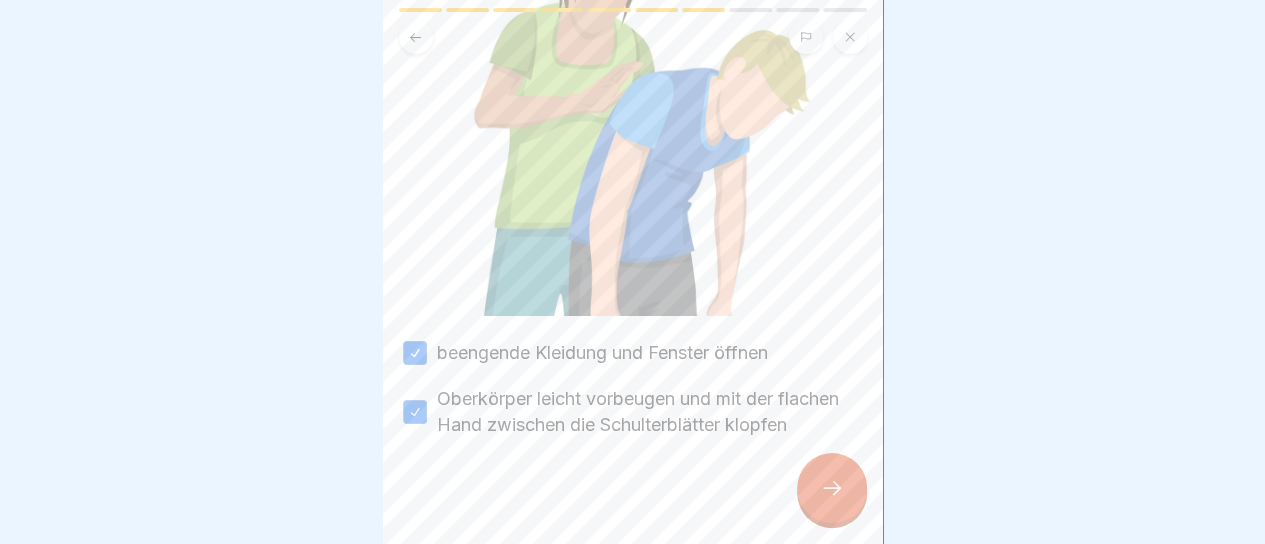 scroll, scrollTop: 294, scrollLeft: 0, axis: vertical 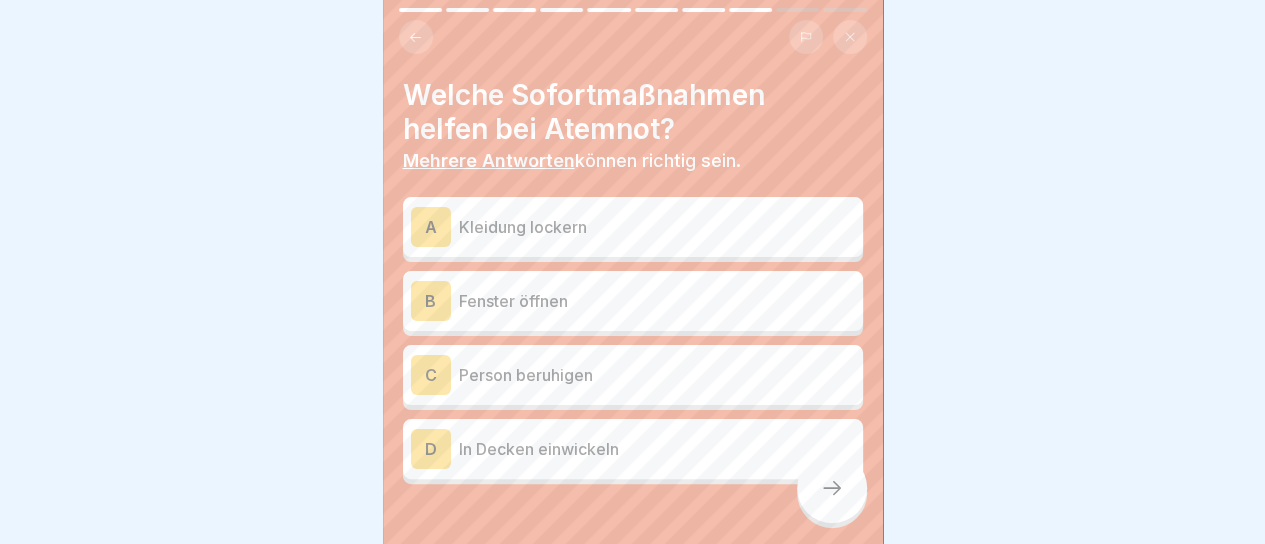 click on "Kleidung lockern" at bounding box center (657, 227) 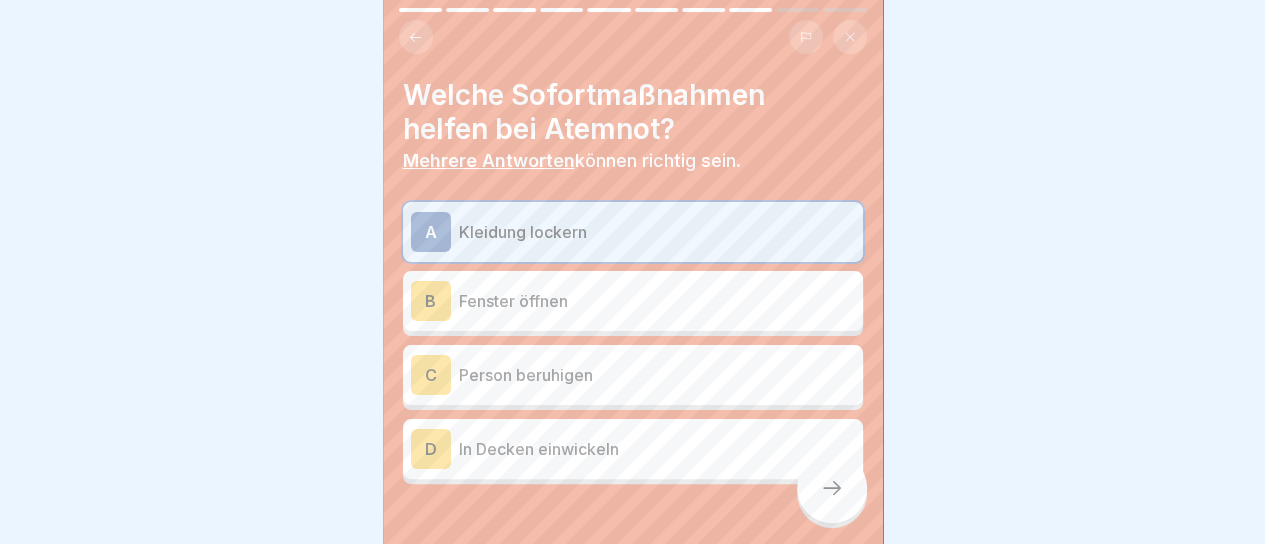click on "Person beruhigen" at bounding box center (657, 375) 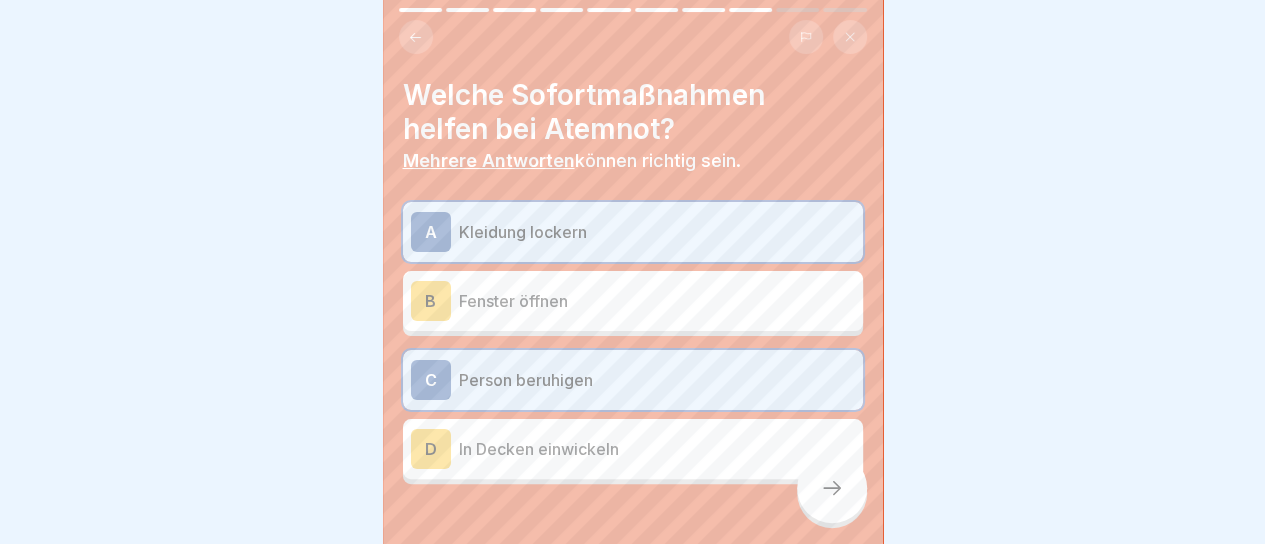 click on "Fenster öffnen" at bounding box center (657, 301) 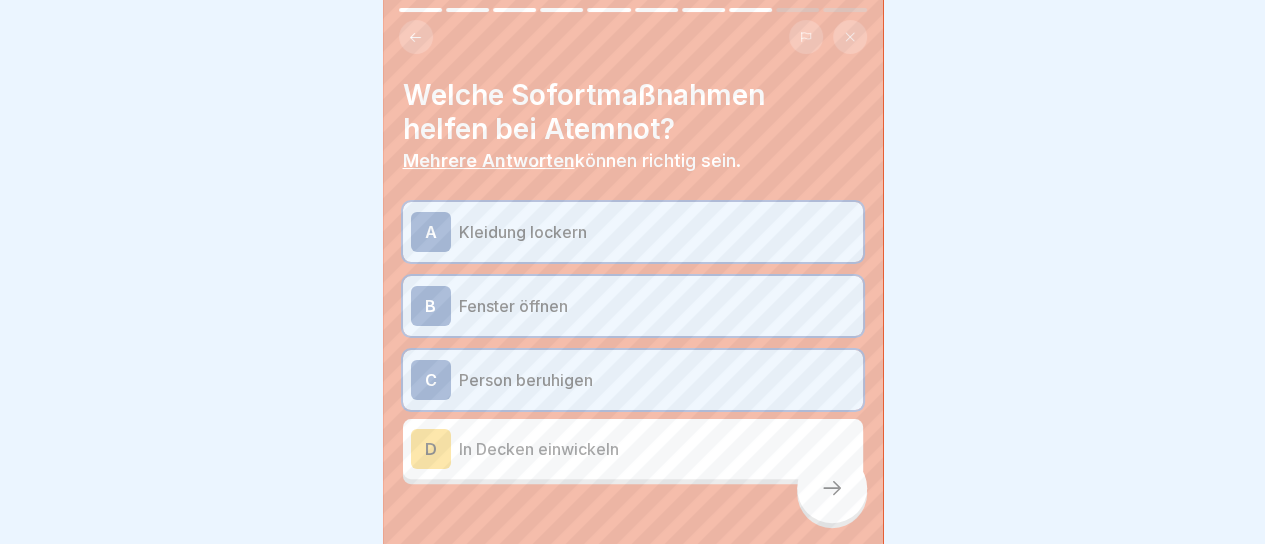 click 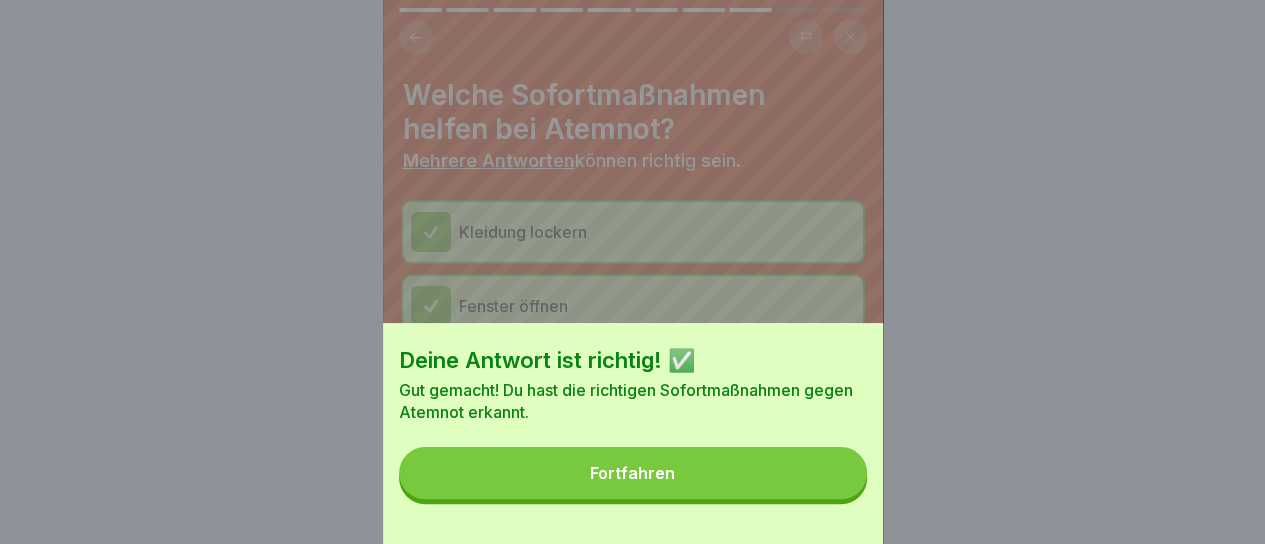 click on "Fortfahren" at bounding box center [633, 473] 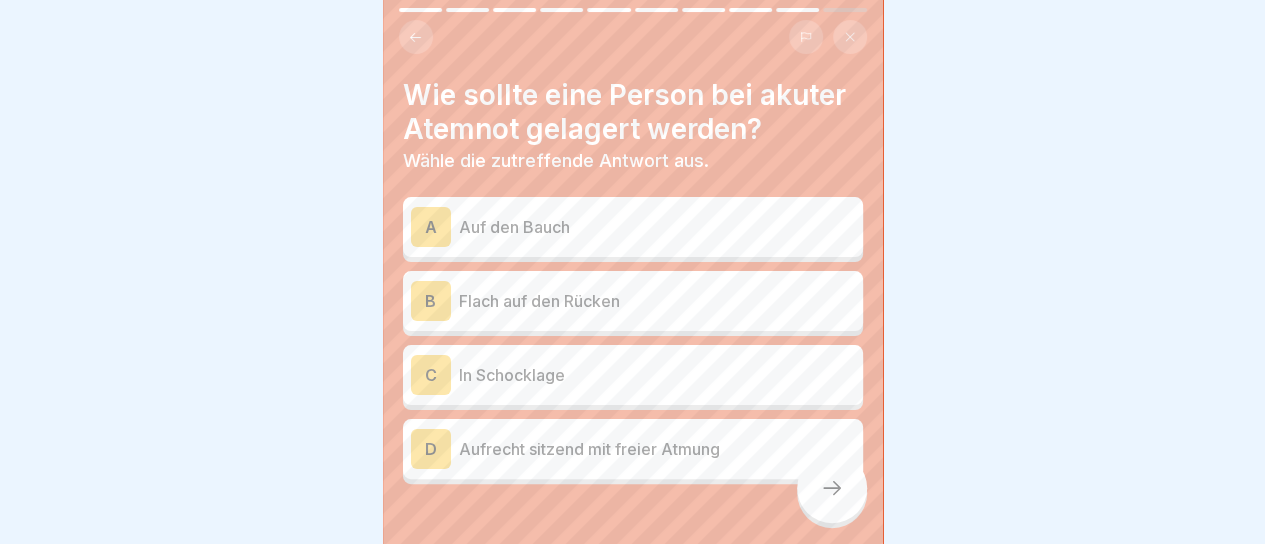 click on "Aufrecht sitzend mit freier Atmung" at bounding box center [657, 449] 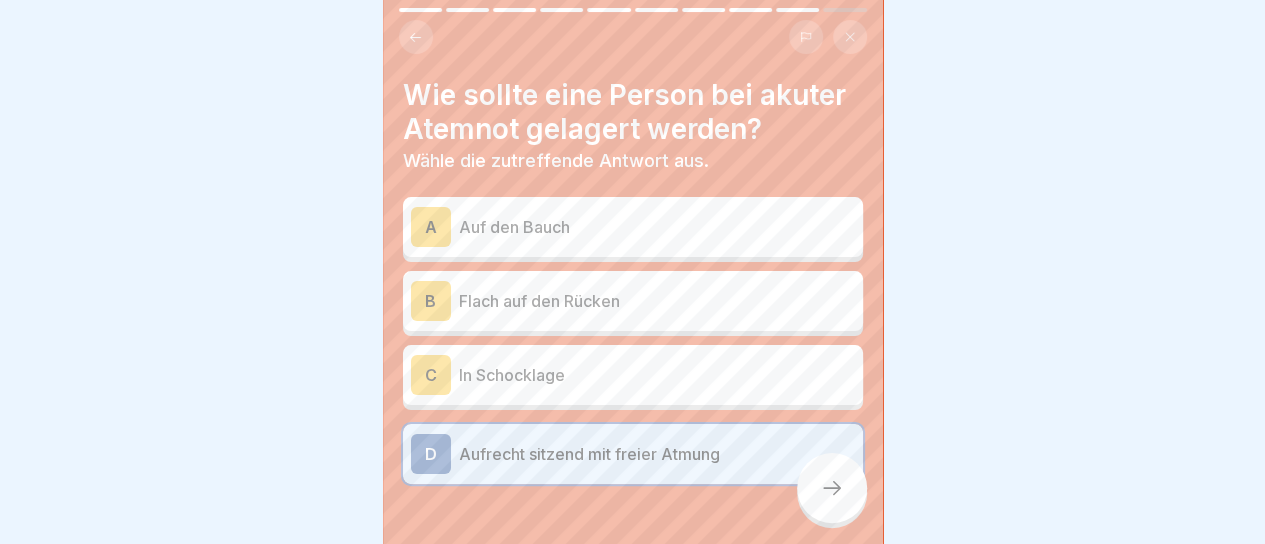 click at bounding box center (832, 488) 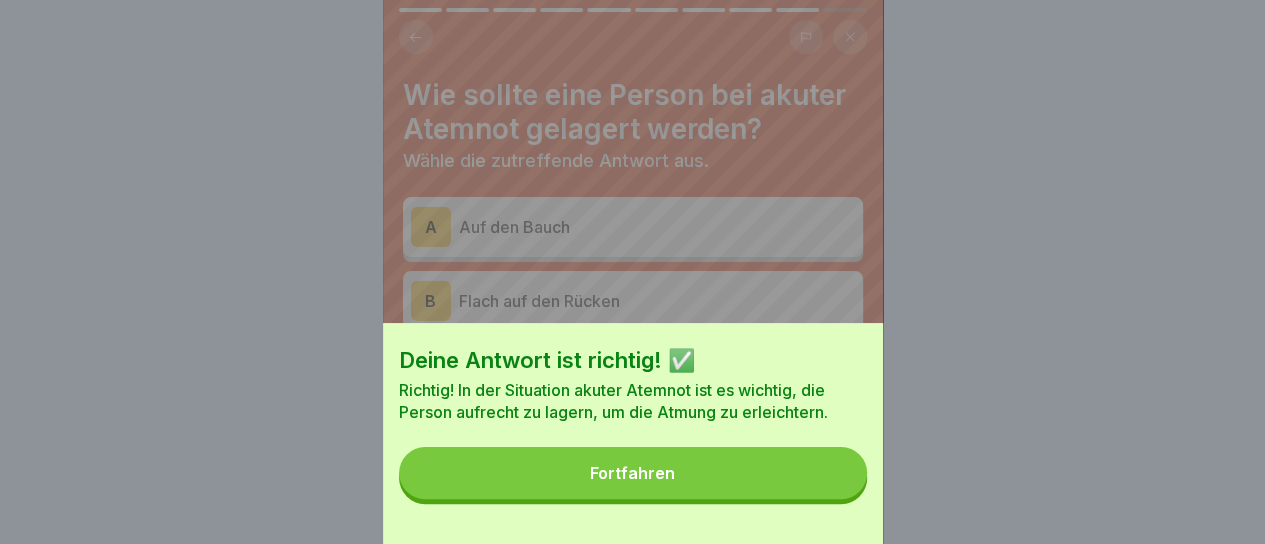 click on "Fortfahren" at bounding box center [633, 473] 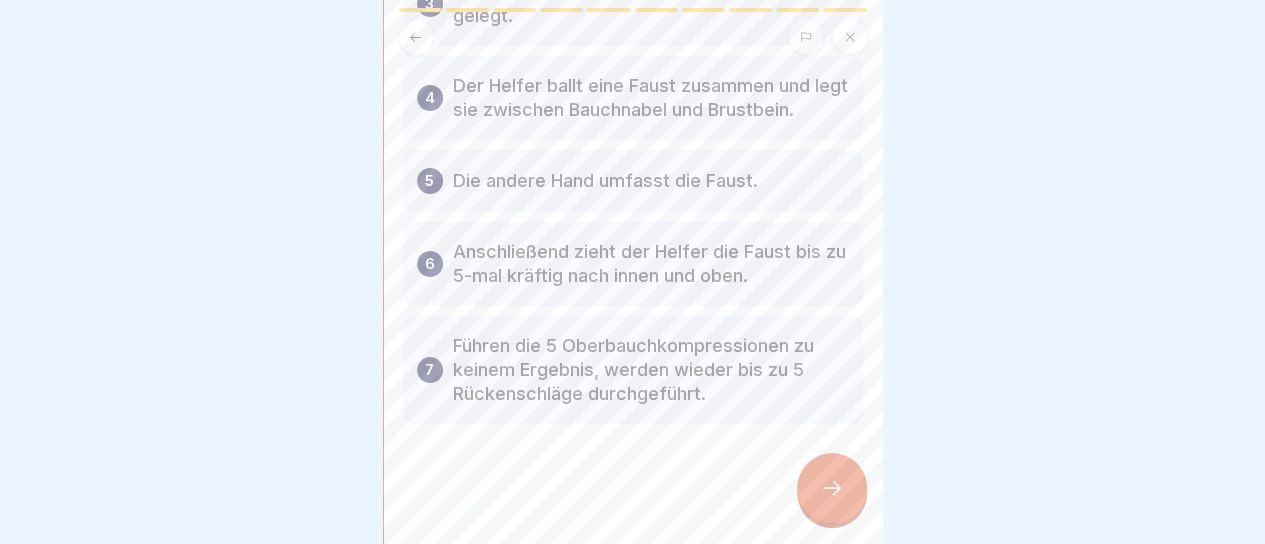 scroll, scrollTop: 435, scrollLeft: 0, axis: vertical 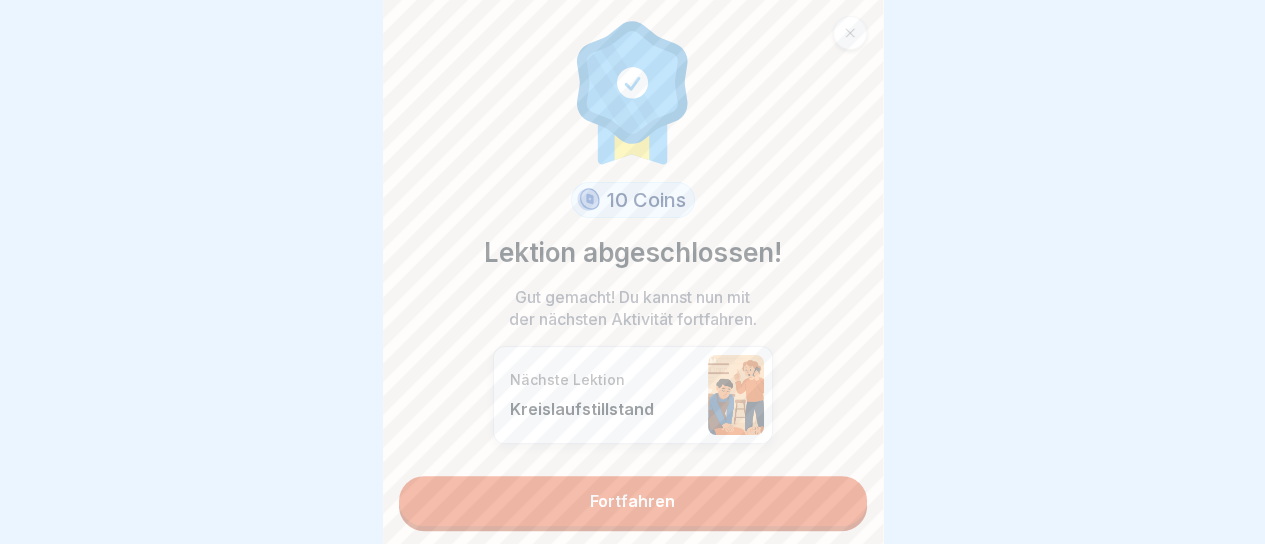 click on "Fortfahren" at bounding box center (633, 501) 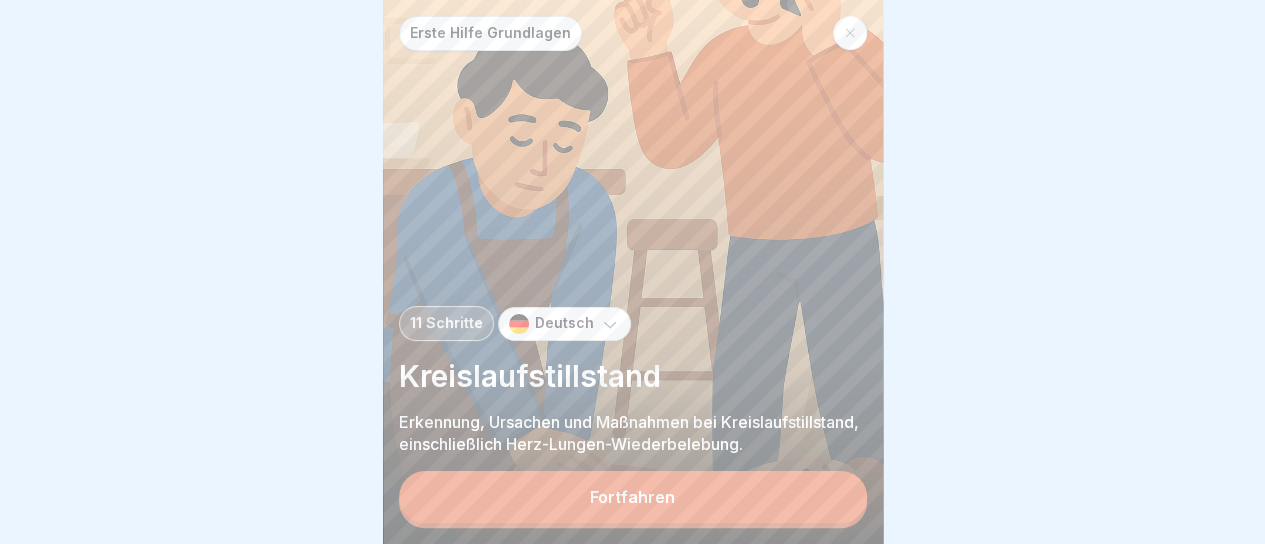 click on "Fortfahren" at bounding box center [633, 497] 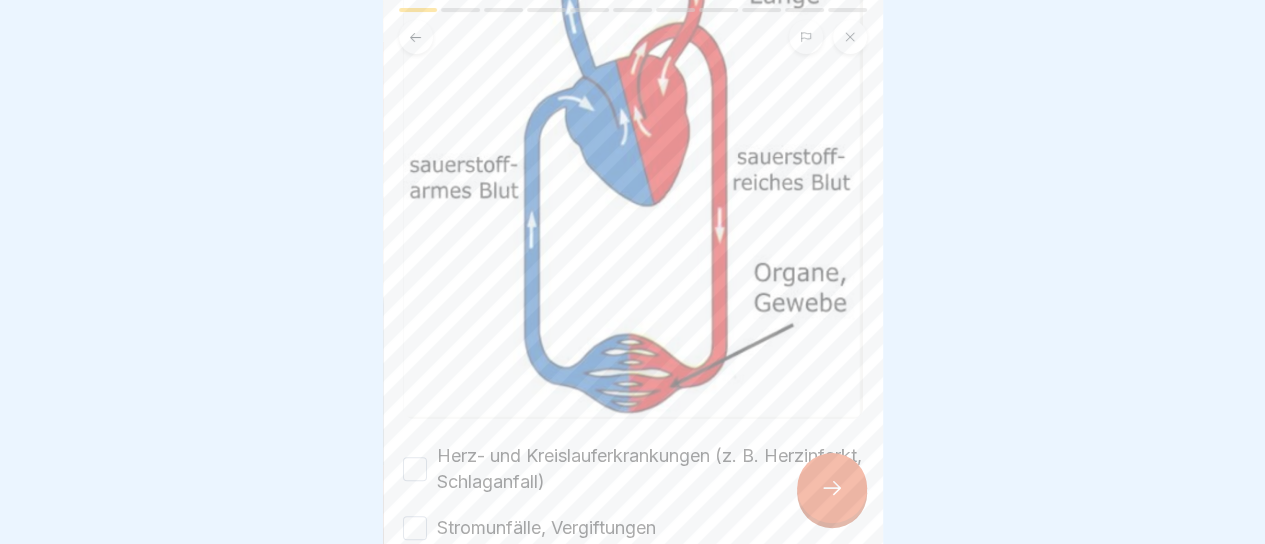 scroll, scrollTop: 348, scrollLeft: 0, axis: vertical 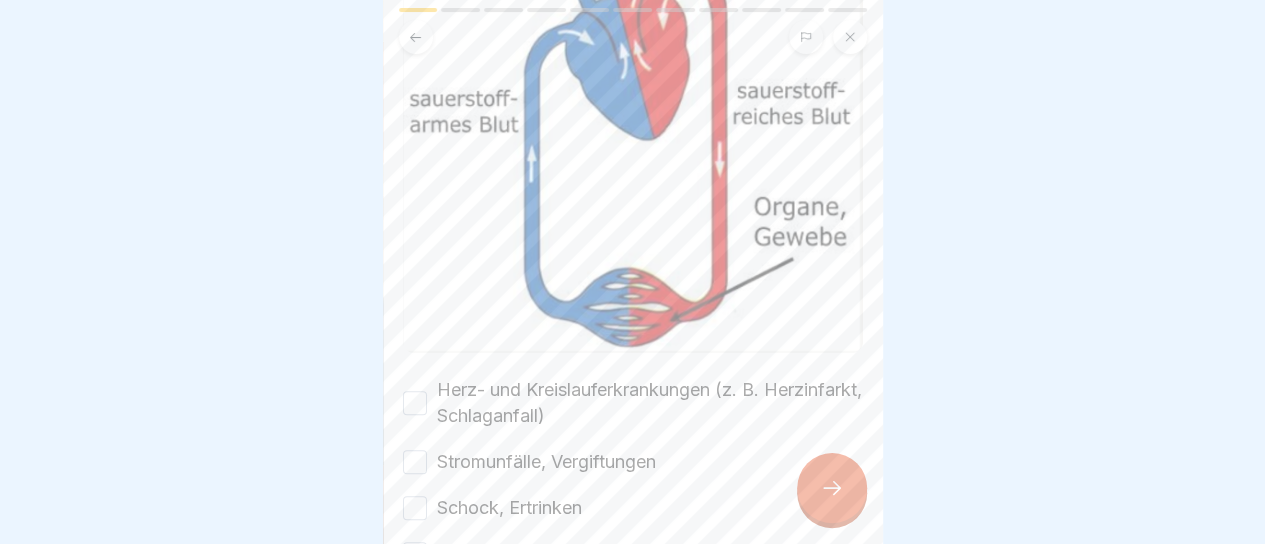 click on "Herz- und Kreislauferkrankungen (z. B. Herzinfarkt, Schlaganfall)" at bounding box center (650, 403) 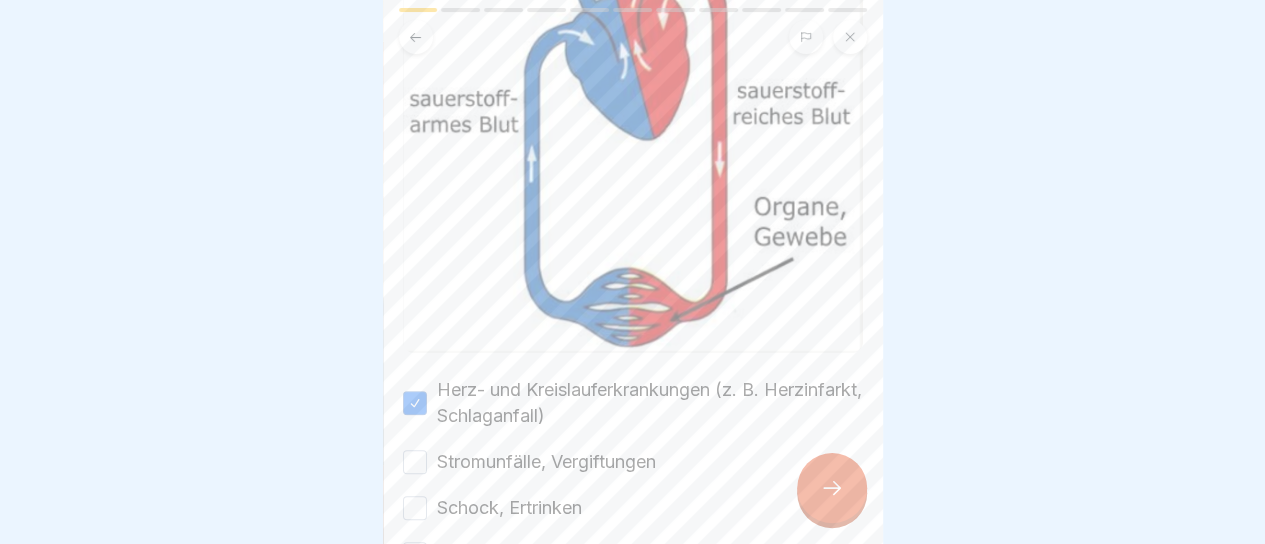 click on "Stromunfälle, Vergiftungen" at bounding box center (546, 462) 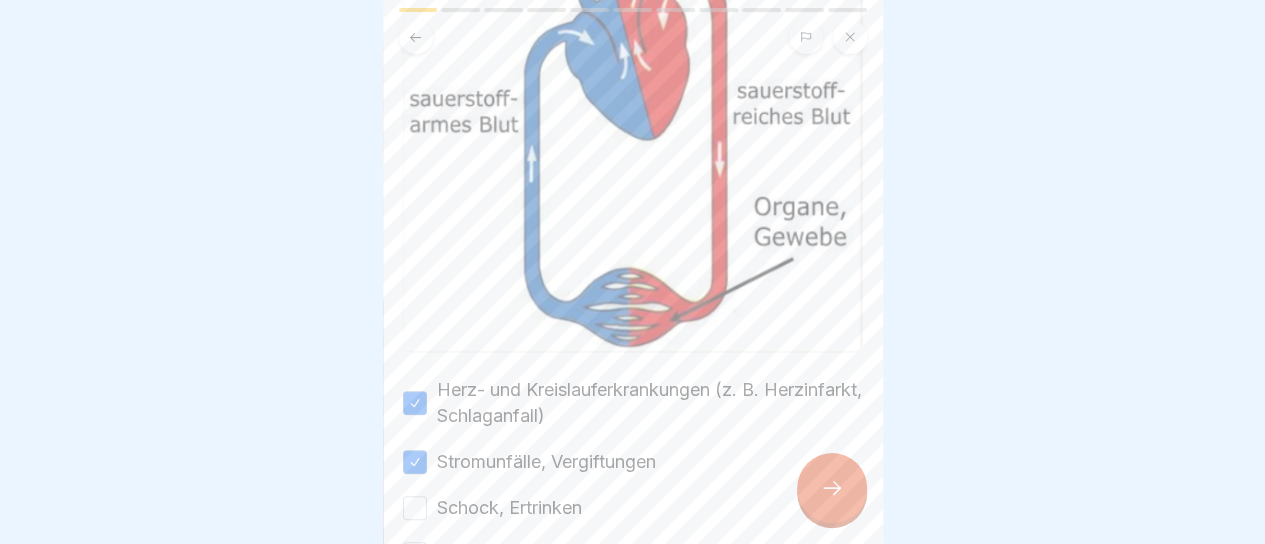click on "Schock, Ertrinken" at bounding box center [509, 508] 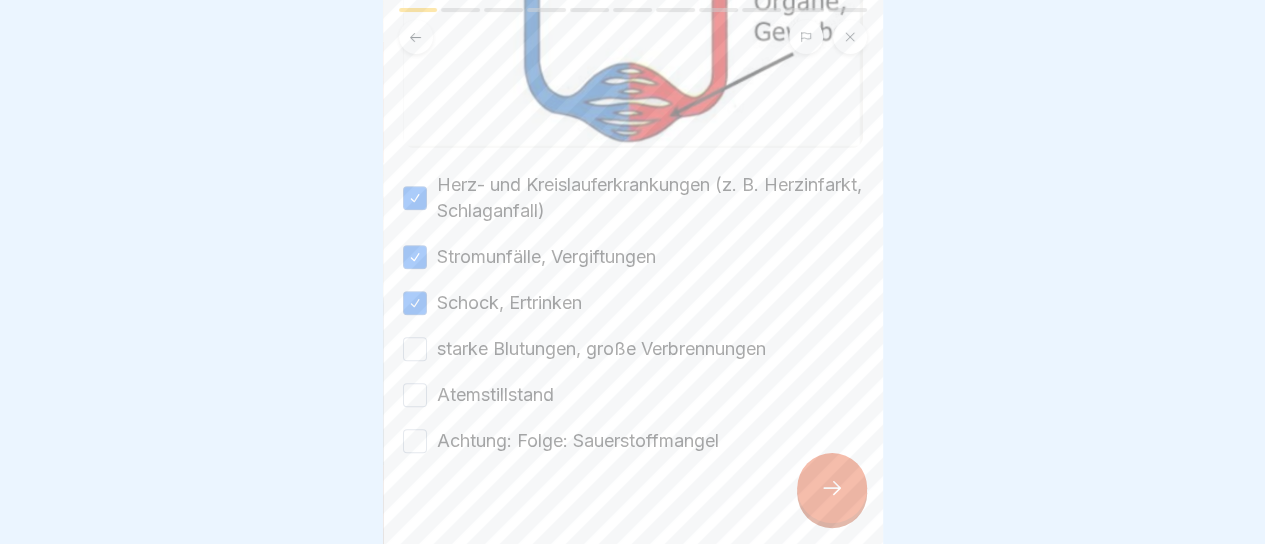 scroll, scrollTop: 565, scrollLeft: 0, axis: vertical 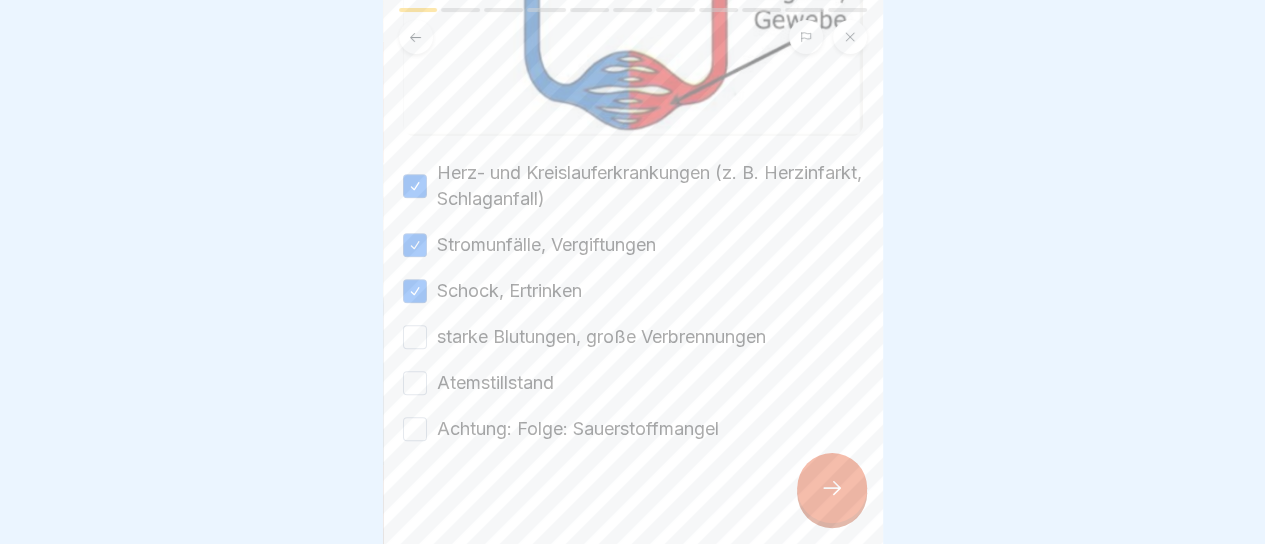 click on "starke Blutungen, große Verbrennungen" at bounding box center (601, 337) 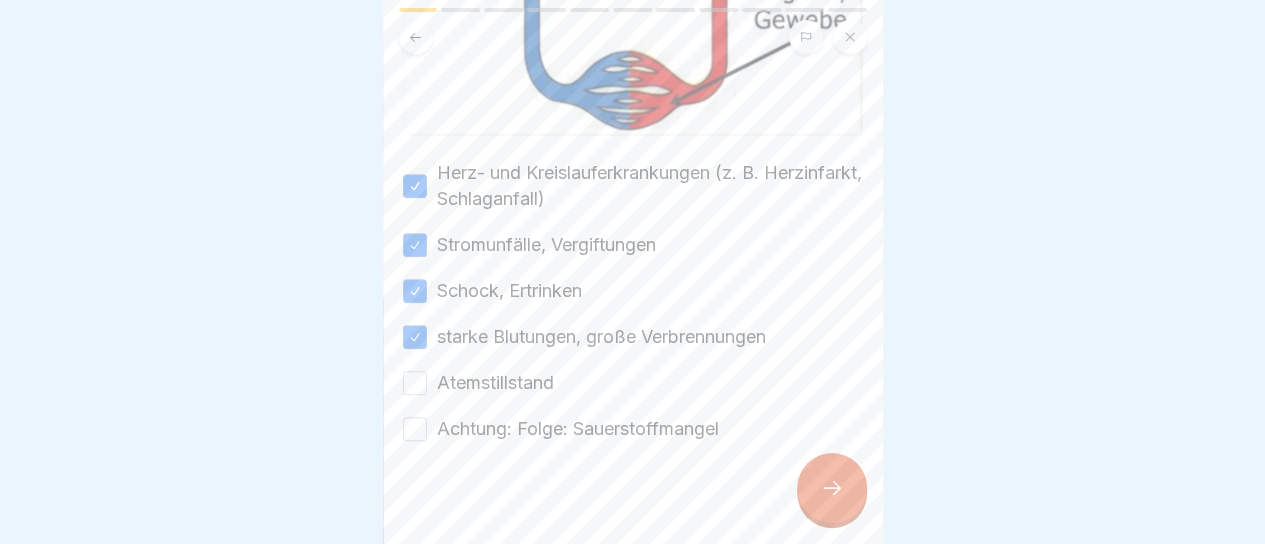click on "Atemstillstand" at bounding box center (495, 383) 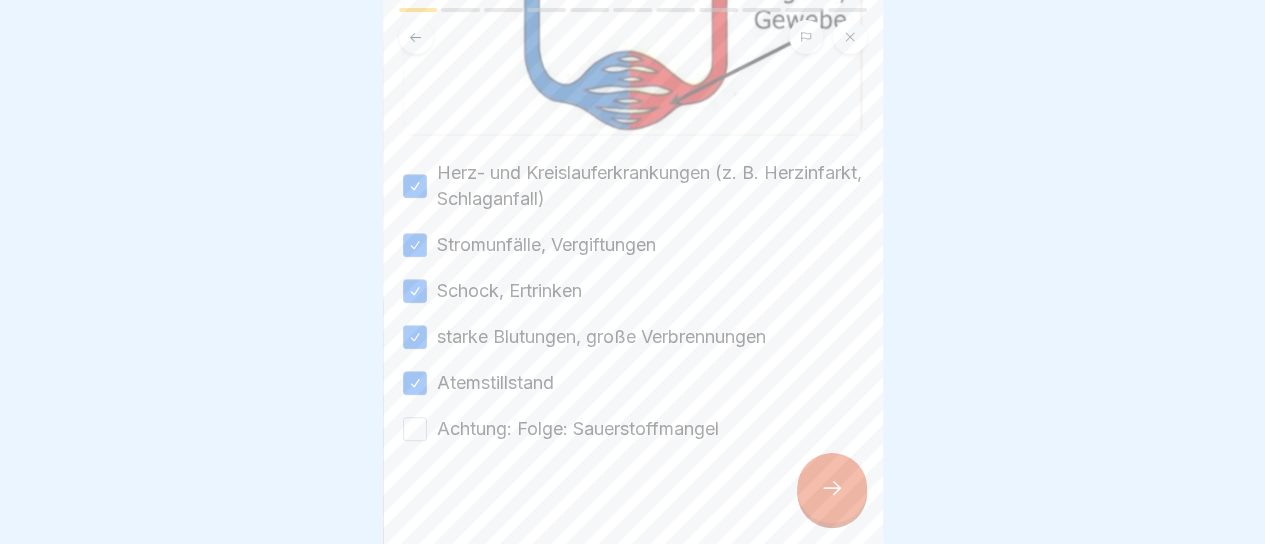 click on "Achtung: Folge: Sauerstoffmangel" at bounding box center [578, 429] 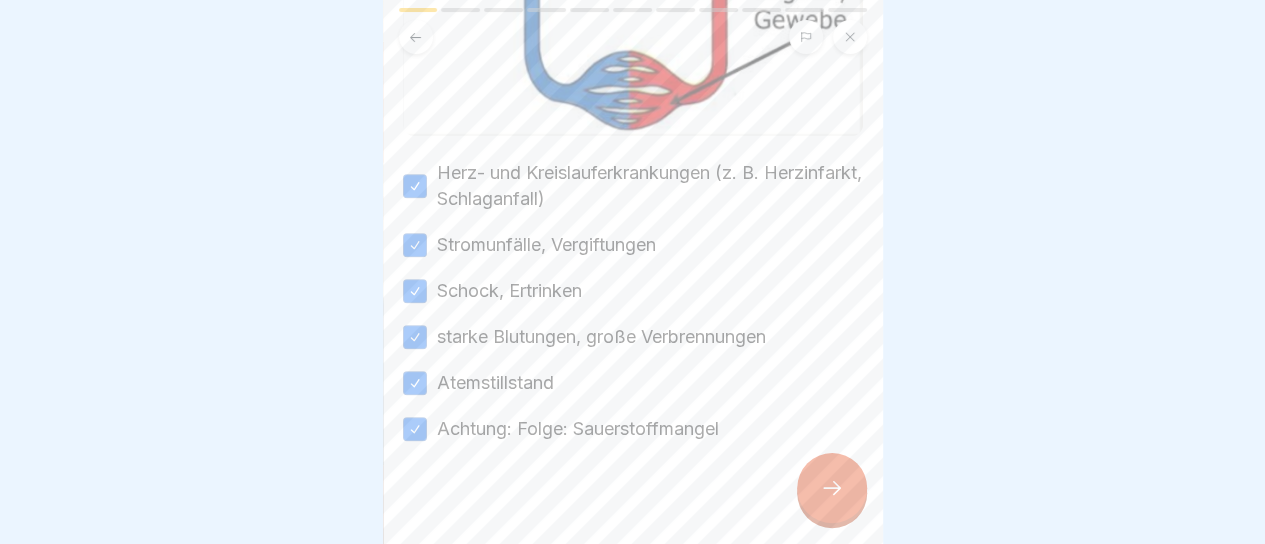click 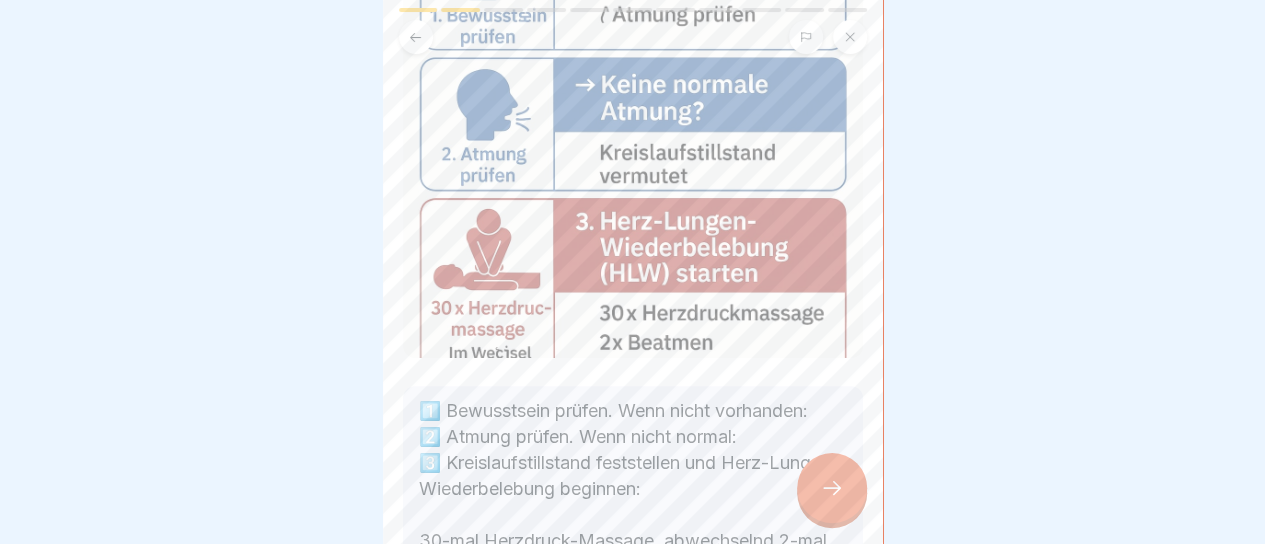 scroll, scrollTop: 394, scrollLeft: 0, axis: vertical 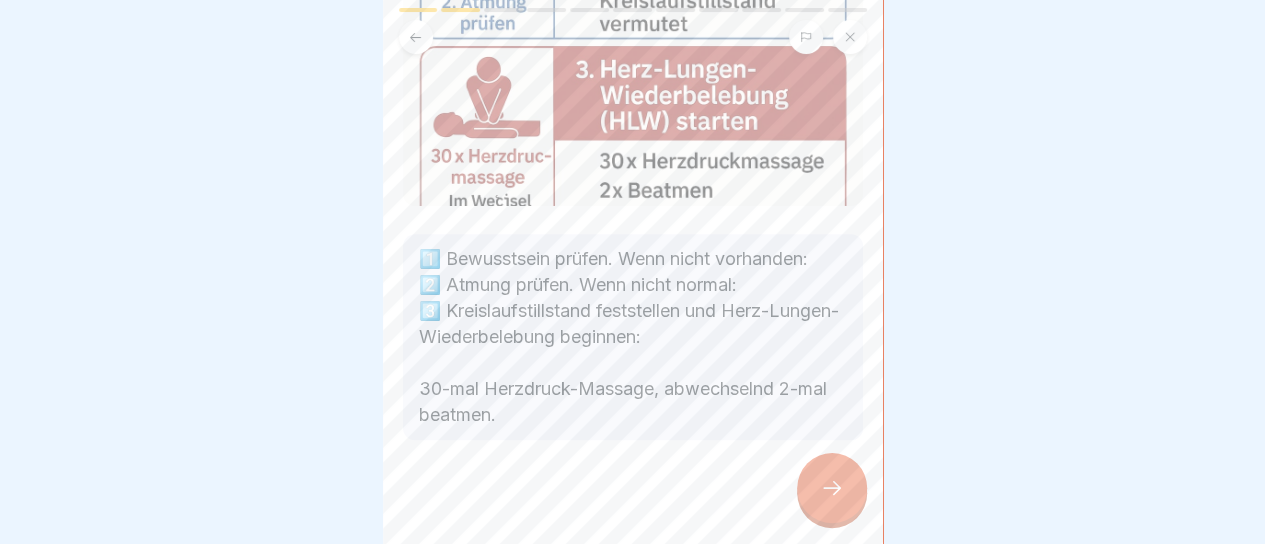 click 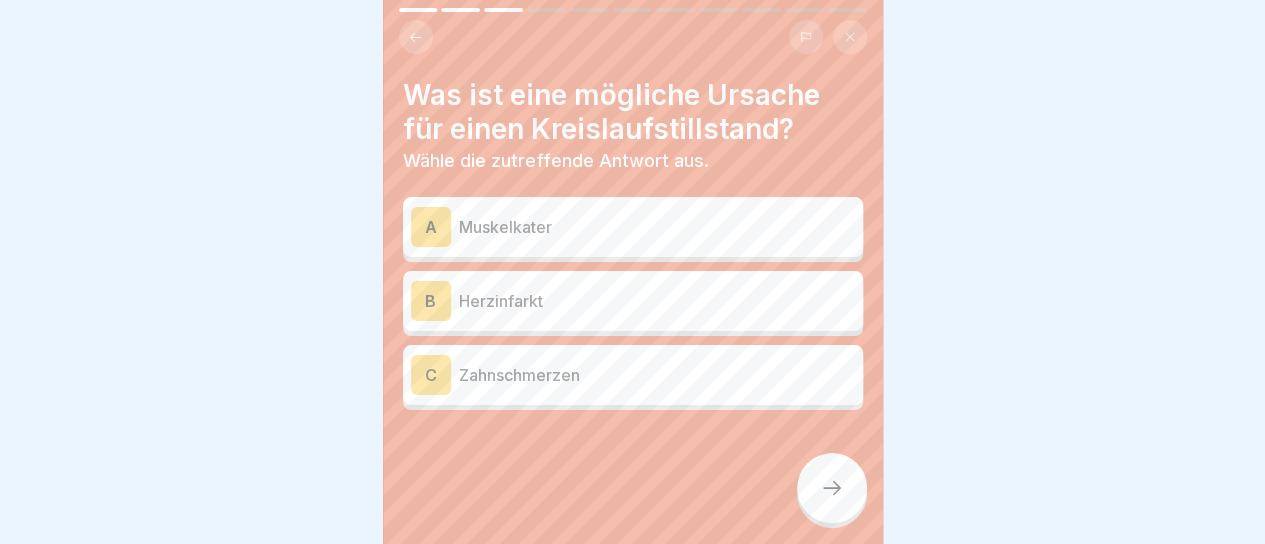 click on "Herzinfarkt" at bounding box center [657, 301] 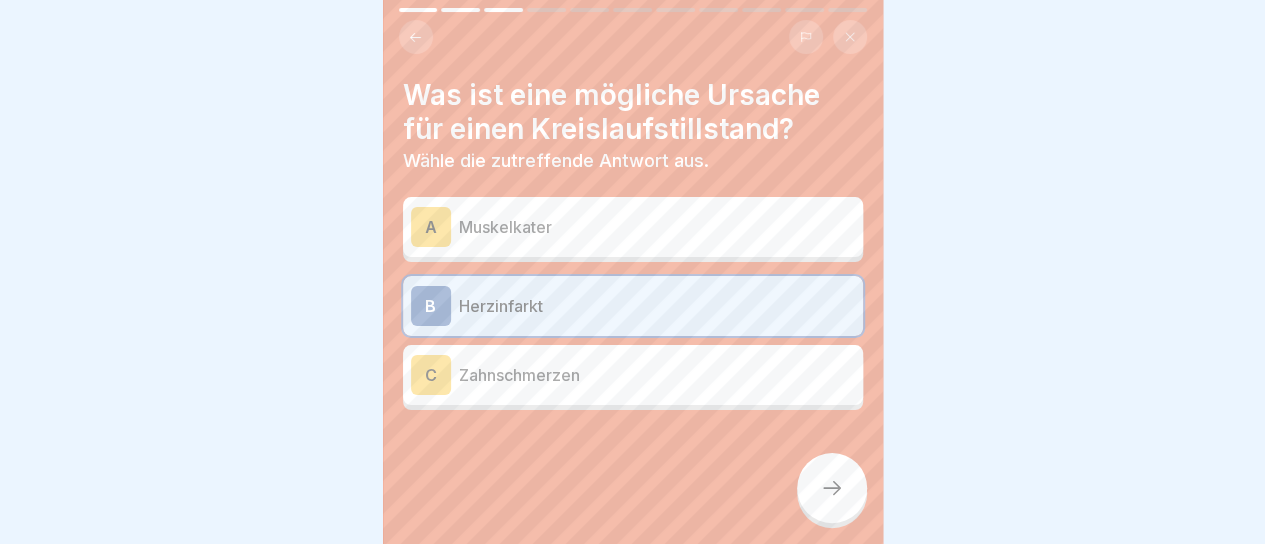 click 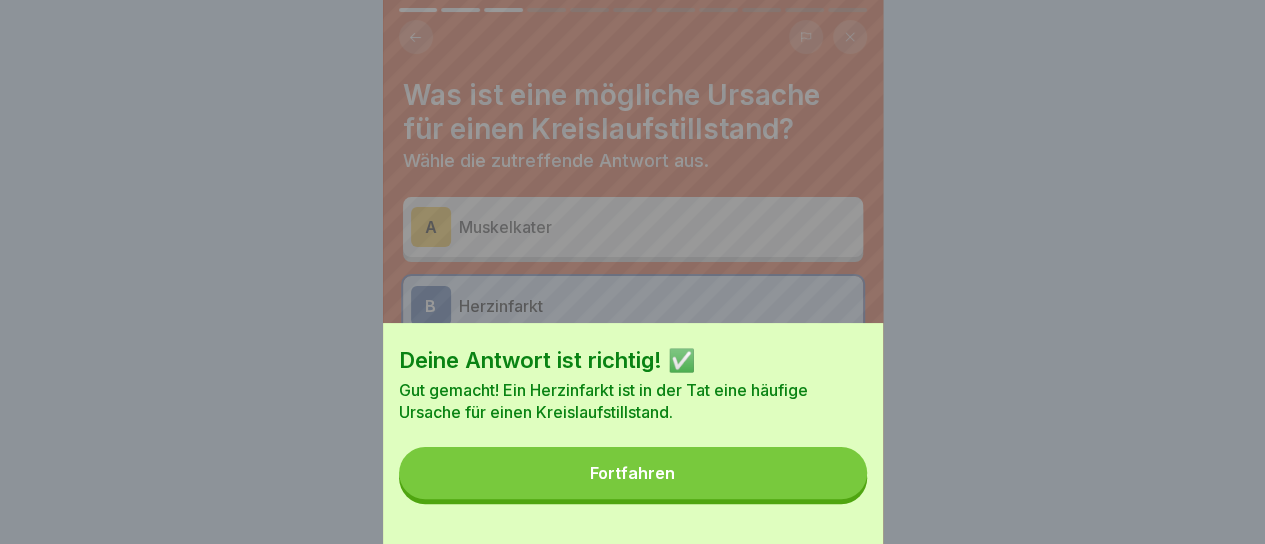 click on "Fortfahren" at bounding box center [633, 473] 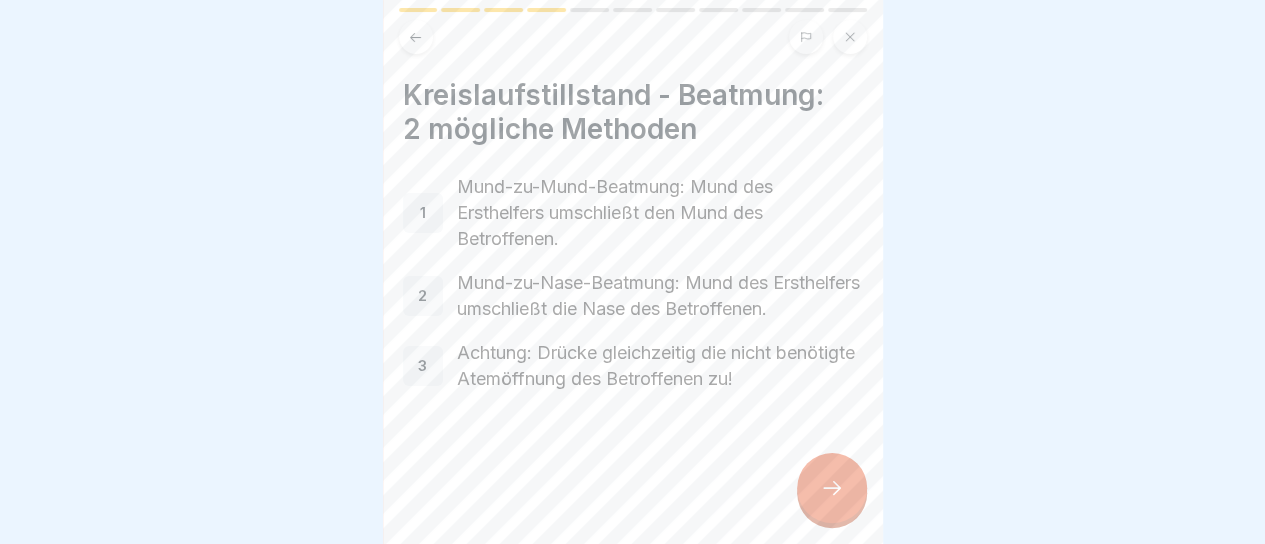 click on "Mund-zu-Mund-Beatmung: Mund des Ersthelfers umschließt den Mund des Betroffenen." at bounding box center (660, 213) 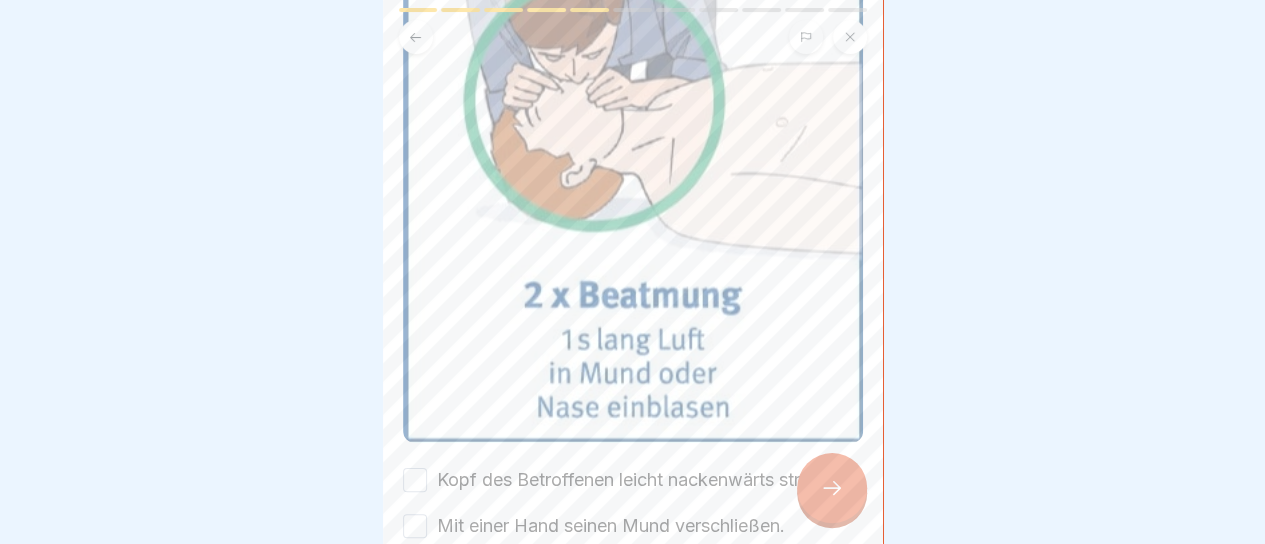 scroll, scrollTop: 407, scrollLeft: 0, axis: vertical 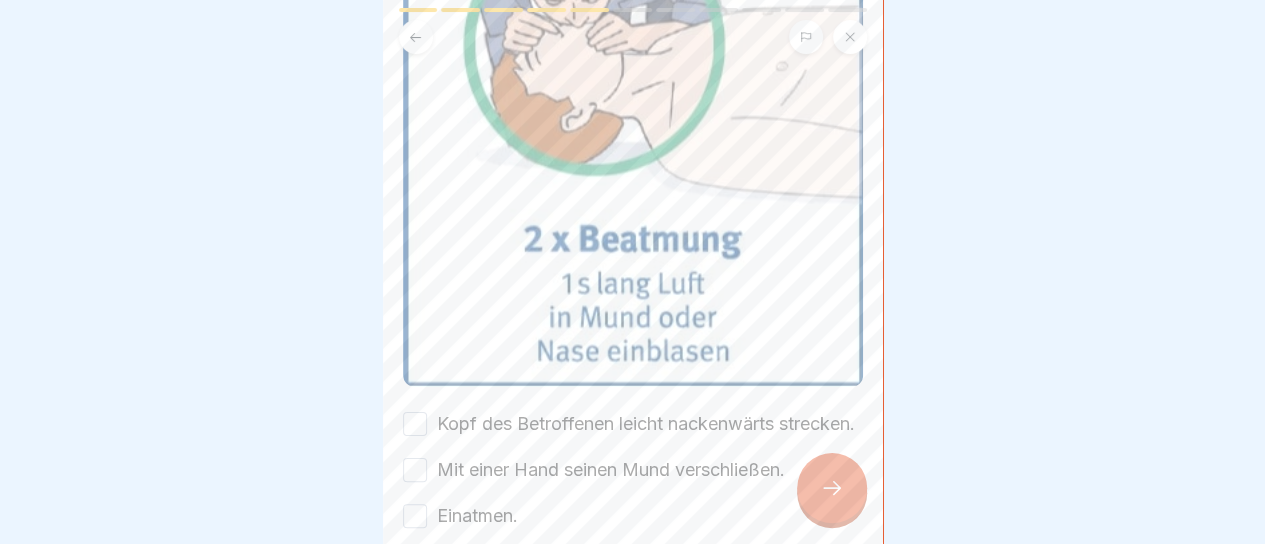 click on "Kopf des Betroffenen leicht nackenwärts strecken." at bounding box center [646, 424] 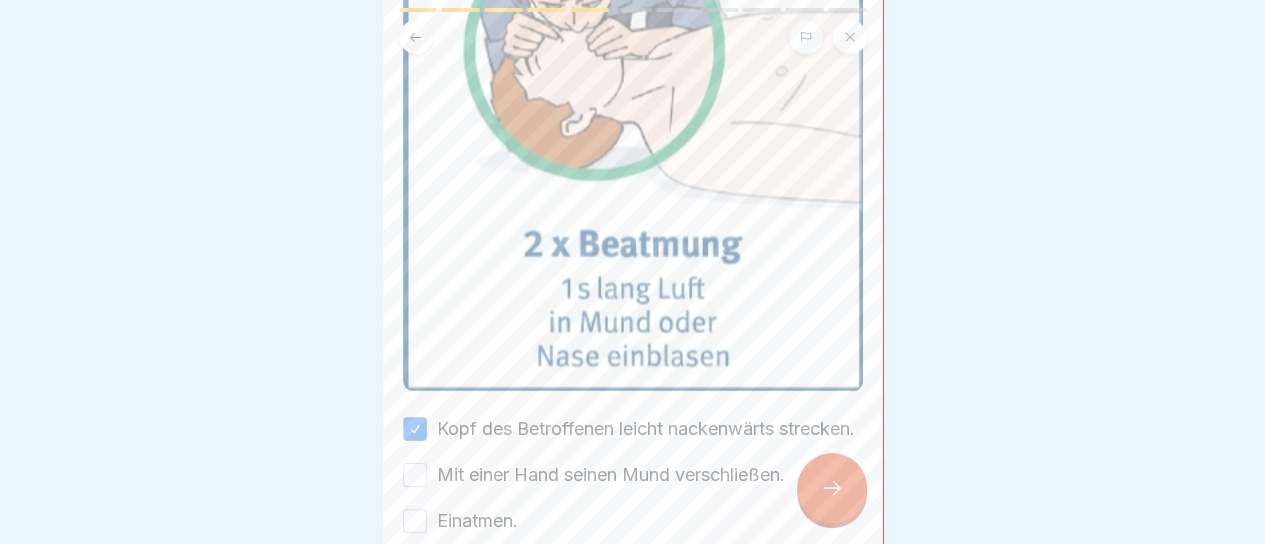 scroll, scrollTop: 403, scrollLeft: 0, axis: vertical 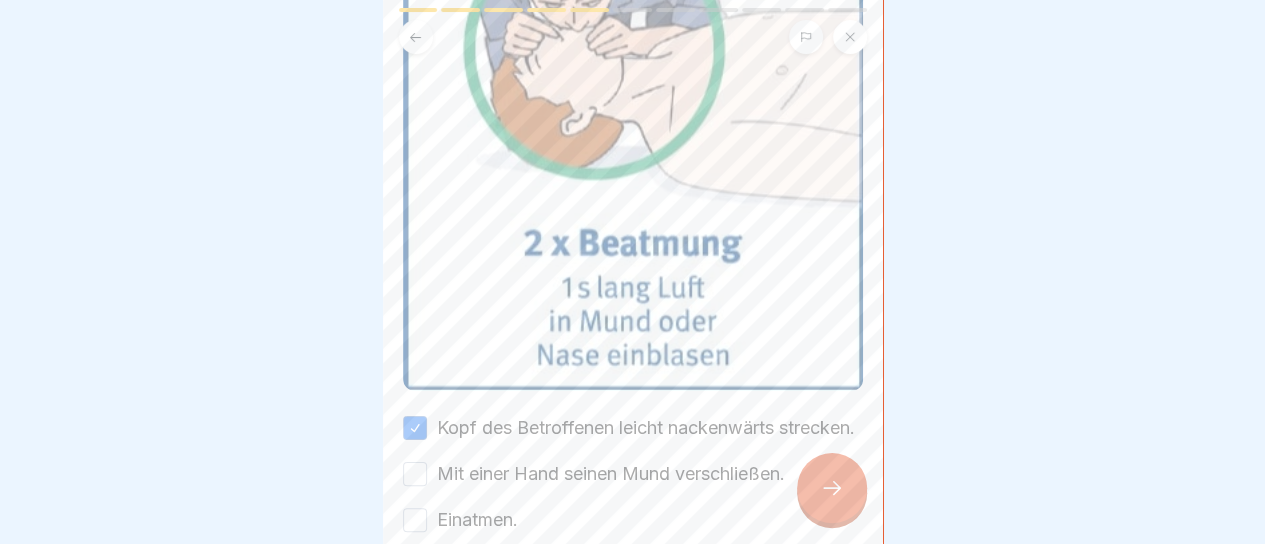 click on "Mit einer Hand seinen Mund verschließen." at bounding box center (611, 474) 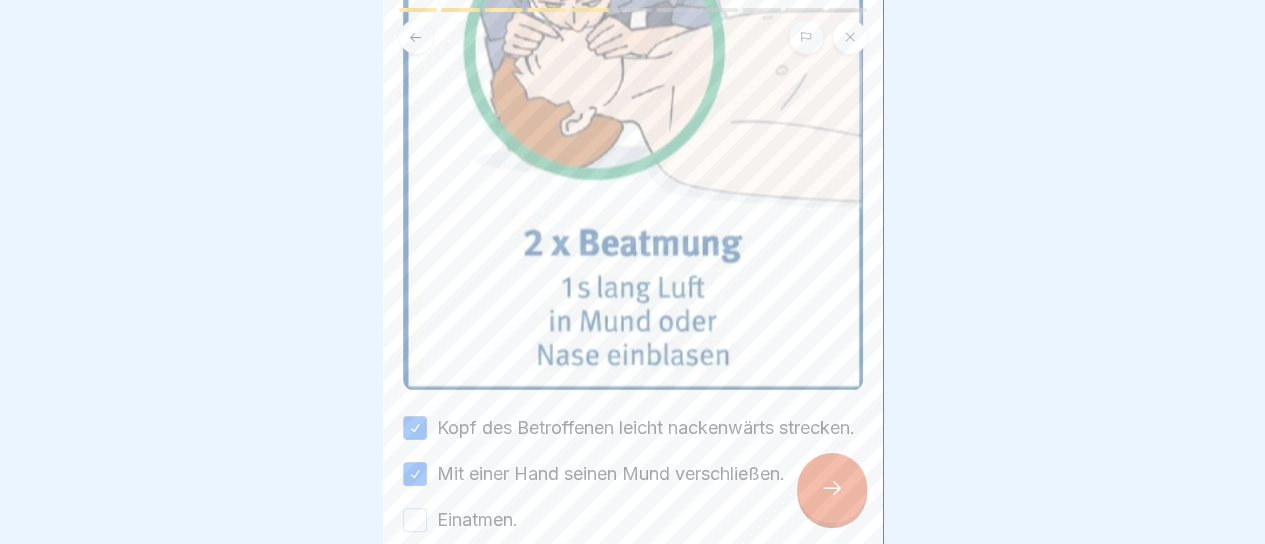 click on "Einatmen." at bounding box center (477, 520) 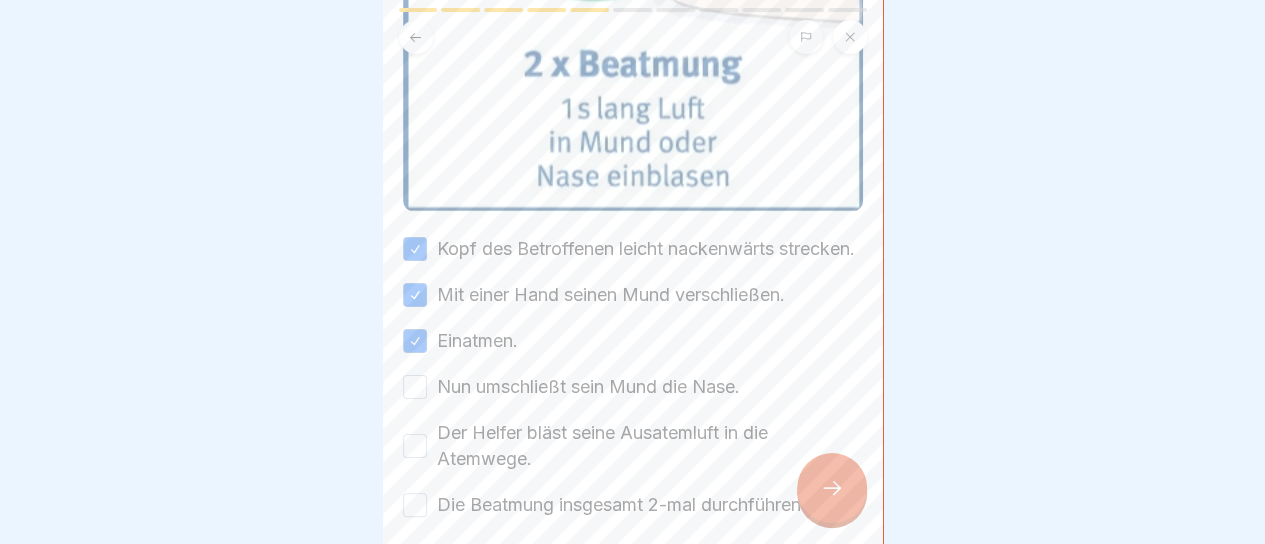 scroll, scrollTop: 583, scrollLeft: 0, axis: vertical 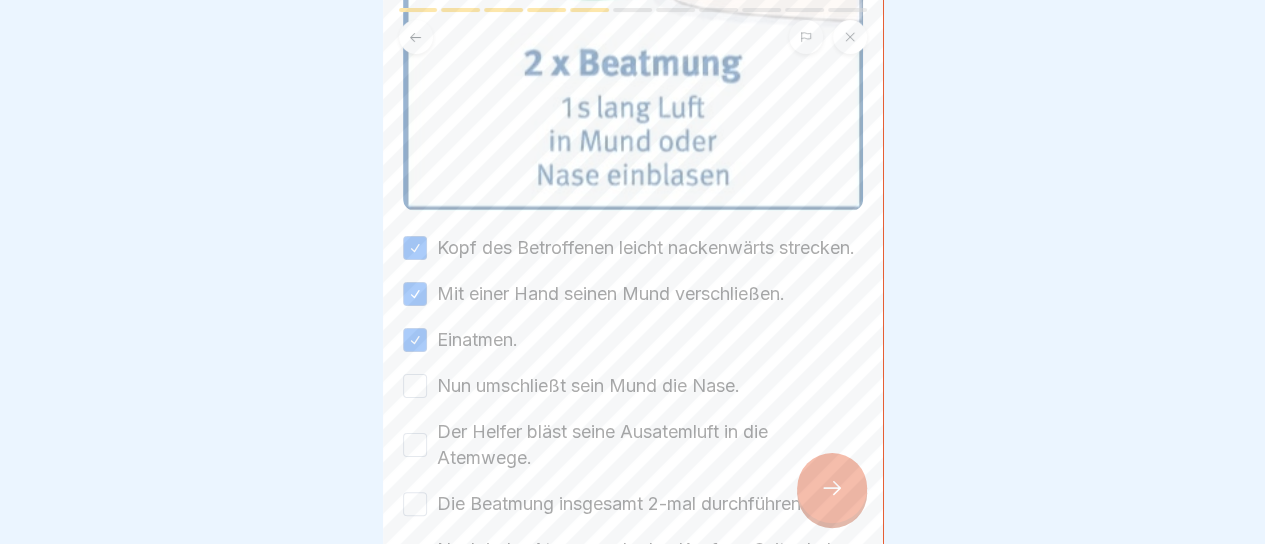 click on "Nun umschließt sein Mund die Nase." at bounding box center [588, 386] 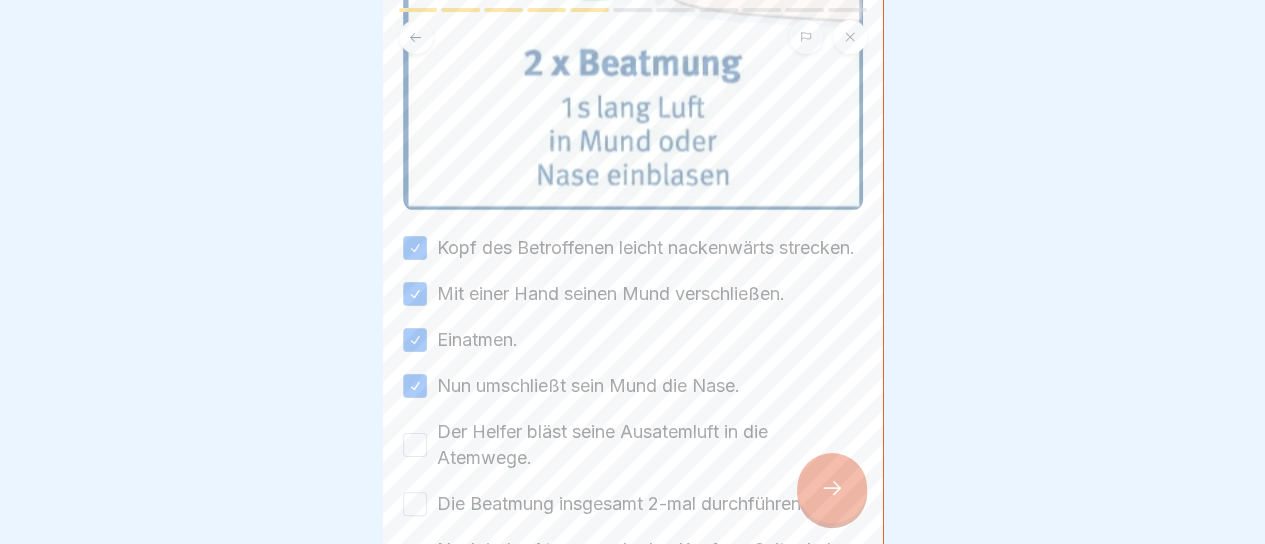click on "Der Helfer bläst seine Ausatemluft in die Atemwege." at bounding box center (650, 445) 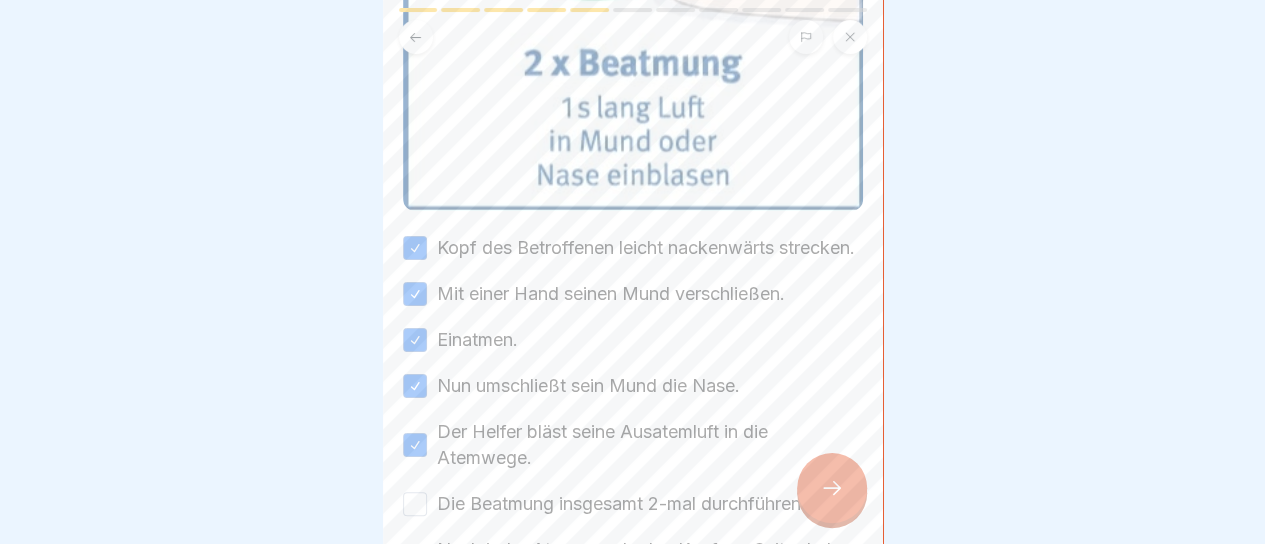 click on "Die Beatmung insgesamt 2-mal durchführen." at bounding box center [621, 504] 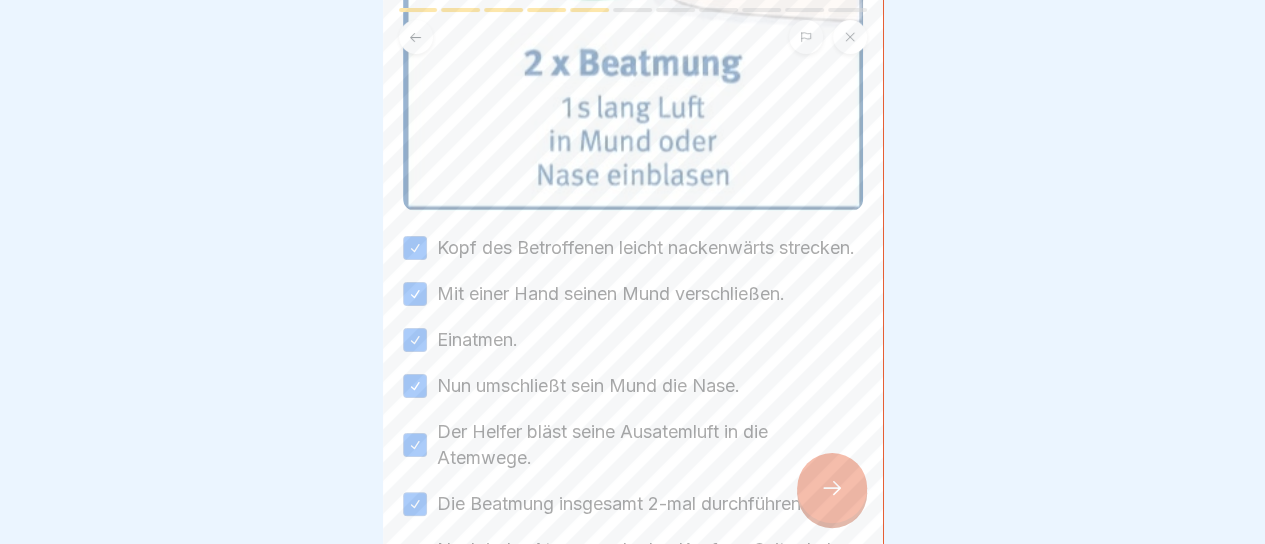 scroll, scrollTop: 728, scrollLeft: 0, axis: vertical 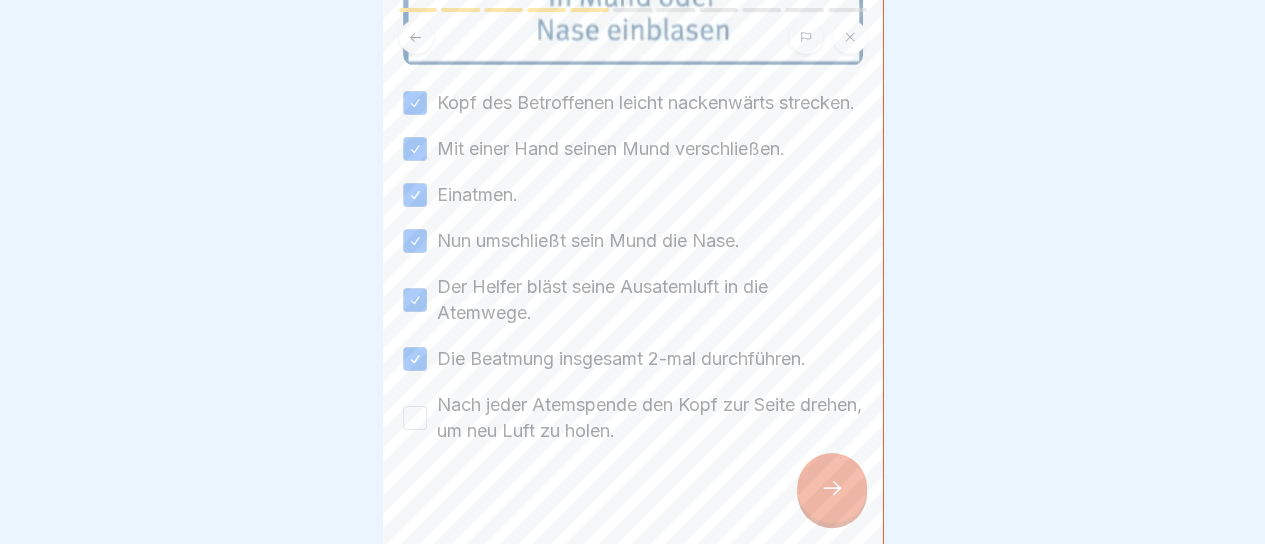 click on "Nach jeder Atemspende den Kopf zur Seite drehen, um neu Luft zu holen." at bounding box center [650, 418] 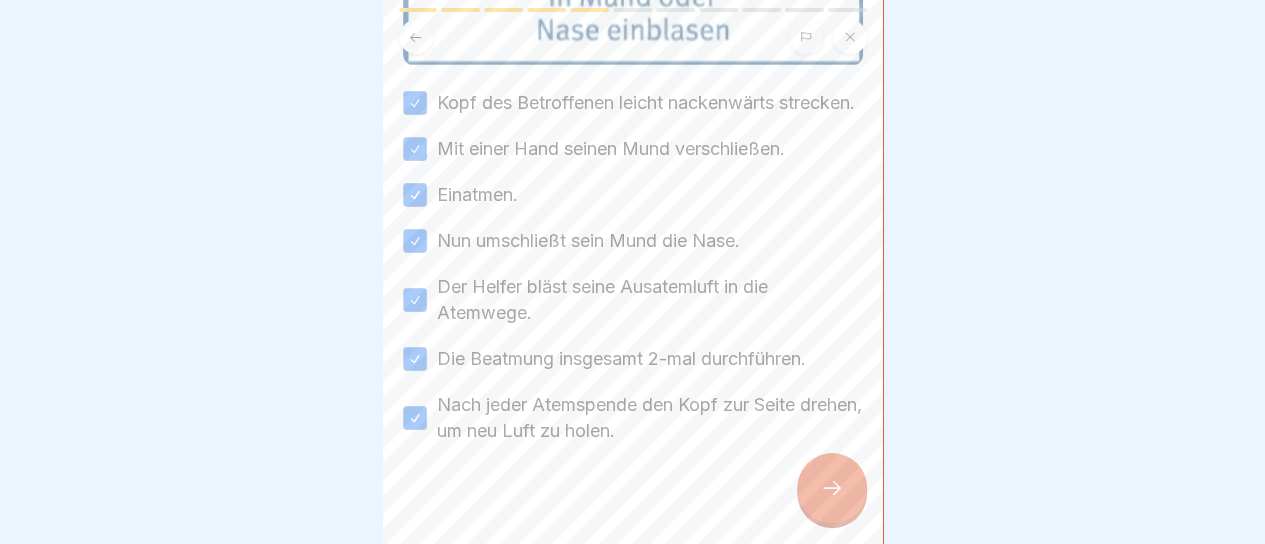 click at bounding box center (832, 488) 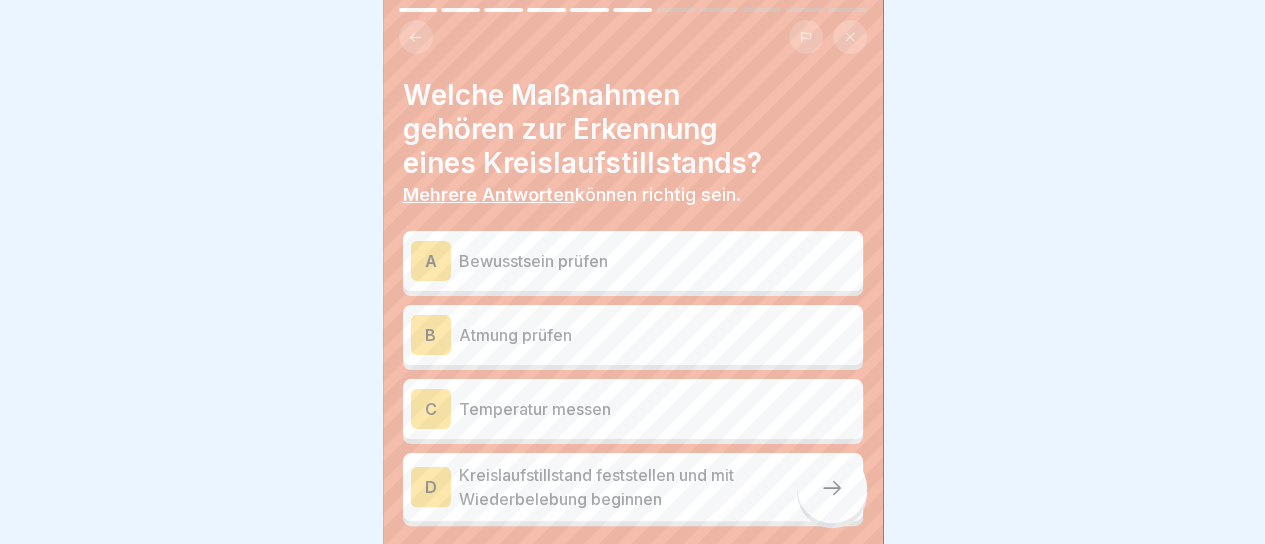 click on "B Atmung prüfen" at bounding box center (633, 335) 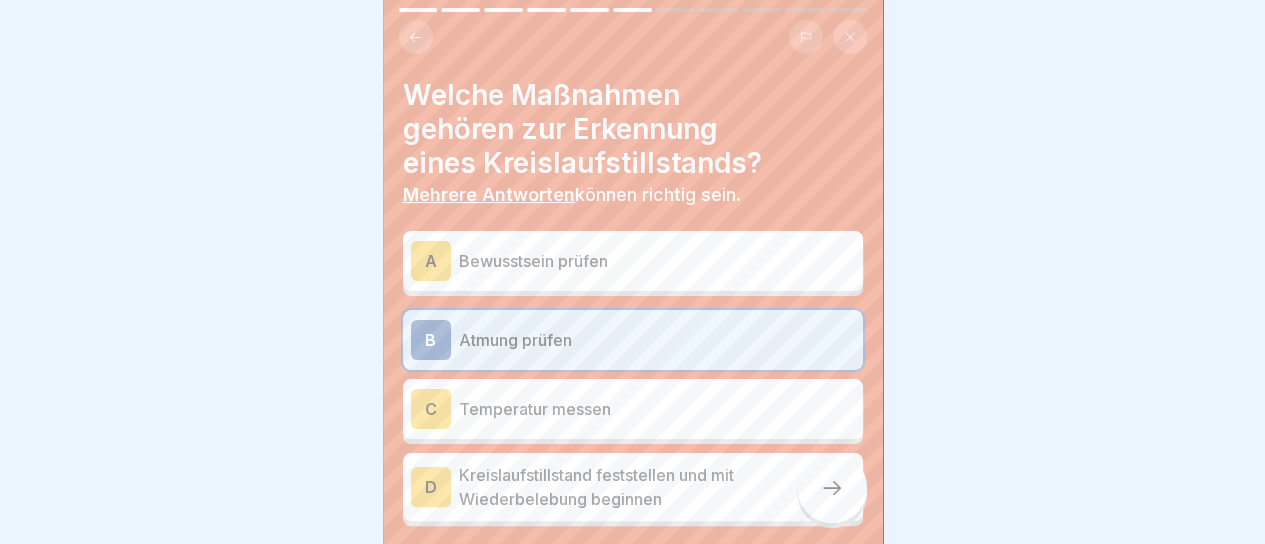click on "Bewusstsein prüfen" at bounding box center (657, 261) 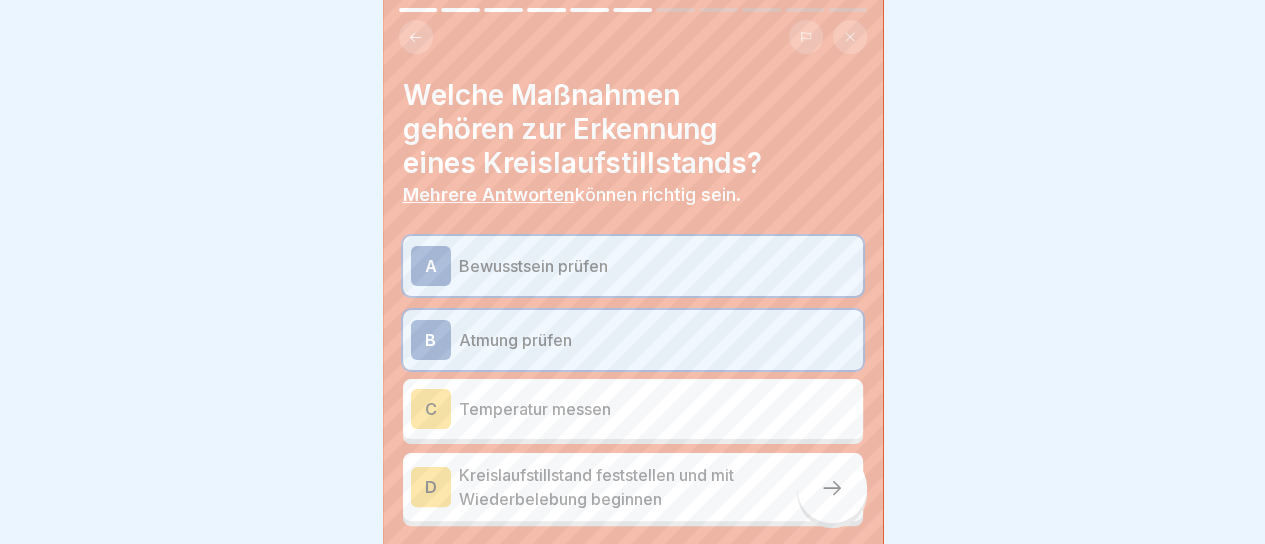 click at bounding box center [832, 488] 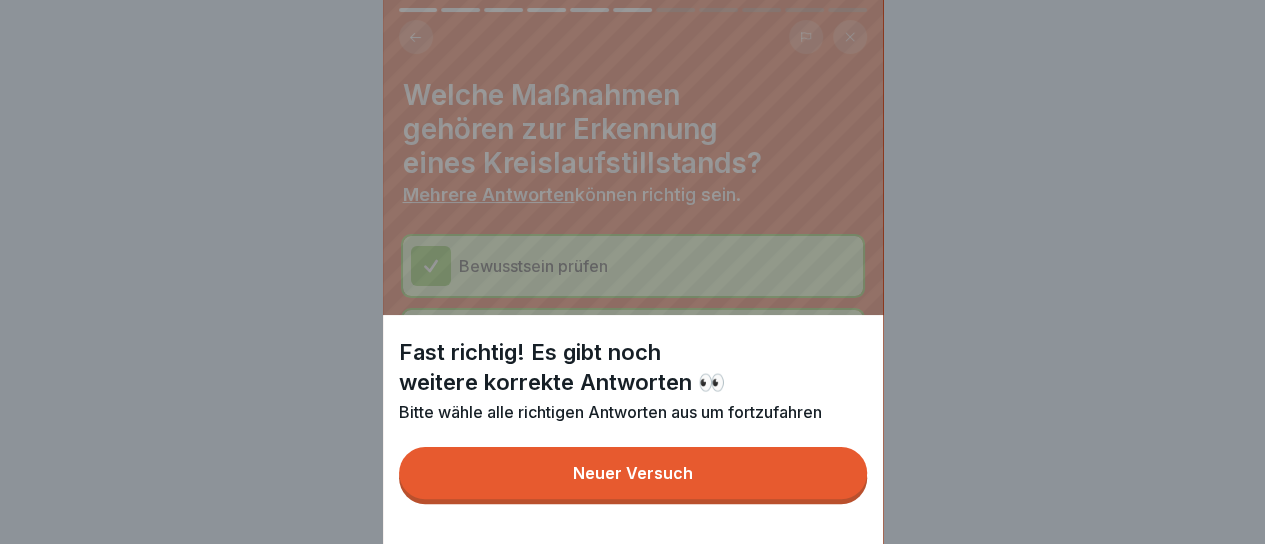 click on "Neuer Versuch" at bounding box center (633, 473) 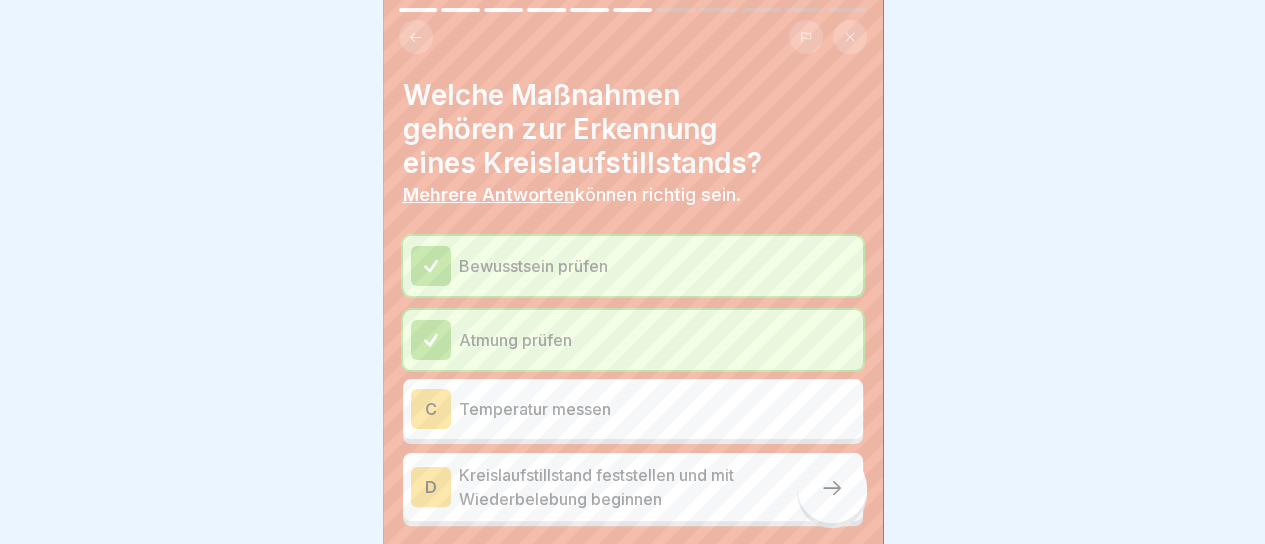 click on "Kreislaufstillstand feststellen und mit Wiederbelebung beginnen" at bounding box center (657, 487) 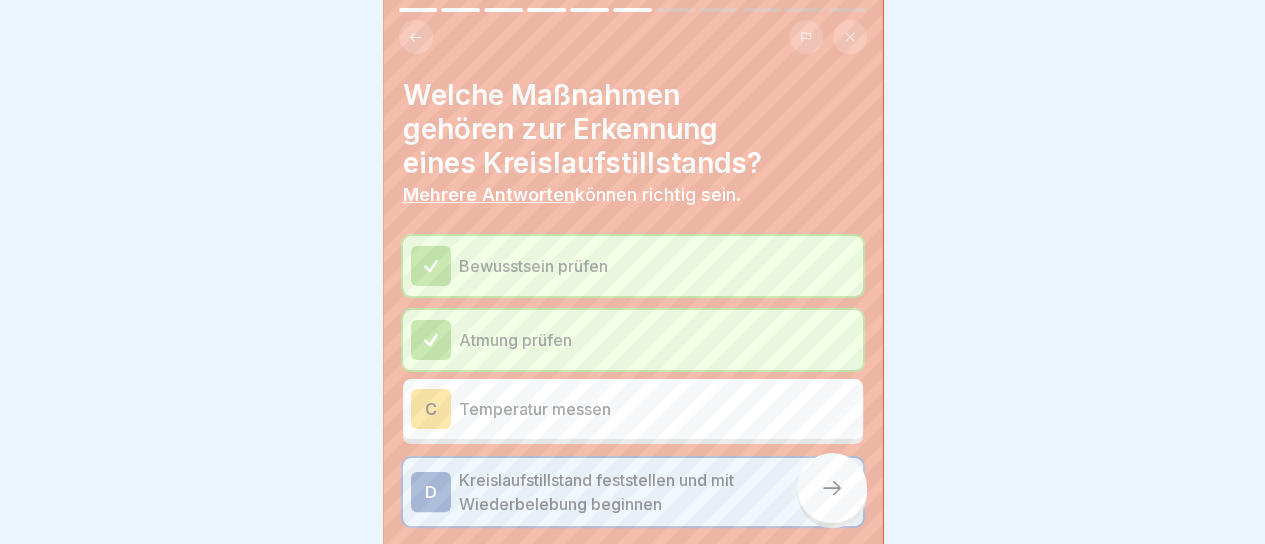 click at bounding box center [832, 488] 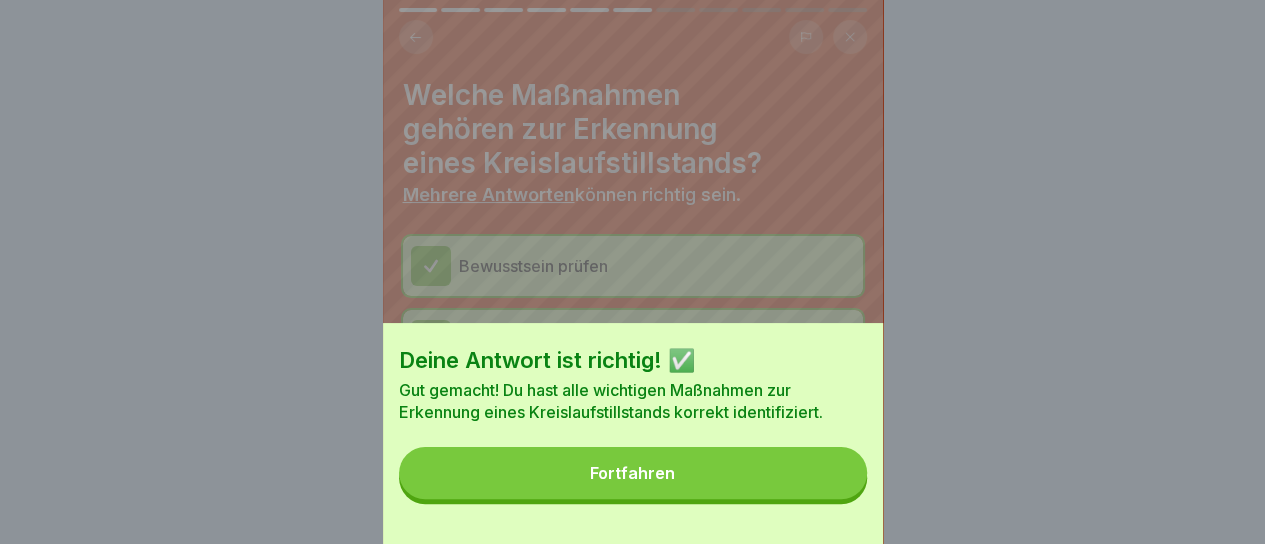 click on "Fortfahren" at bounding box center (633, 473) 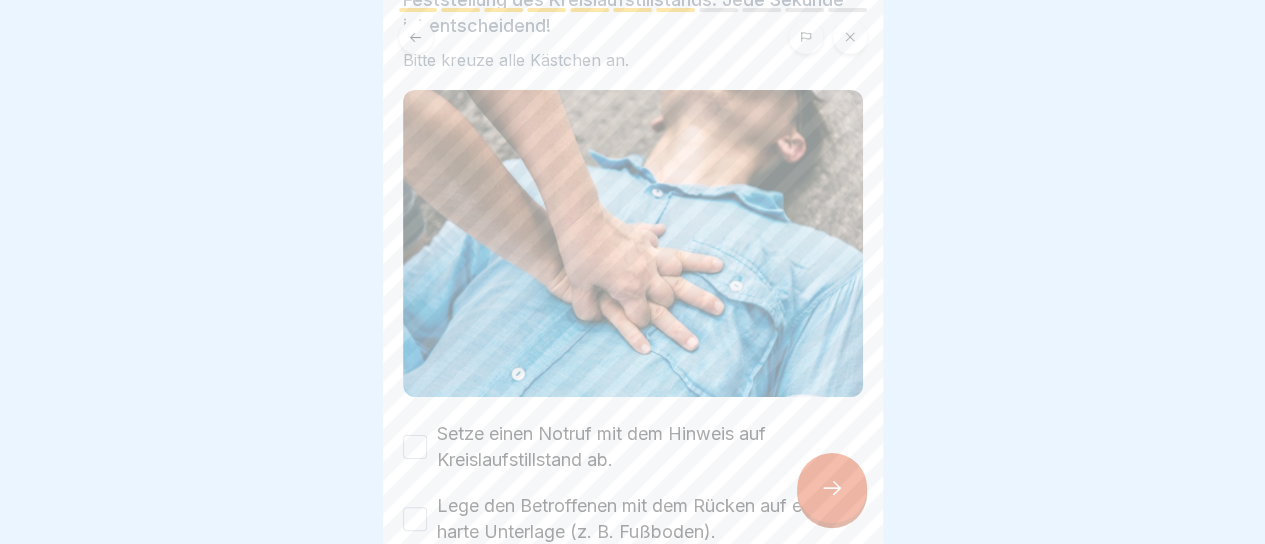 scroll, scrollTop: 273, scrollLeft: 0, axis: vertical 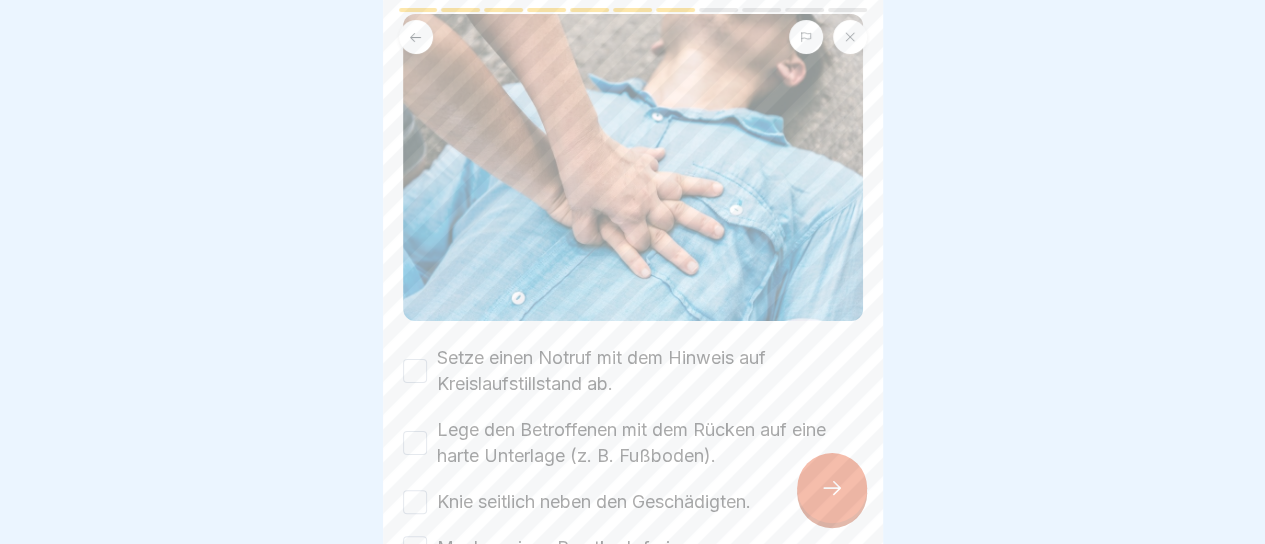click on "Setze einen Notruf mit dem Hinweis auf Kreislaufstillstand ab." at bounding box center (650, 371) 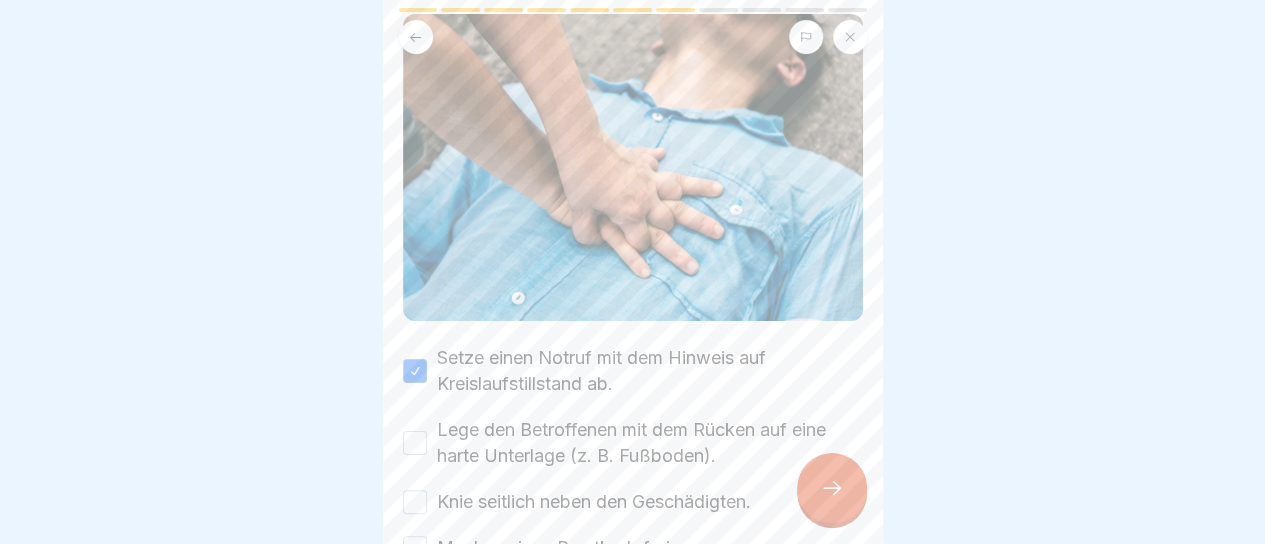 click on "Lege den Betroffenen mit dem Rücken auf eine harte Unterlage (z. B. Fußboden)." at bounding box center (650, 443) 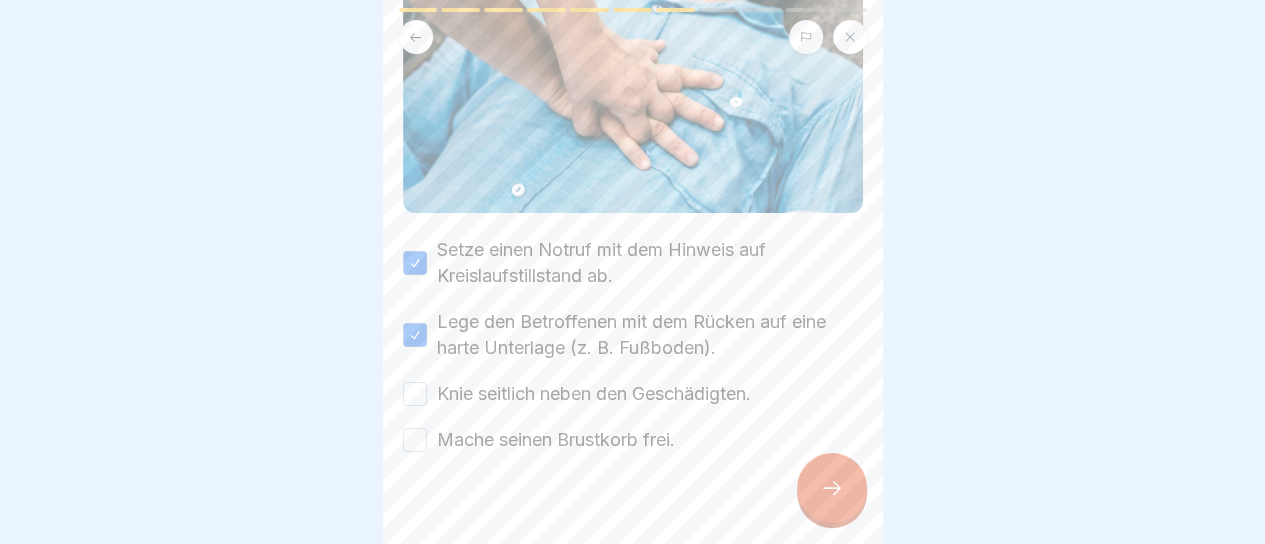 scroll, scrollTop: 400, scrollLeft: 0, axis: vertical 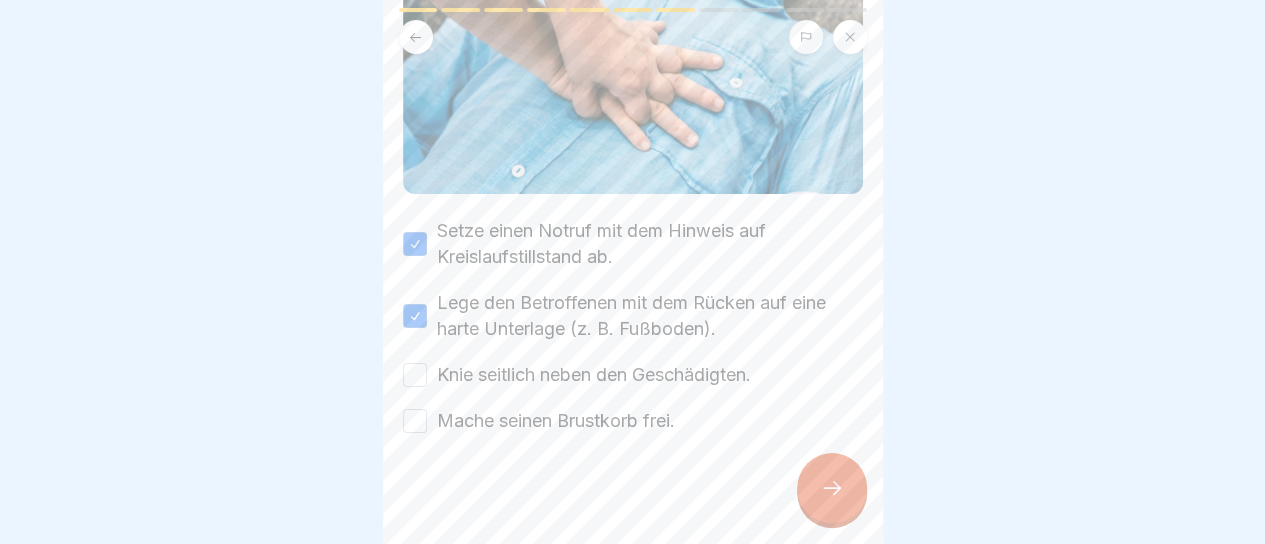 click on "Knie seitlich neben den Geschädigten." at bounding box center (594, 375) 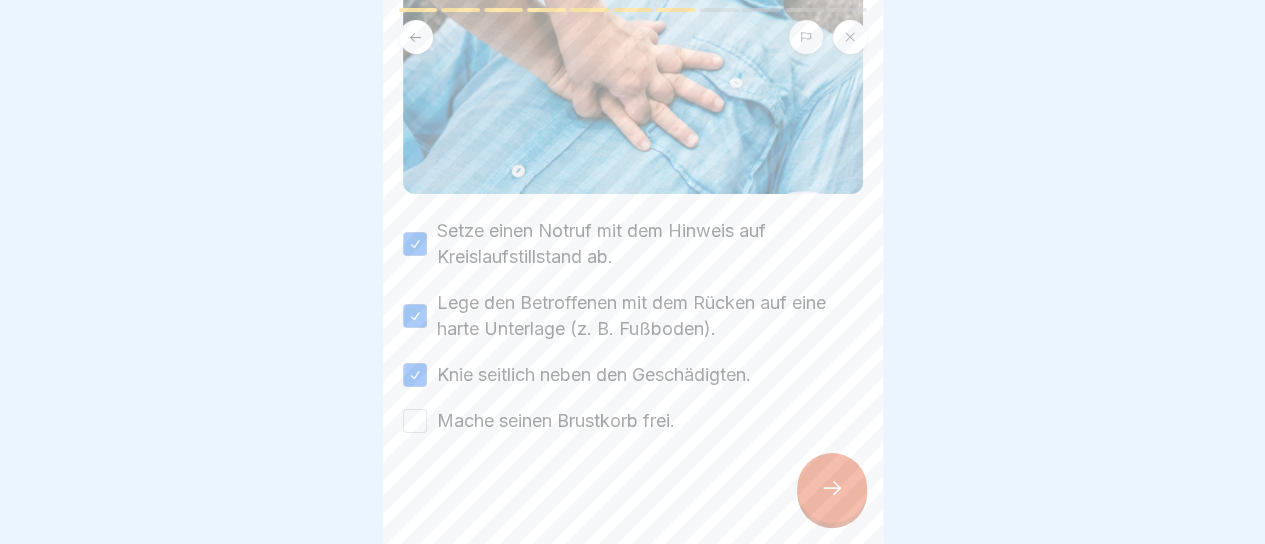 click on "Mache seinen Brustkorb frei." at bounding box center (556, 421) 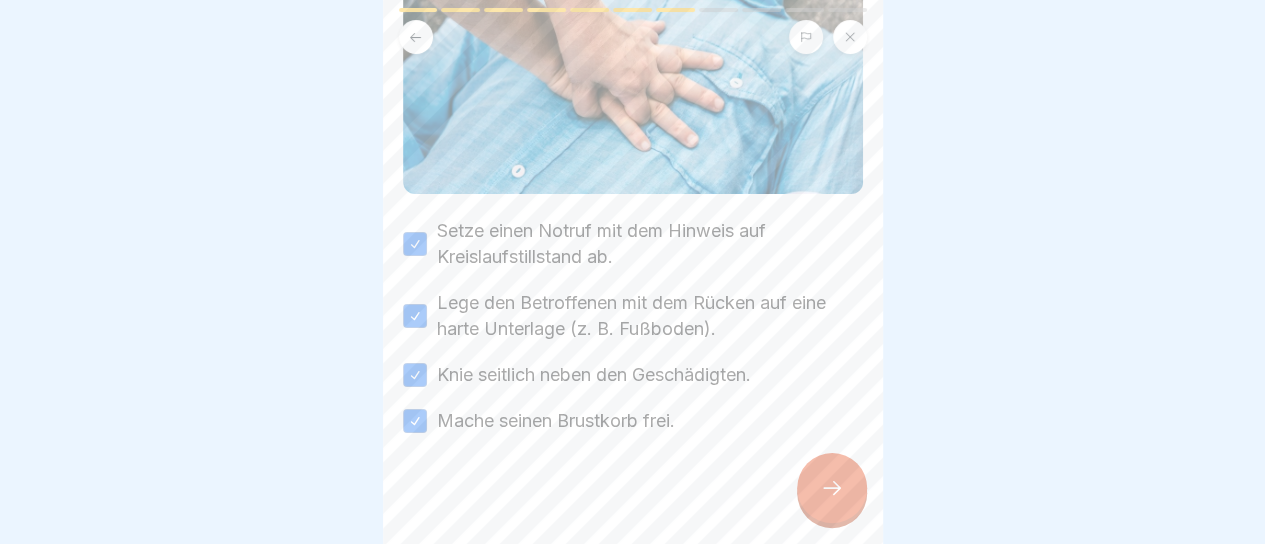 click 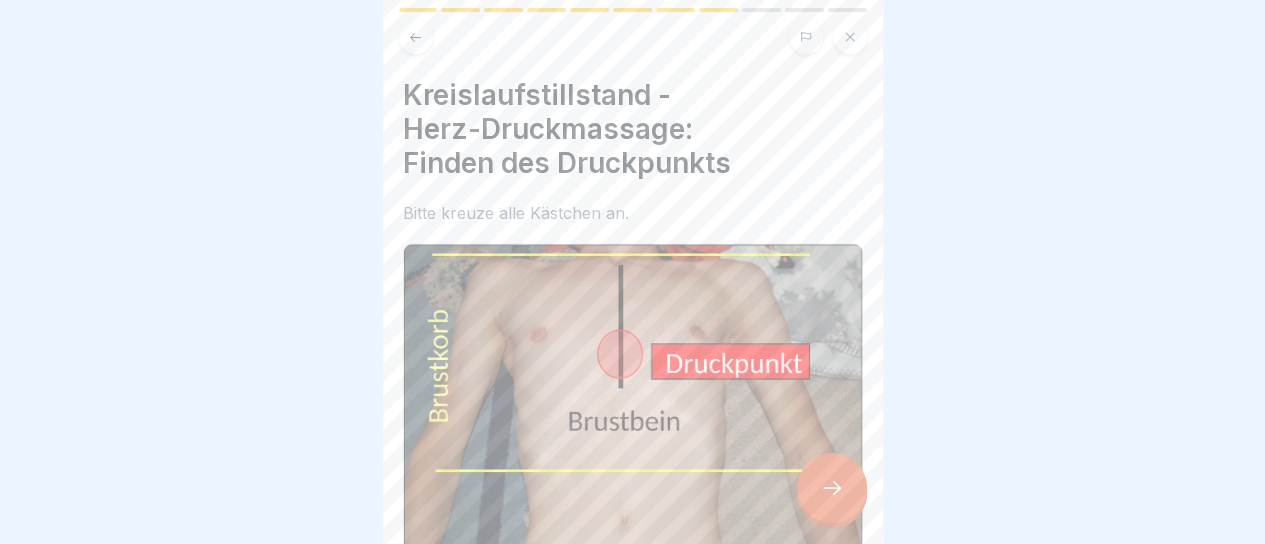 click 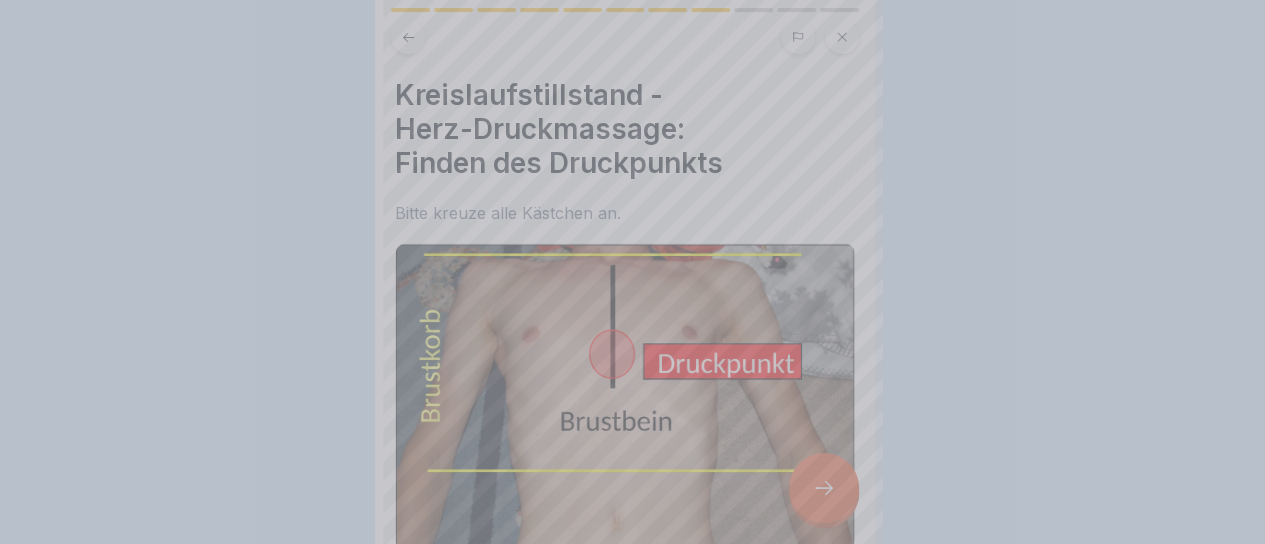 scroll, scrollTop: 0, scrollLeft: 0, axis: both 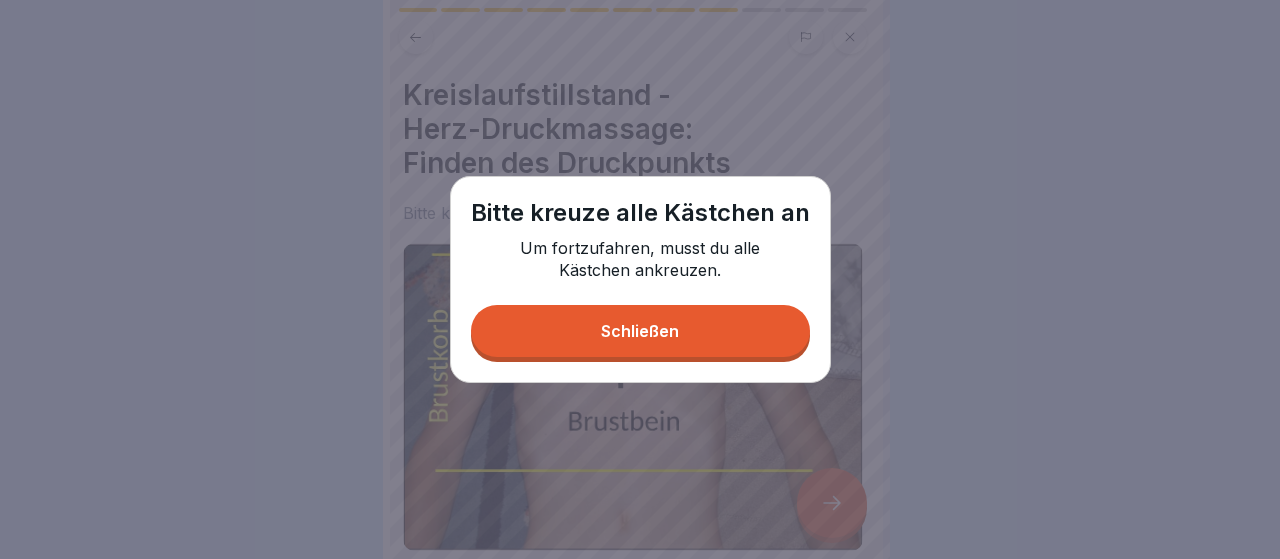 click on "Schließen" at bounding box center [640, 331] 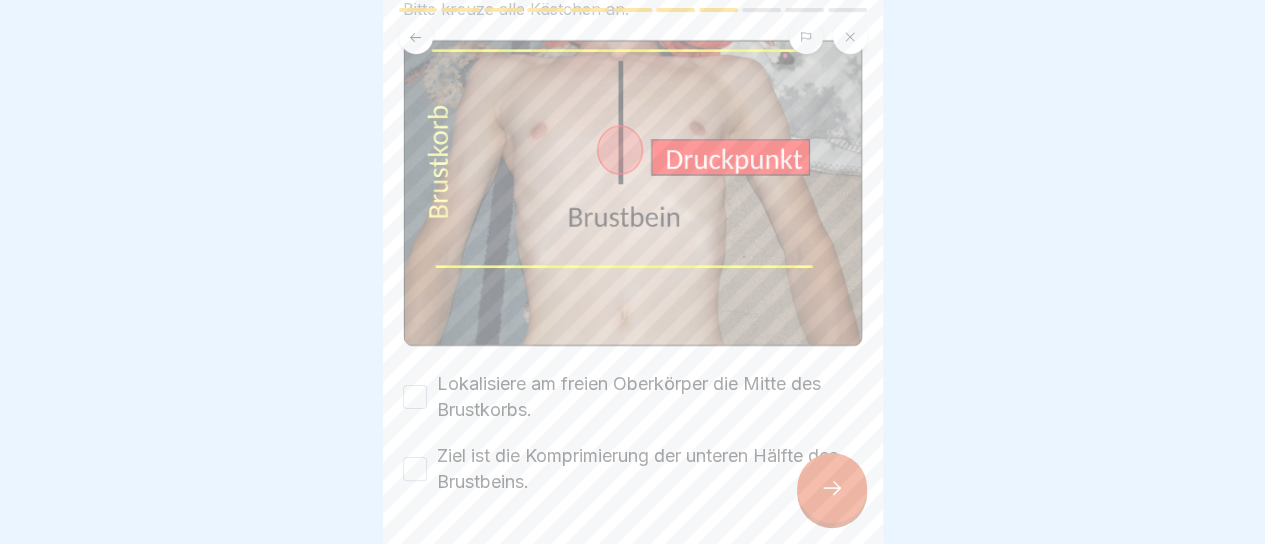 scroll, scrollTop: 212, scrollLeft: 0, axis: vertical 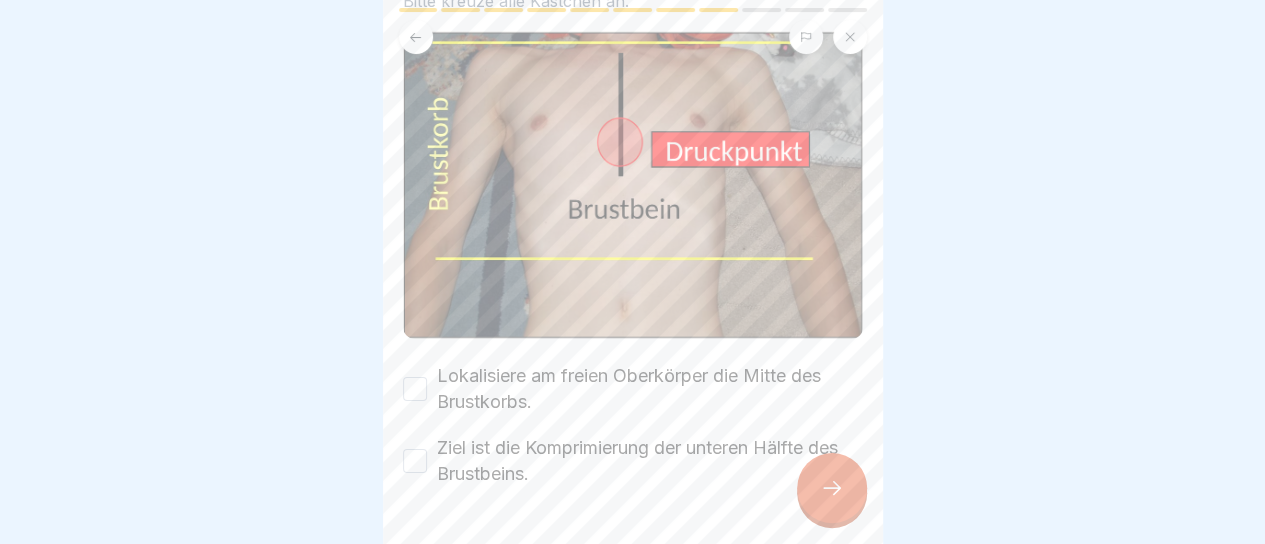 click on "Lokalisiere am freien Oberkörper die Mitte des Brustkorbs." at bounding box center [650, 389] 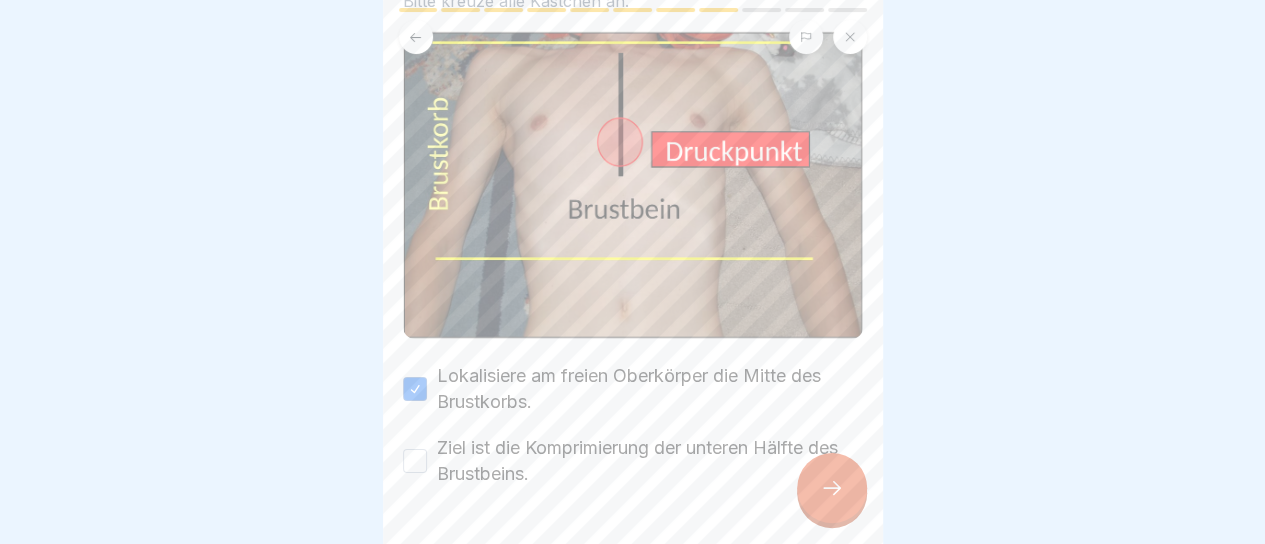 click on "Ziel ist die Komprimierung der unteren Hälfte des Brustbeins." at bounding box center (650, 461) 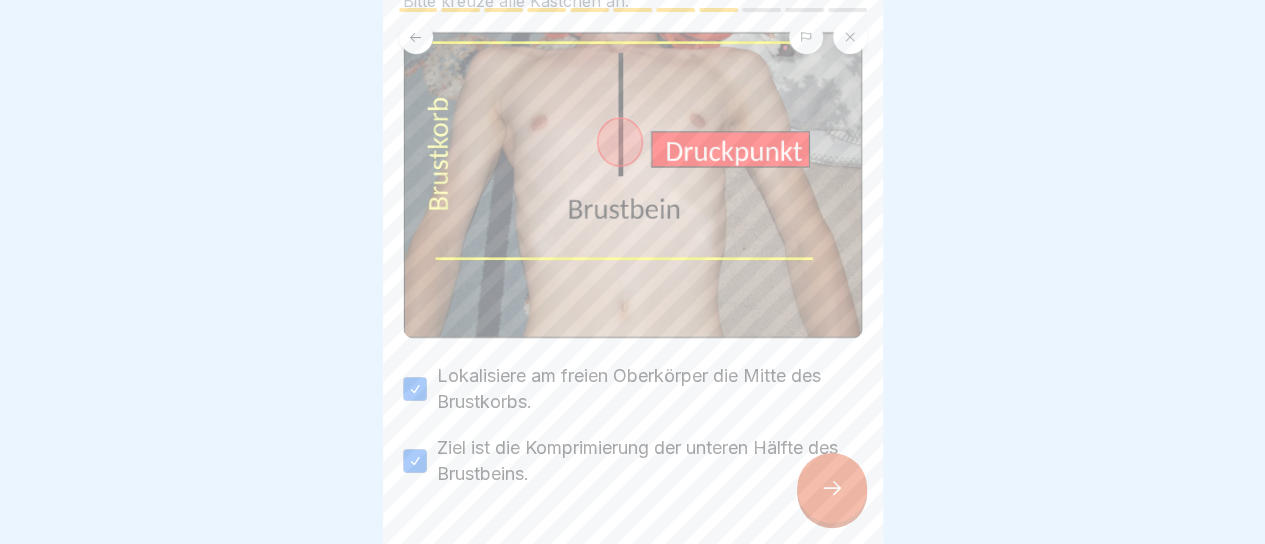 click 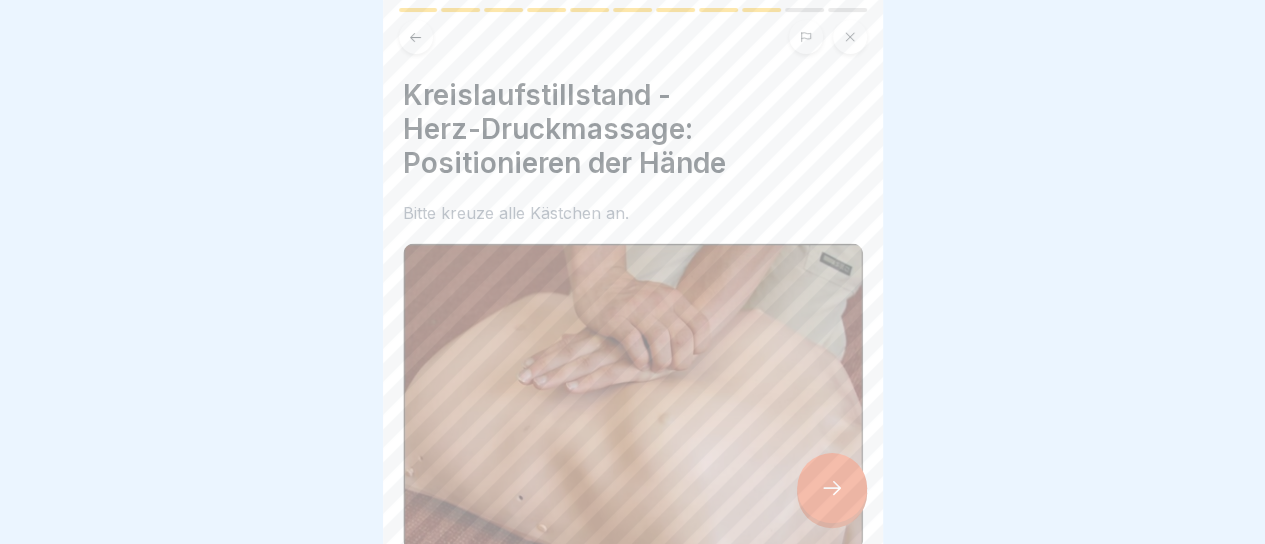 scroll, scrollTop: 15, scrollLeft: 0, axis: vertical 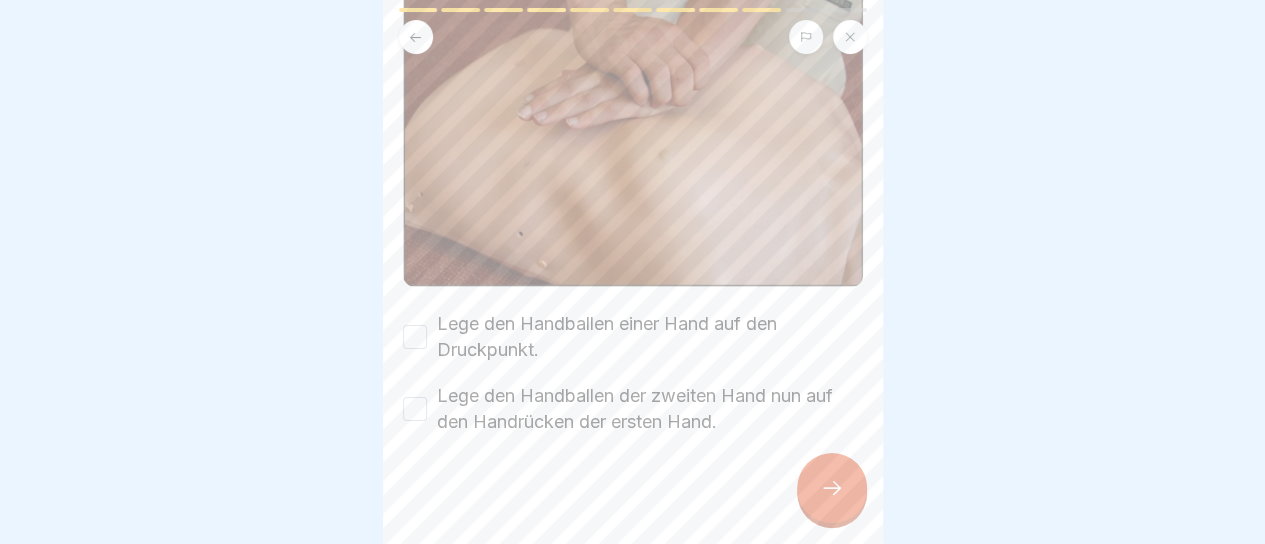click on "Lege den Handballen einer Hand auf den Druckpunkt." at bounding box center [650, 337] 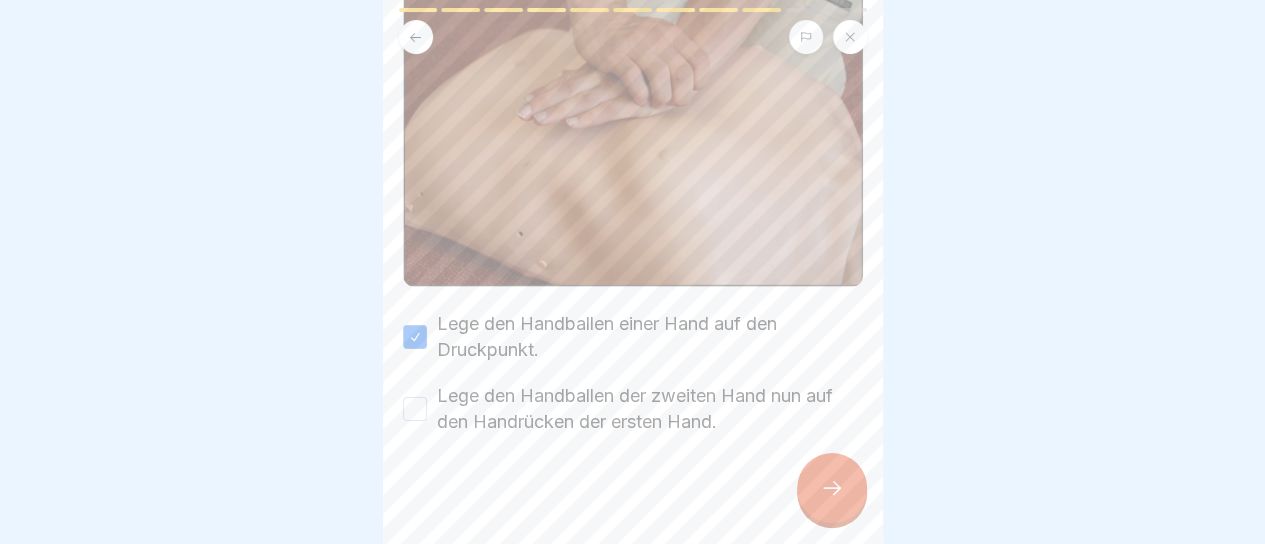 click on "Lege den Handballen der zweiten Hand nun auf den Handrücken der ersten Hand." at bounding box center [650, 409] 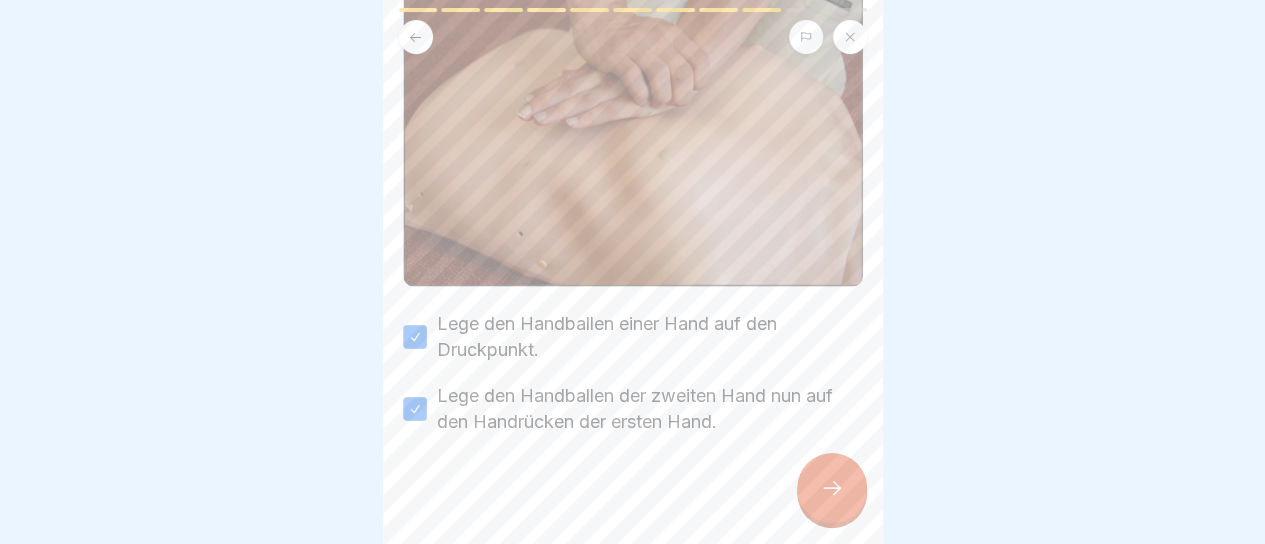 click at bounding box center (832, 488) 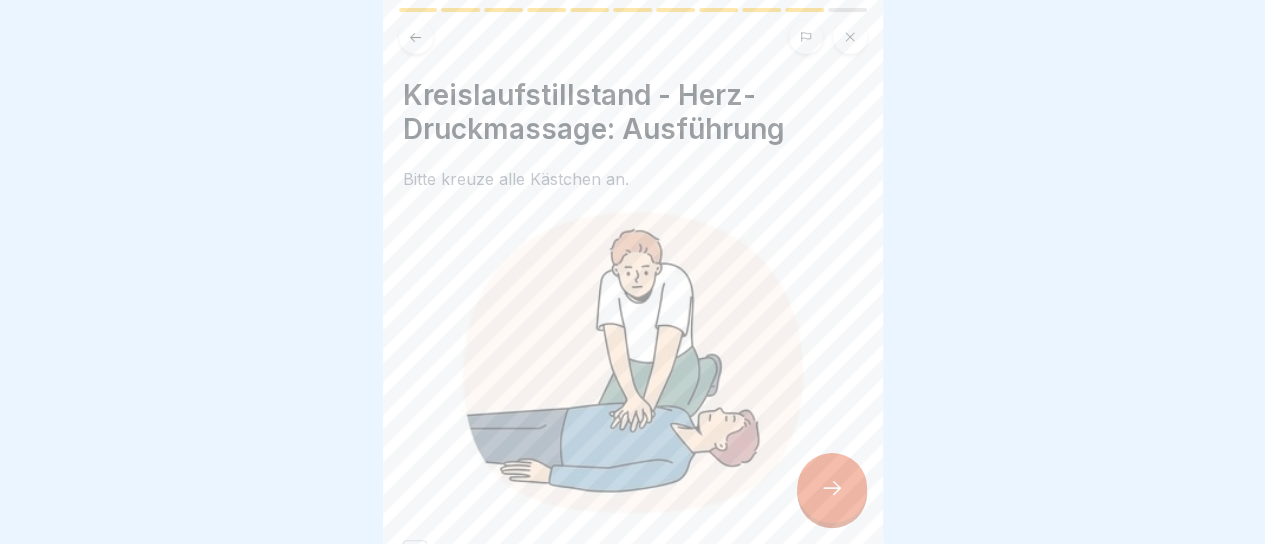 scroll, scrollTop: 182, scrollLeft: 0, axis: vertical 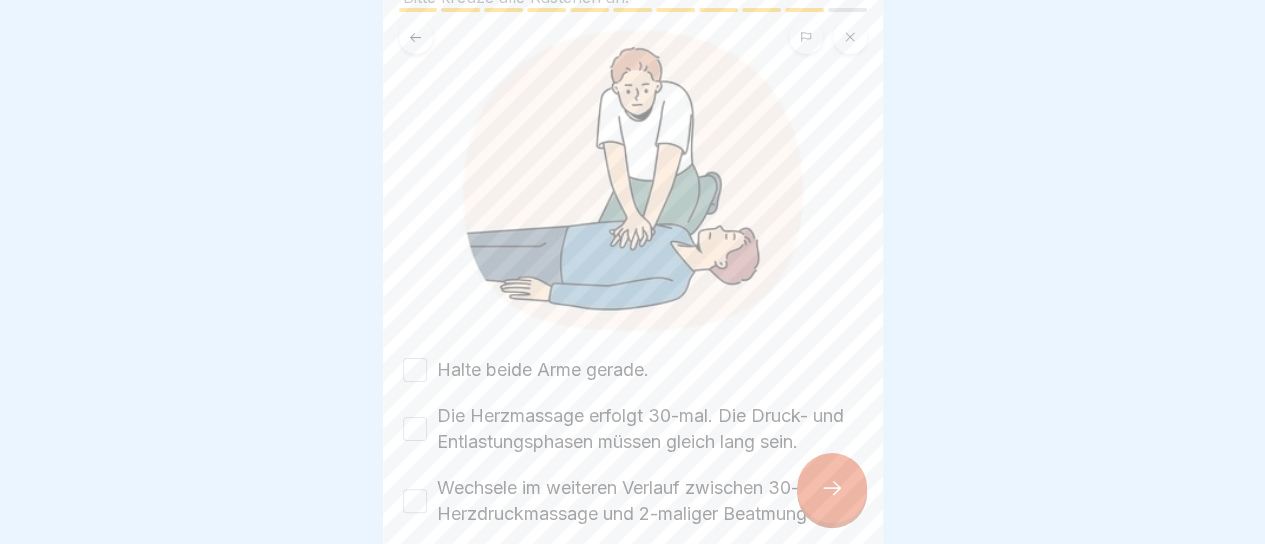 click on "Halte beide Arme gerade." at bounding box center (543, 370) 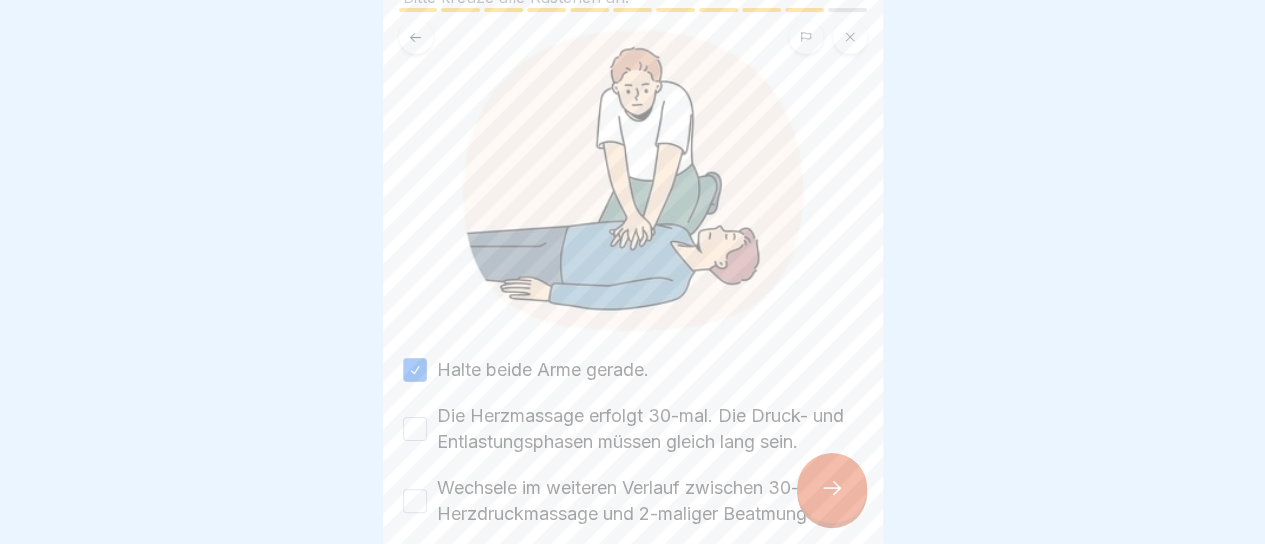 click on "Die Herzmassage erfolgt 30-mal. Die Druck- und Entlastungsphasen müssen gleich lang sein." at bounding box center (650, 429) 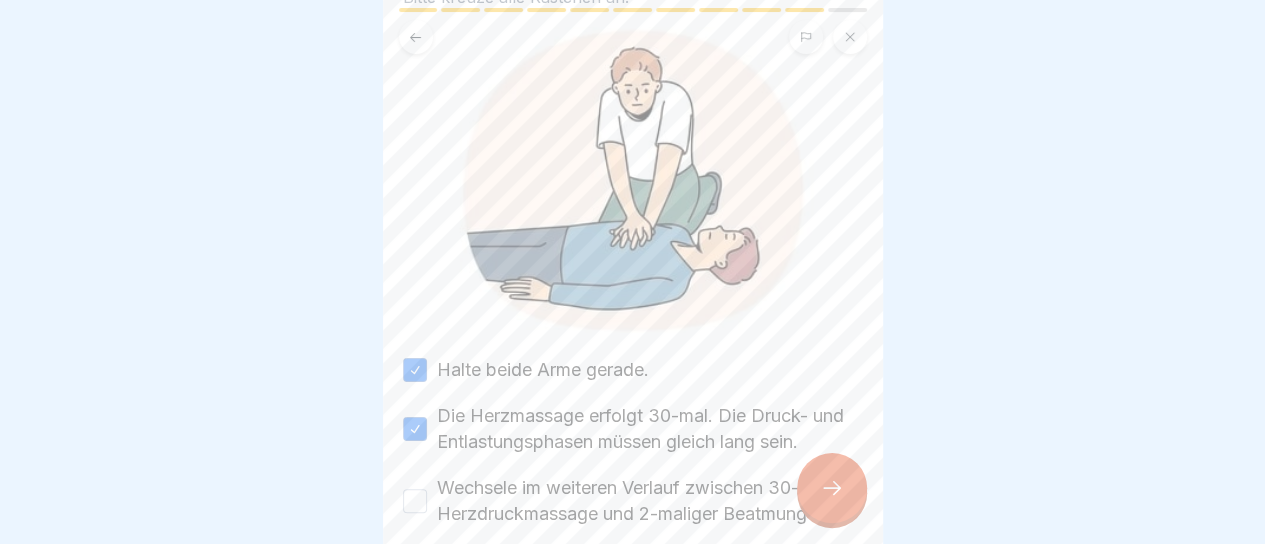 scroll, scrollTop: 252, scrollLeft: 0, axis: vertical 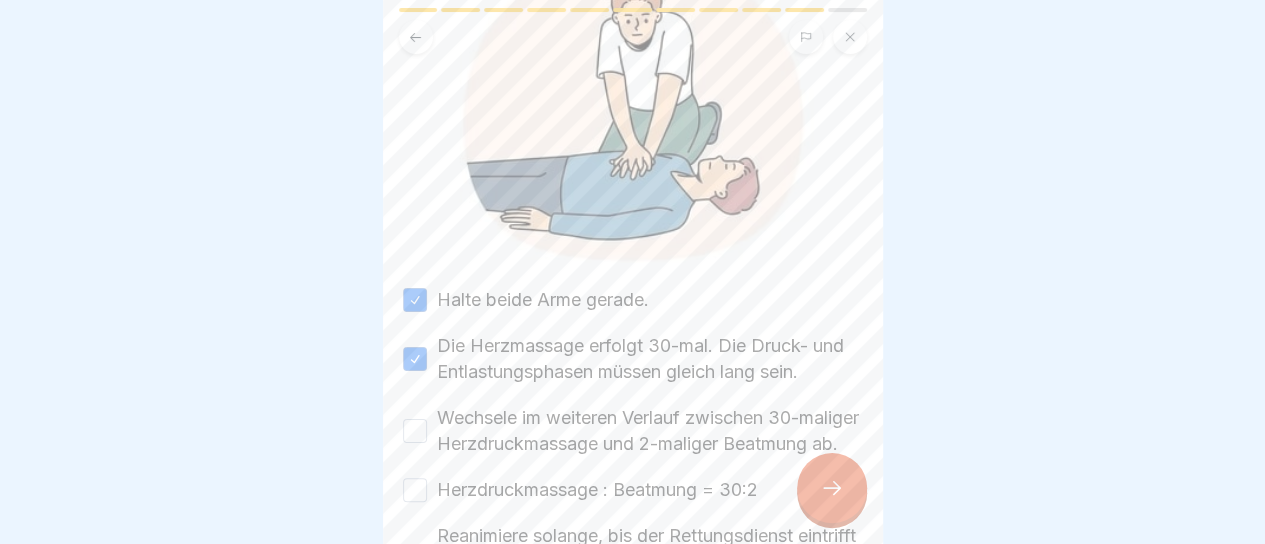 click on "Wechsele im weiteren Verlauf zwischen 30-maliger Herzdruckmassage und 2-maliger Beatmung ab." at bounding box center (650, 431) 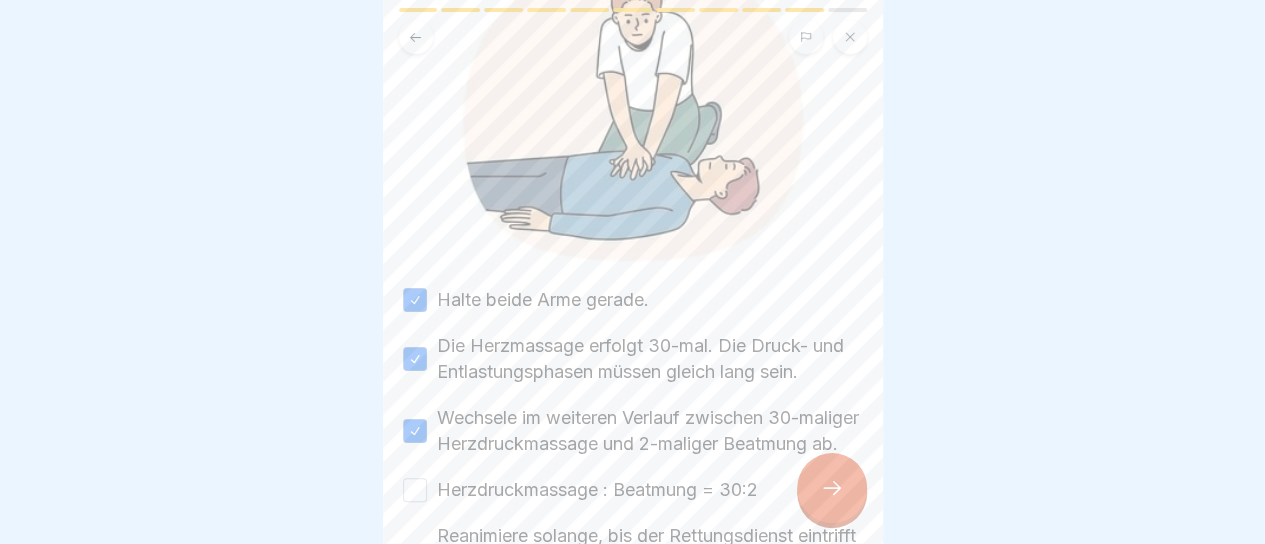 scroll, scrollTop: 357, scrollLeft: 0, axis: vertical 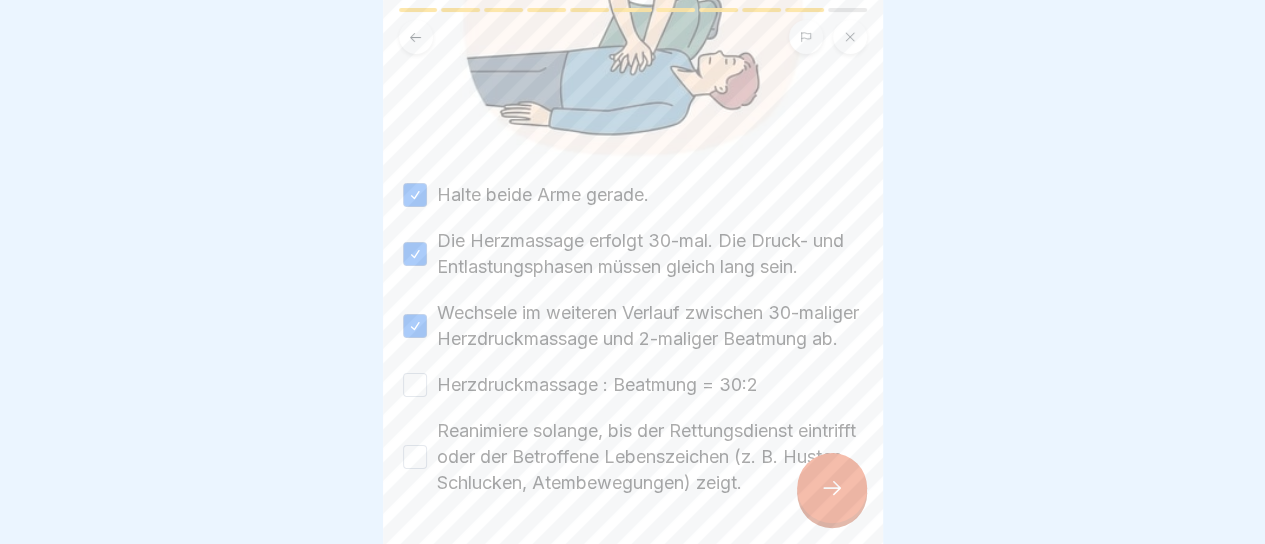 click on "Herzdruckmassage : Beatmung = 30:2" at bounding box center [597, 385] 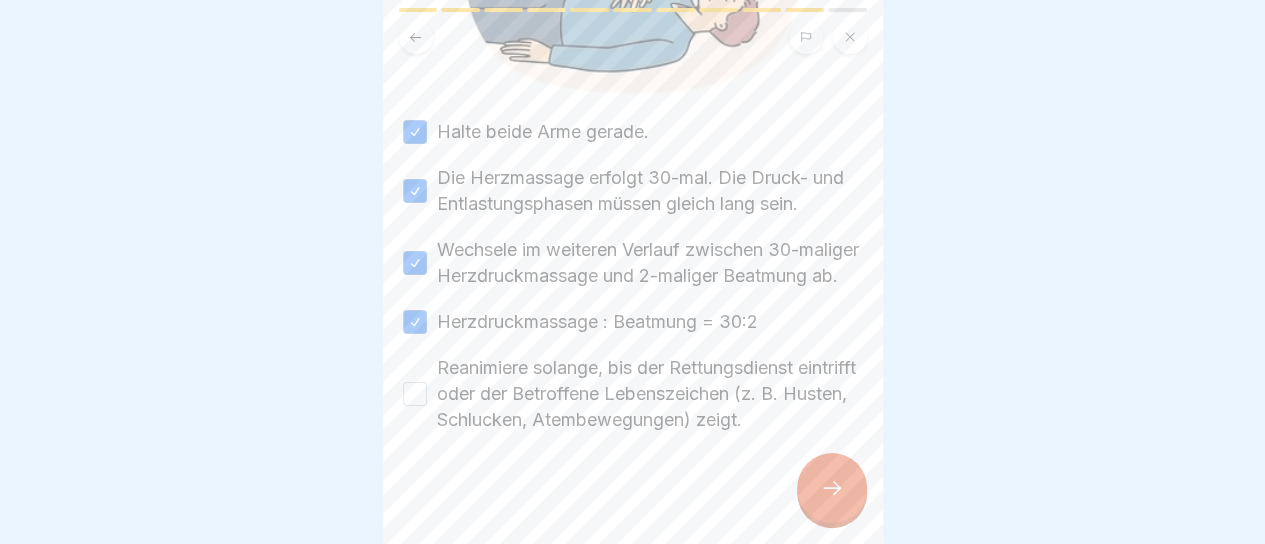 scroll, scrollTop: 421, scrollLeft: 0, axis: vertical 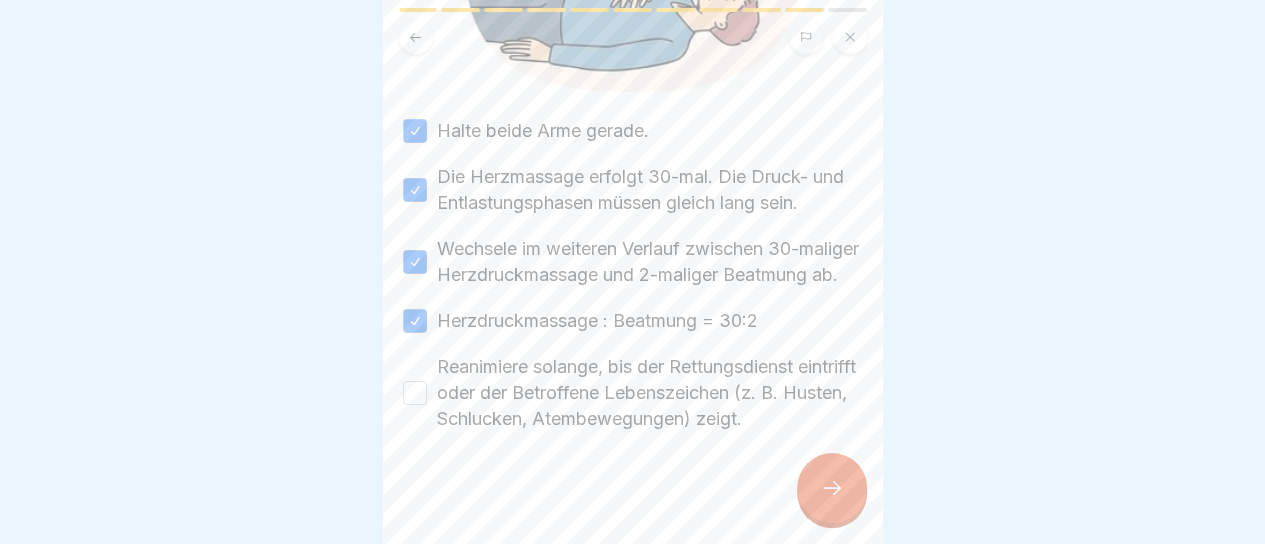 click on "Reanimiere solange, bis der Rettungsdienst eintrifft oder der Betroffene Lebenszeichen (z. B. Husten, Schlucken, Atembewegungen) zeigt." at bounding box center [650, 393] 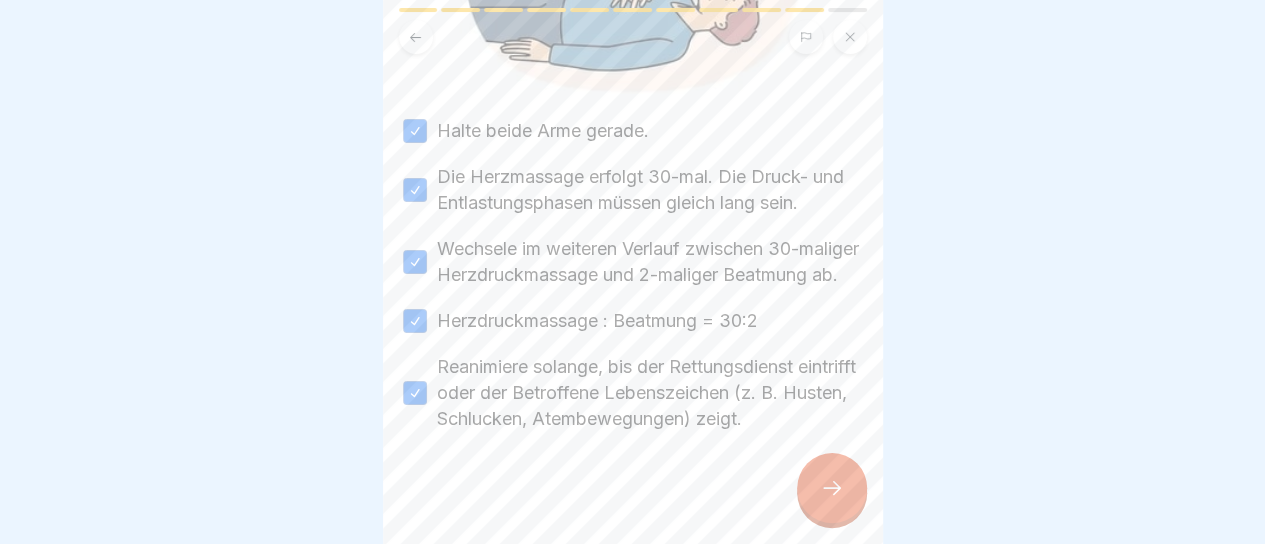 click at bounding box center [832, 488] 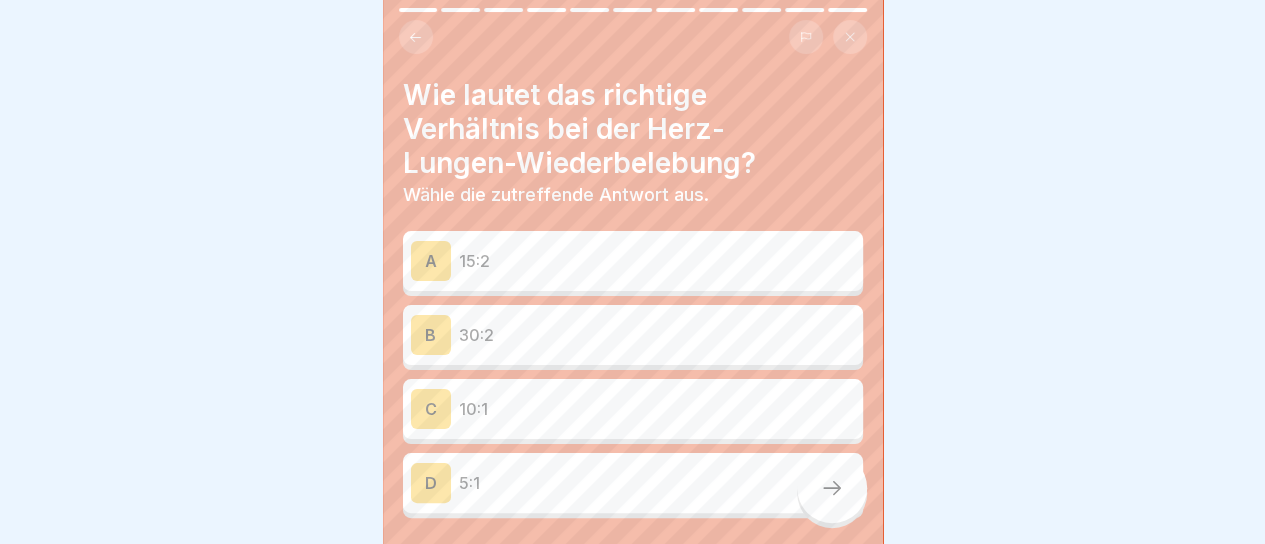 click on "30:2" at bounding box center [657, 335] 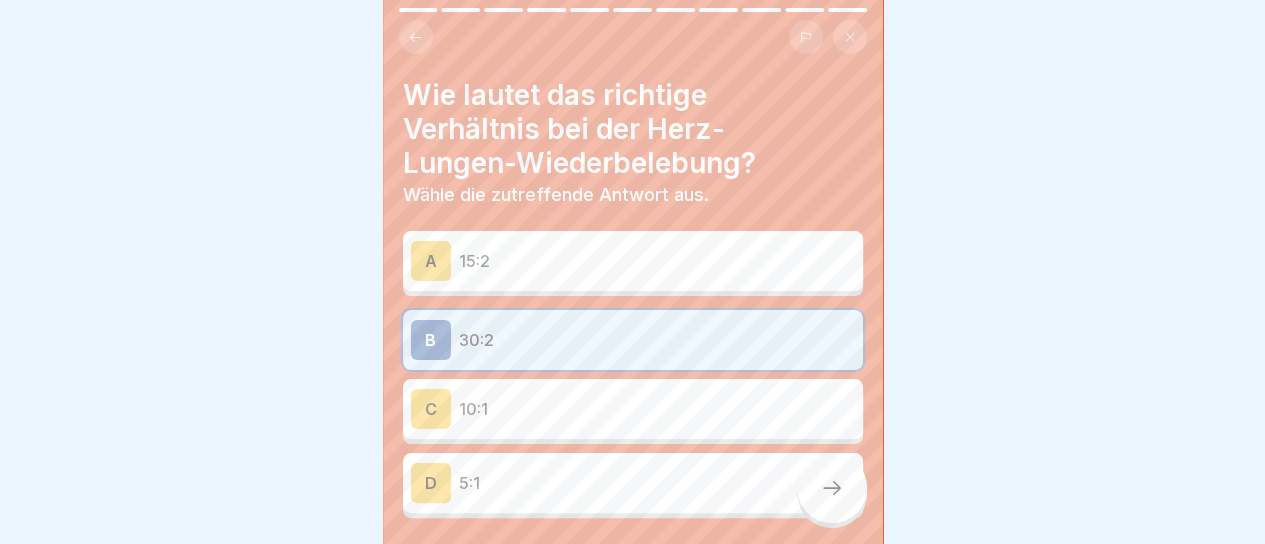 click 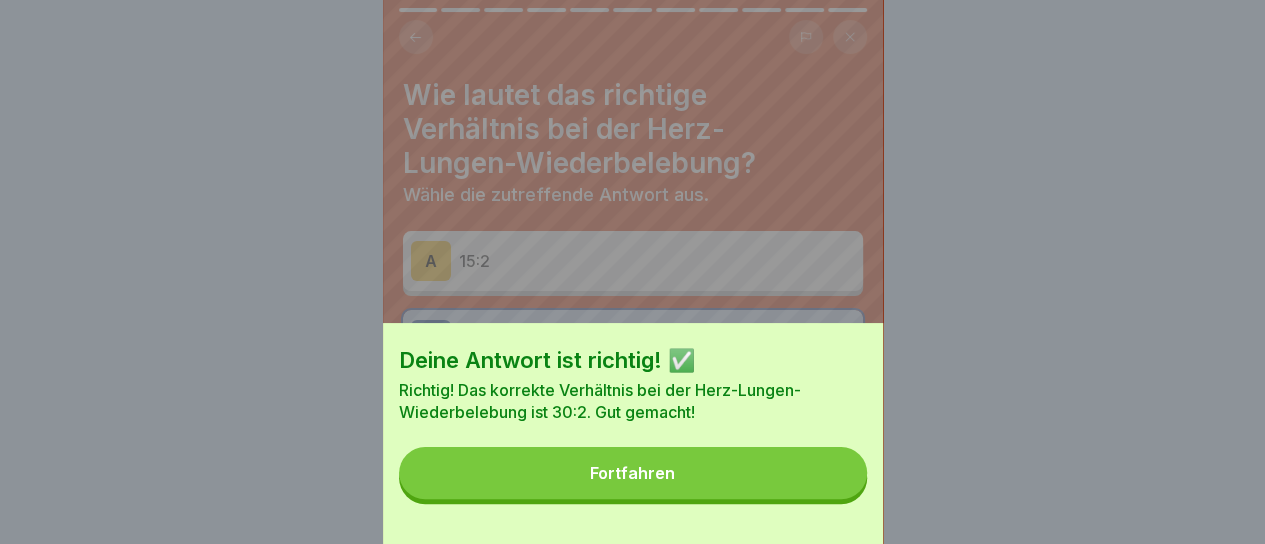 click on "Fortfahren" at bounding box center [633, 473] 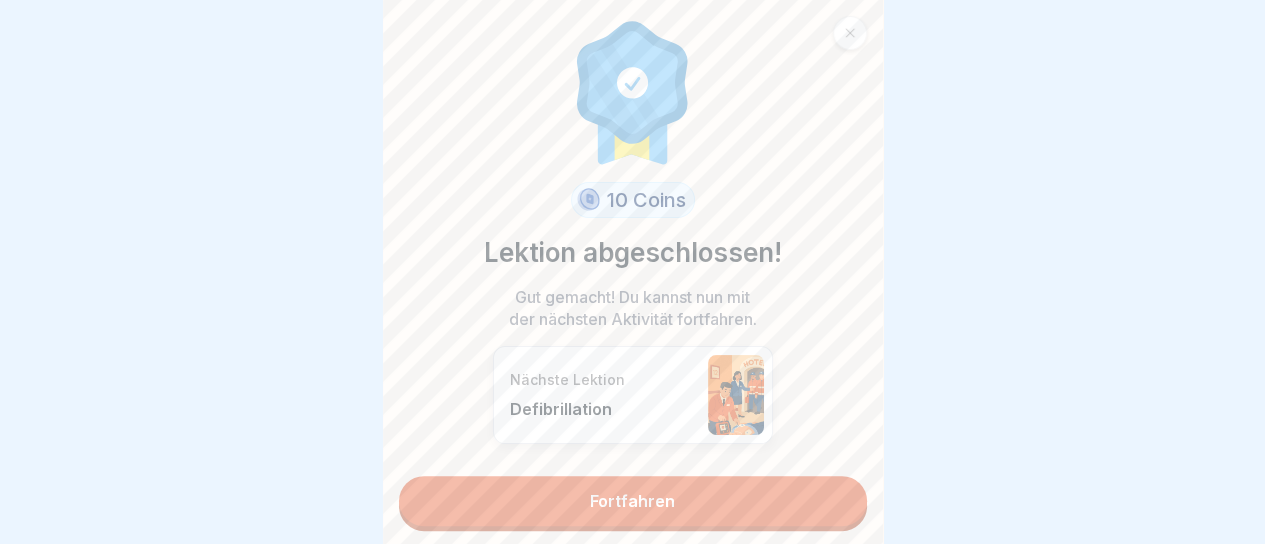 click on "Fortfahren" at bounding box center (633, 501) 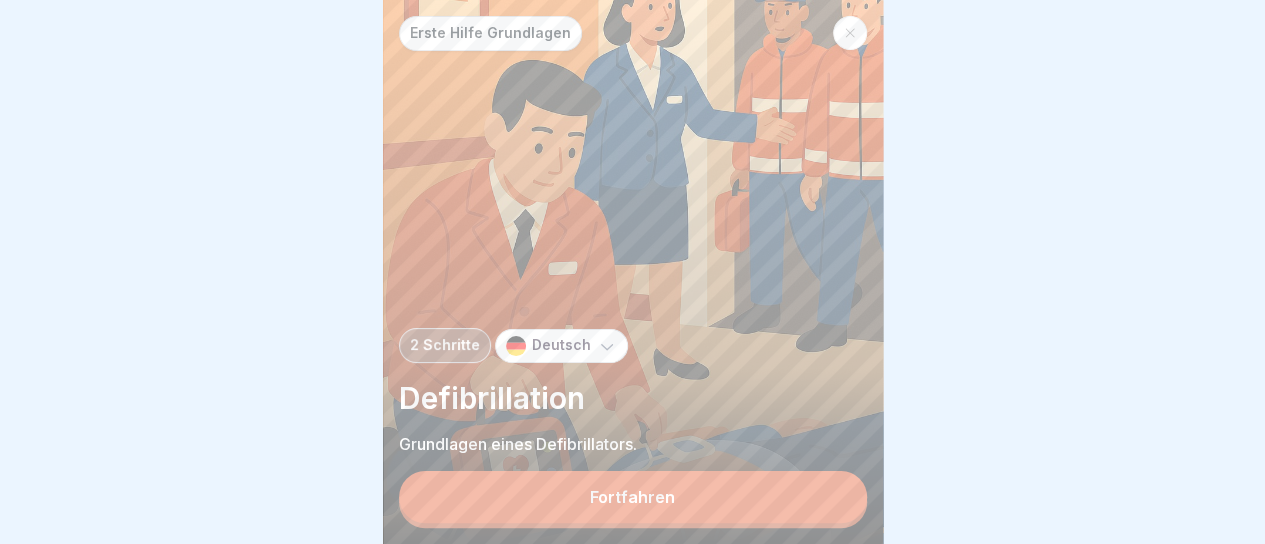 click on "Fortfahren" at bounding box center [633, 499] 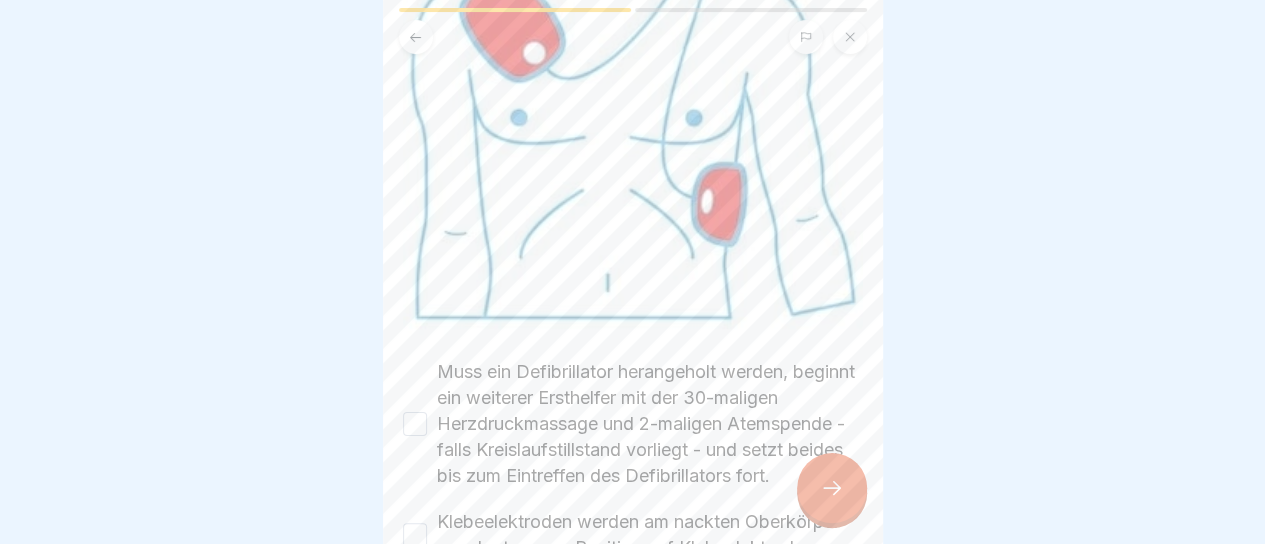 scroll, scrollTop: 485, scrollLeft: 0, axis: vertical 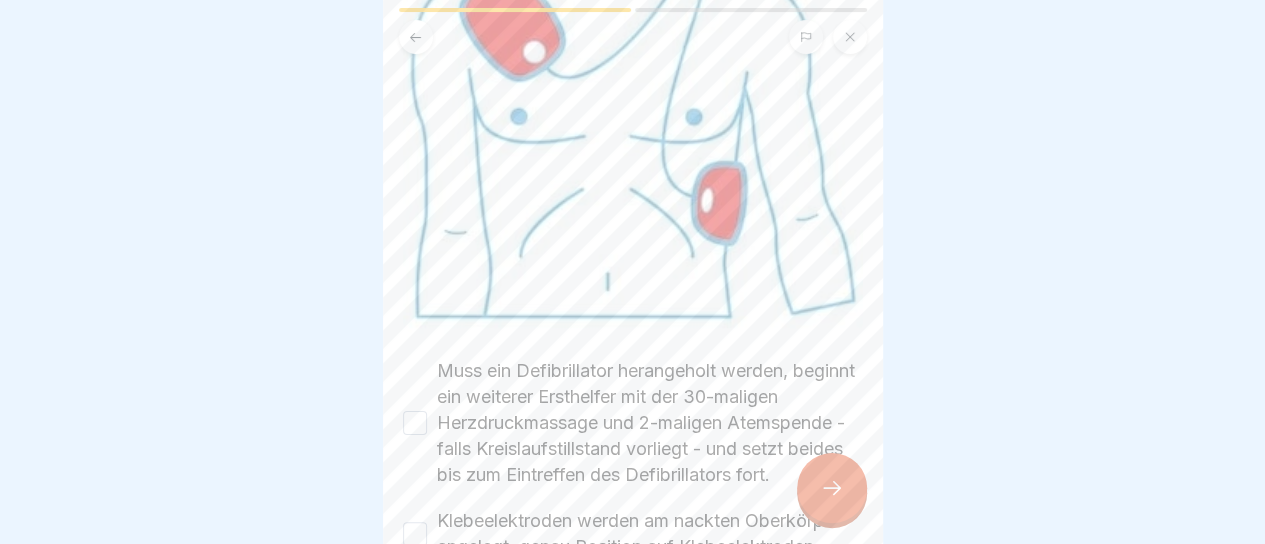 click on "Muss ein Defibrillator herangeholt werden, beginnt ein weiterer Ersthelfer mit der 30-maligen Herzdruckmassage und 2-maligen Atemspende - falls Kreislaufstillstand vorliegt - und setzt beides bis zum Eintreffen des Defibrillators fort." at bounding box center [650, 423] 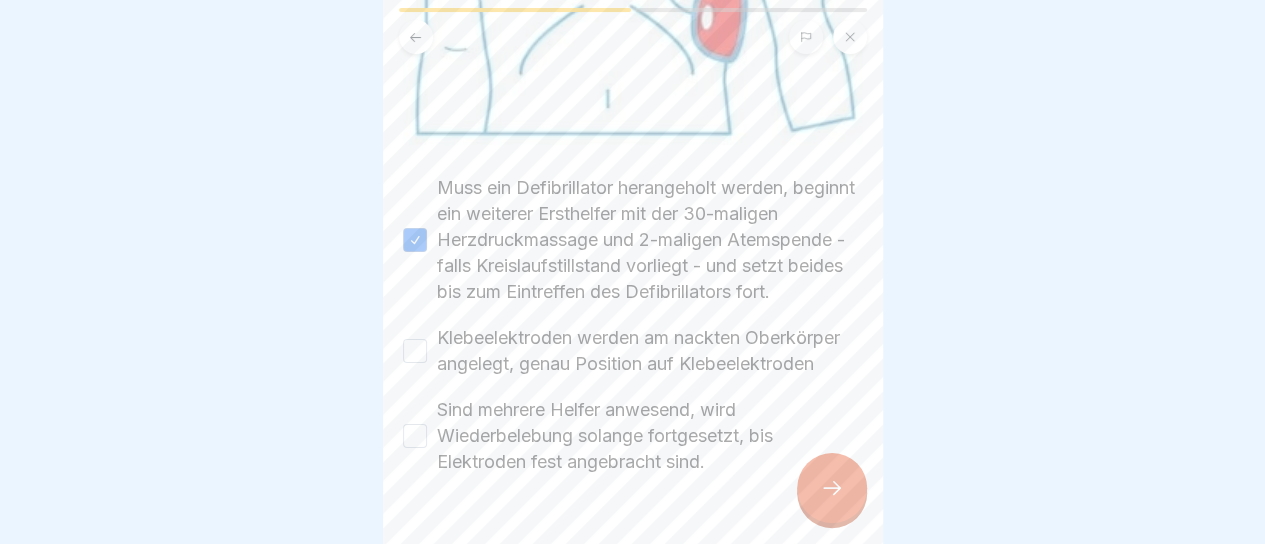 scroll, scrollTop: 686, scrollLeft: 0, axis: vertical 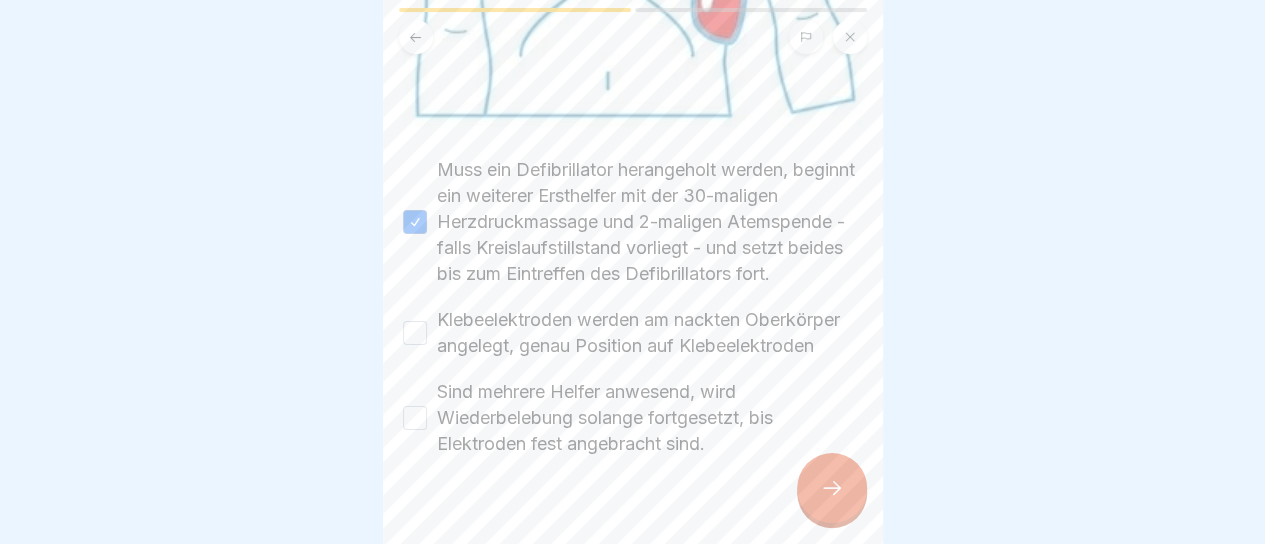 click on "Klebeelektroden werden am nackten Oberkörper angelegt, genau Position auf Klebeelektroden" at bounding box center [650, 333] 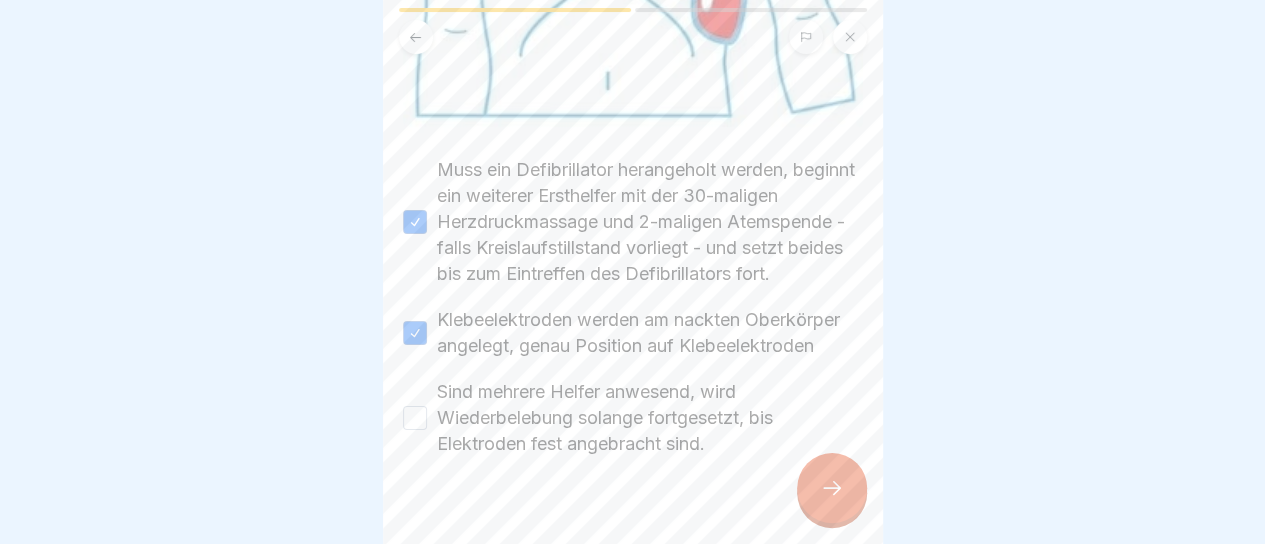 click on "Sind mehrere Helfer anwesend, wird Wiederbelebung solange fortgesetzt, bis Elektroden fest angebracht sind." at bounding box center [650, 418] 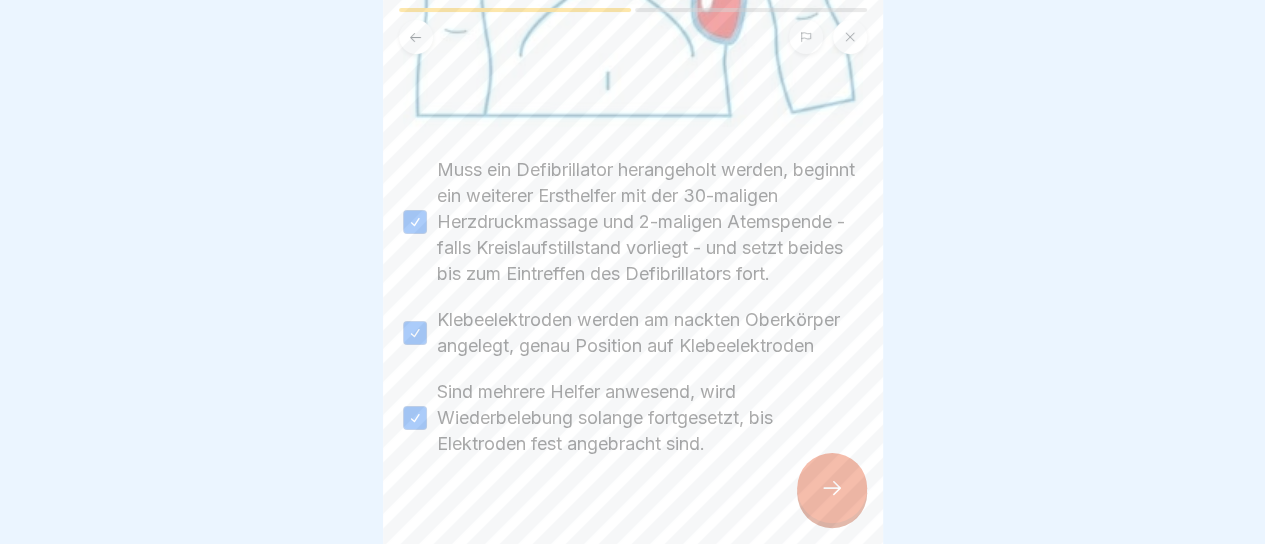 click 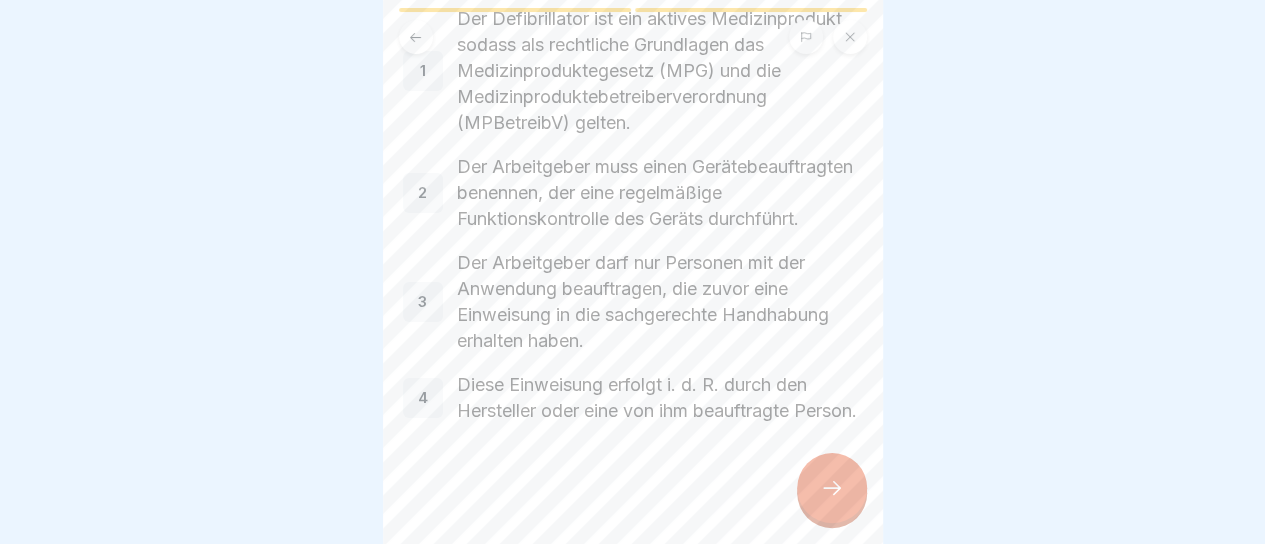 scroll, scrollTop: 246, scrollLeft: 0, axis: vertical 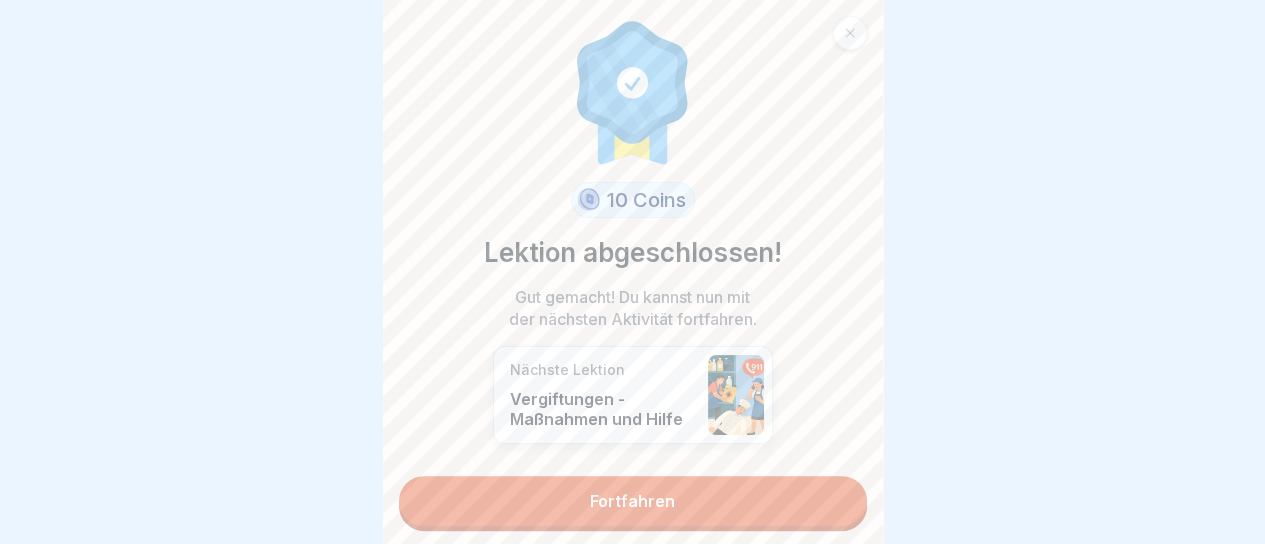 click on "Fortfahren" at bounding box center [633, 501] 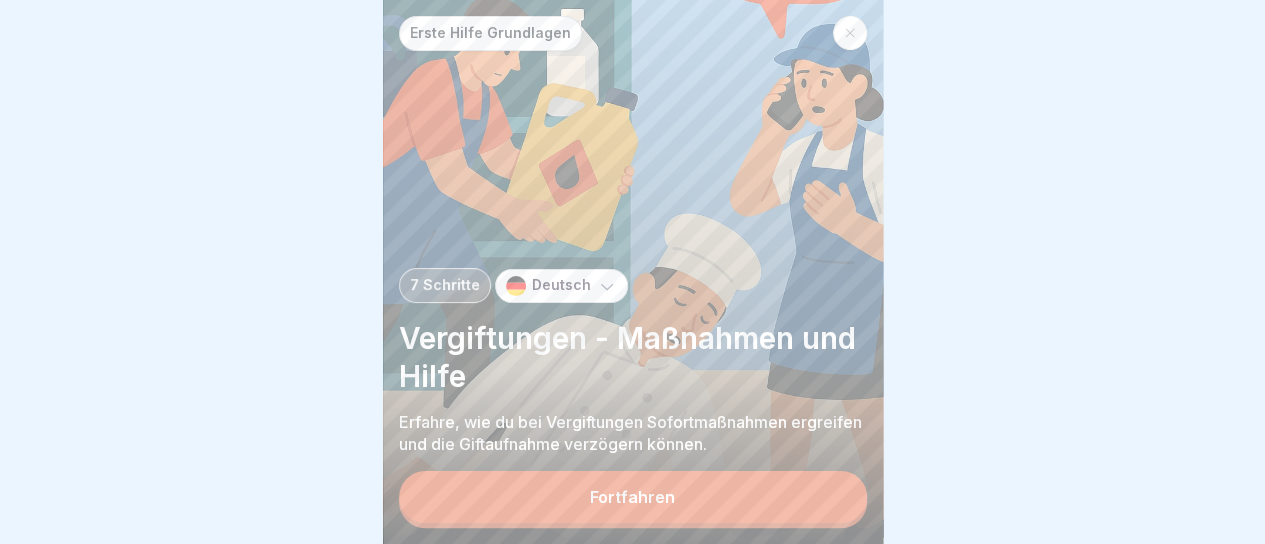 click on "Fortfahren" at bounding box center (632, 497) 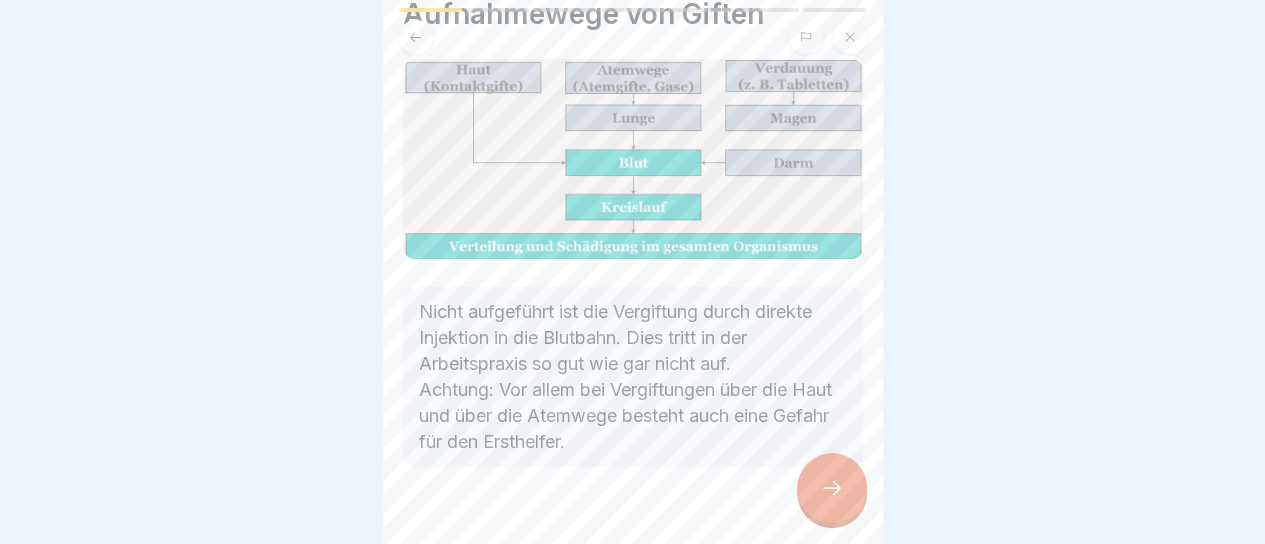 scroll, scrollTop: 150, scrollLeft: 0, axis: vertical 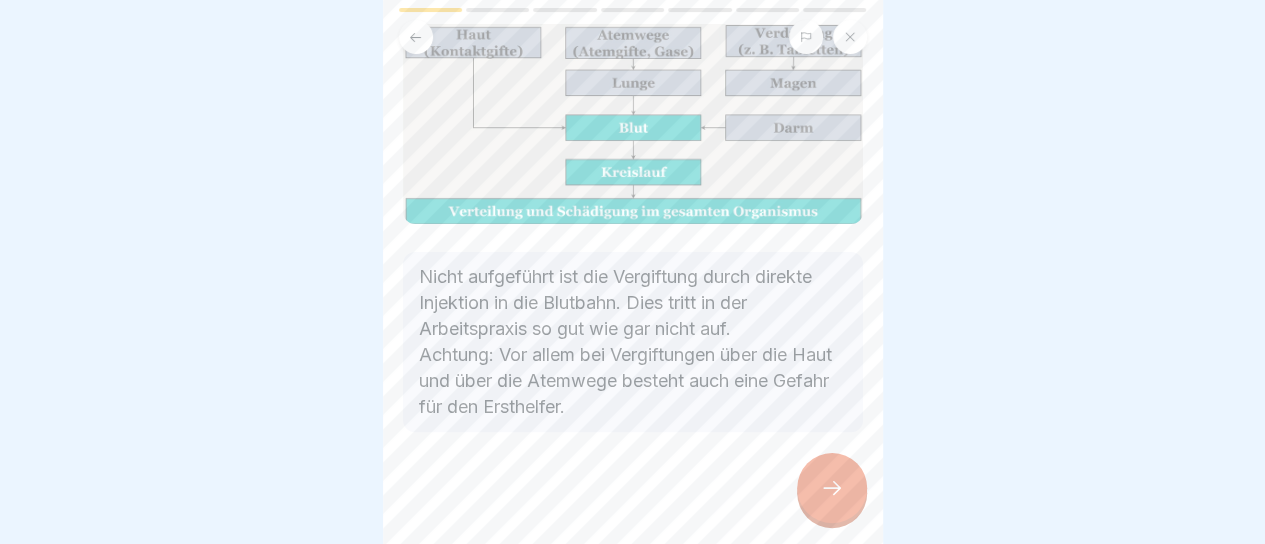click 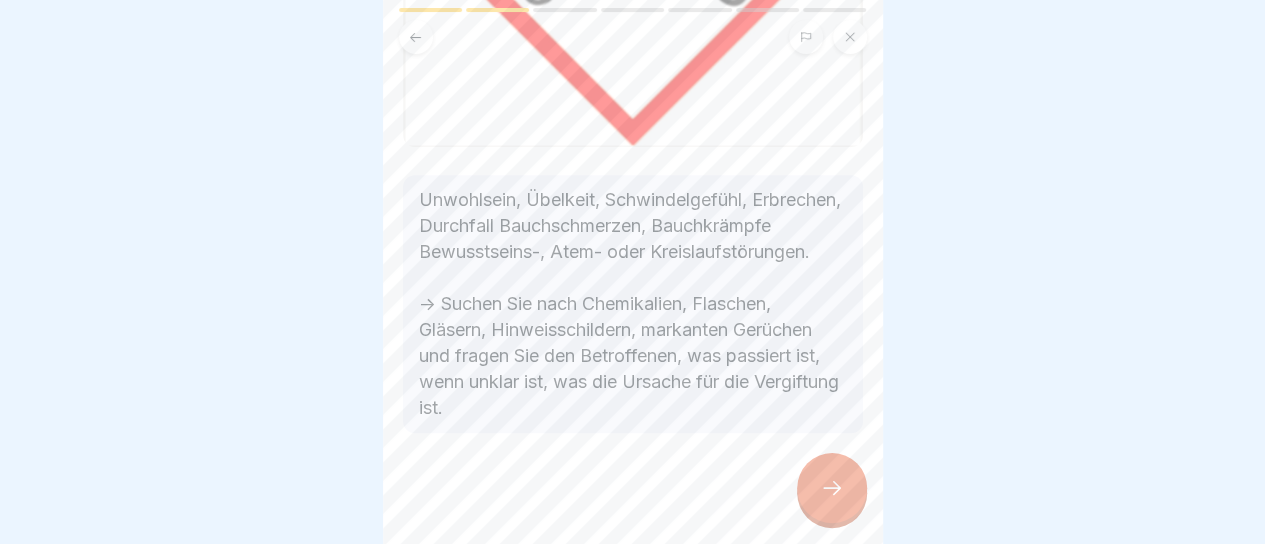scroll, scrollTop: 470, scrollLeft: 0, axis: vertical 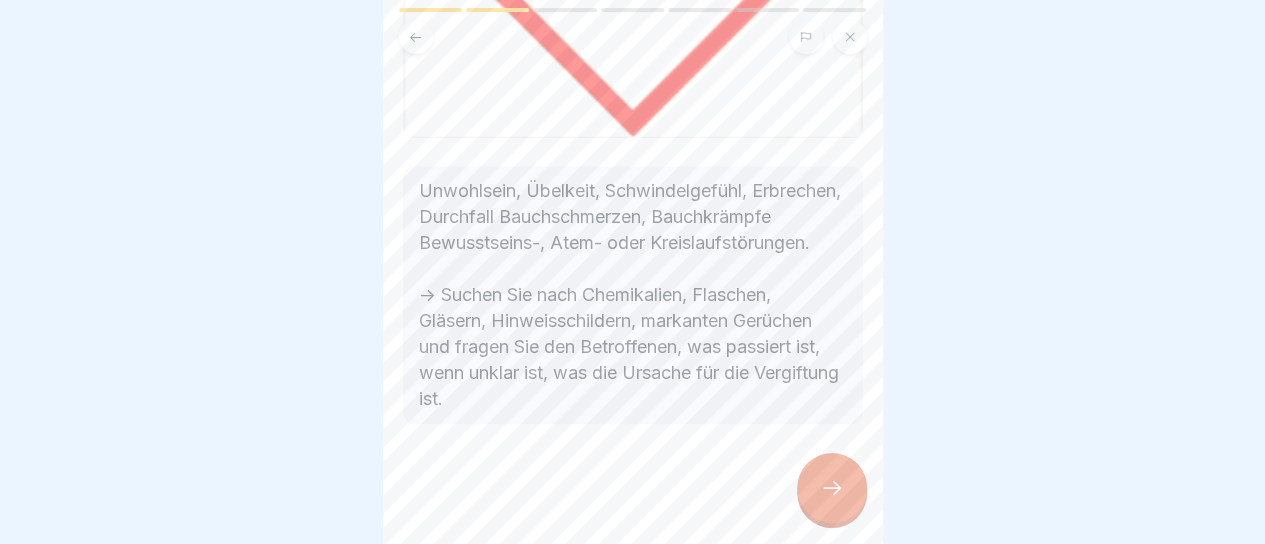 click 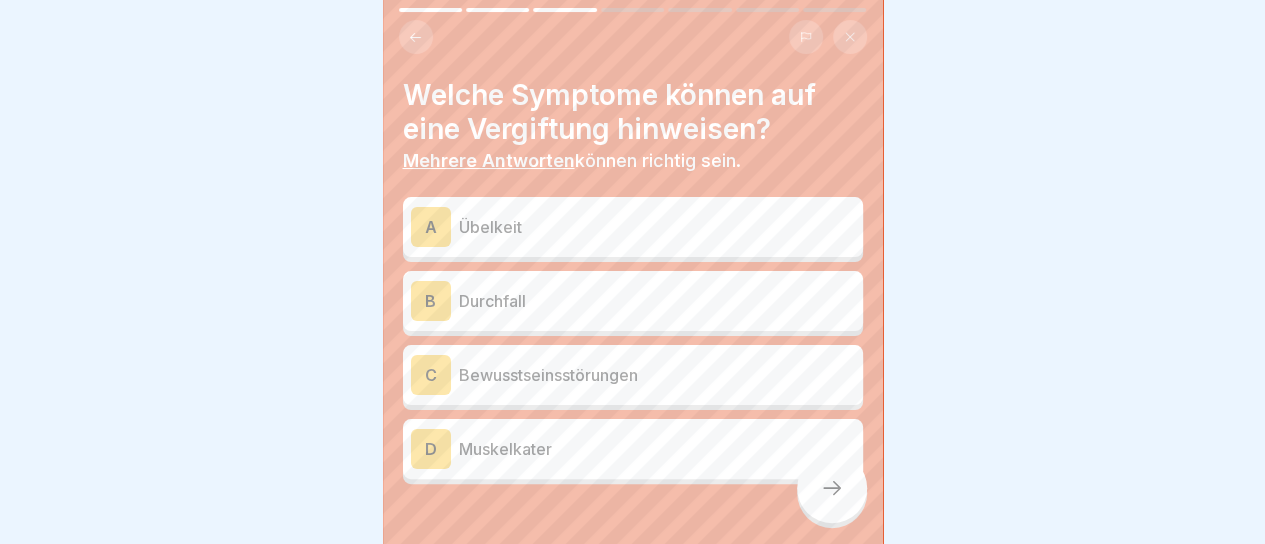 click on "Übelkeit" at bounding box center [657, 227] 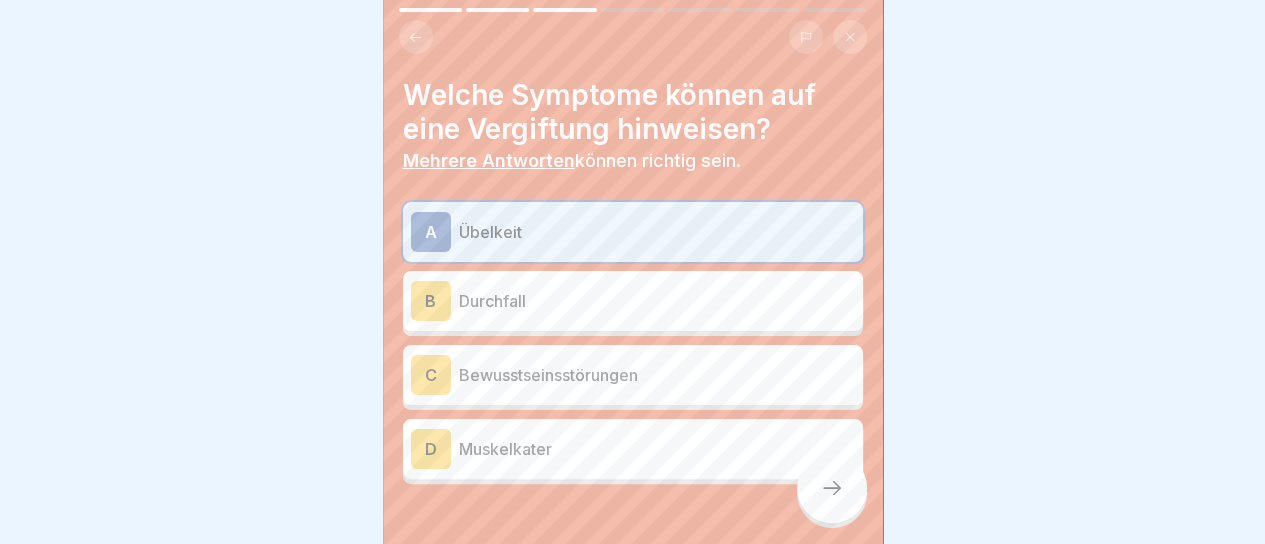 click on "C Bewusstseinsstörungen" at bounding box center (633, 375) 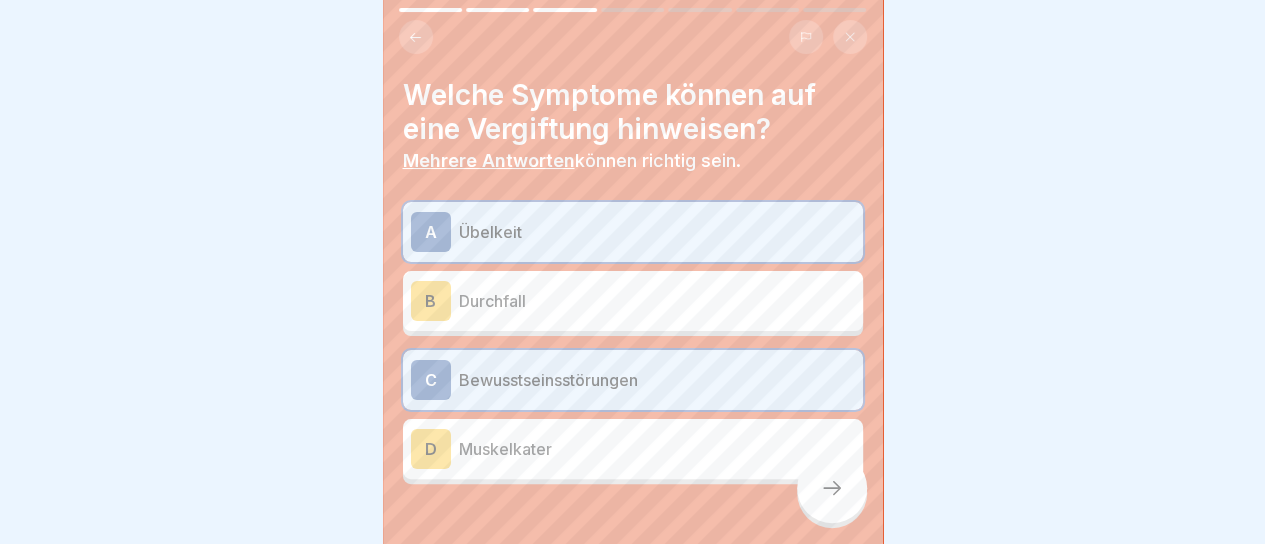 click 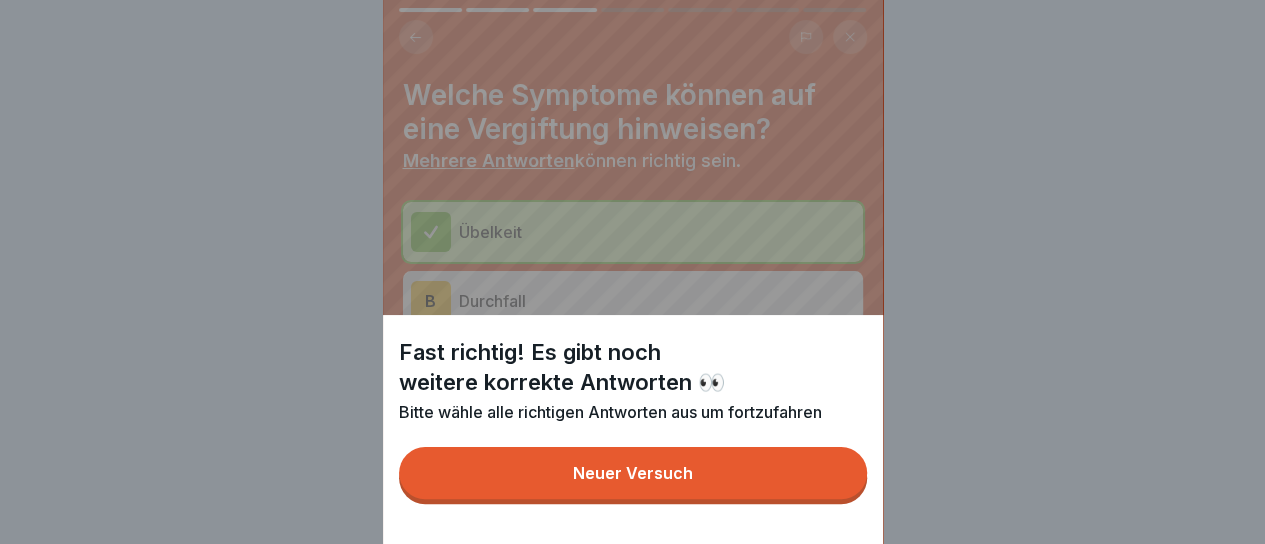 click on "Neuer Versuch" at bounding box center (633, 473) 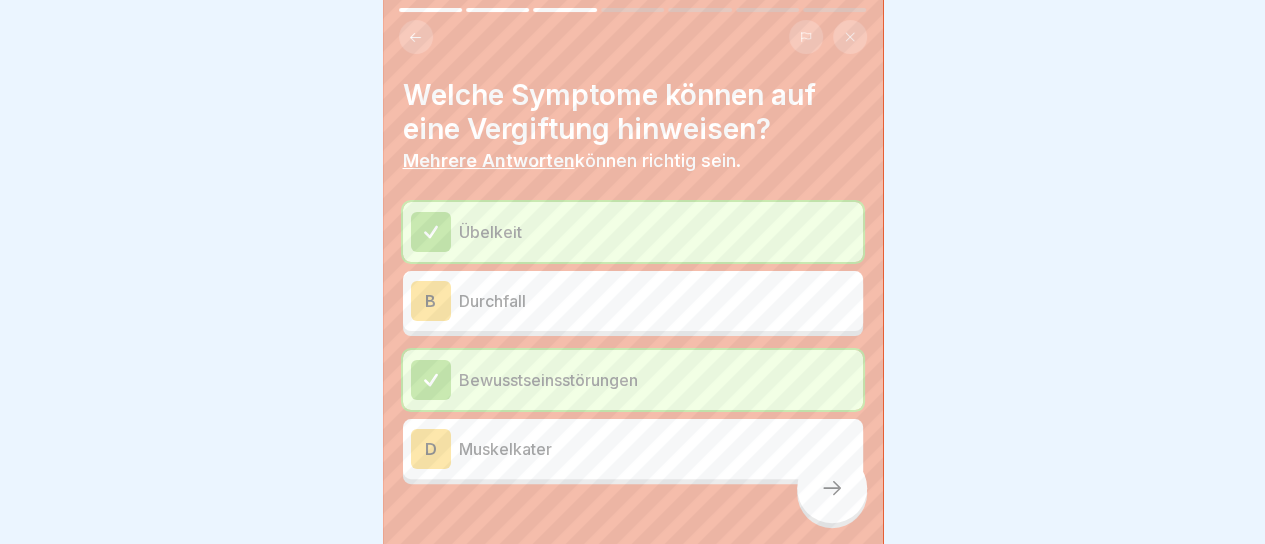 click on "Durchfall" at bounding box center [657, 301] 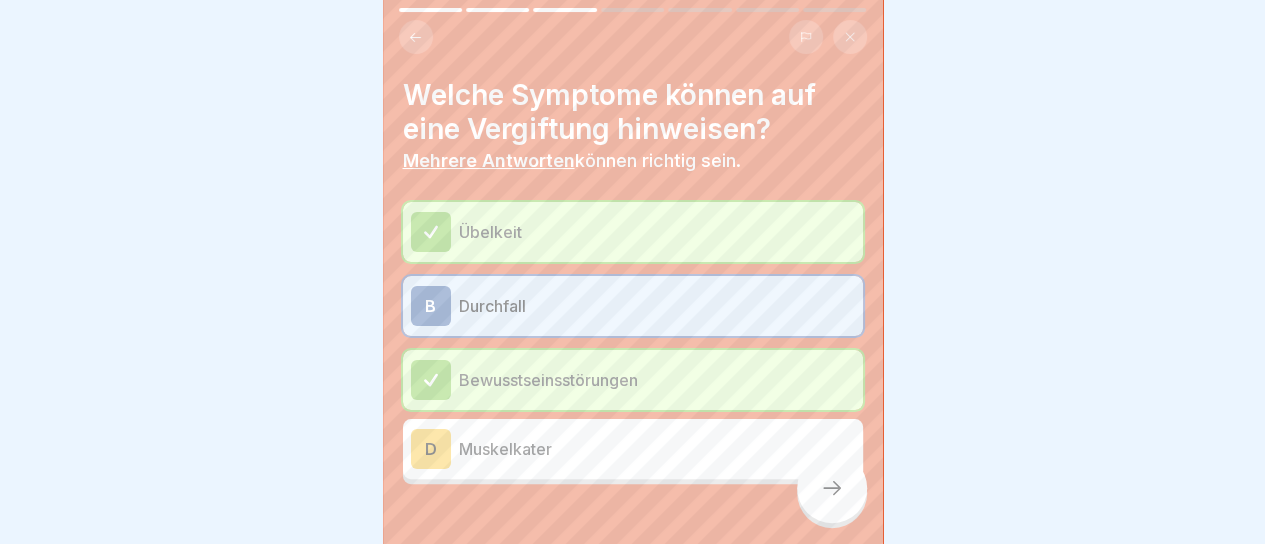 click 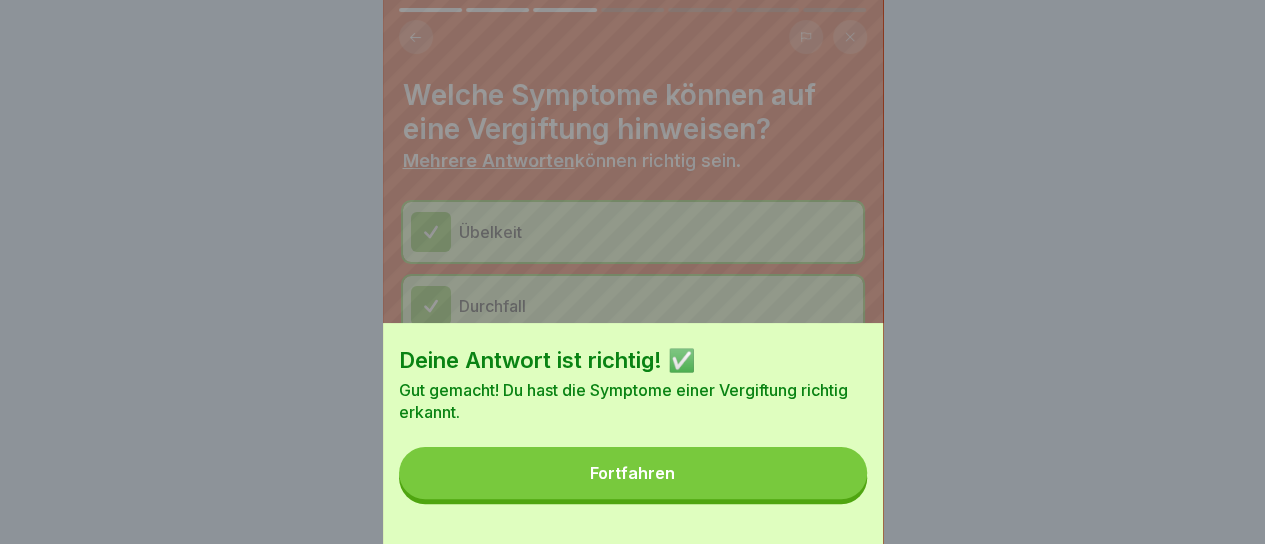 click on "Fortfahren" at bounding box center (633, 473) 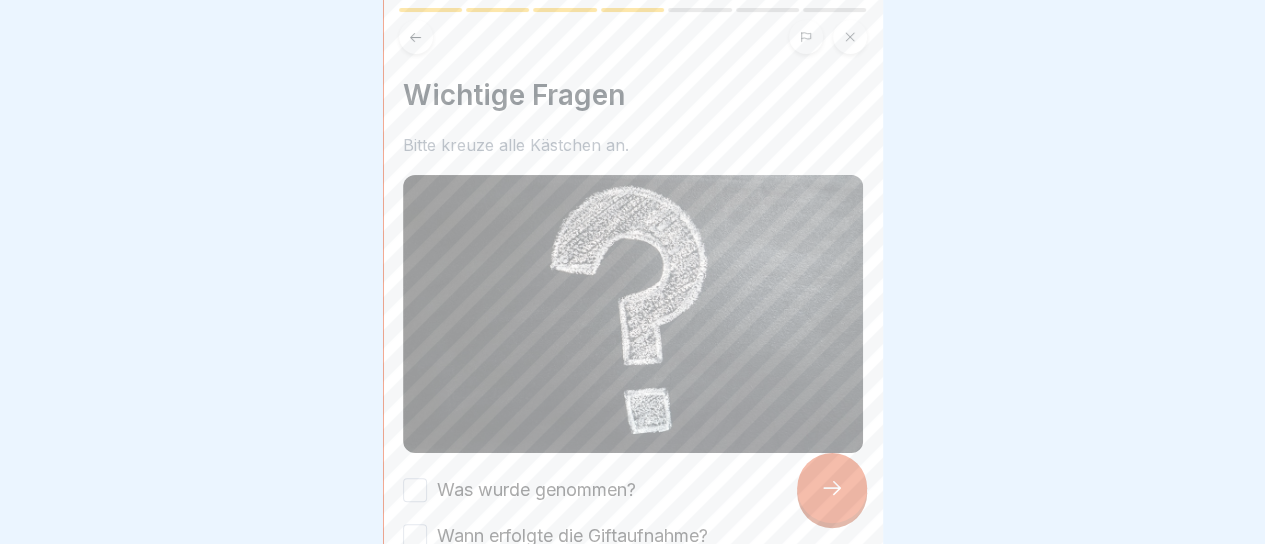 scroll, scrollTop: 72, scrollLeft: 0, axis: vertical 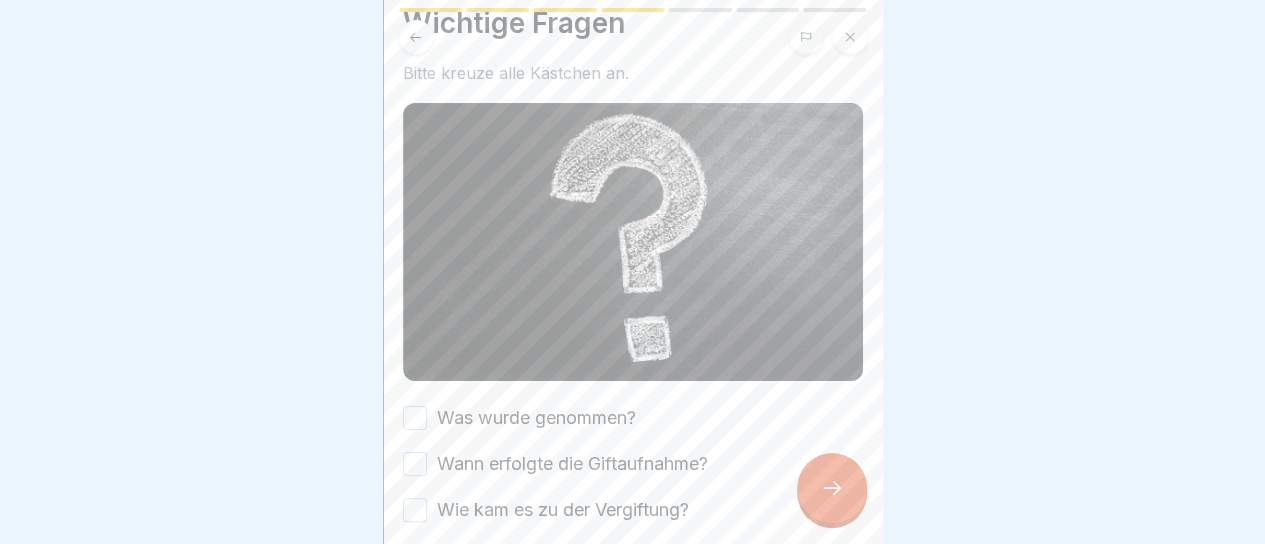 click on "Was wurde genommen?" at bounding box center (536, 418) 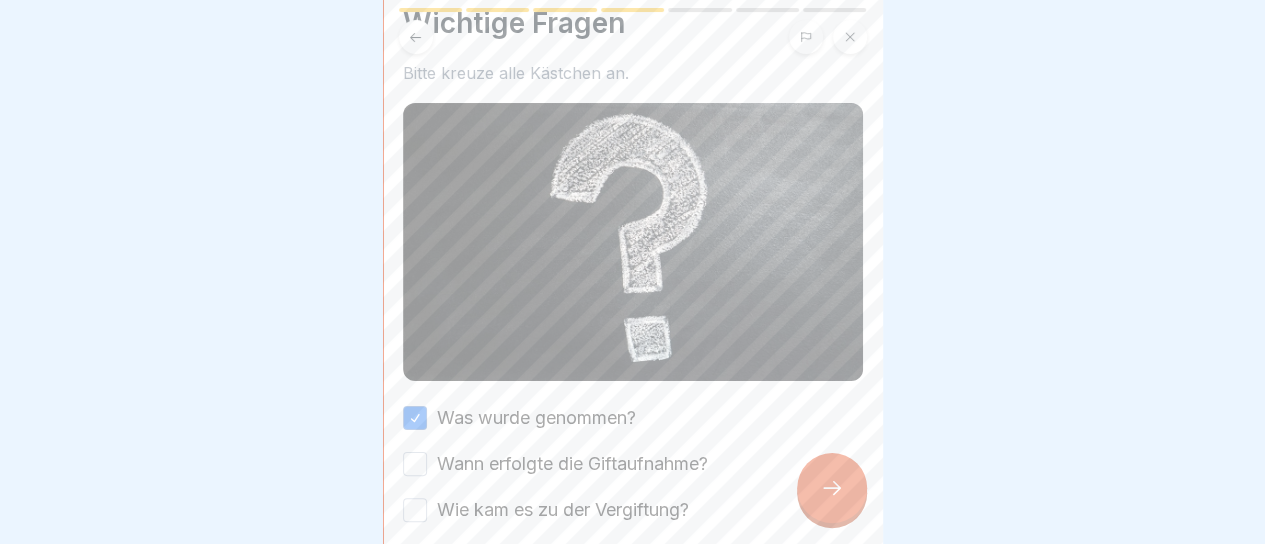 click on "Wann erfolgte die Giftaufnahme?" at bounding box center (572, 464) 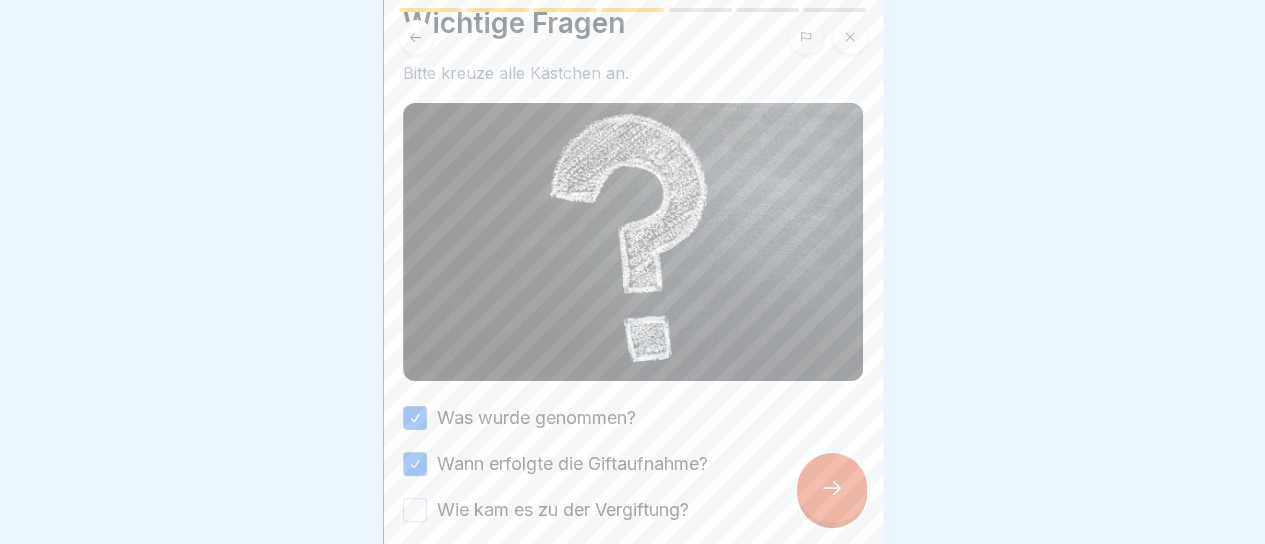 click on "Wie kam es zu der Vergiftung?" at bounding box center [563, 510] 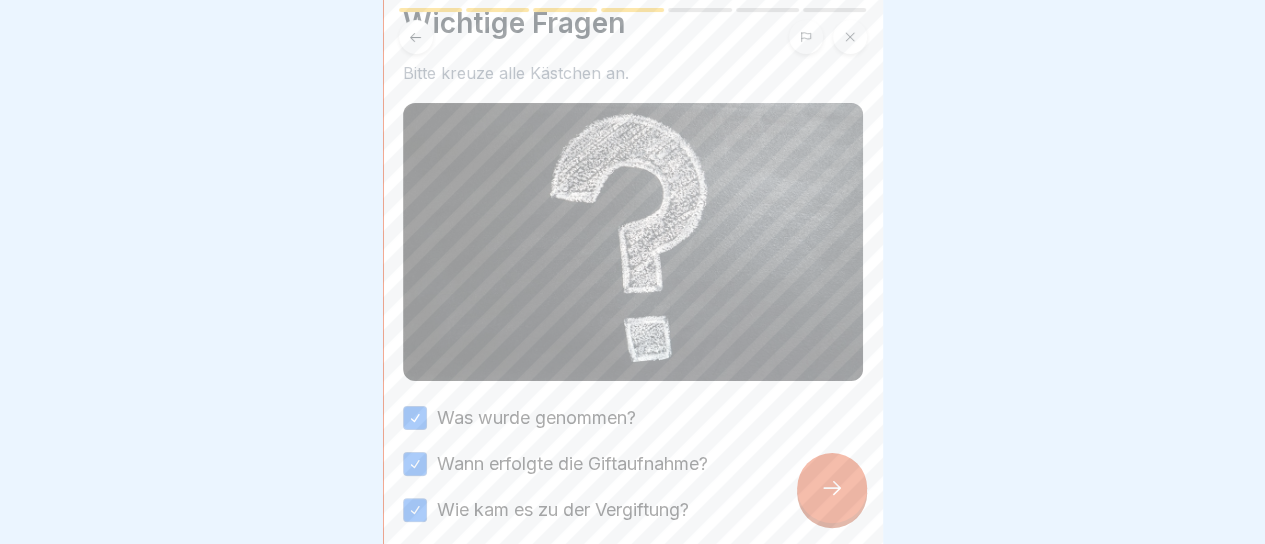 scroll, scrollTop: 234, scrollLeft: 0, axis: vertical 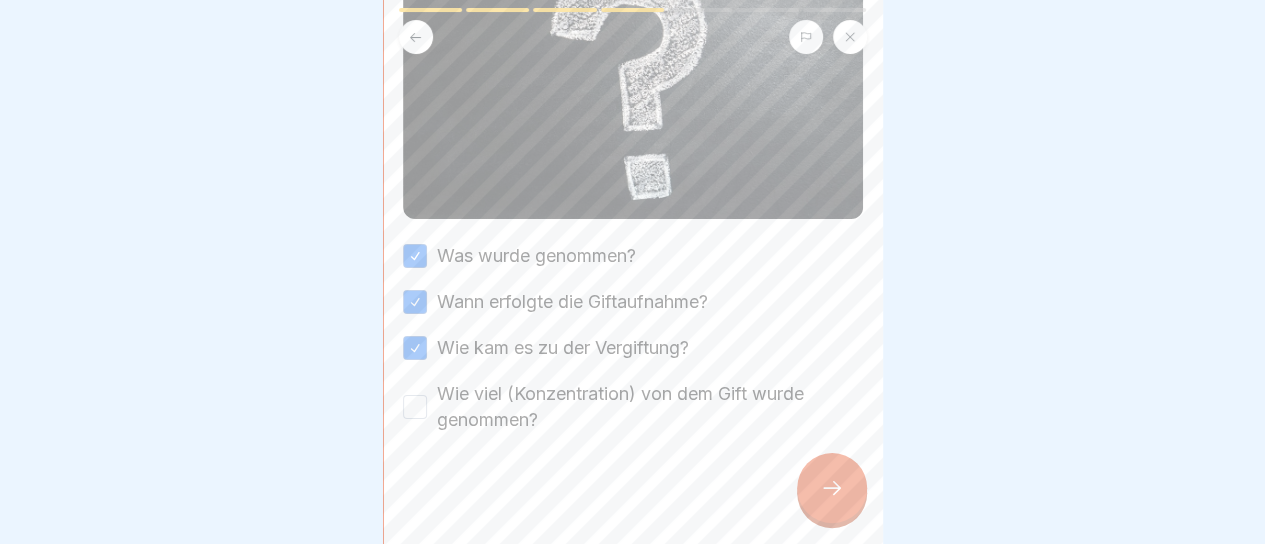 click on "Wie viel (Konzentration) von dem Gift wurde genommen?" at bounding box center (650, 407) 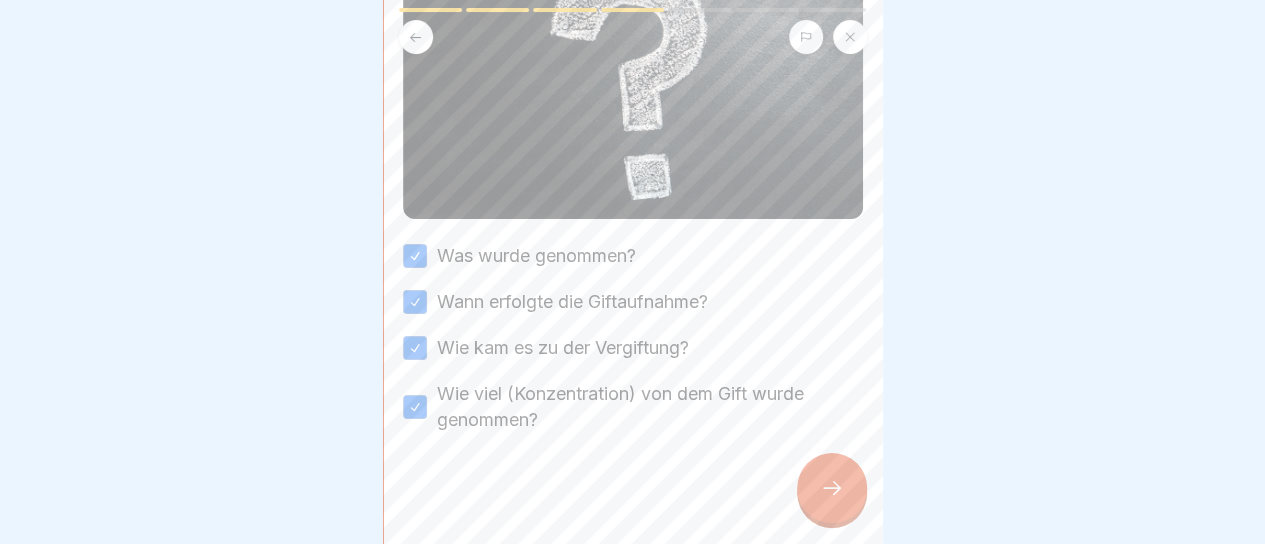 click at bounding box center [832, 488] 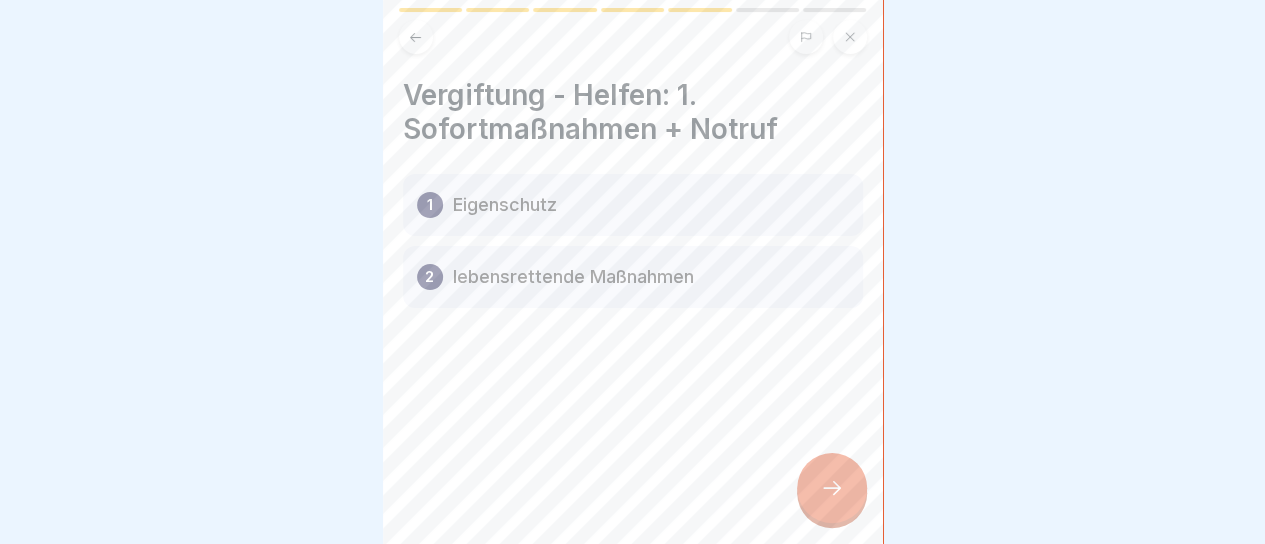 click on "Eigenschutz" at bounding box center [505, 205] 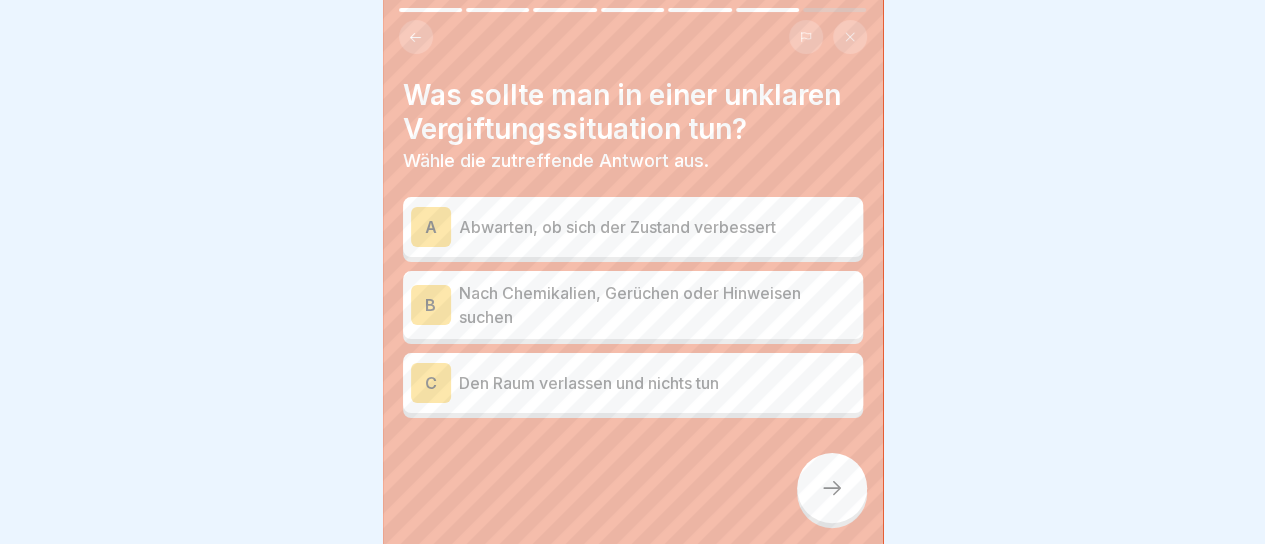 click on "Den Raum verlassen und nichts tun" at bounding box center (657, 383) 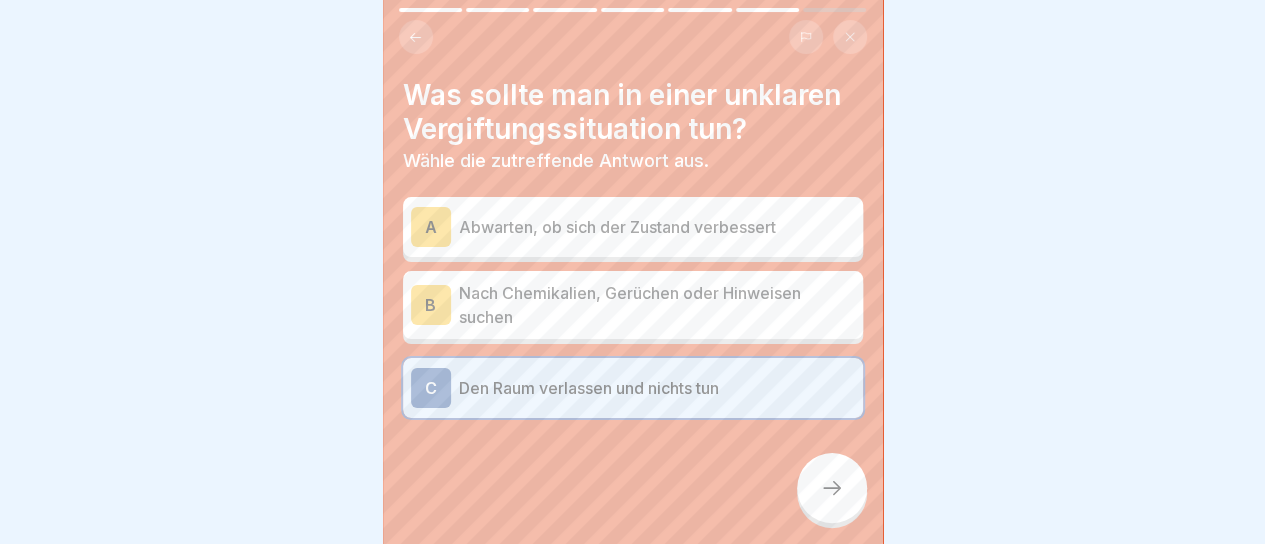 click 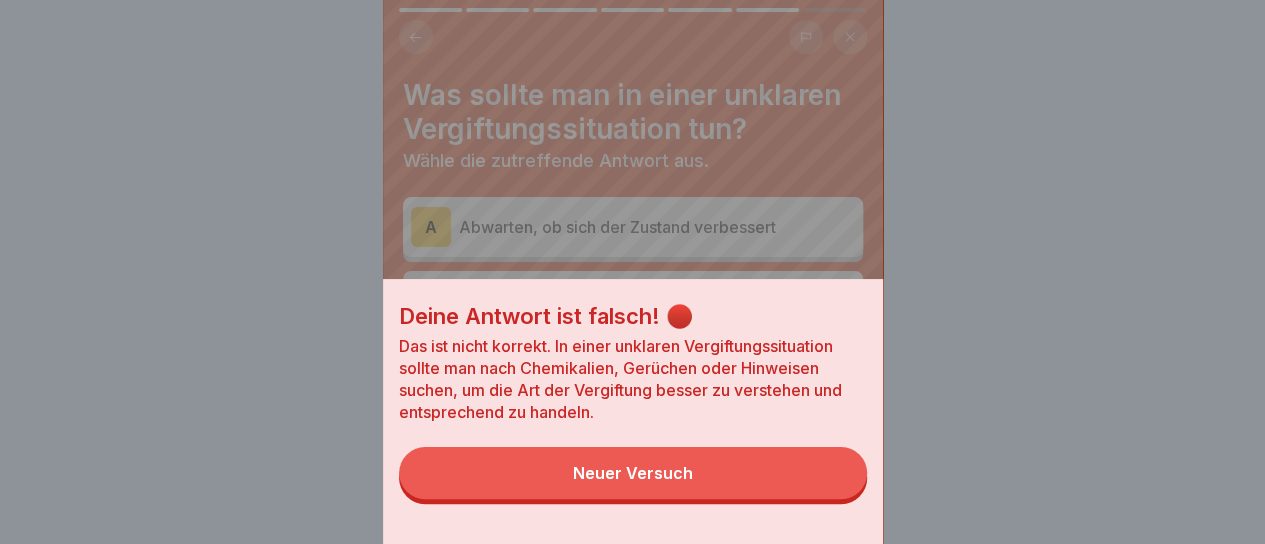 click on "Neuer Versuch" at bounding box center [633, 473] 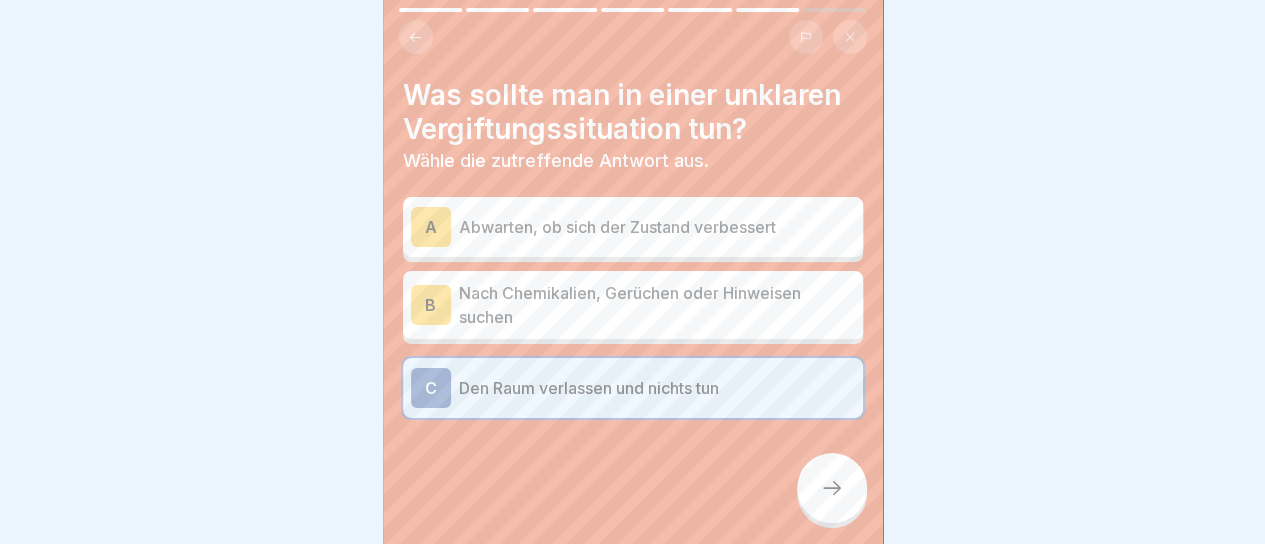 click on "Abwarten, ob sich der Zustand verbessert" at bounding box center (657, 227) 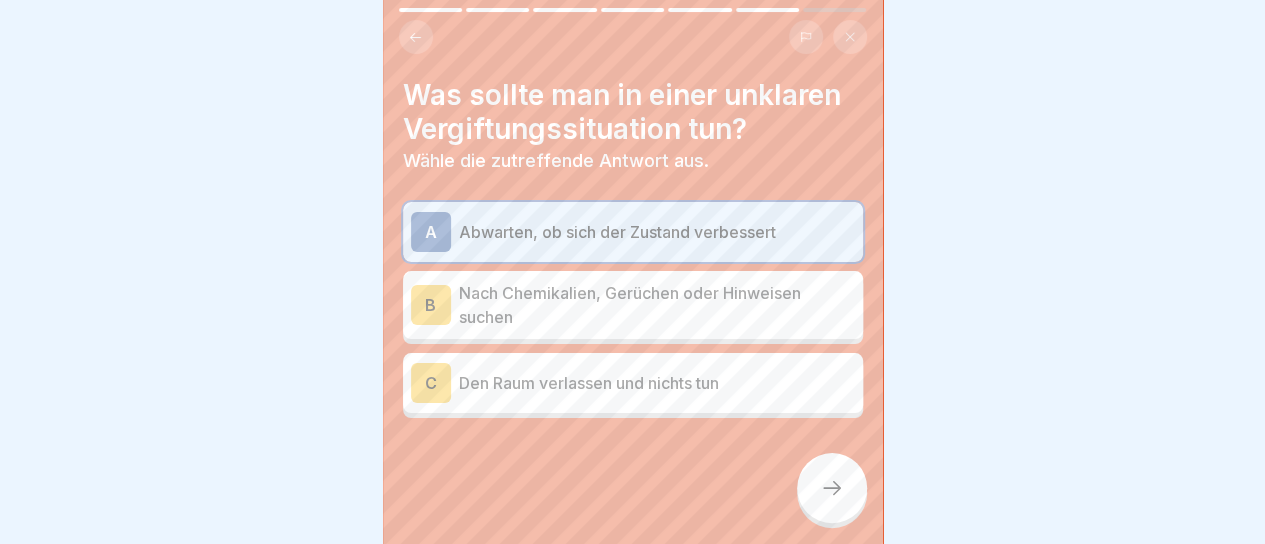 click on "Nach Chemikalien, Gerüchen oder Hinweisen suchen" at bounding box center [657, 305] 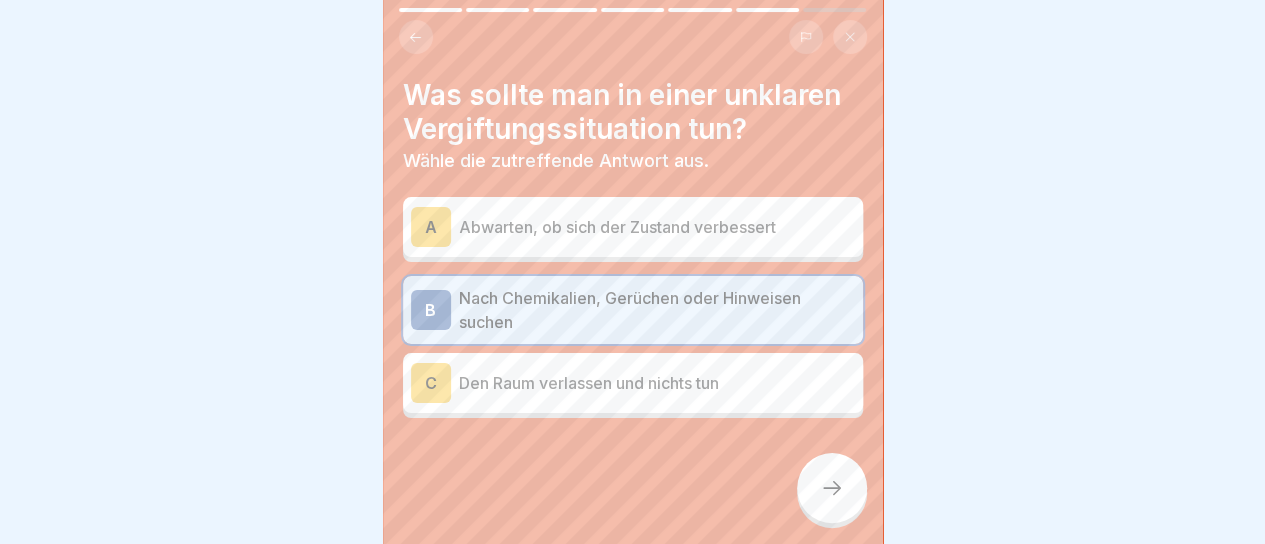 click 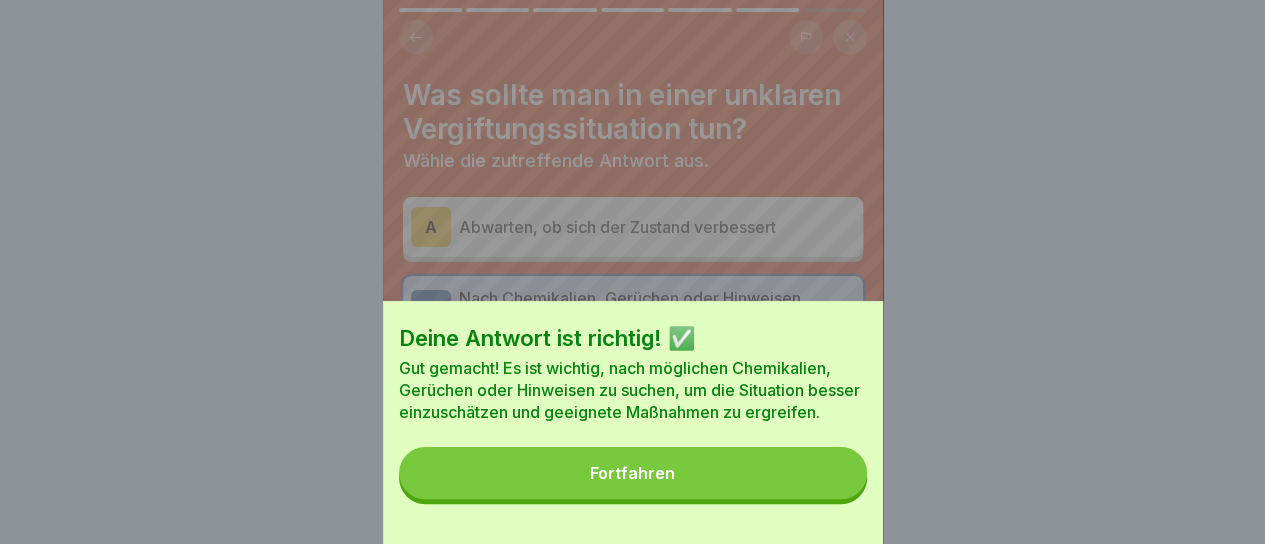 click on "Fortfahren" at bounding box center (633, 473) 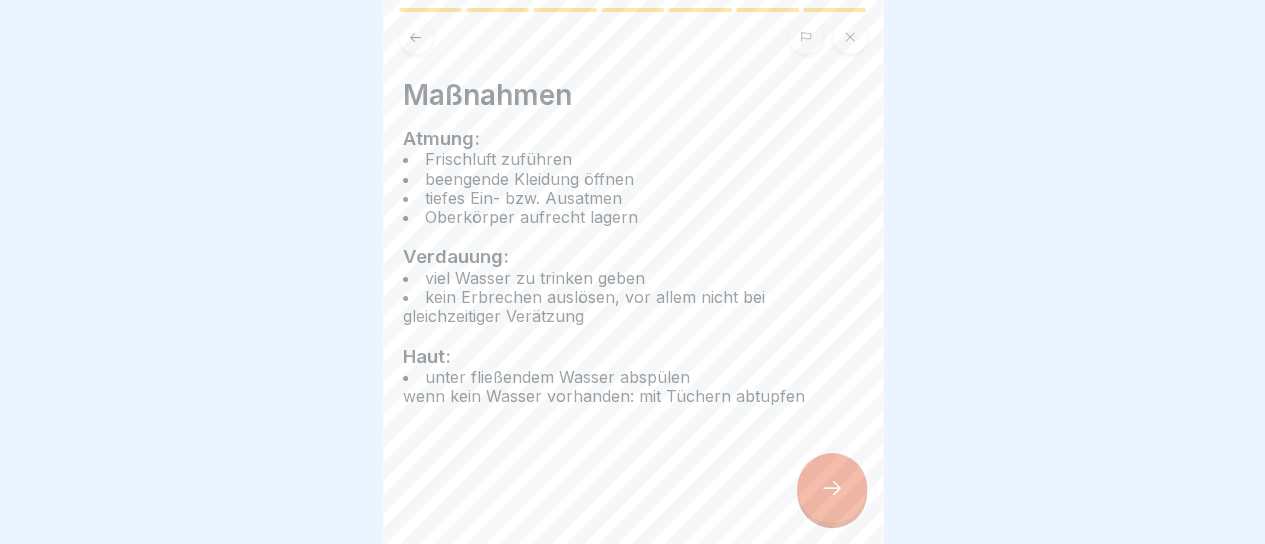 click 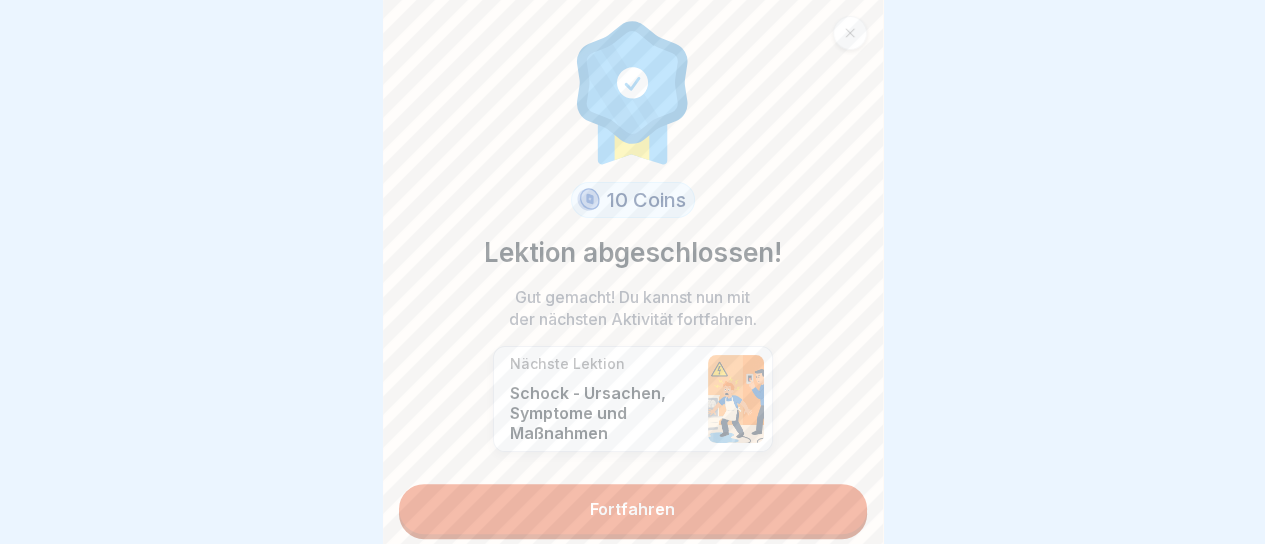 click on "Fortfahren" at bounding box center (633, 509) 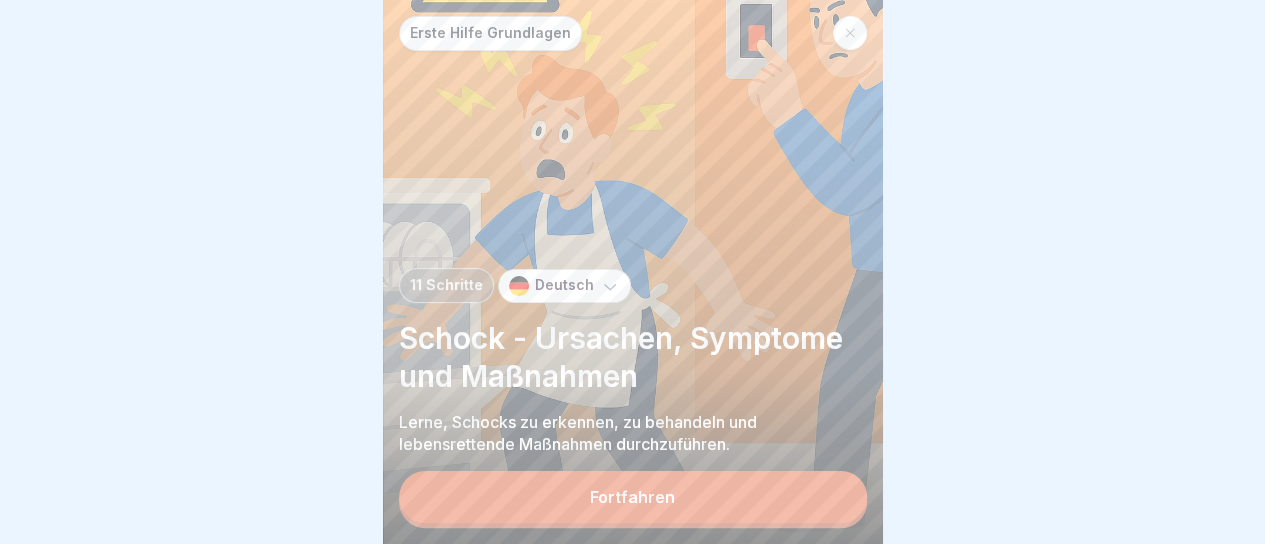 click on "Fortfahren" at bounding box center [632, 497] 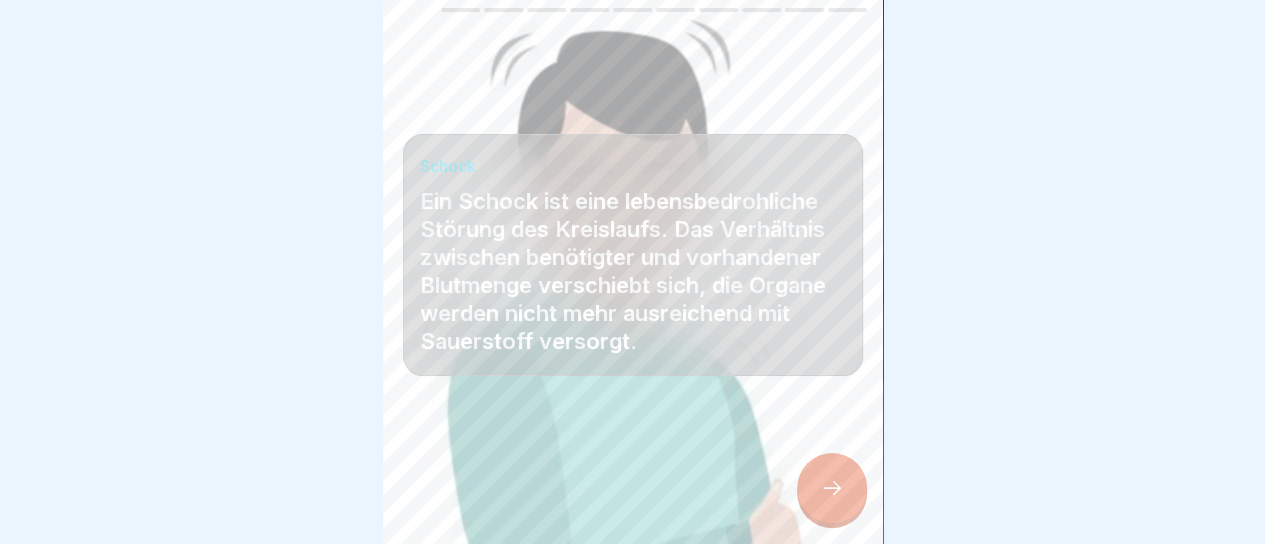 click at bounding box center (832, 488) 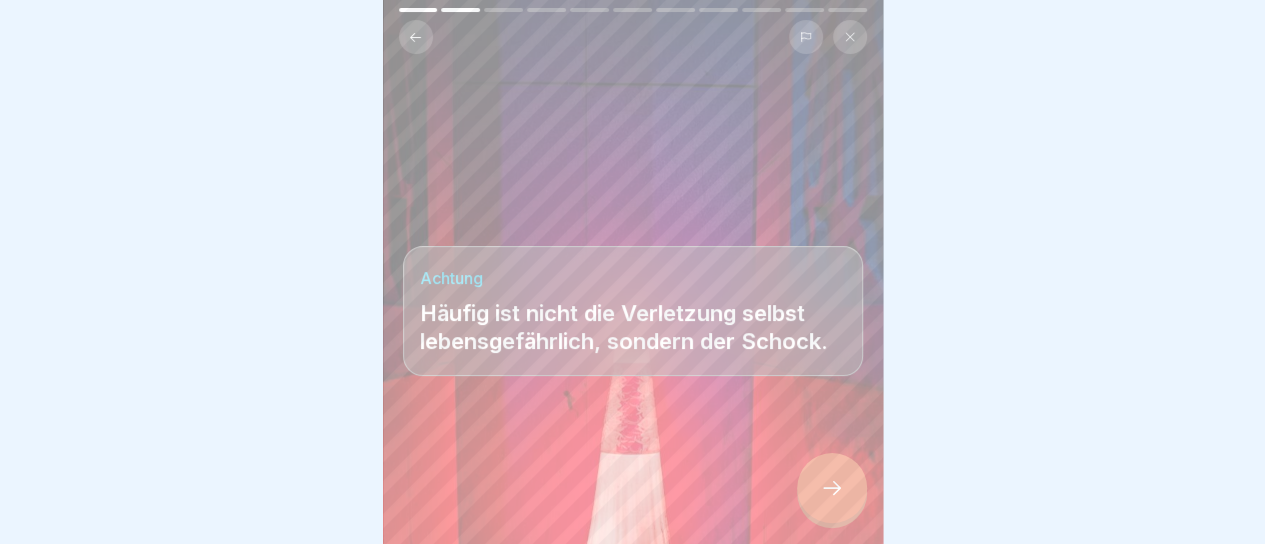 click at bounding box center (832, 488) 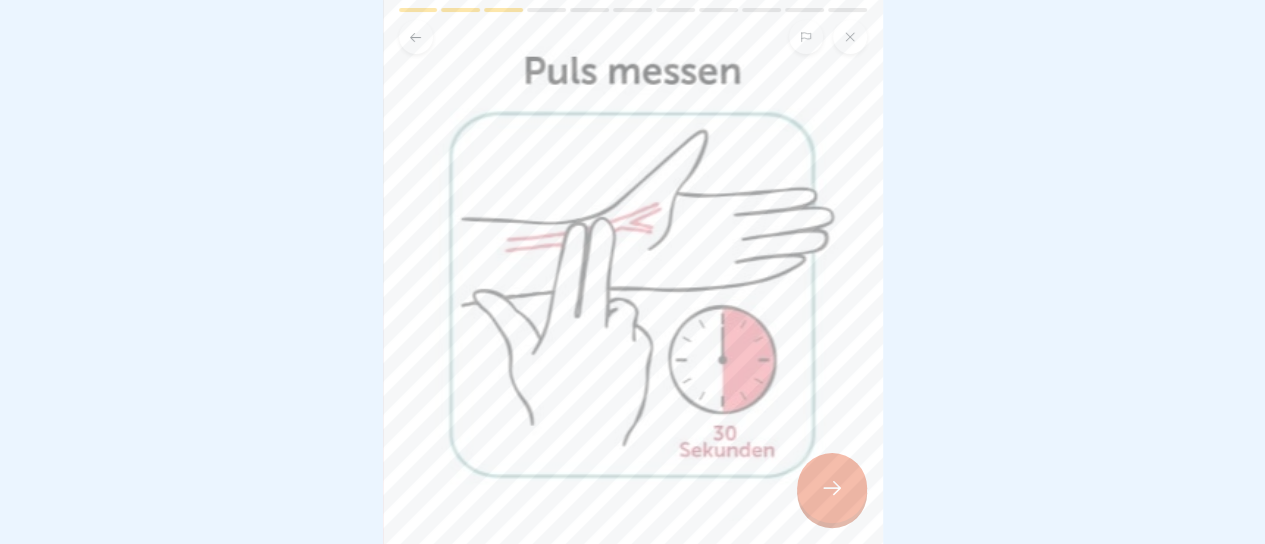 scroll, scrollTop: 607, scrollLeft: 0, axis: vertical 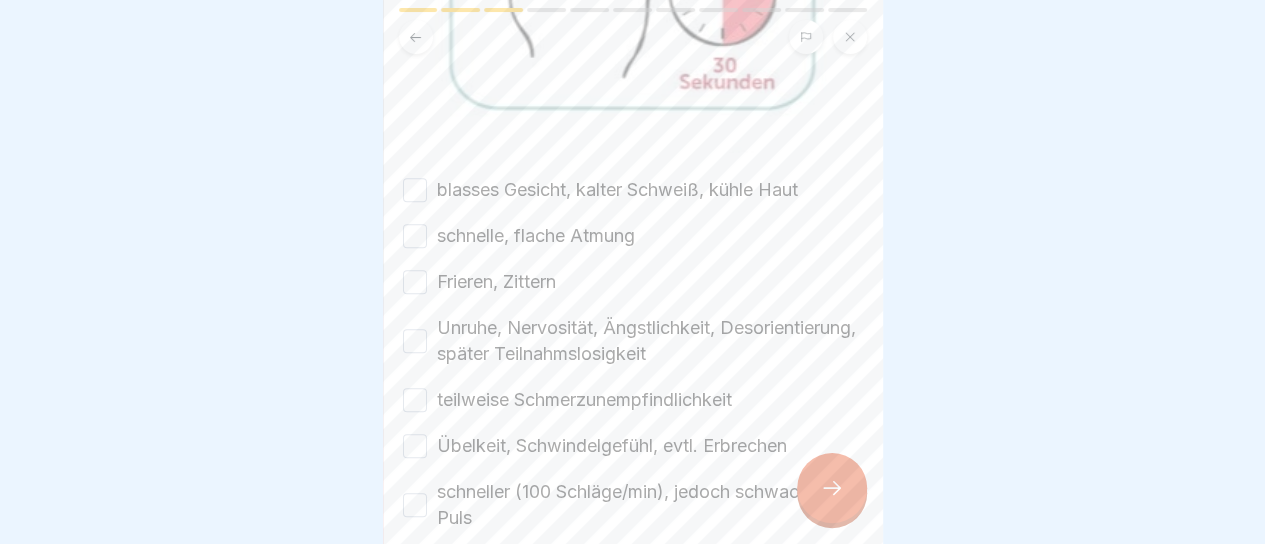 click on "blasses Gesicht, kalter Schweiß, kühle Haut" at bounding box center (617, 190) 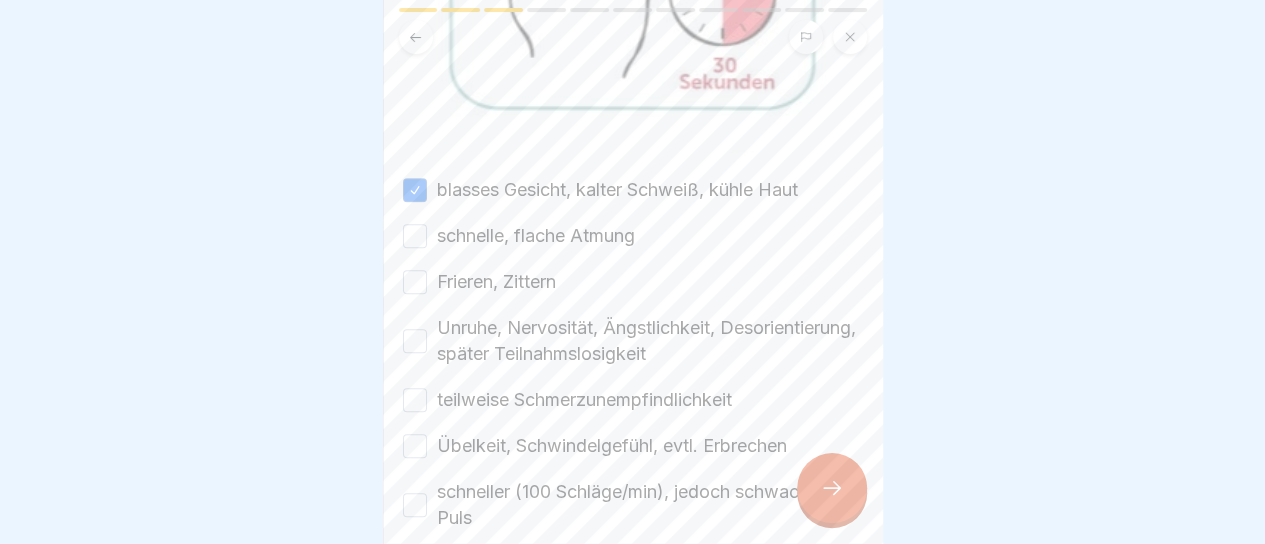 click on "schnelle, flache Atmung" at bounding box center [536, 236] 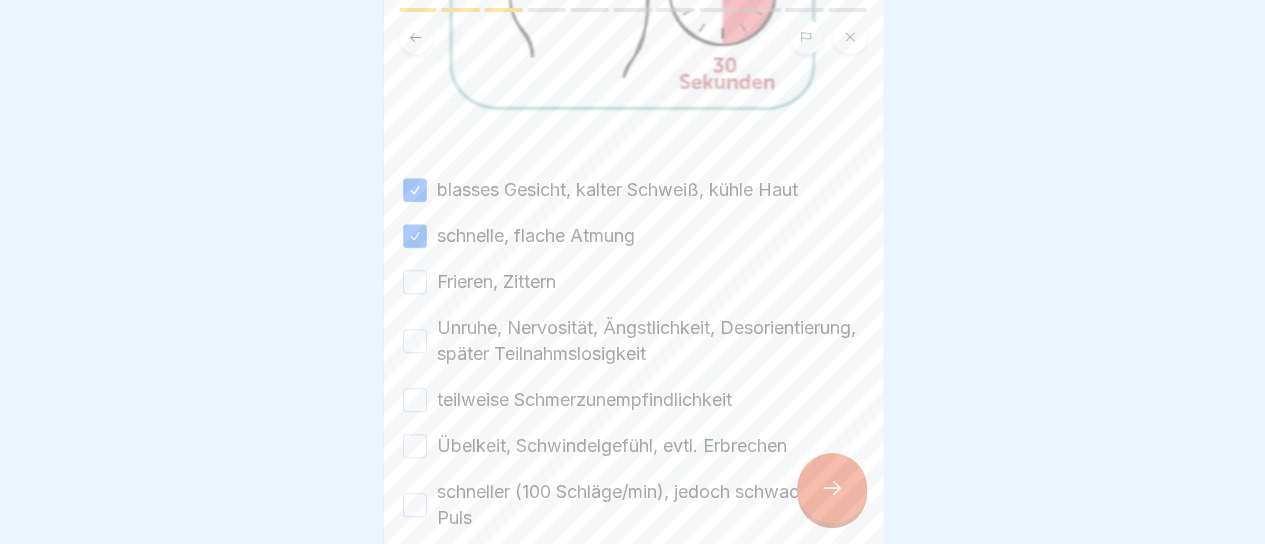 click on "Frieren, Zittern" at bounding box center [496, 282] 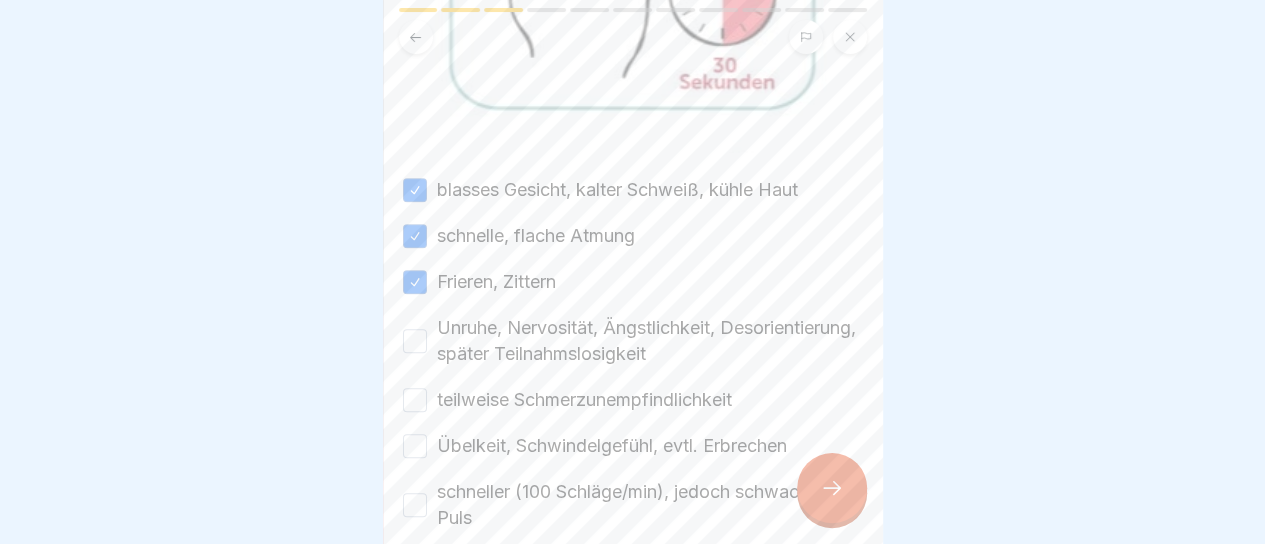 click on "Unruhe, Nervosität, Ängstlichkeit, Desorientierung, später Teilnahmslosigkeit" at bounding box center (650, 341) 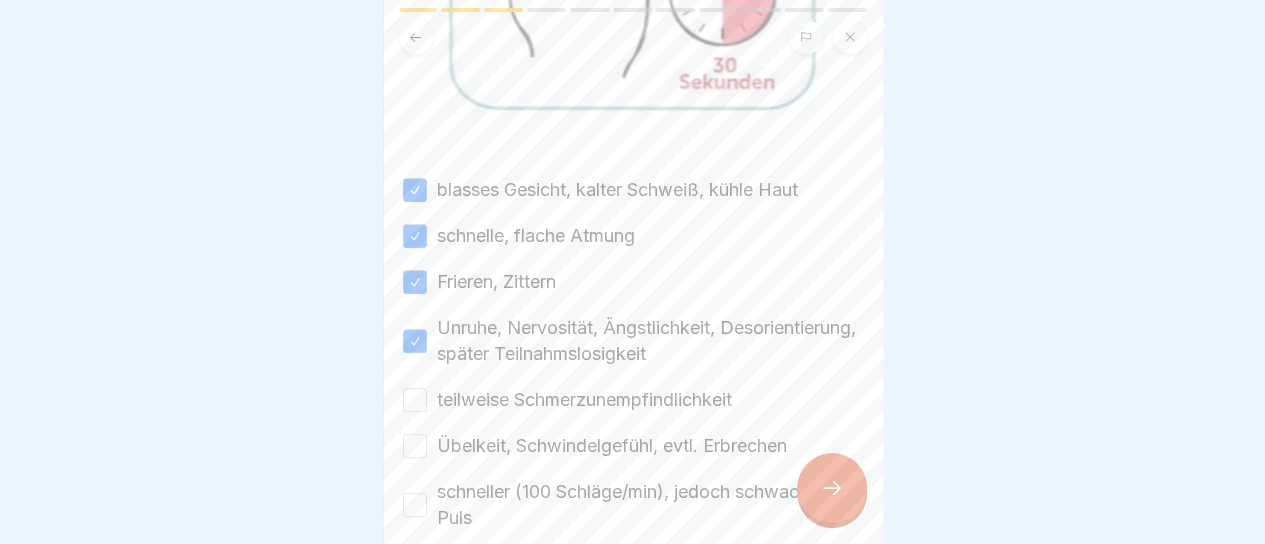 click on "teilweise Schmerzunempfindlichkeit" at bounding box center (584, 400) 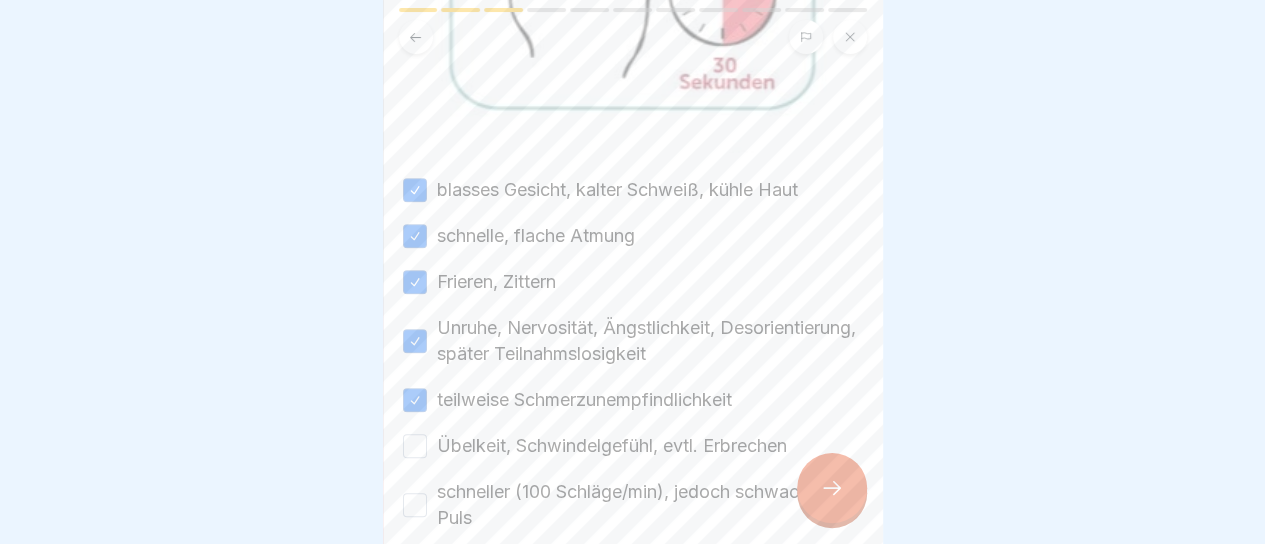 click on "Übelkeit, Schwindelgefühl, evtl. Erbrechen" at bounding box center [612, 446] 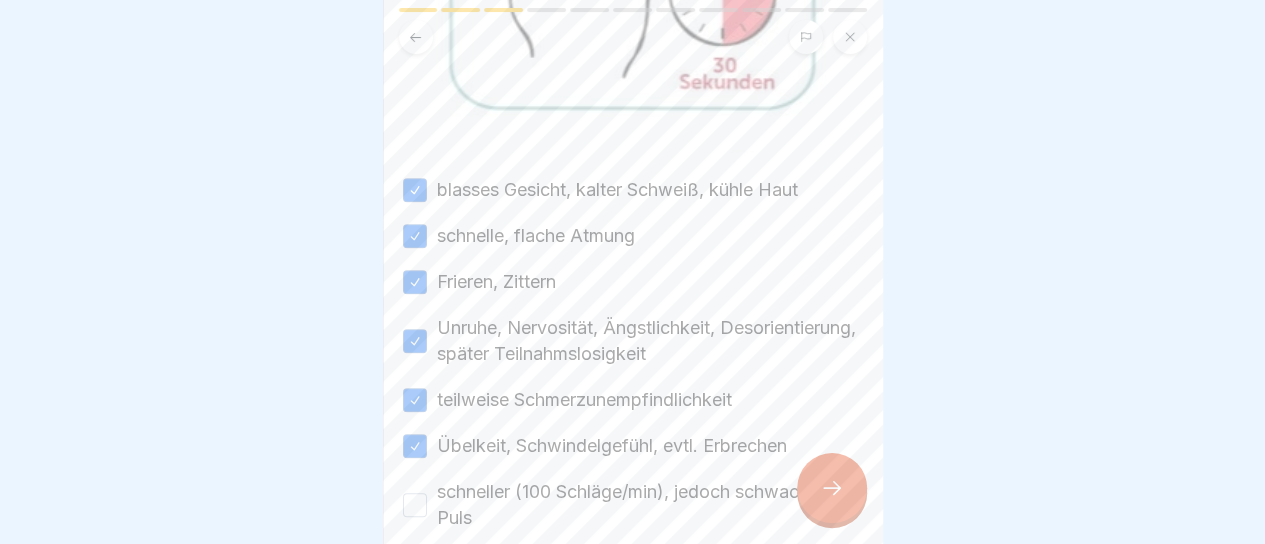 click on "schneller (100 Schläge/min), jedoch schwacher Puls" at bounding box center (650, 505) 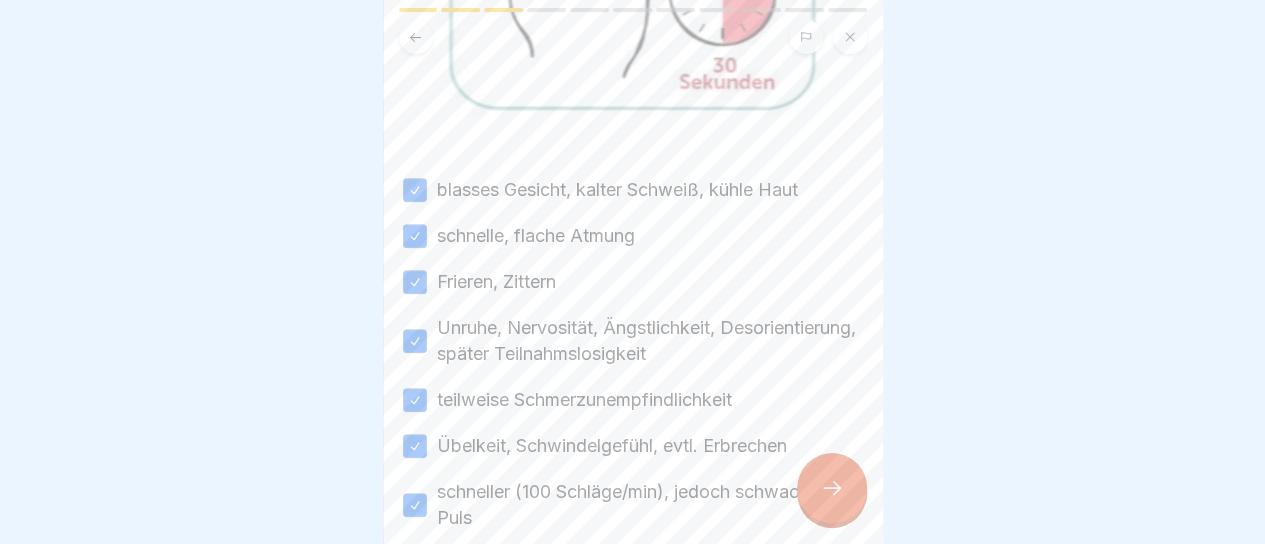 click at bounding box center (832, 488) 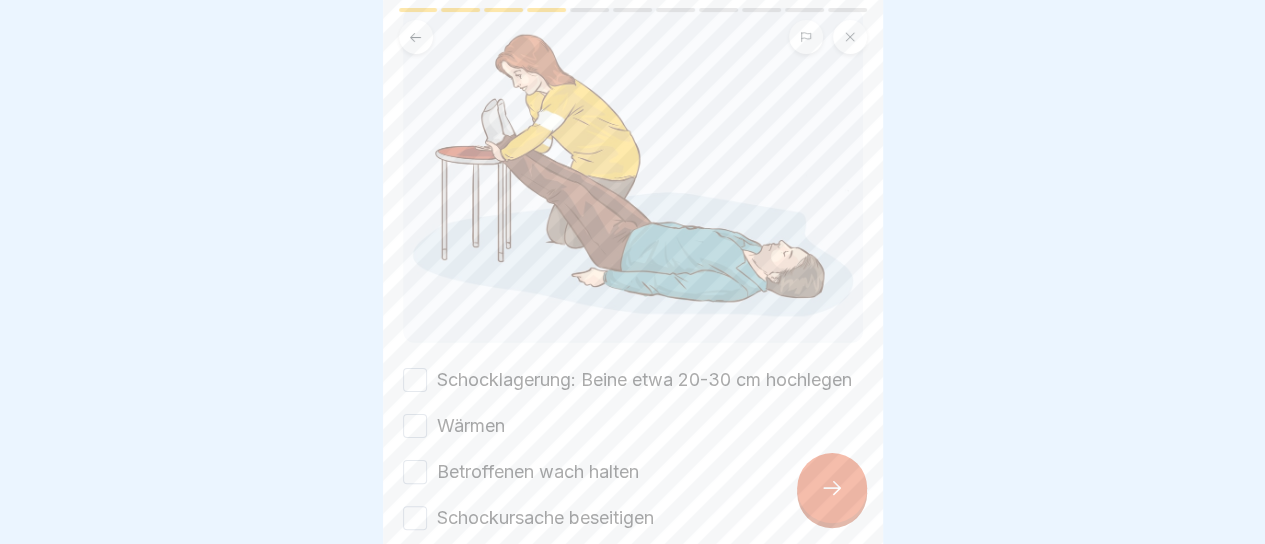 scroll, scrollTop: 224, scrollLeft: 0, axis: vertical 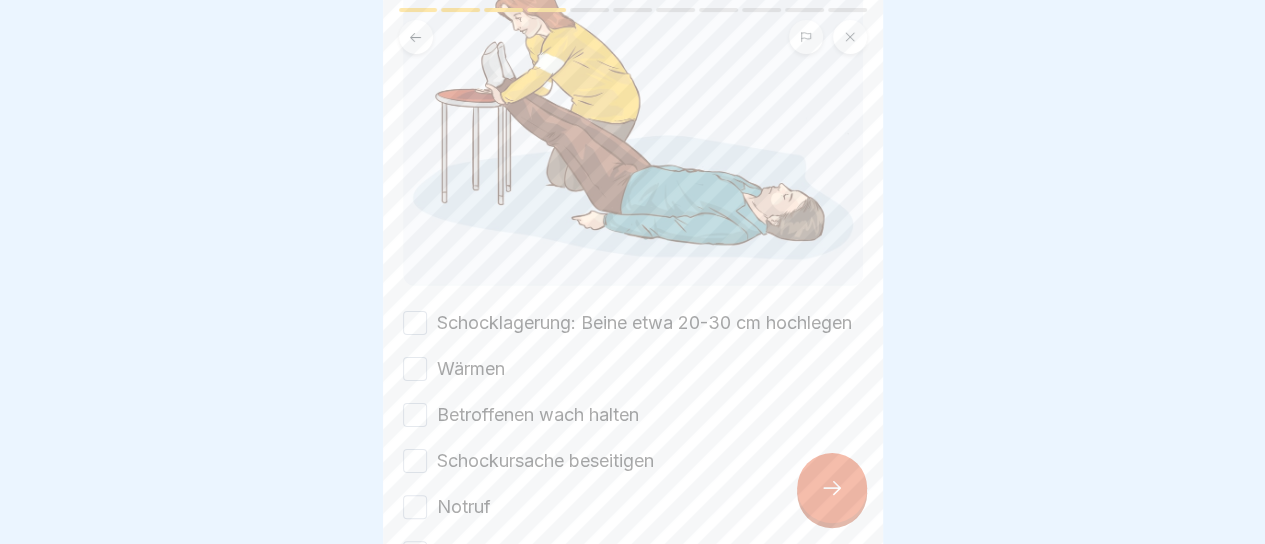 click on "Schocklagerung: Beine etwa 20-30 cm hochlegen" at bounding box center (644, 323) 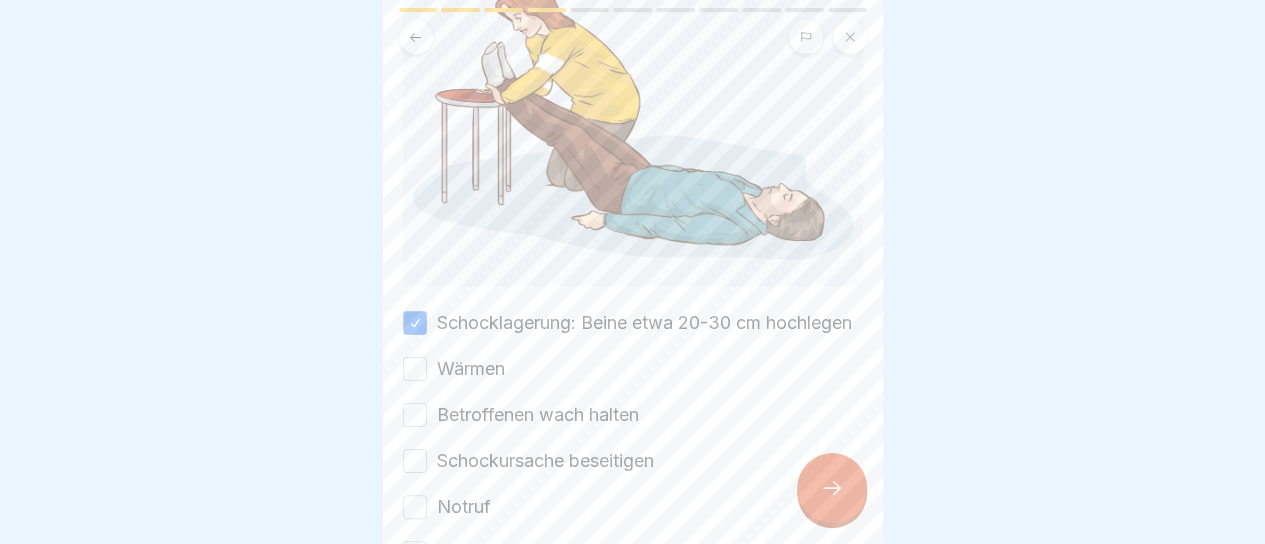 click on "Wärmen" at bounding box center (471, 369) 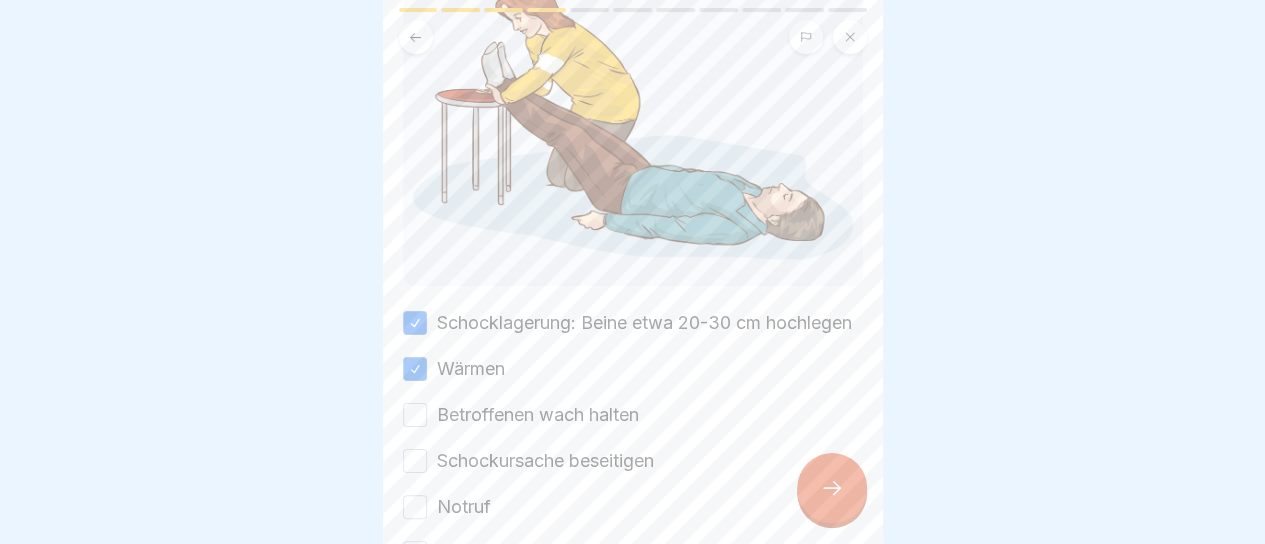 click on "Betroffenen wach halten" at bounding box center [538, 415] 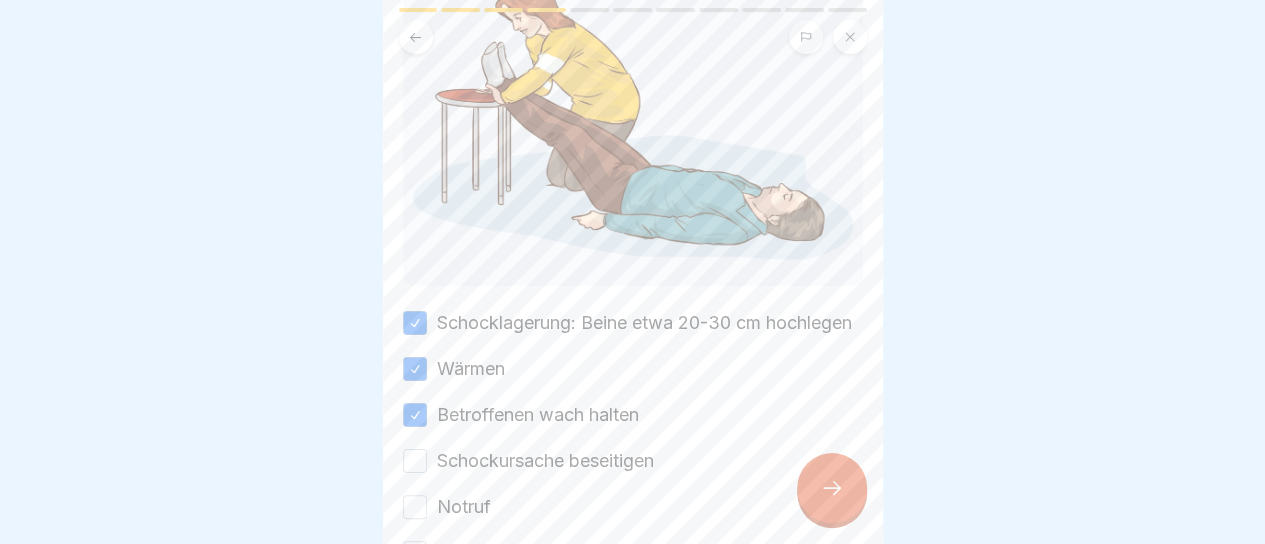 click on "Schockursache beseitigen" at bounding box center (545, 461) 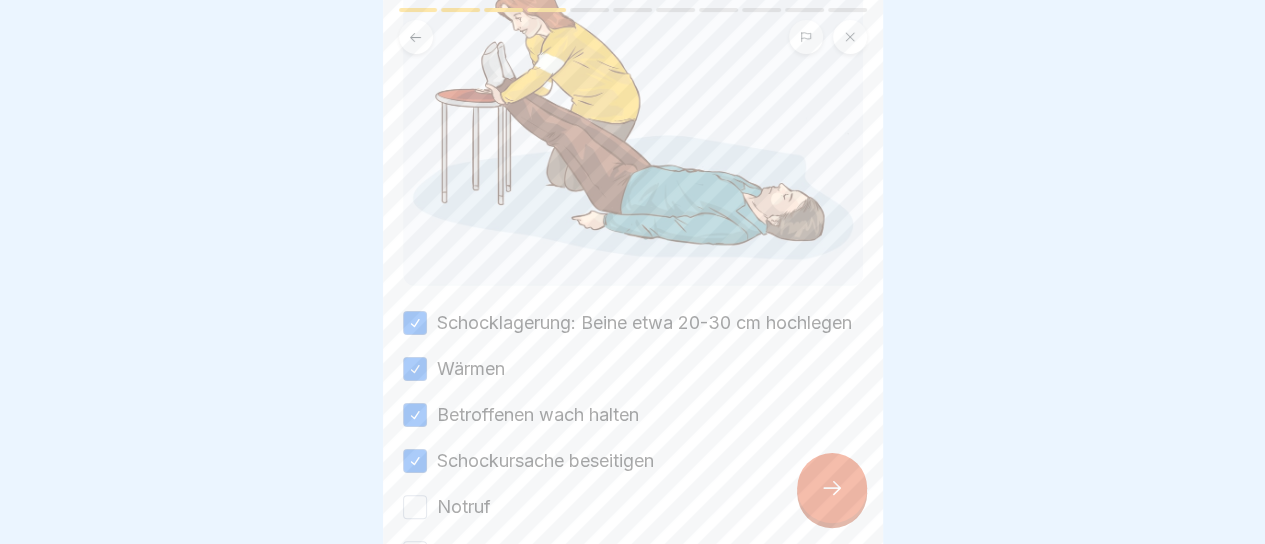 click on "Notruf" at bounding box center [464, 507] 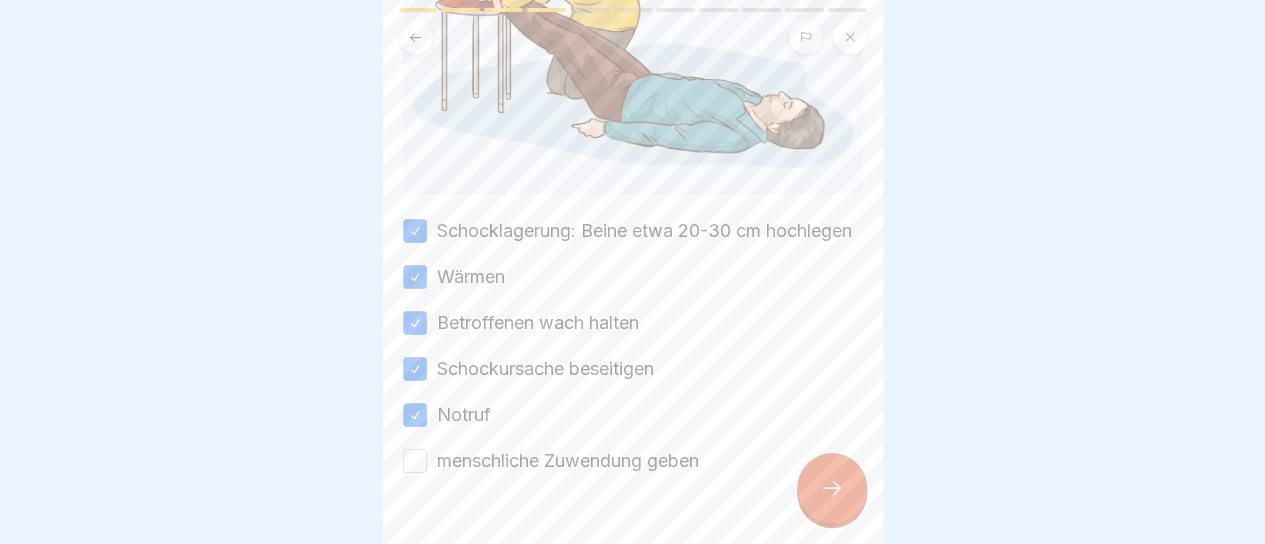 scroll, scrollTop: 317, scrollLeft: 0, axis: vertical 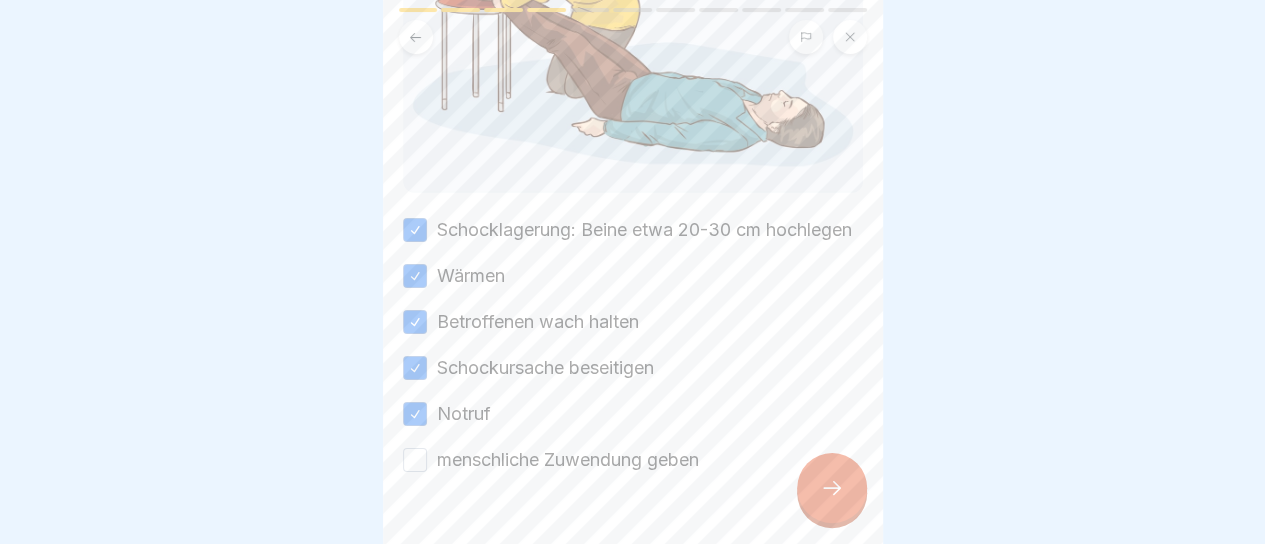 click on "menschliche Zuwendung geben" at bounding box center [568, 460] 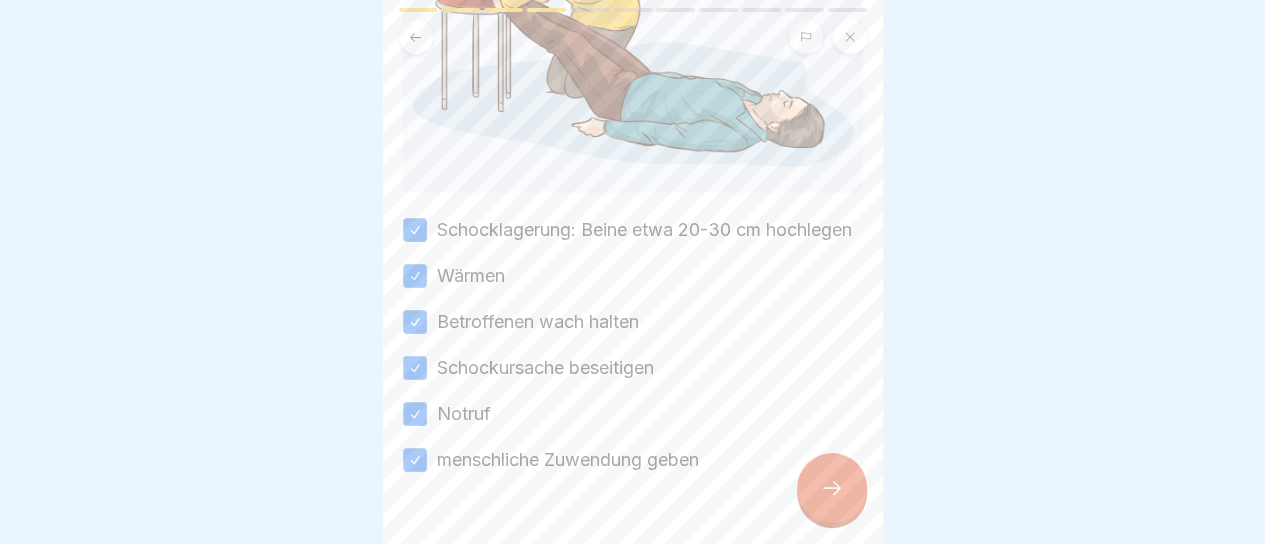 click 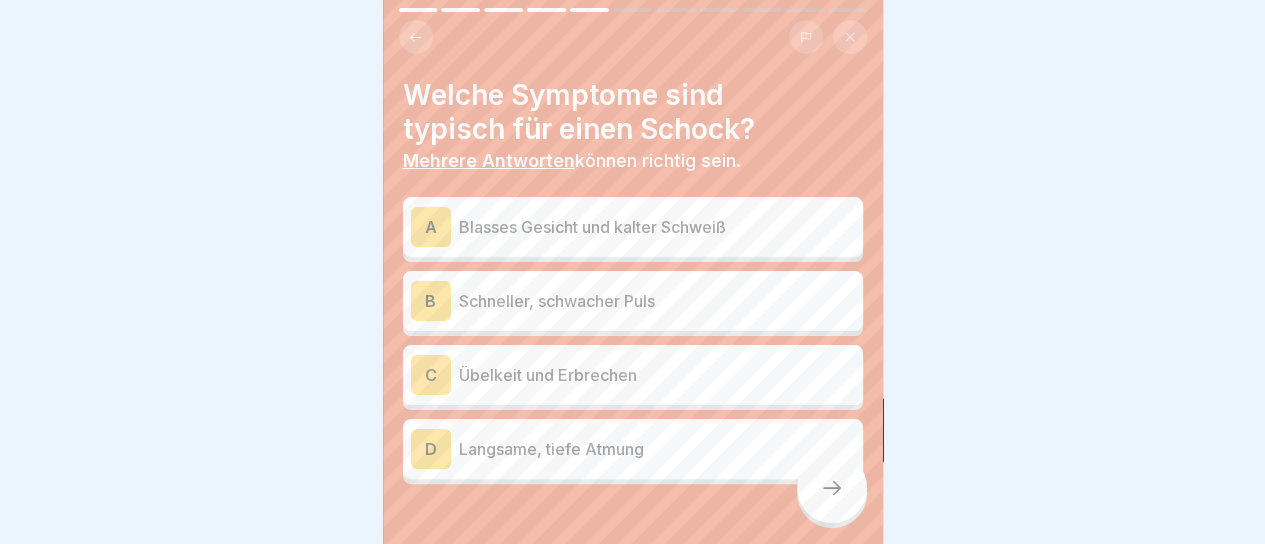 click on "Blasses Gesicht und kalter Schweiß" at bounding box center (657, 227) 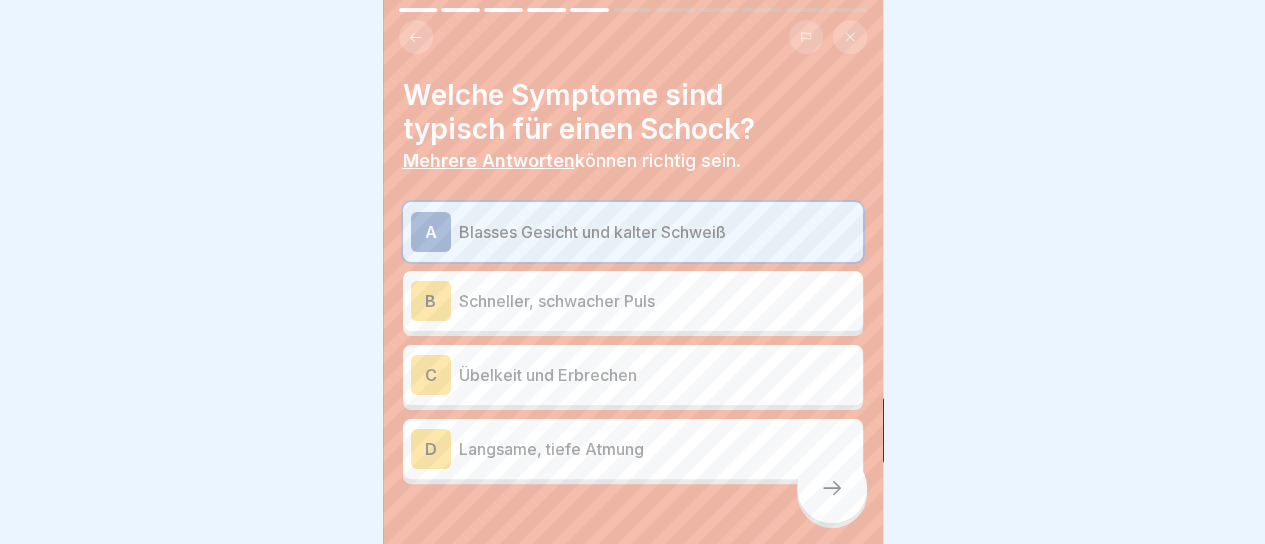 click on "Schneller, schwacher Puls" at bounding box center (657, 301) 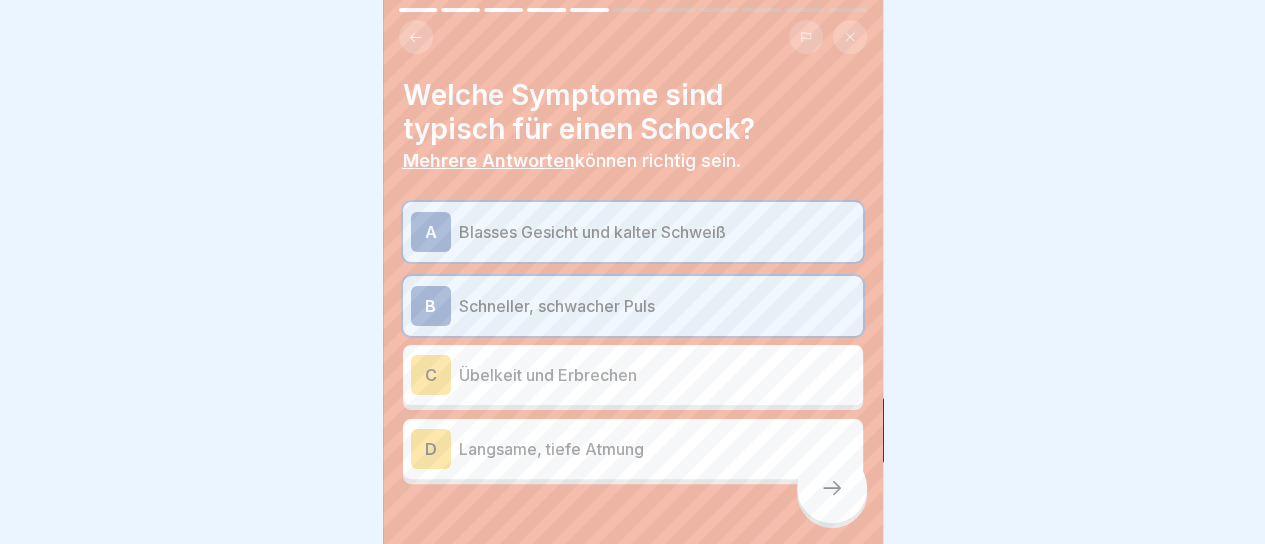 click on "Übelkeit und Erbrechen" at bounding box center [657, 375] 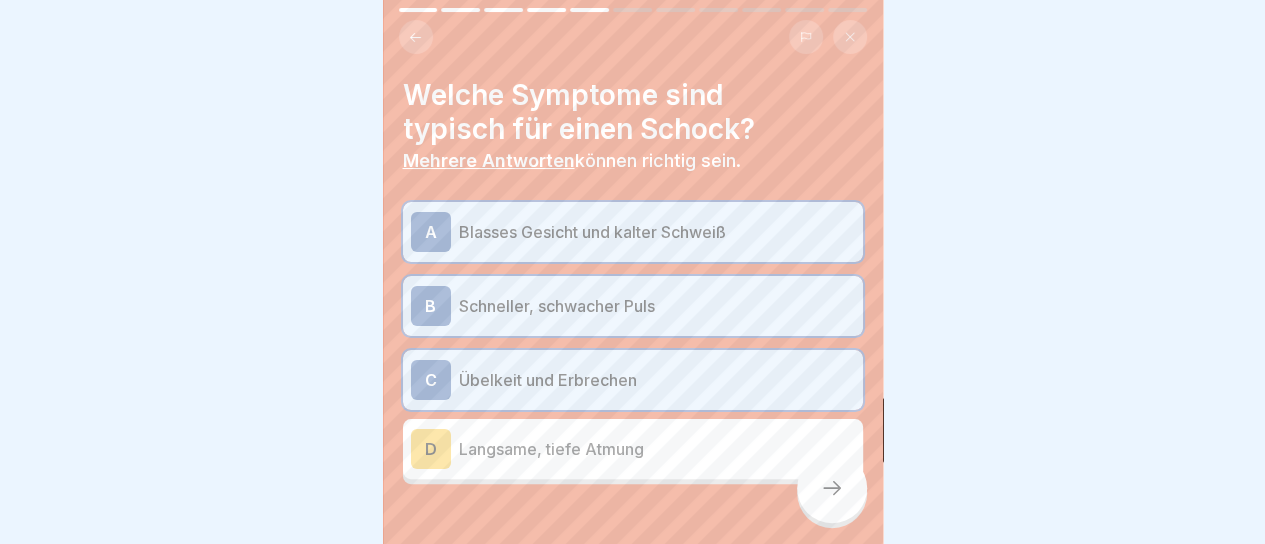 scroll, scrollTop: 59, scrollLeft: 0, axis: vertical 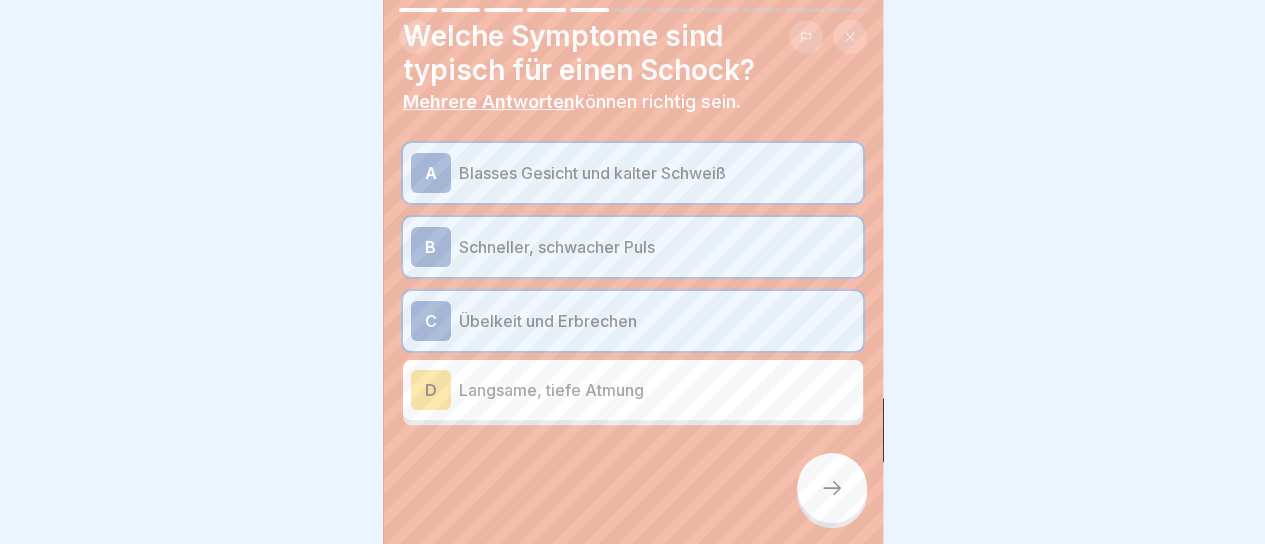 click at bounding box center (832, 488) 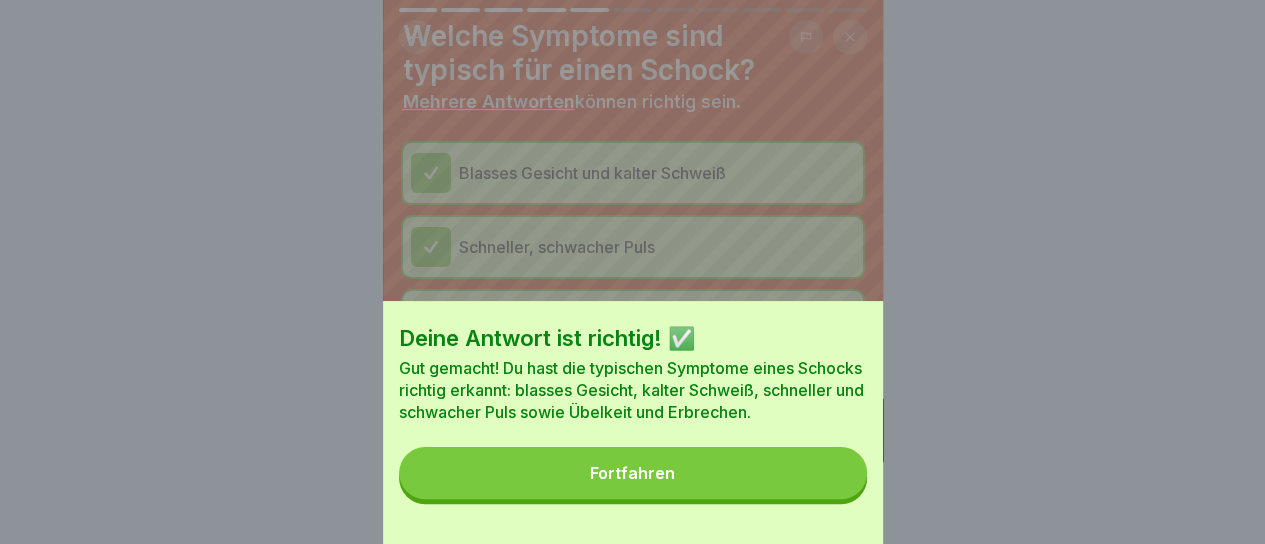 click on "Fortfahren" at bounding box center (633, 473) 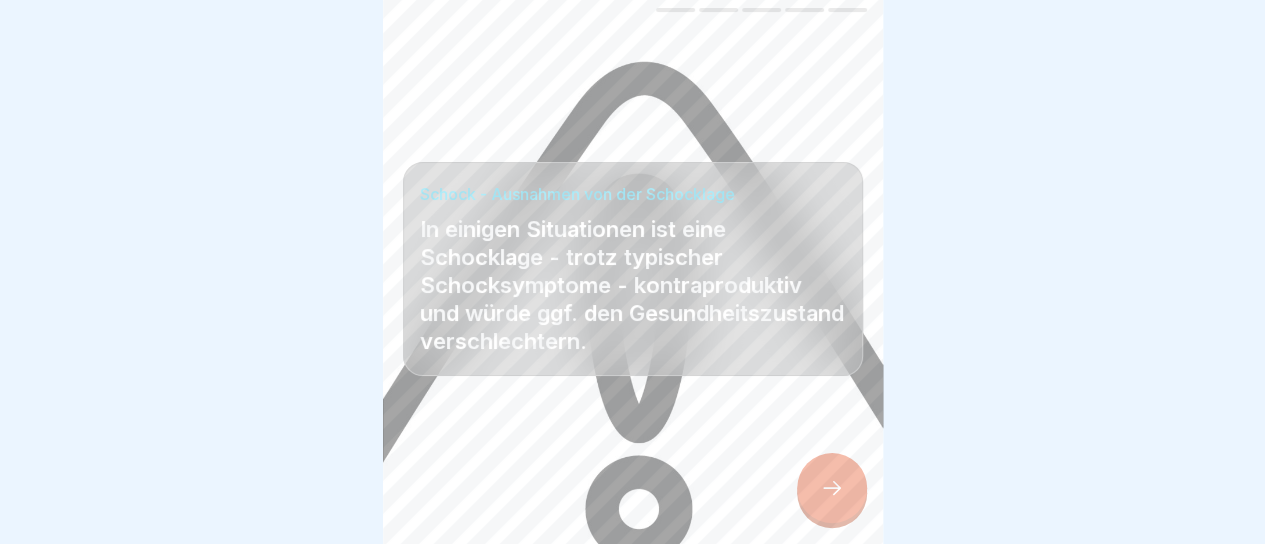 click 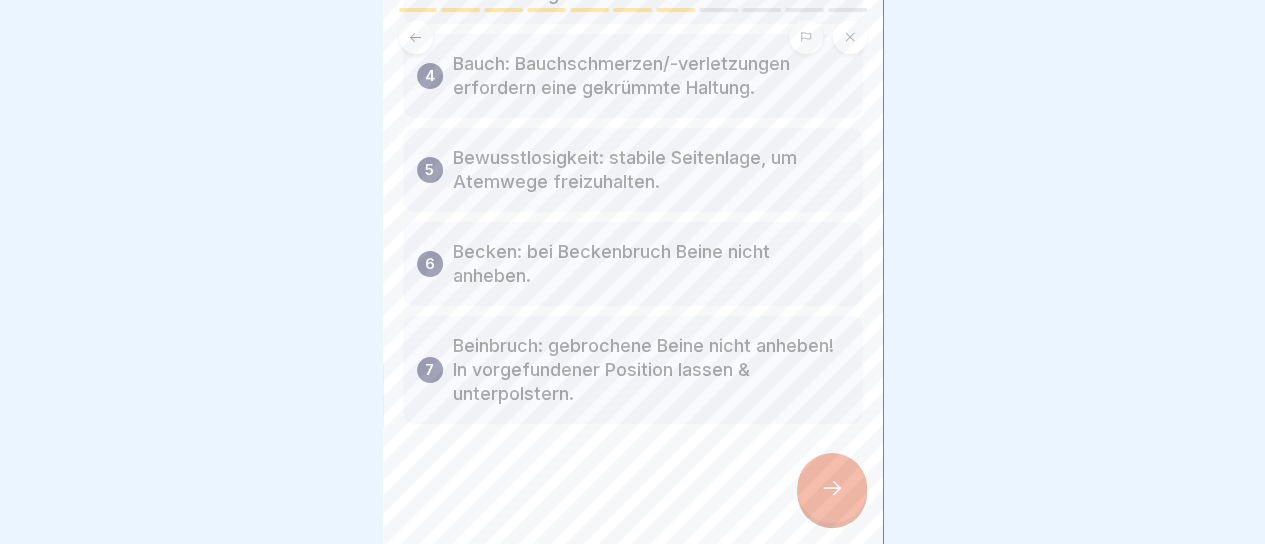 scroll, scrollTop: 479, scrollLeft: 0, axis: vertical 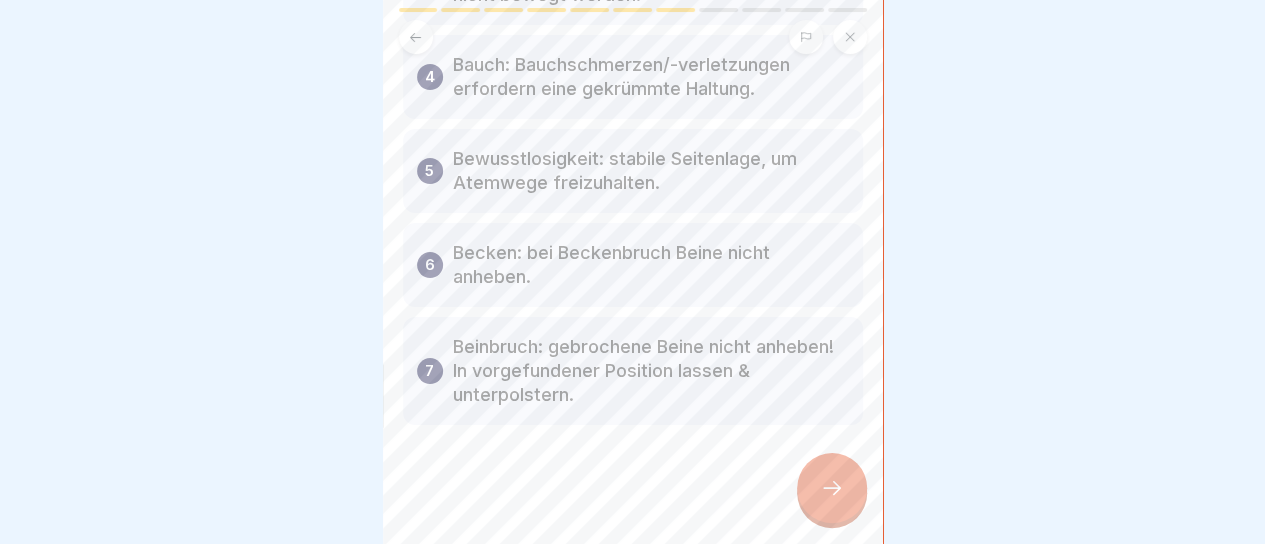 click 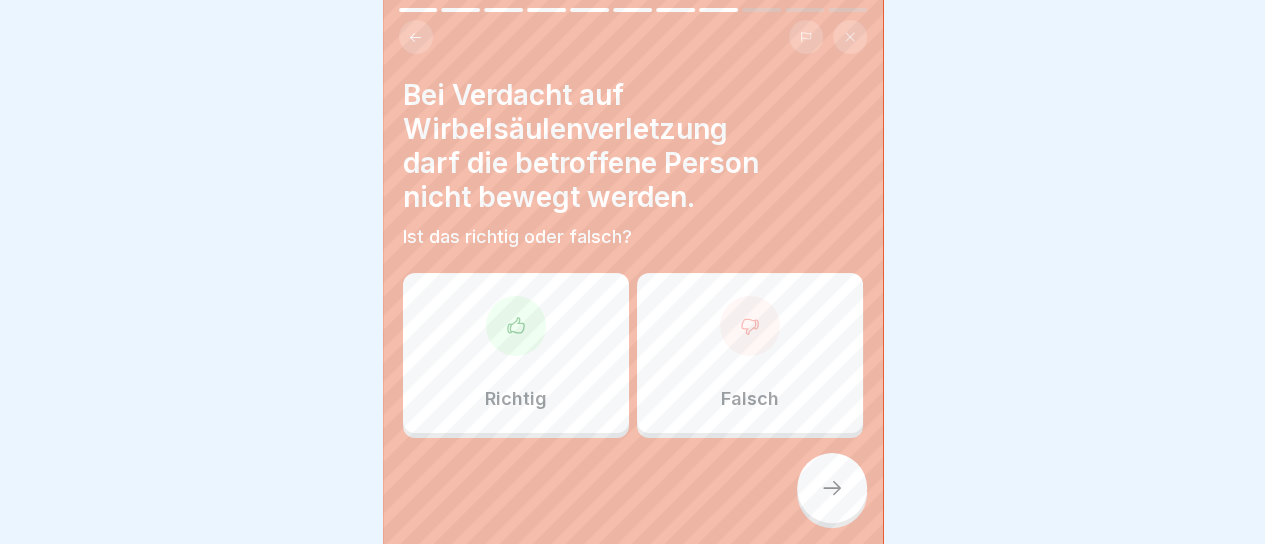 click at bounding box center (516, 326) 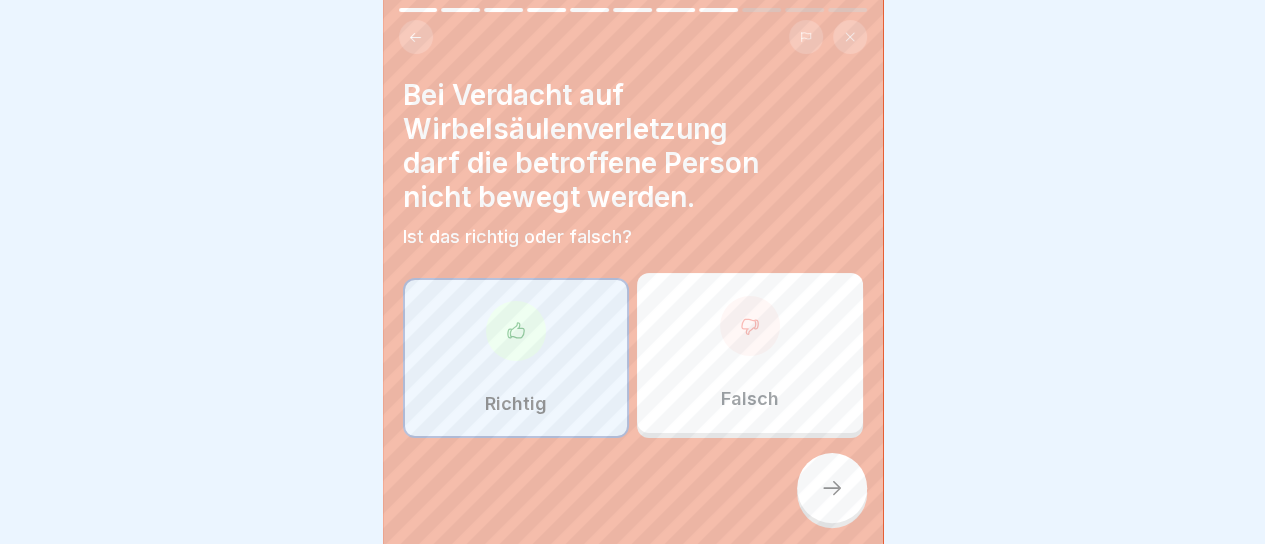 click at bounding box center (832, 488) 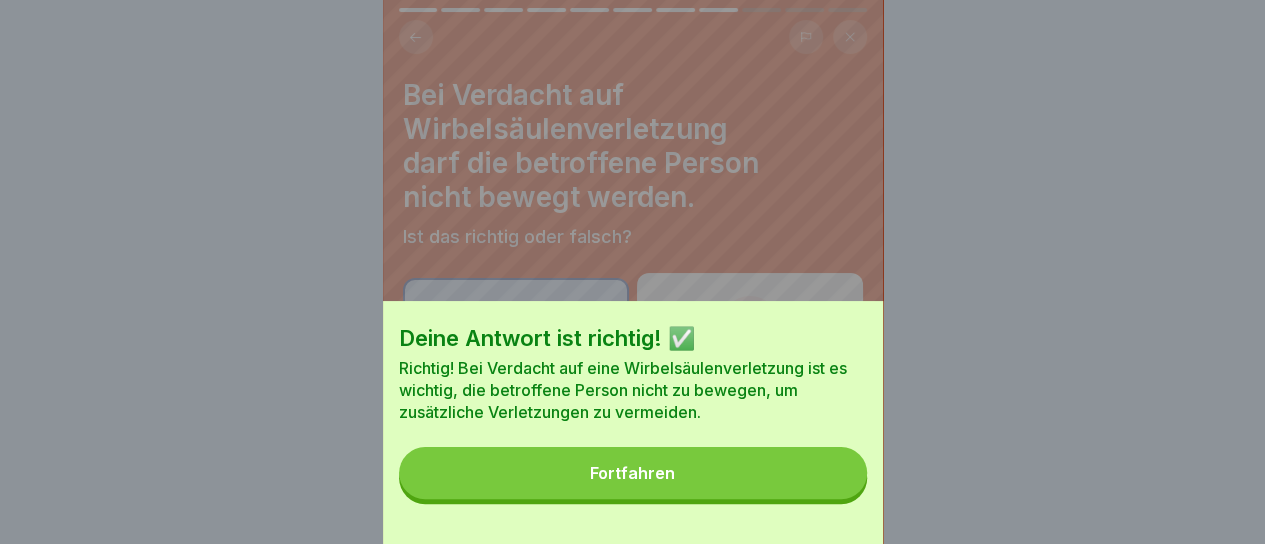click on "Fortfahren" at bounding box center [633, 473] 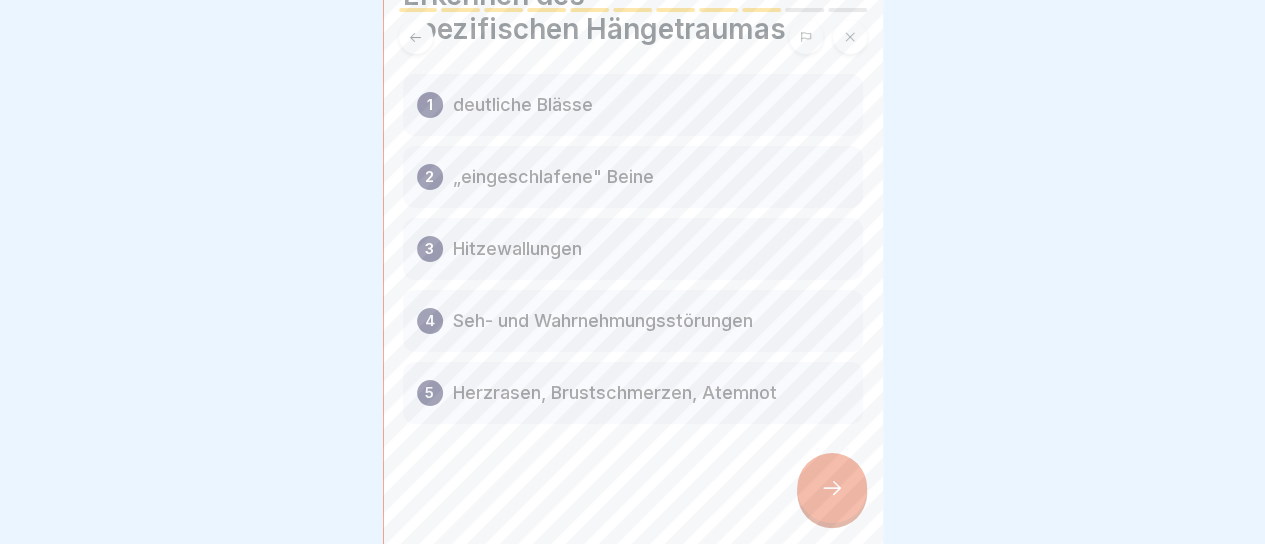 scroll, scrollTop: 99, scrollLeft: 0, axis: vertical 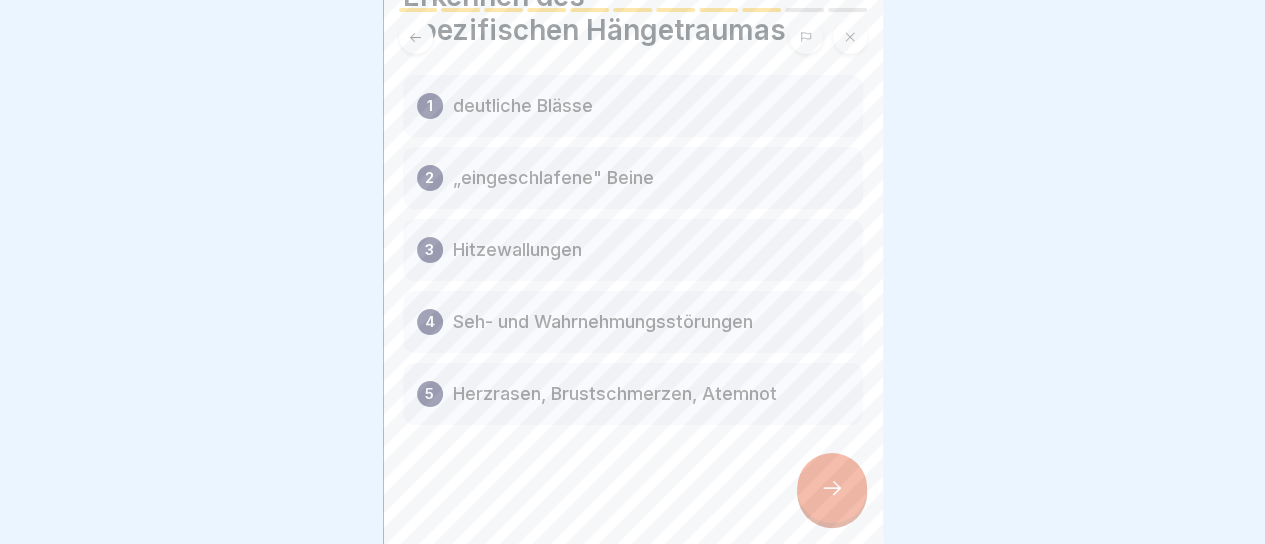 click 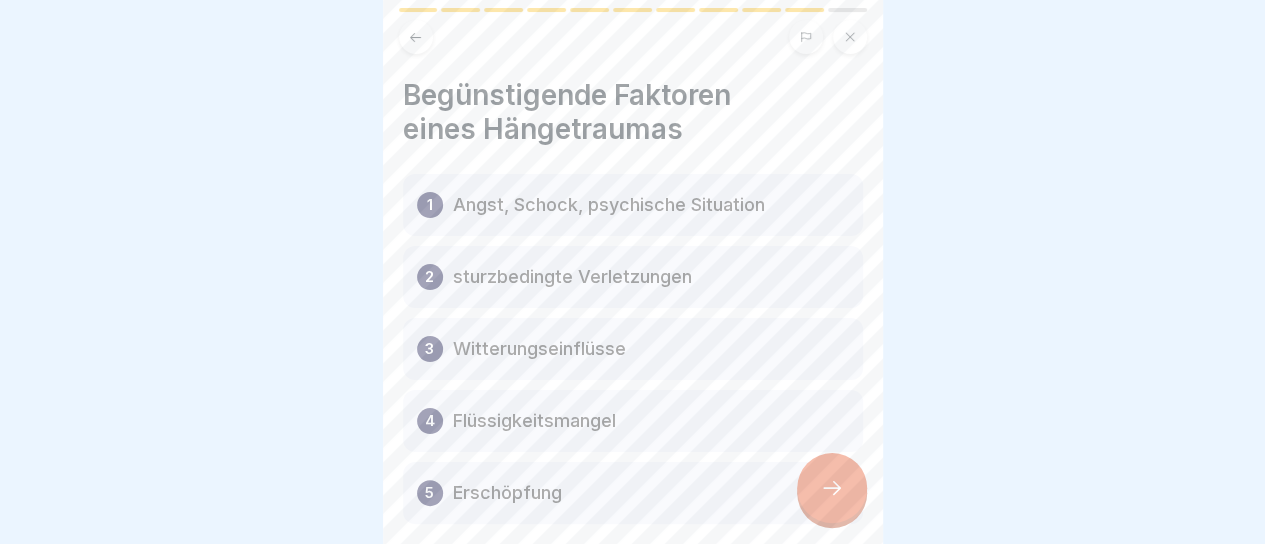 click 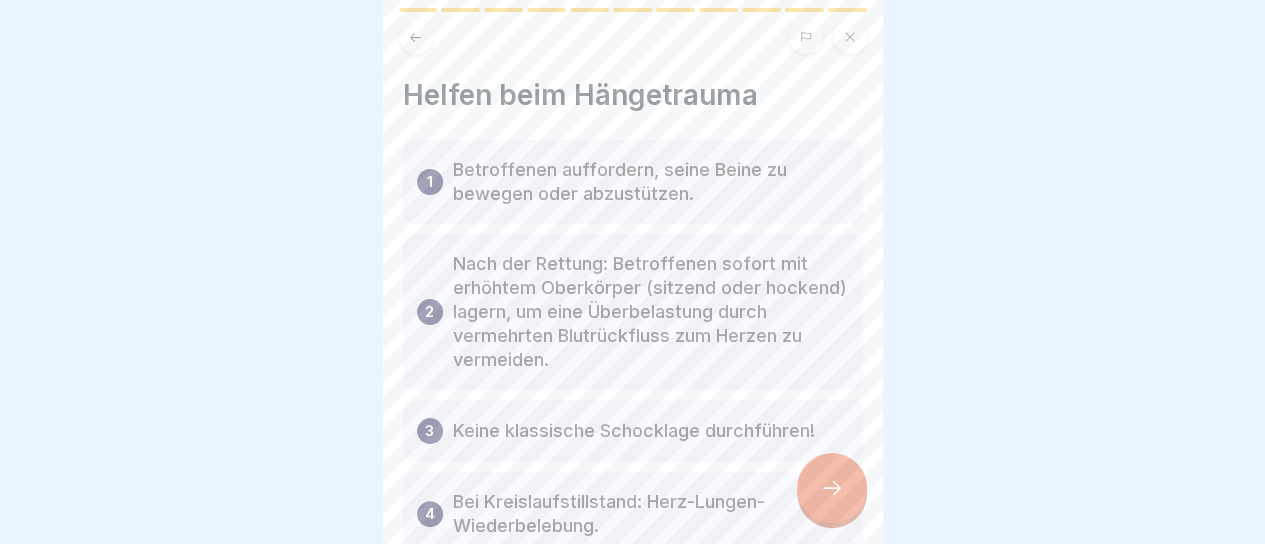 scroll, scrollTop: 131, scrollLeft: 0, axis: vertical 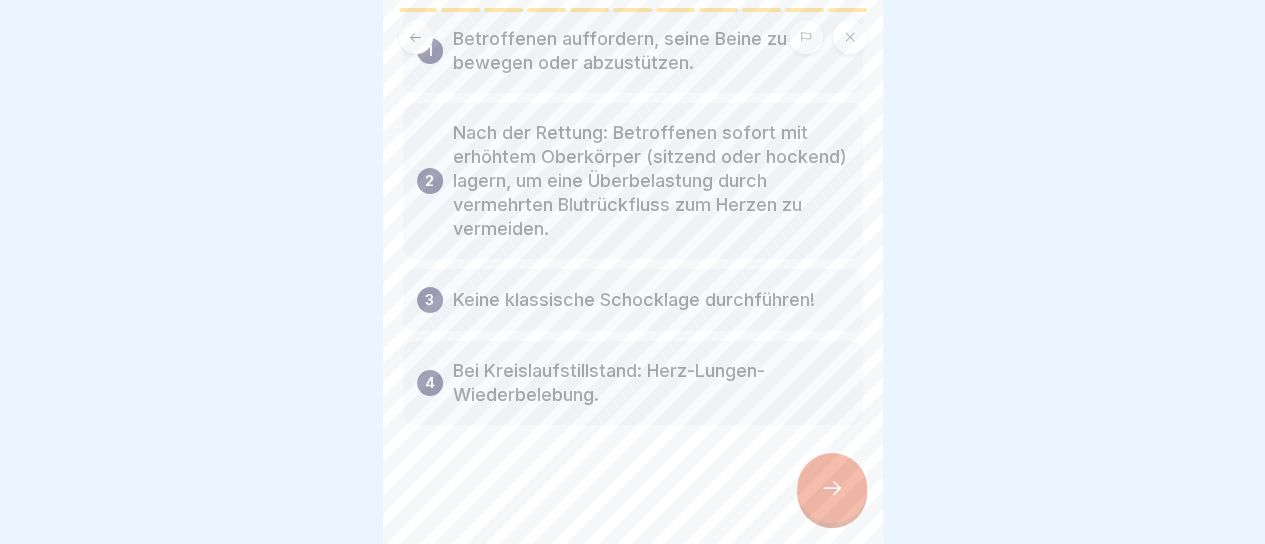 click 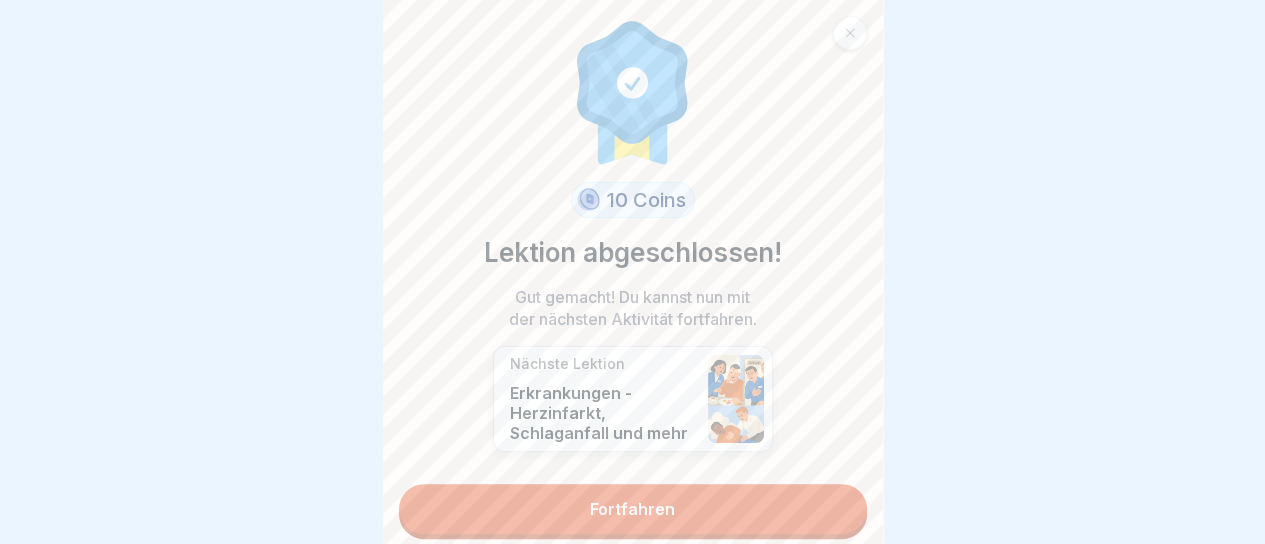 click on "Fortfahren" at bounding box center [633, 509] 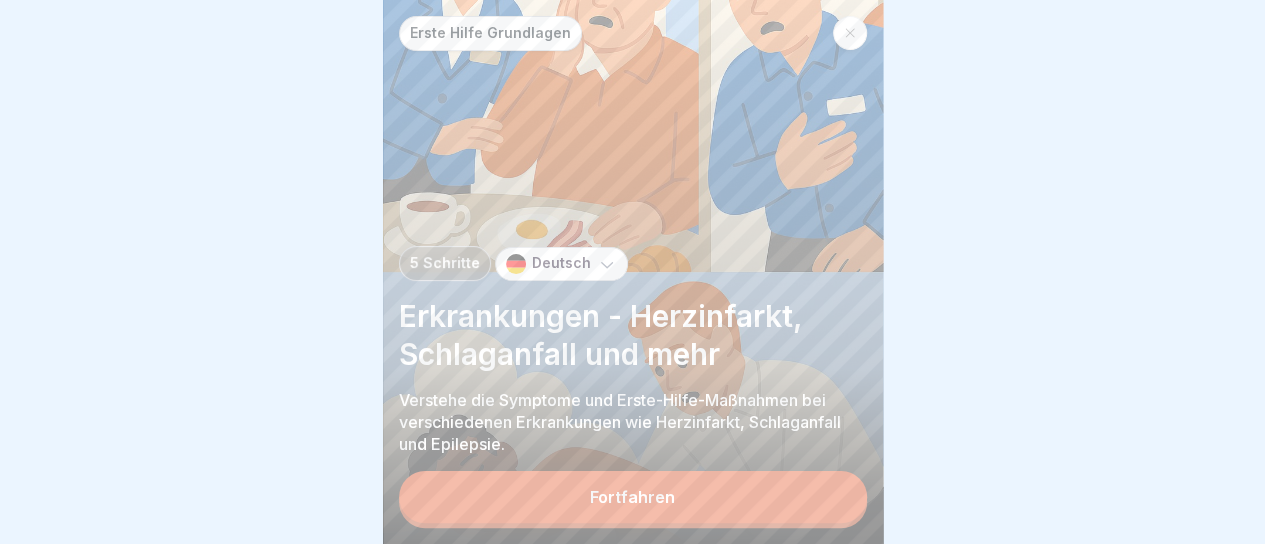click on "Fortfahren" at bounding box center [632, 497] 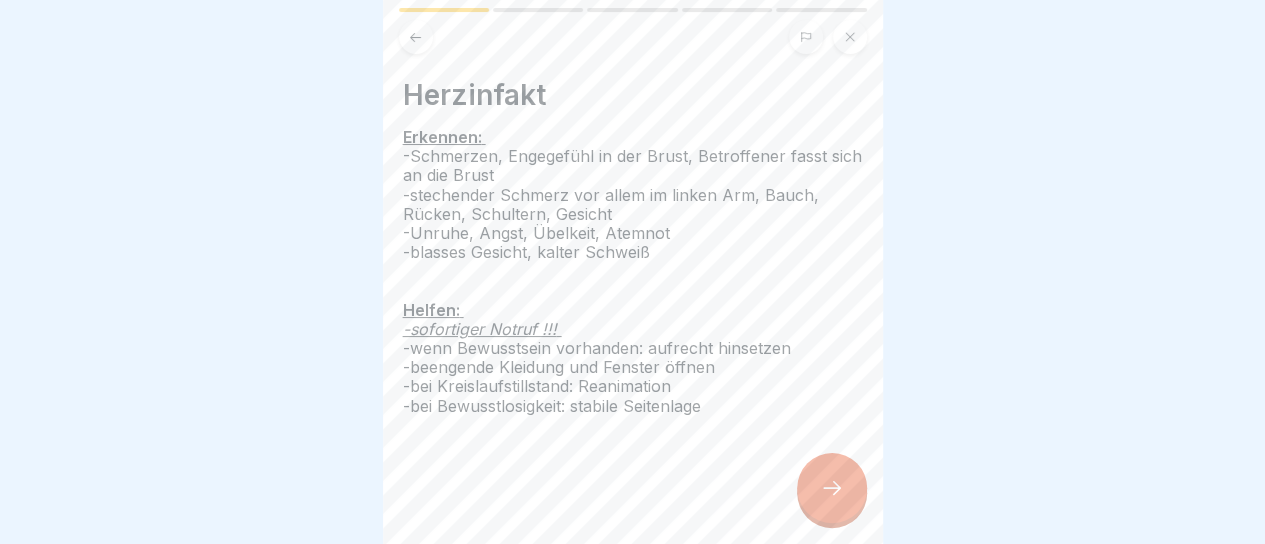 scroll, scrollTop: 15, scrollLeft: 0, axis: vertical 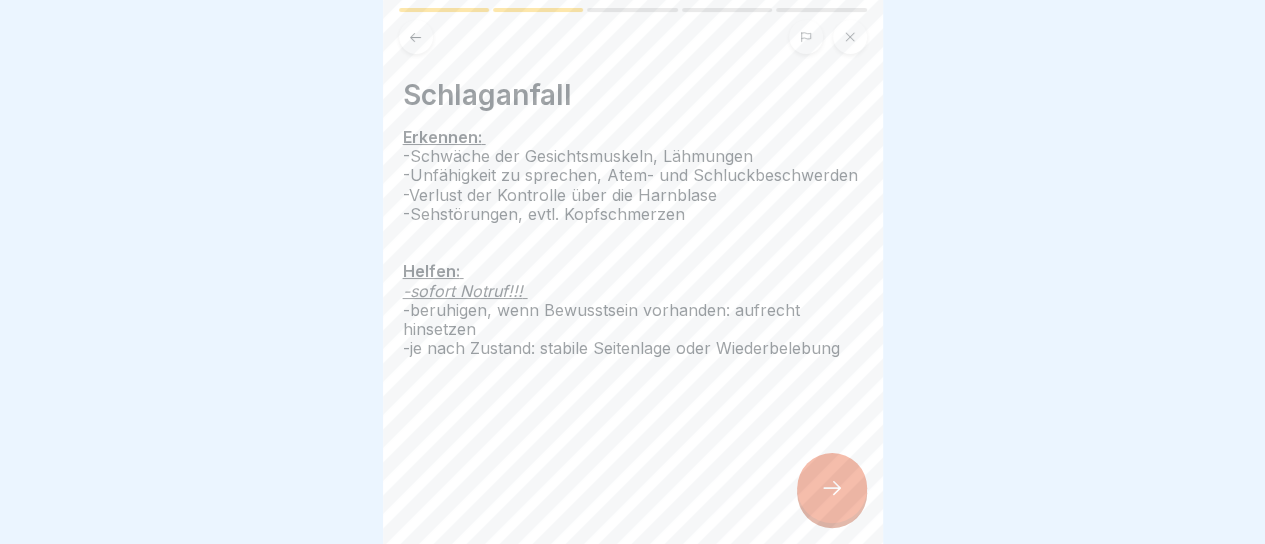 click 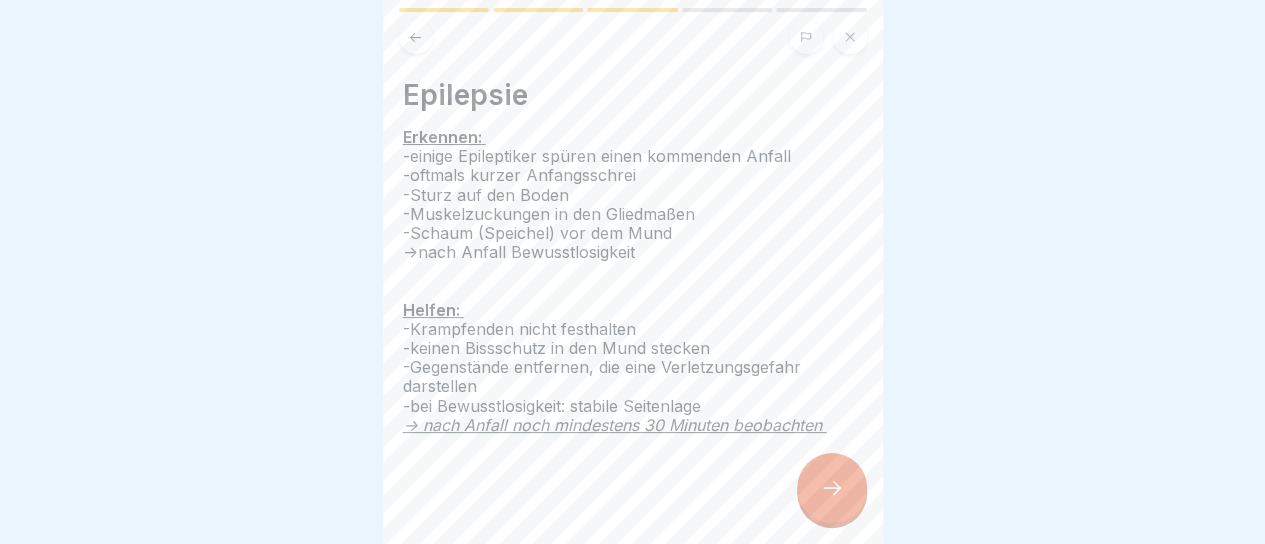 click 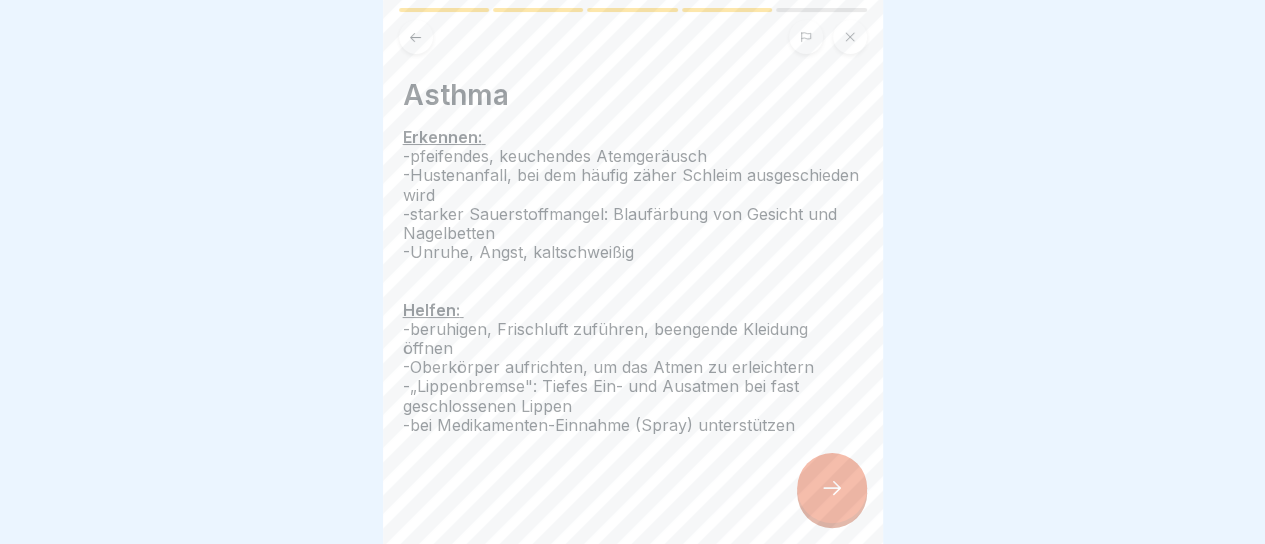 click 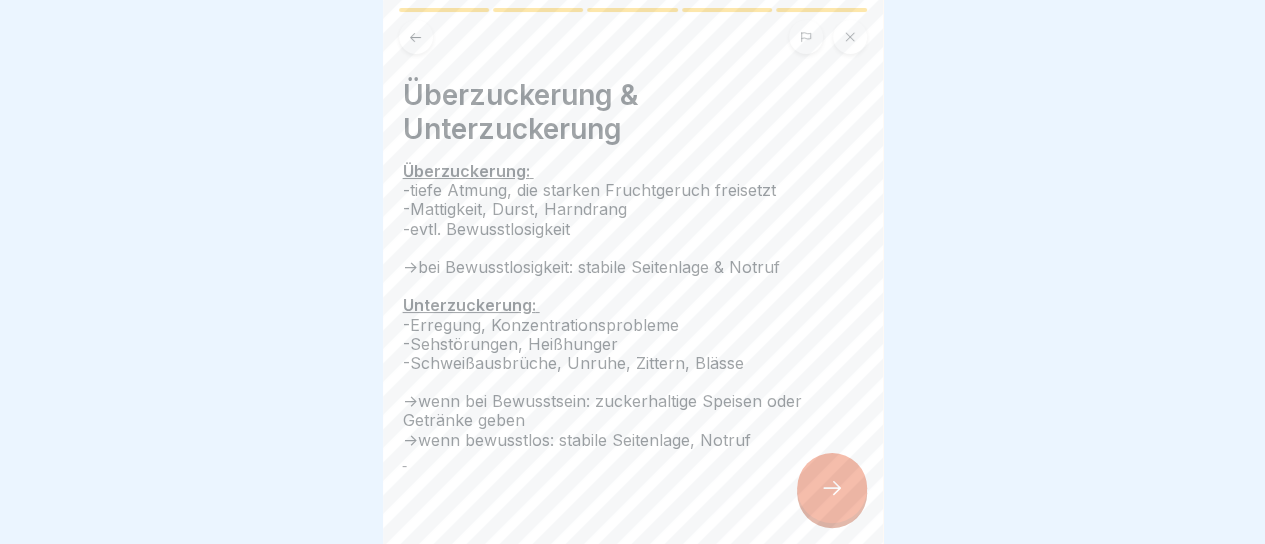click 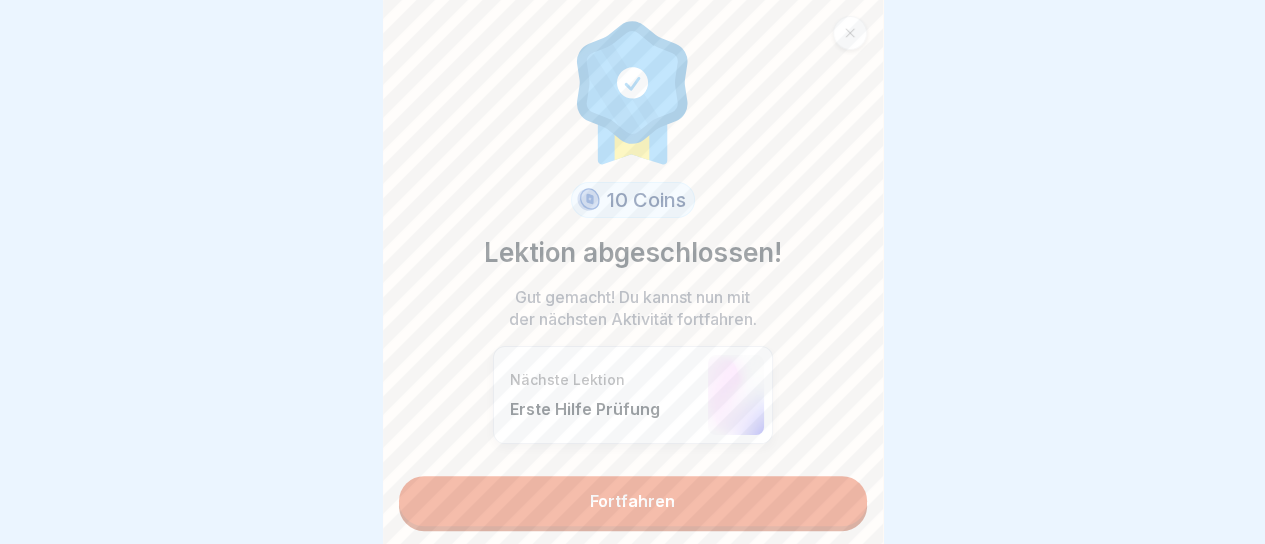 click on "Fortfahren" at bounding box center (633, 501) 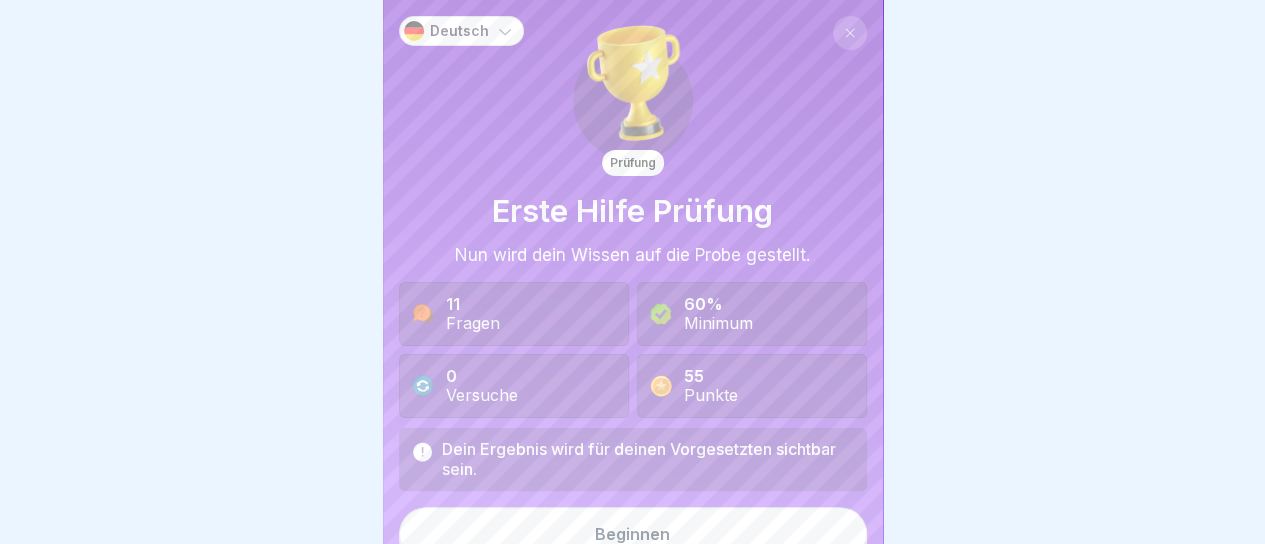 scroll, scrollTop: 2, scrollLeft: 0, axis: vertical 